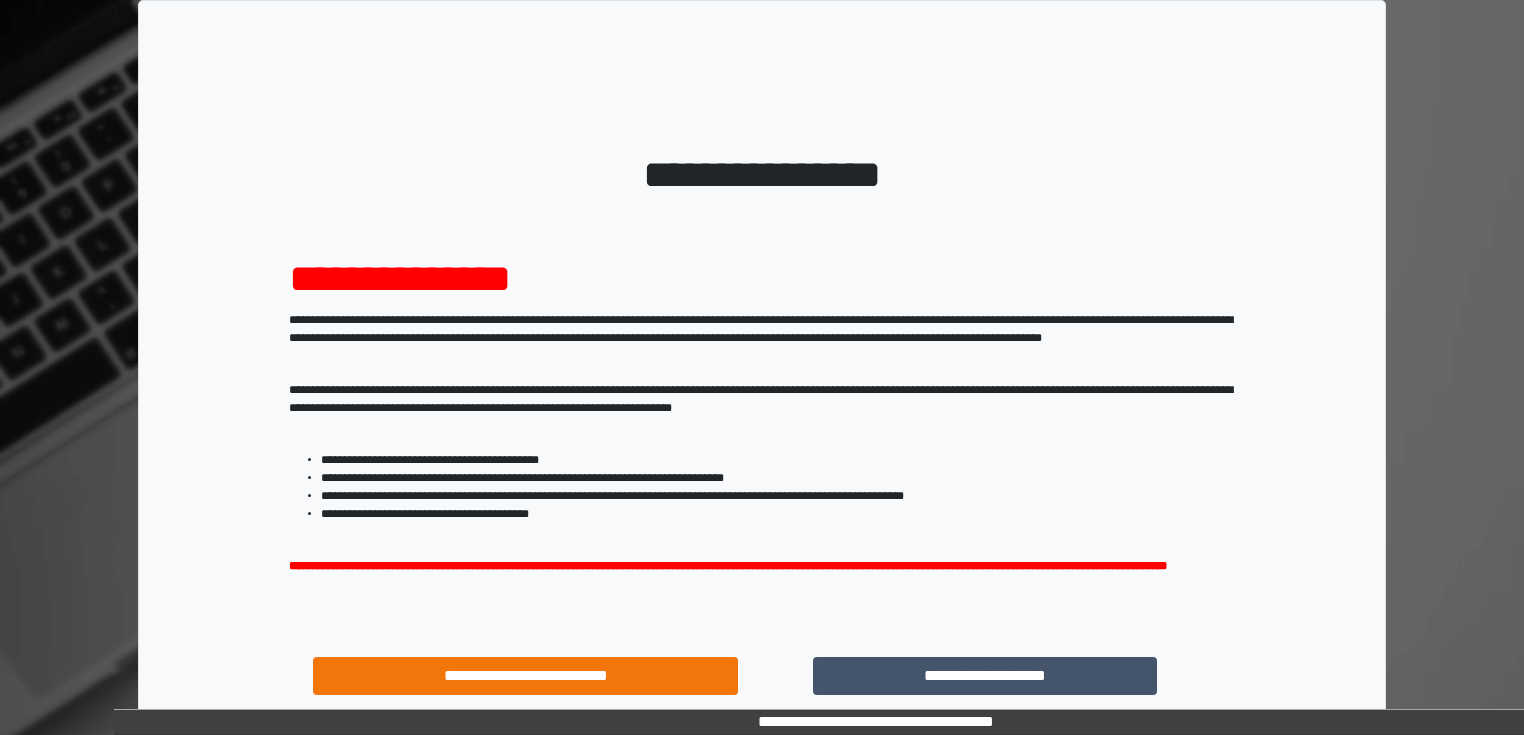scroll, scrollTop: 0, scrollLeft: 0, axis: both 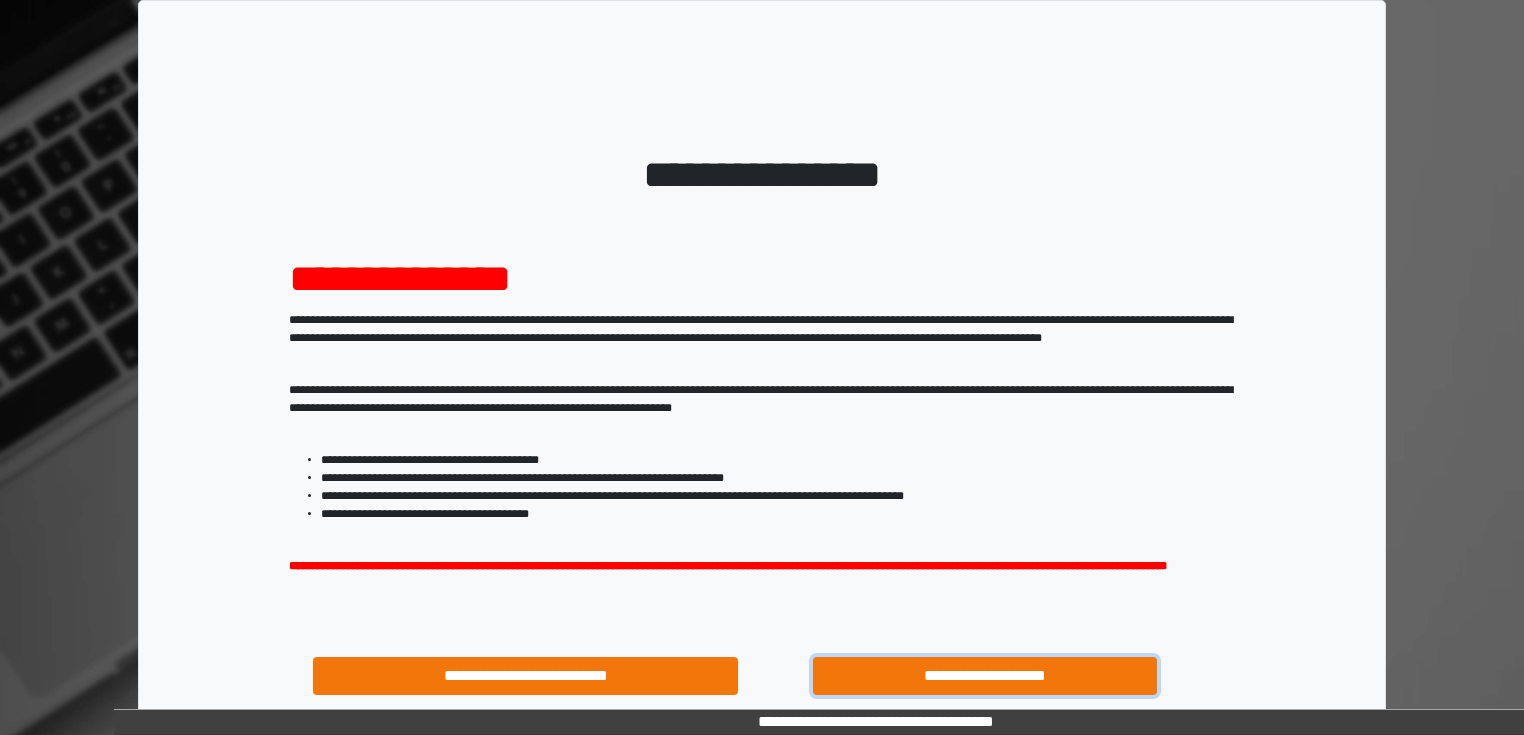 click on "**********" at bounding box center (985, 676) 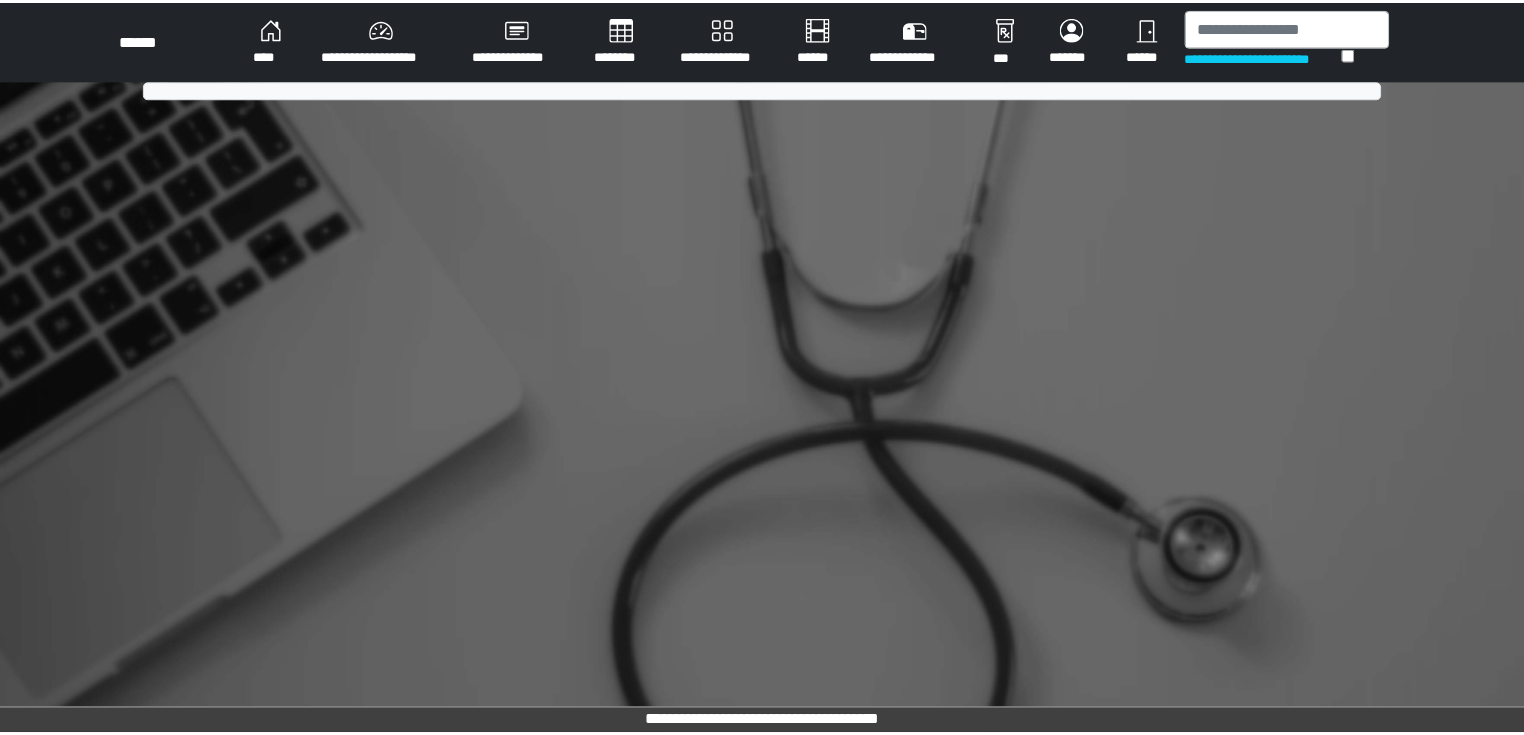 scroll, scrollTop: 0, scrollLeft: 0, axis: both 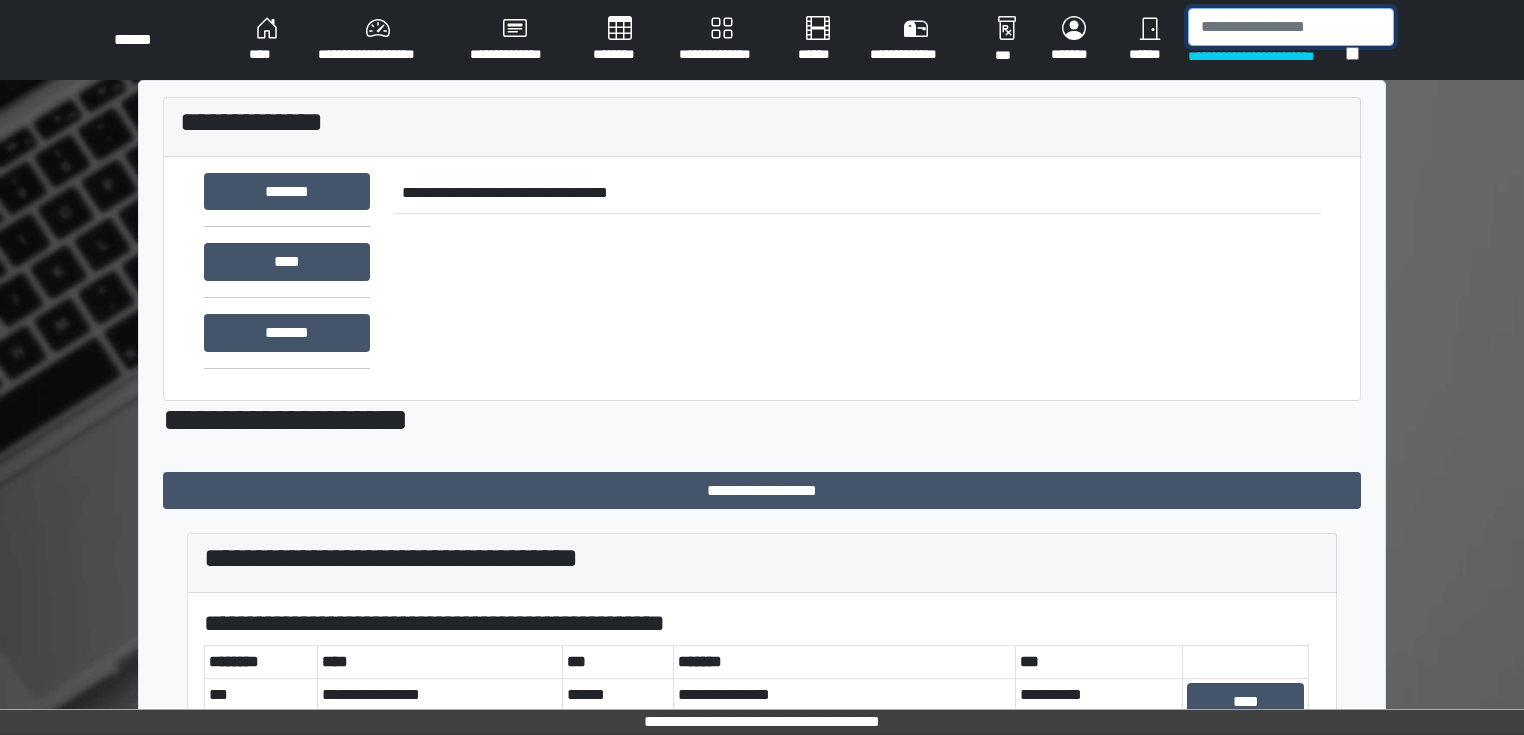 click at bounding box center (1291, 27) 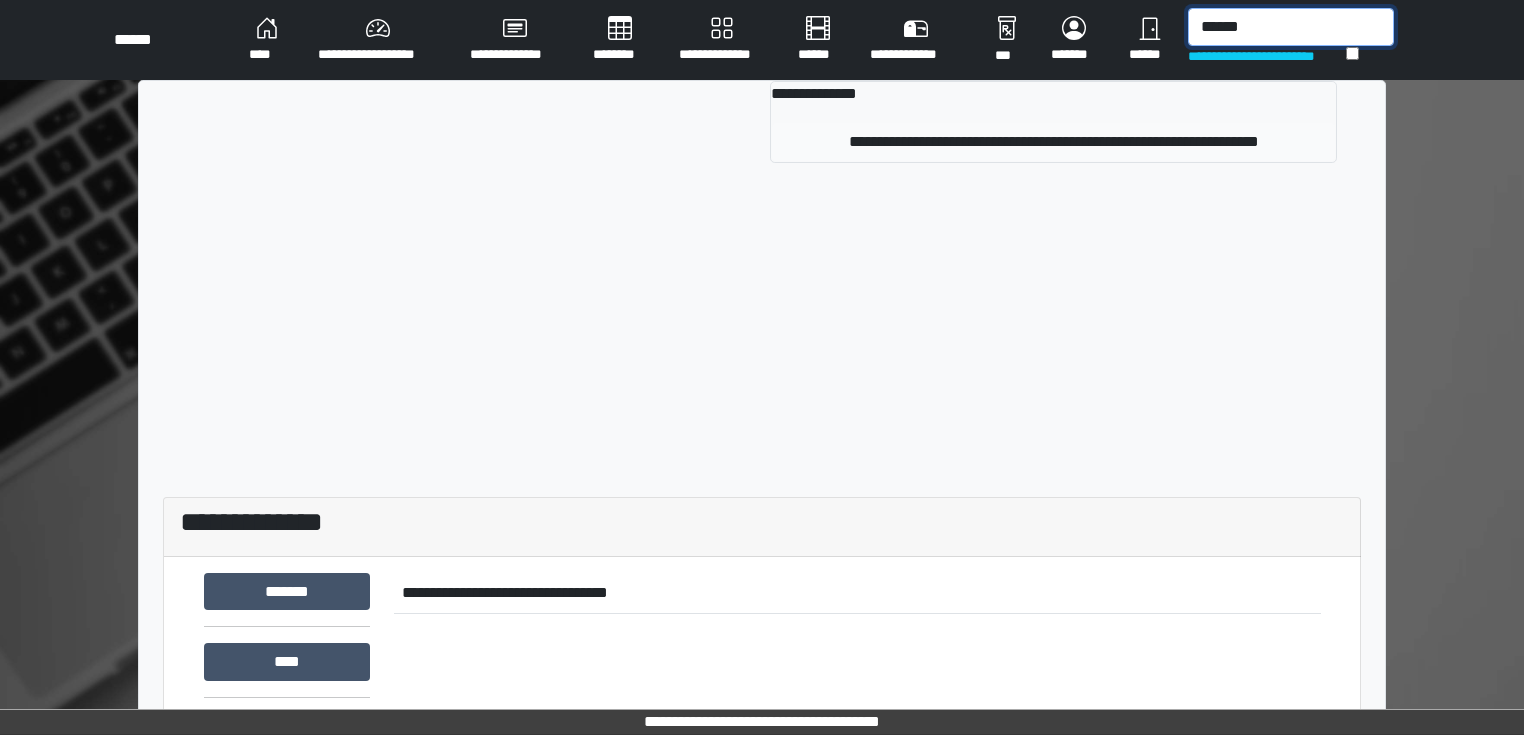 type on "******" 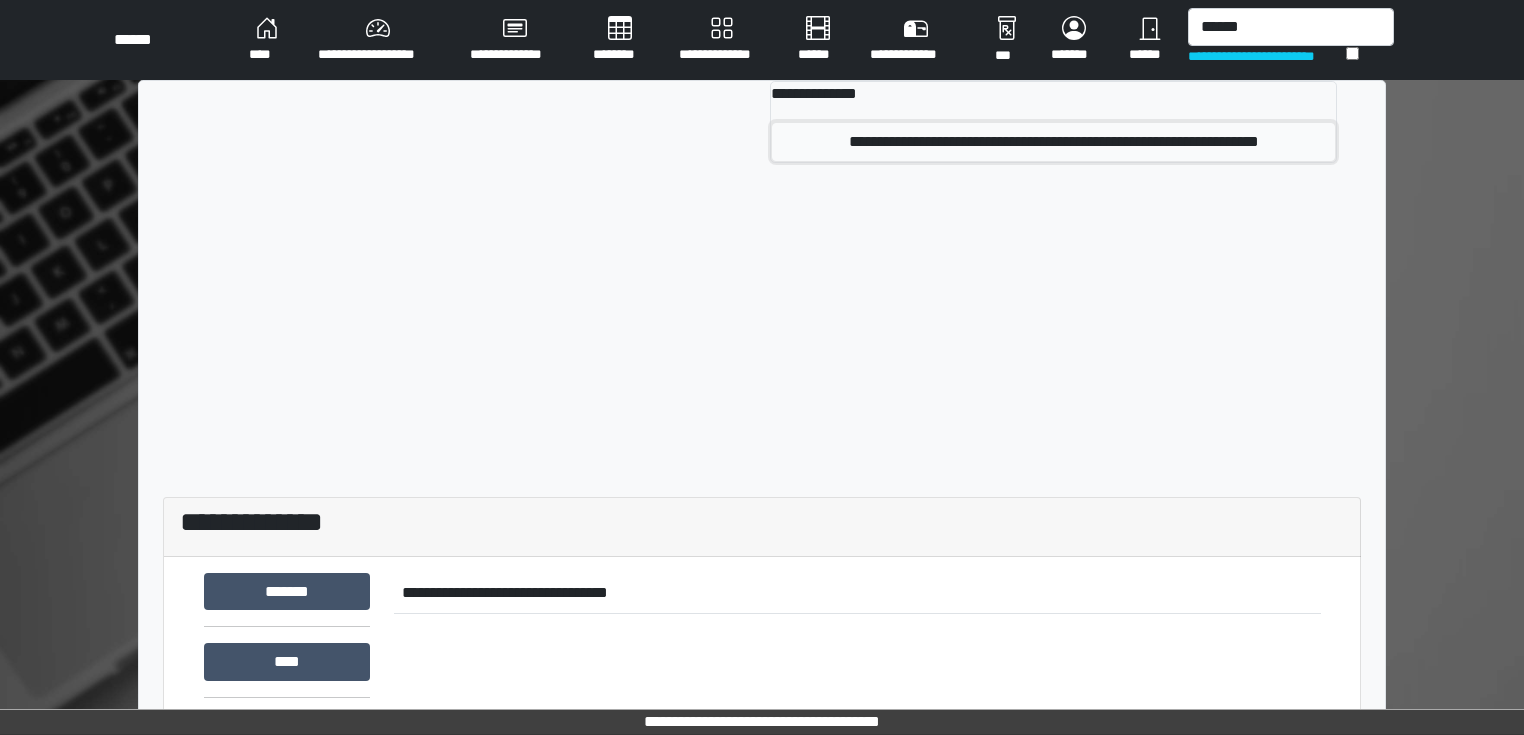 click on "**********" at bounding box center [1053, 142] 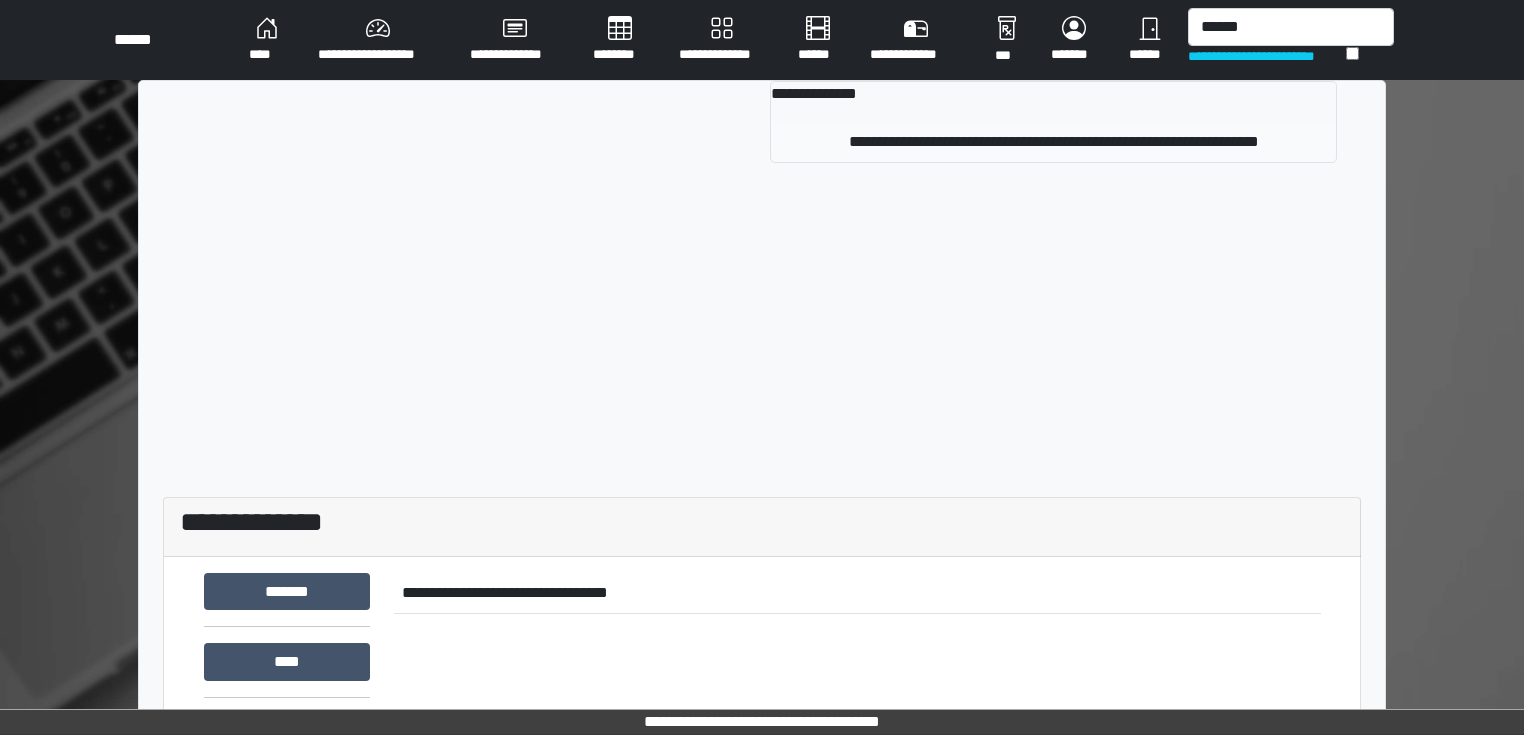 type 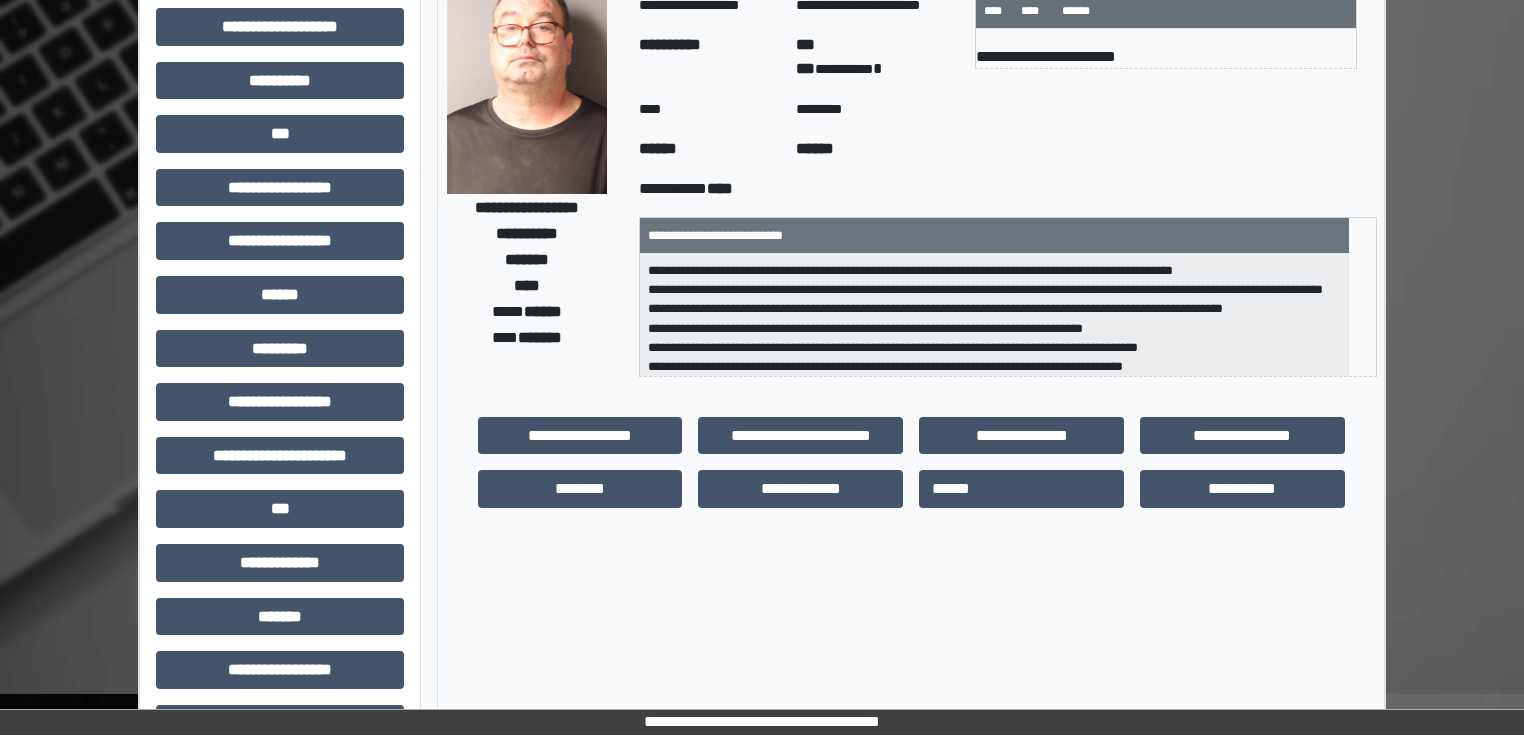 scroll, scrollTop: 0, scrollLeft: 0, axis: both 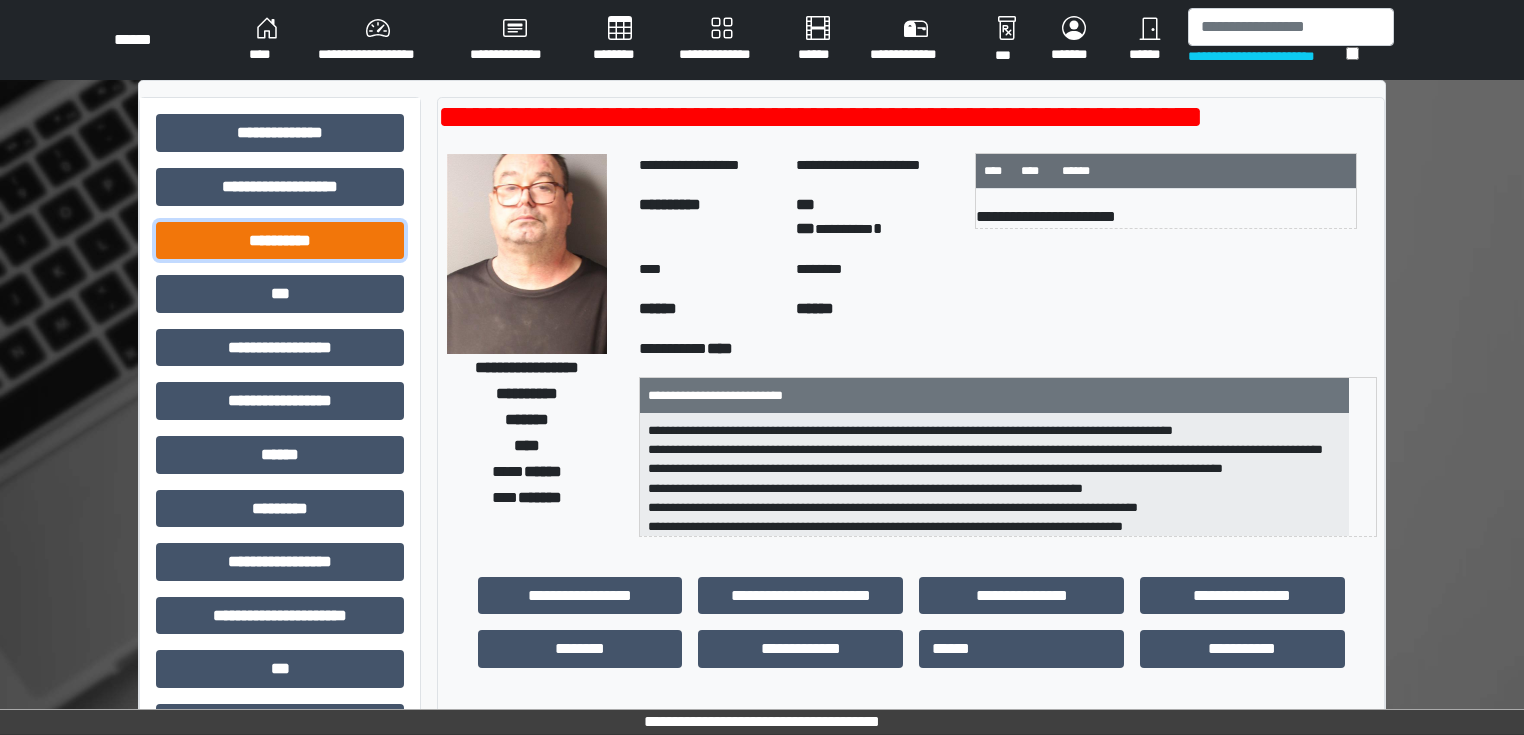 click on "**********" at bounding box center (280, 241) 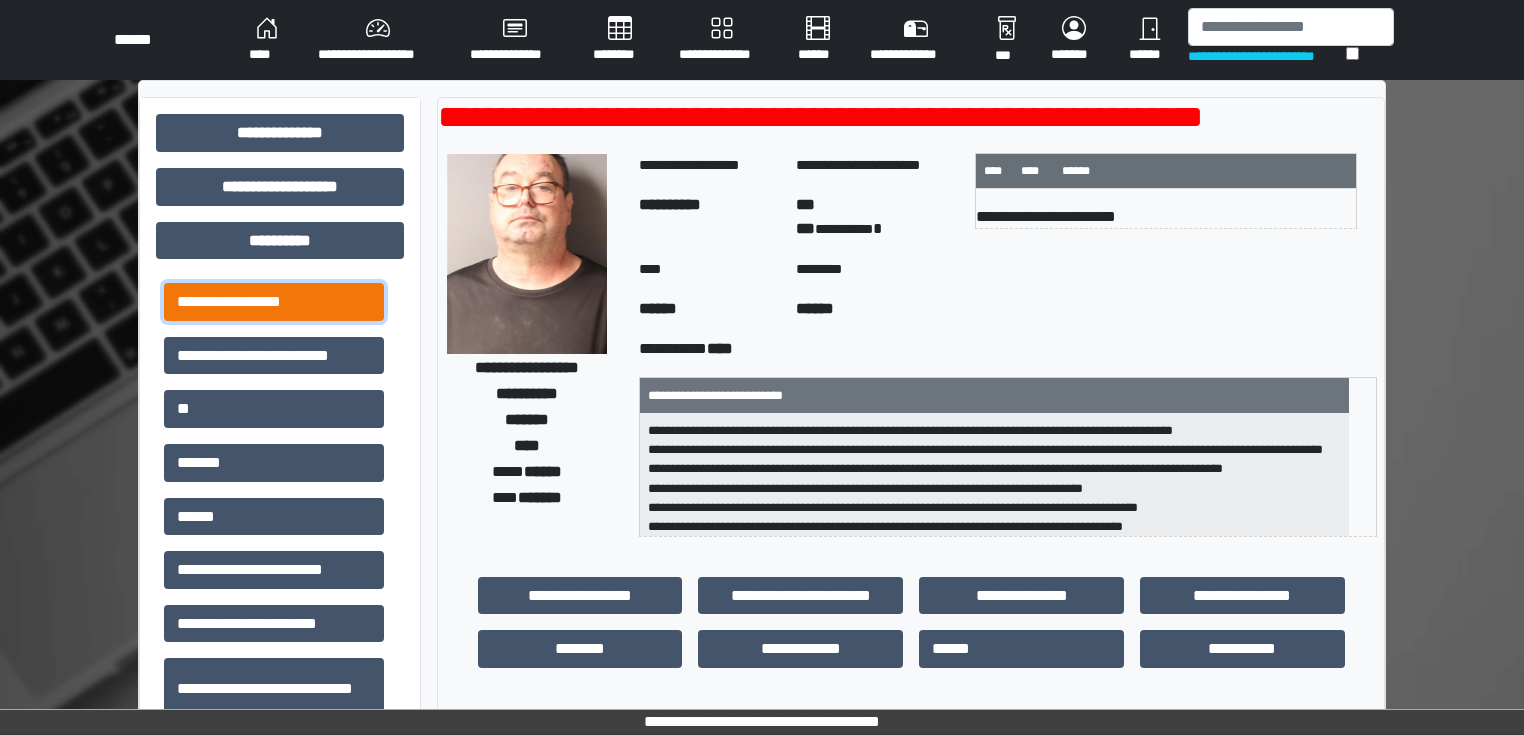 click on "**********" at bounding box center [274, 302] 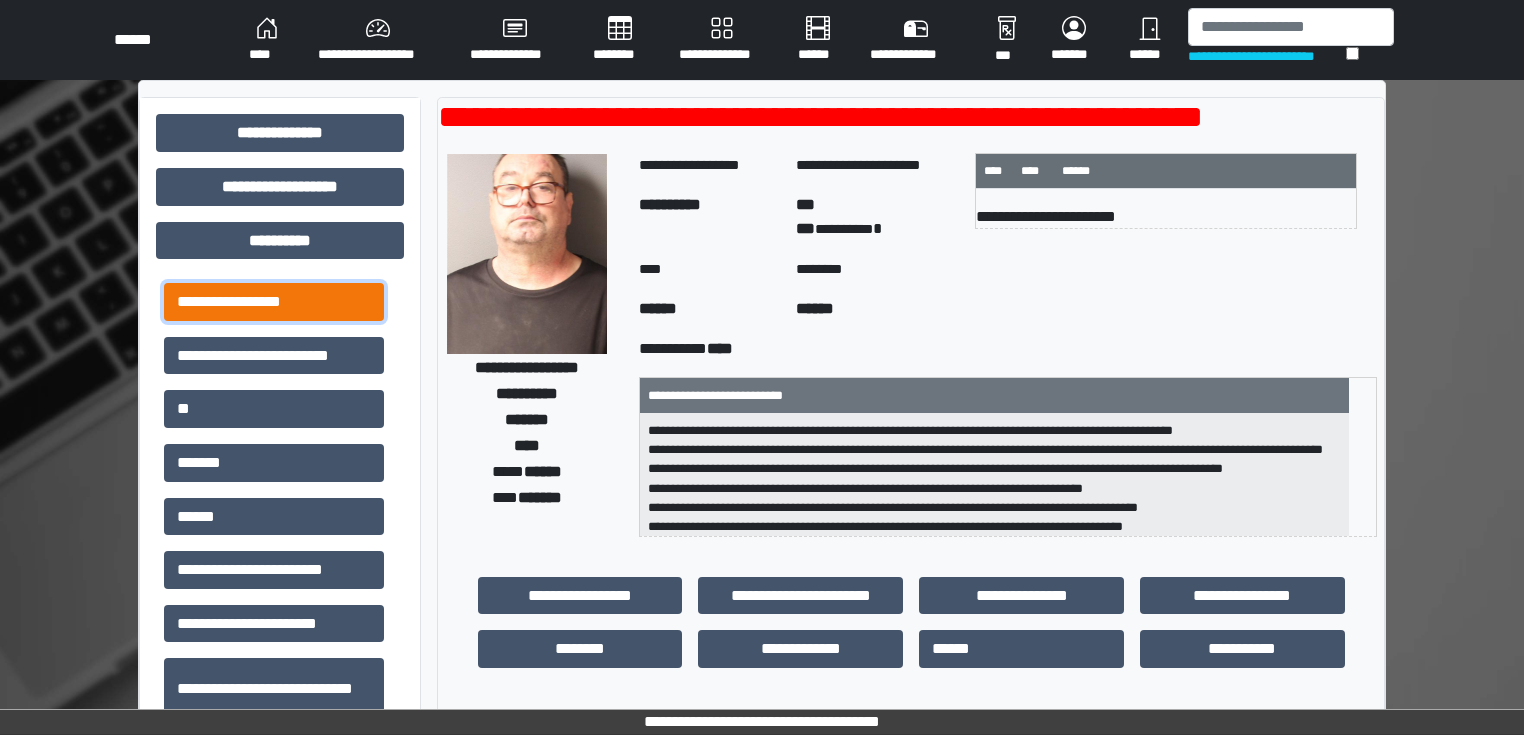 click on "**********" at bounding box center [274, 302] 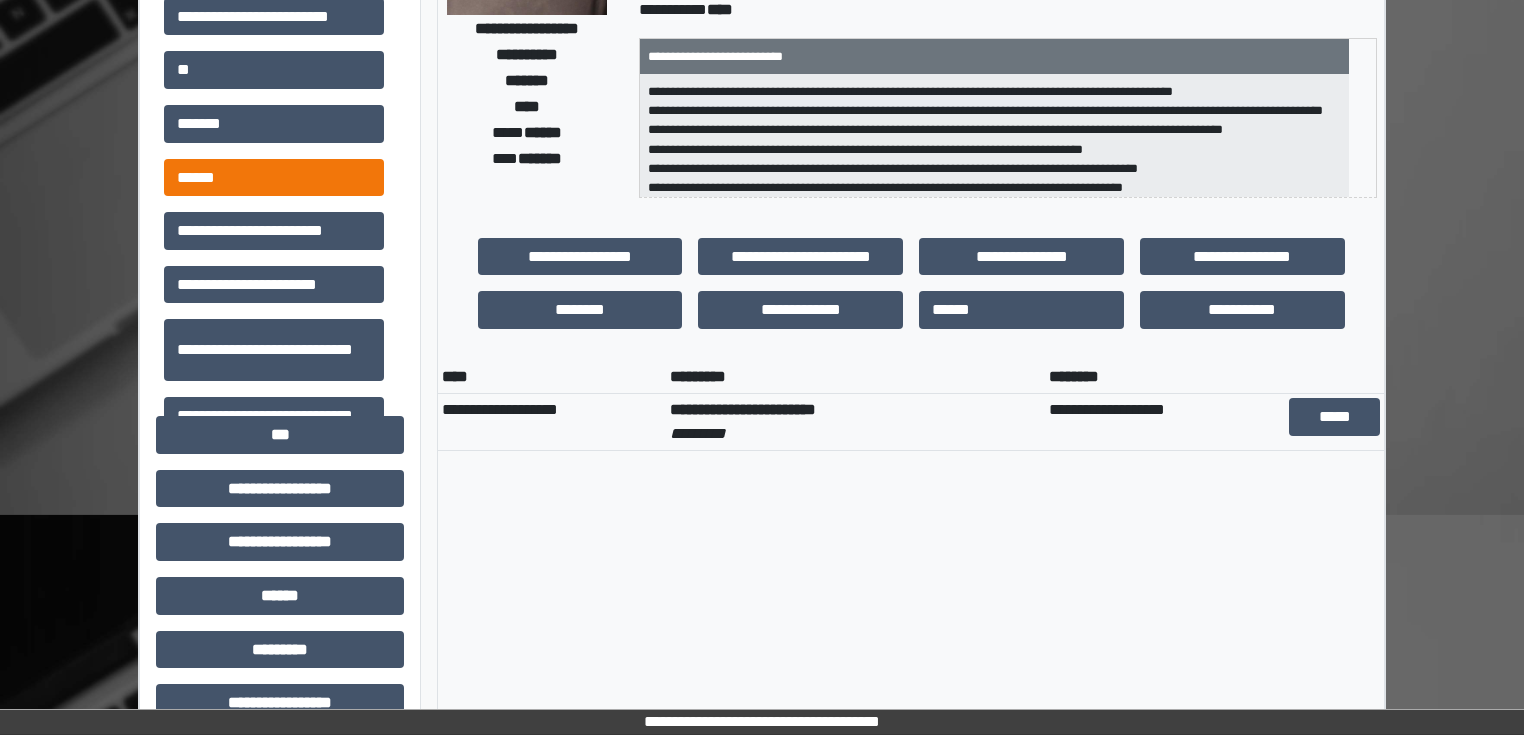 scroll, scrollTop: 240, scrollLeft: 0, axis: vertical 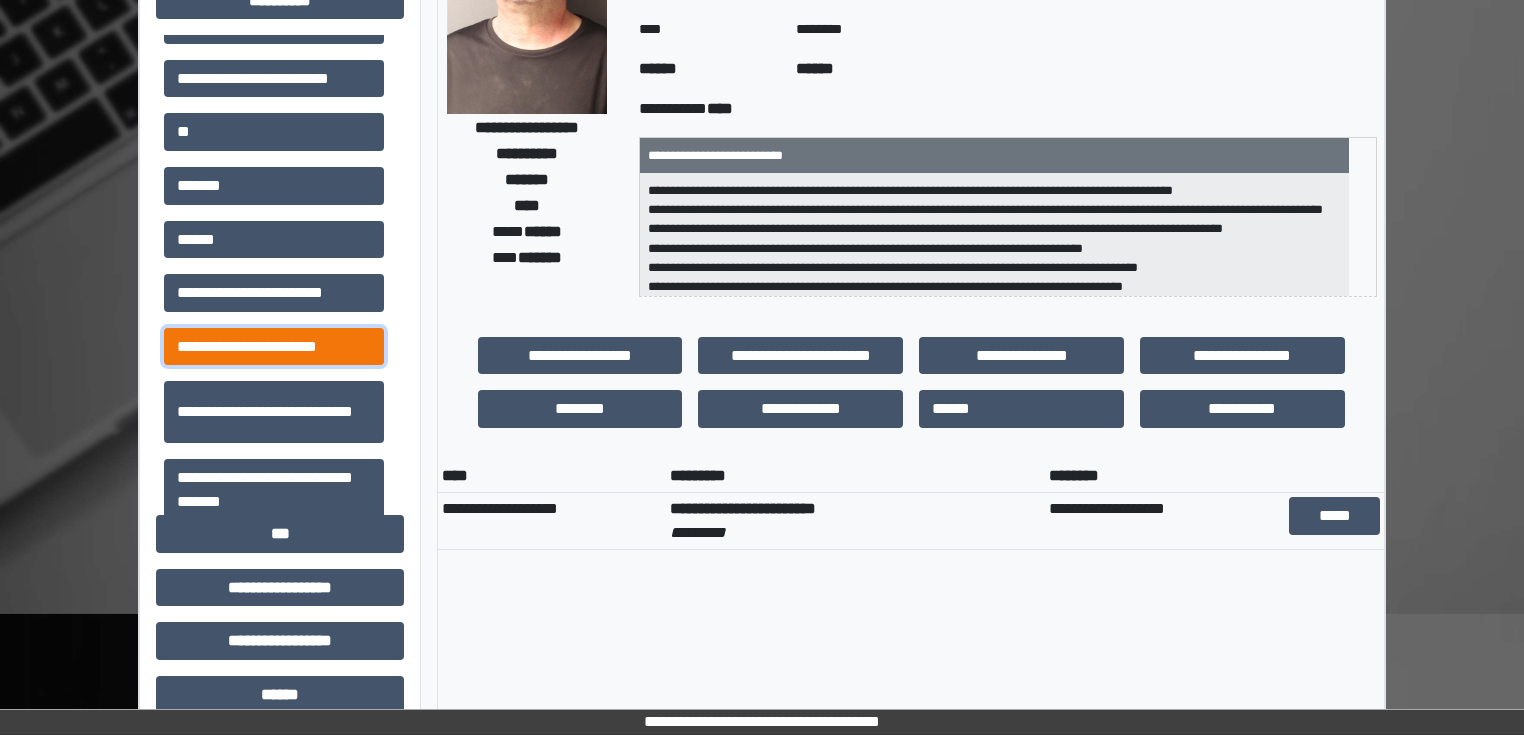 click on "**********" at bounding box center (274, 347) 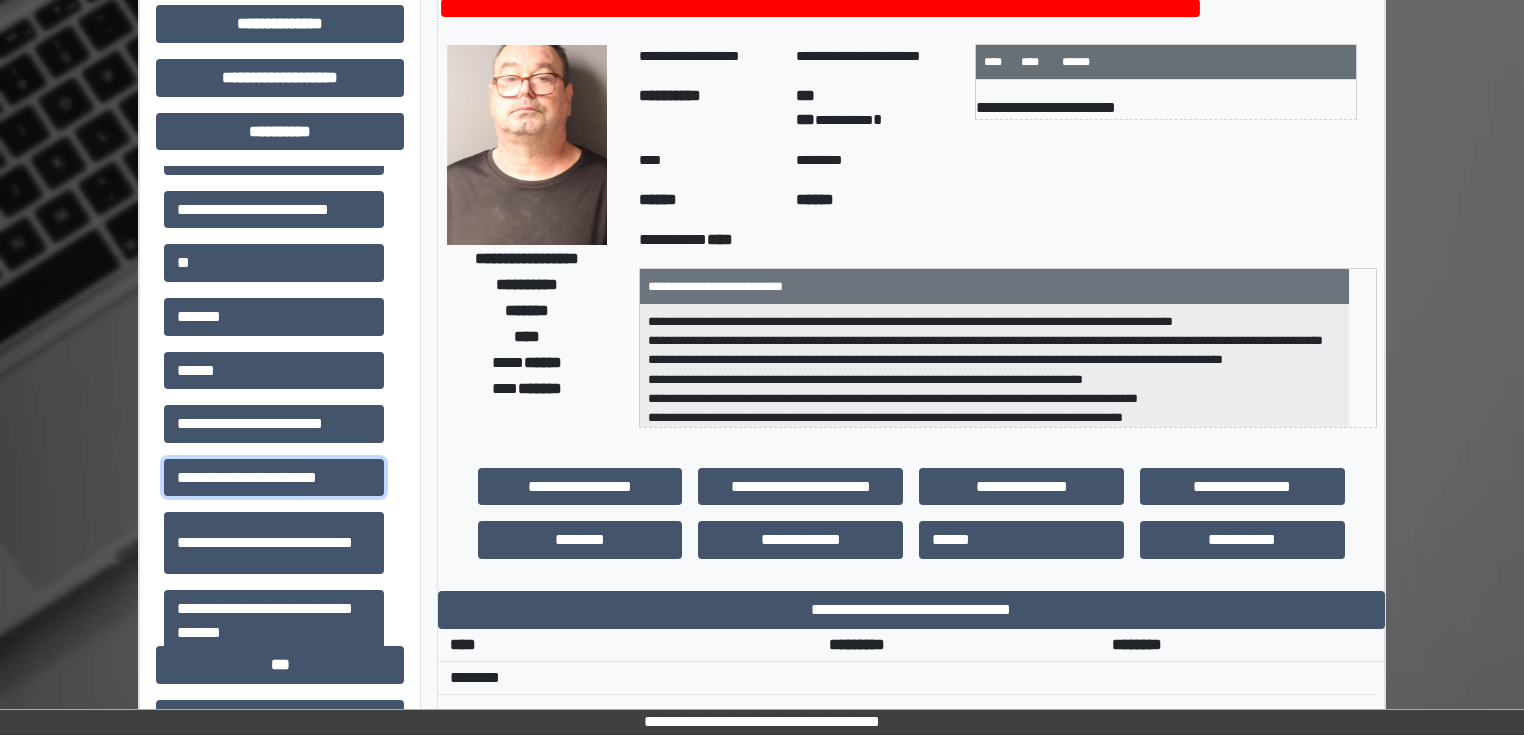 scroll, scrollTop: 400, scrollLeft: 0, axis: vertical 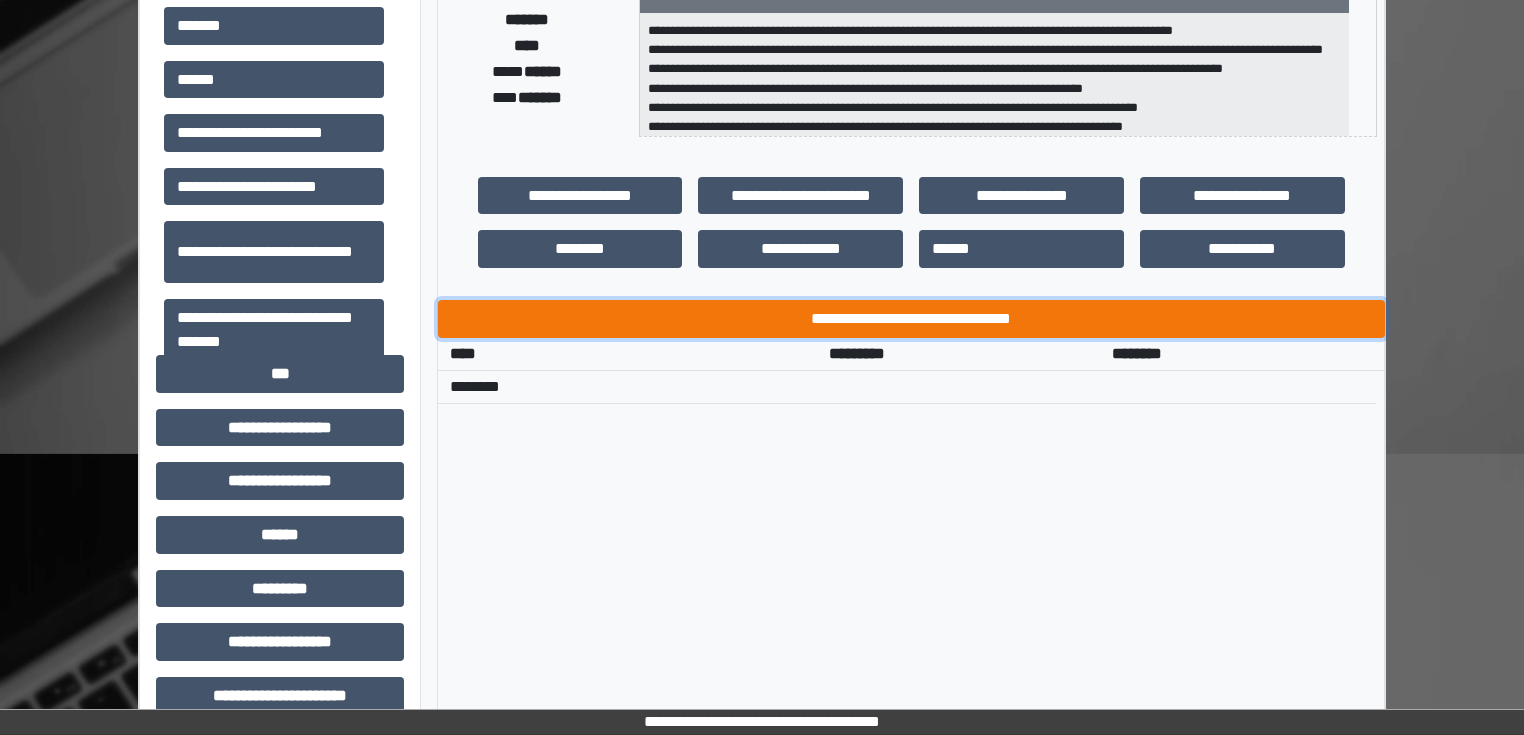 click on "**********" at bounding box center [911, 319] 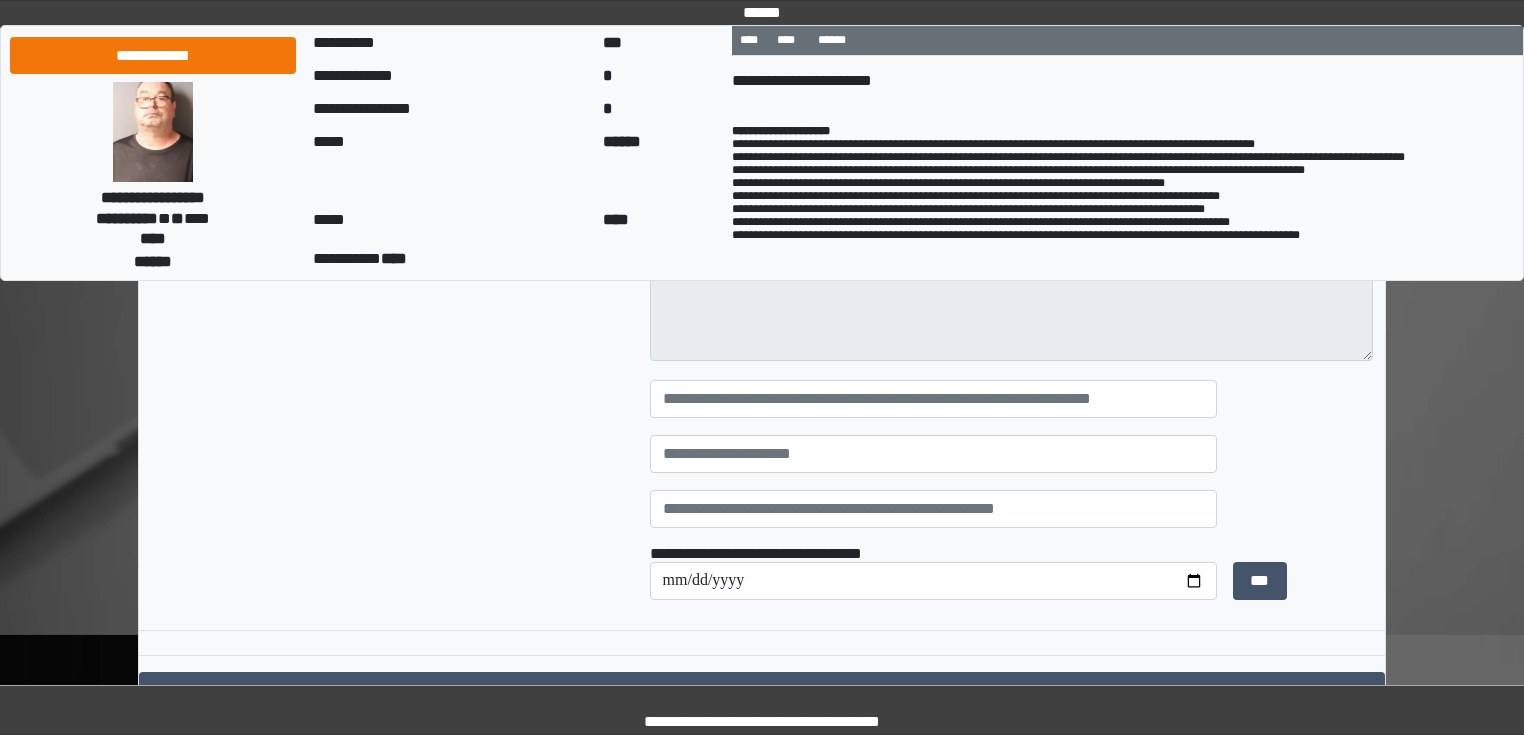 scroll, scrollTop: 240, scrollLeft: 0, axis: vertical 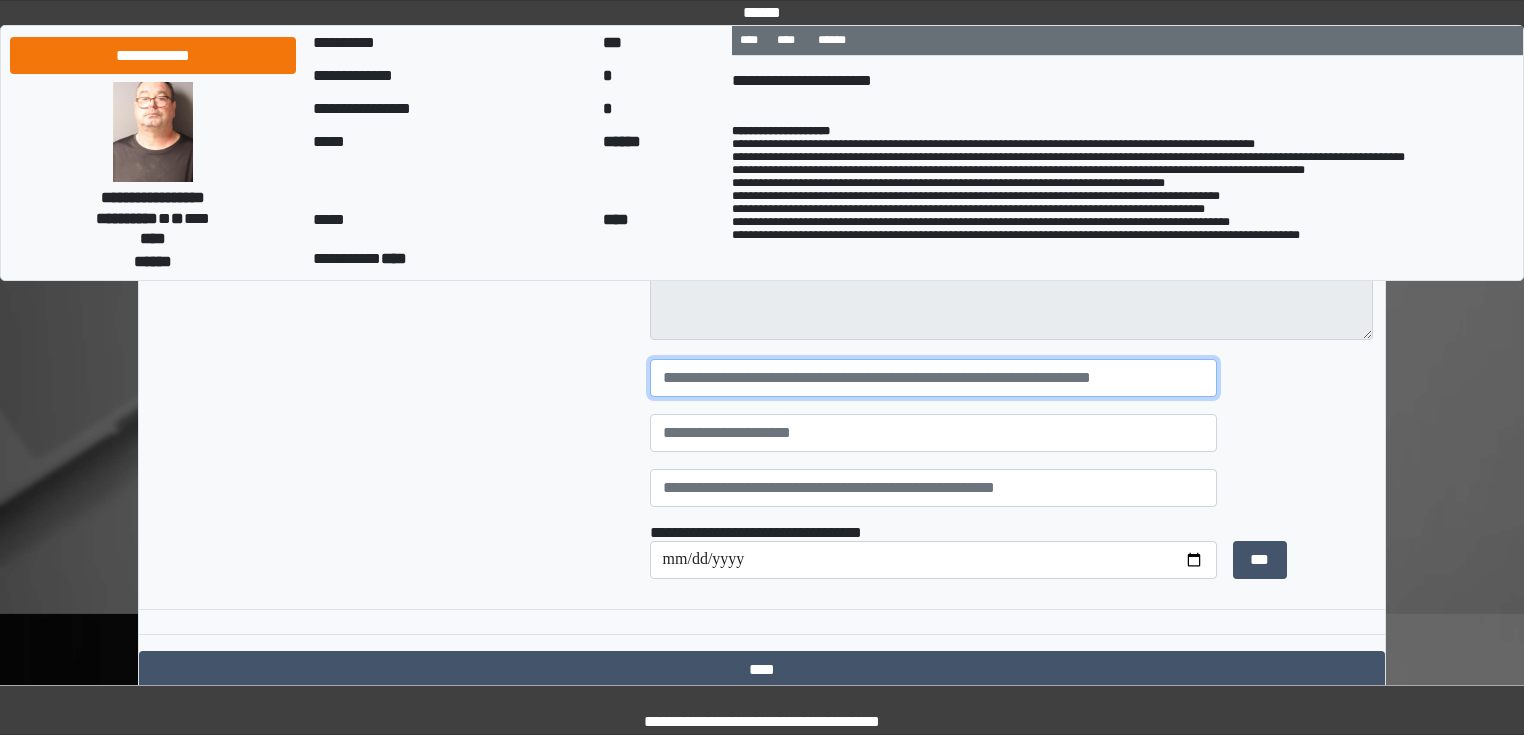 click at bounding box center (933, 378) 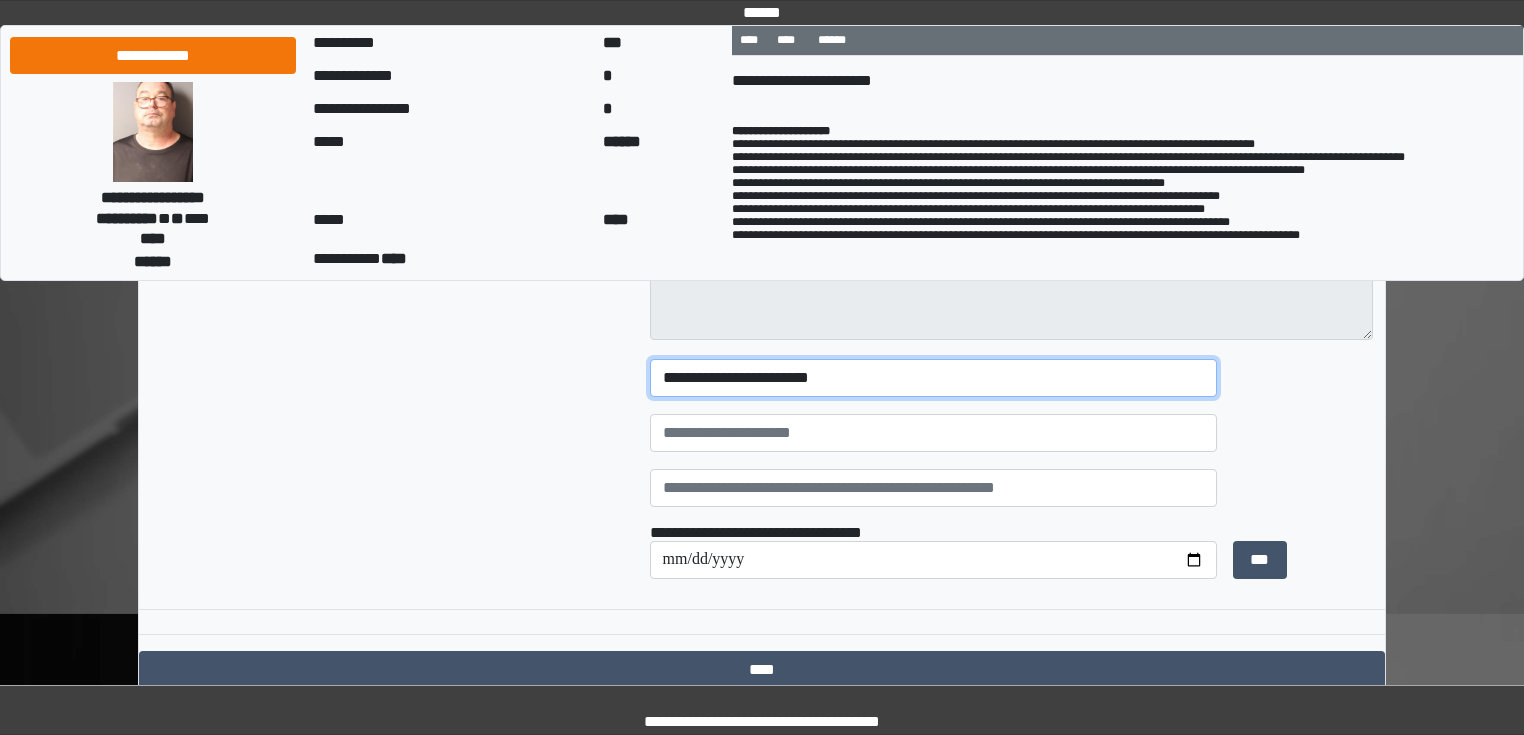 type on "**********" 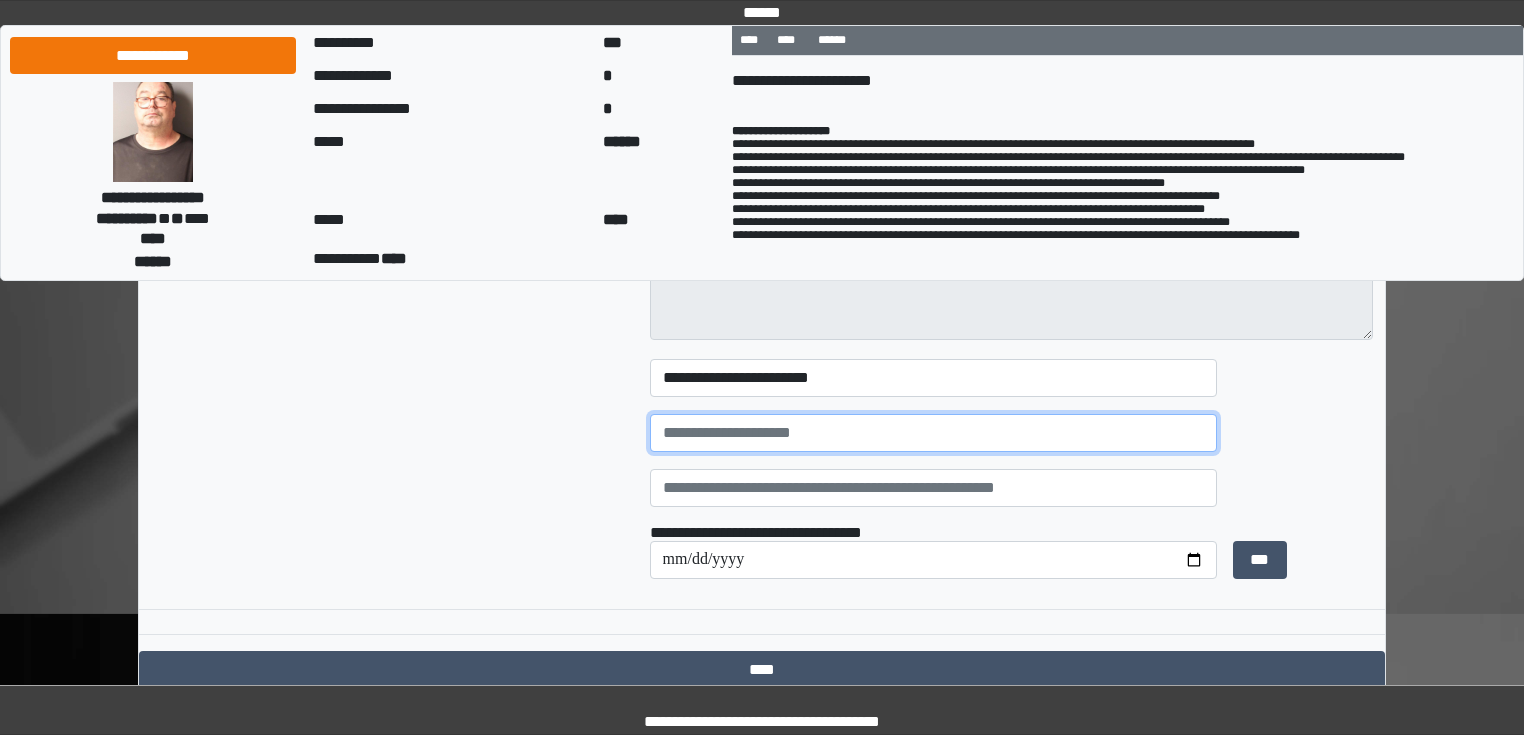 click at bounding box center [933, 433] 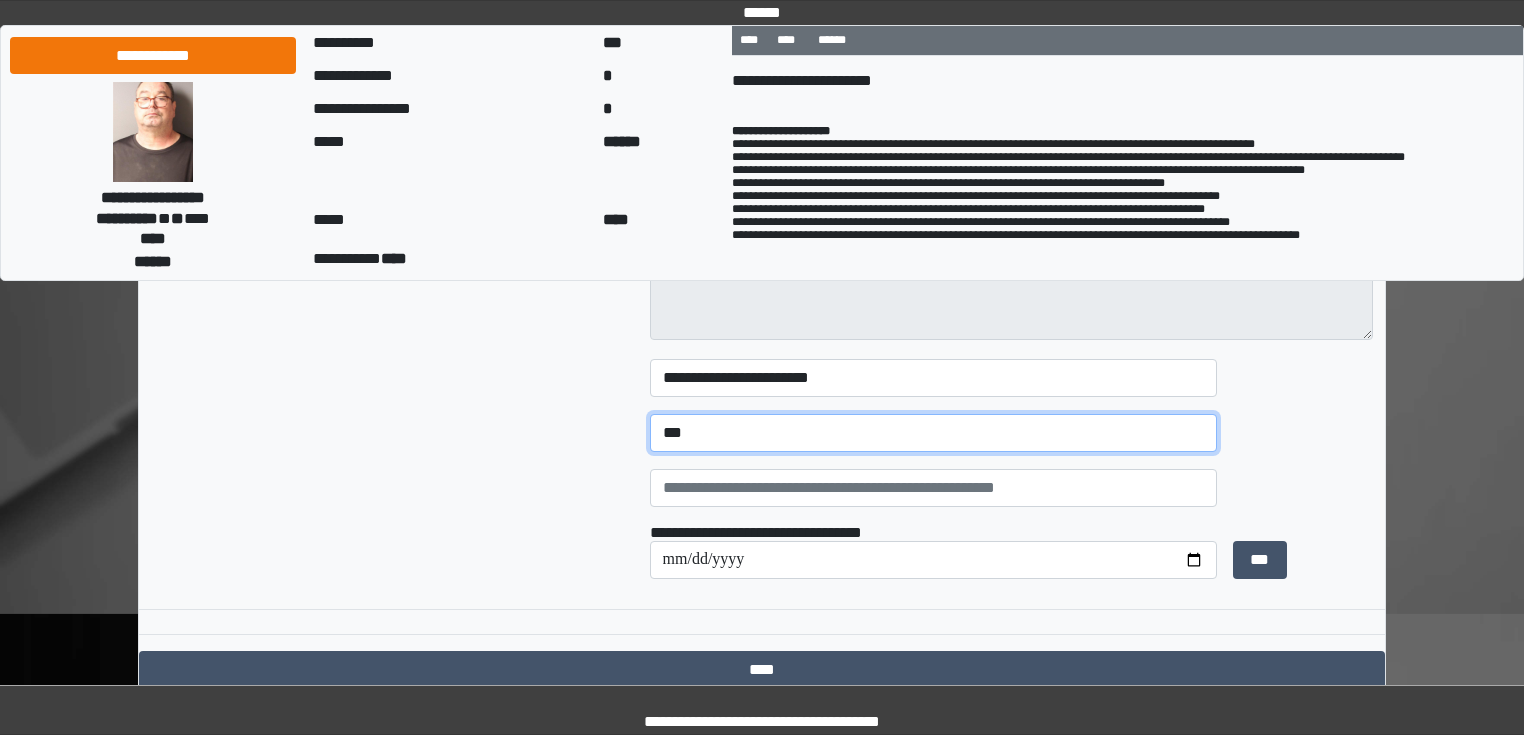 type on "***" 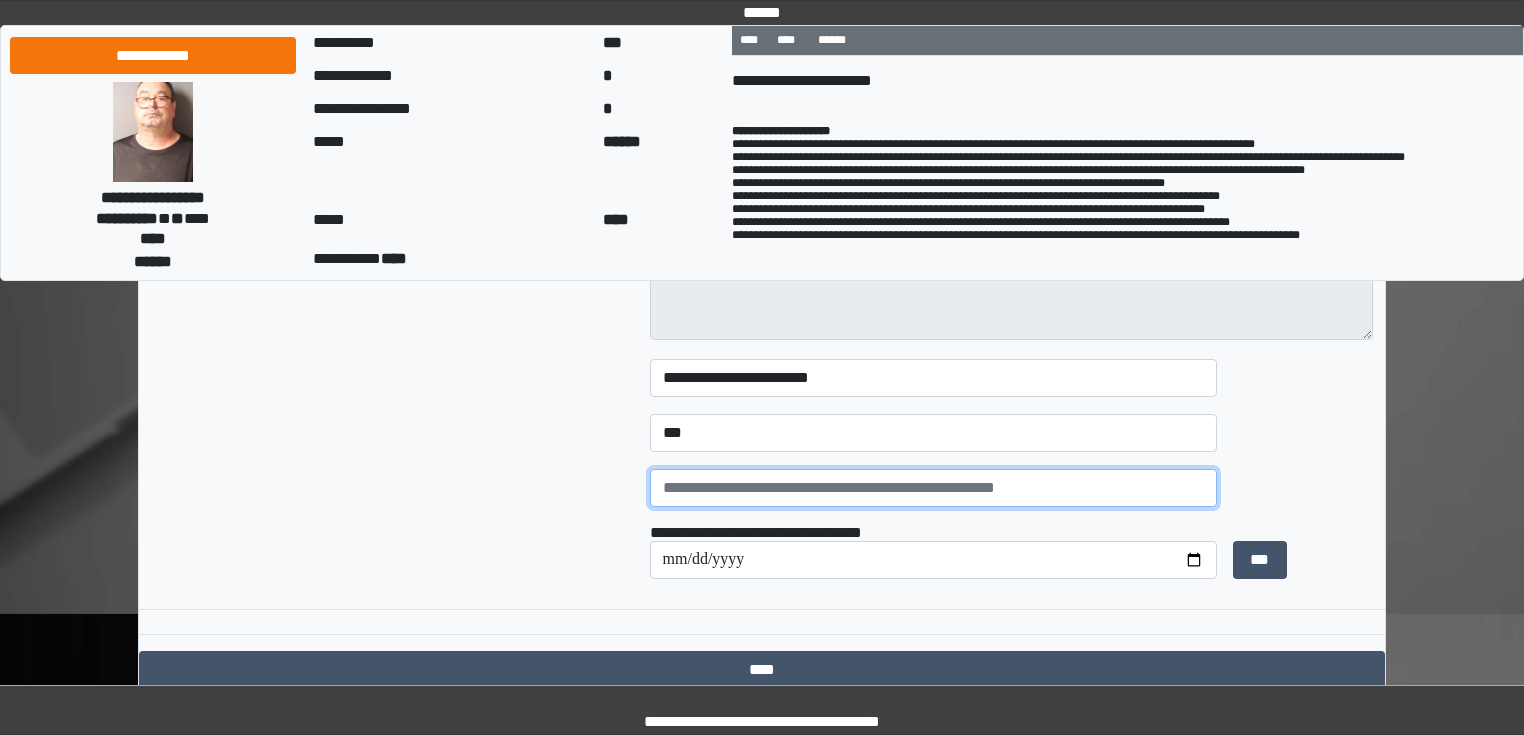 click at bounding box center (933, 488) 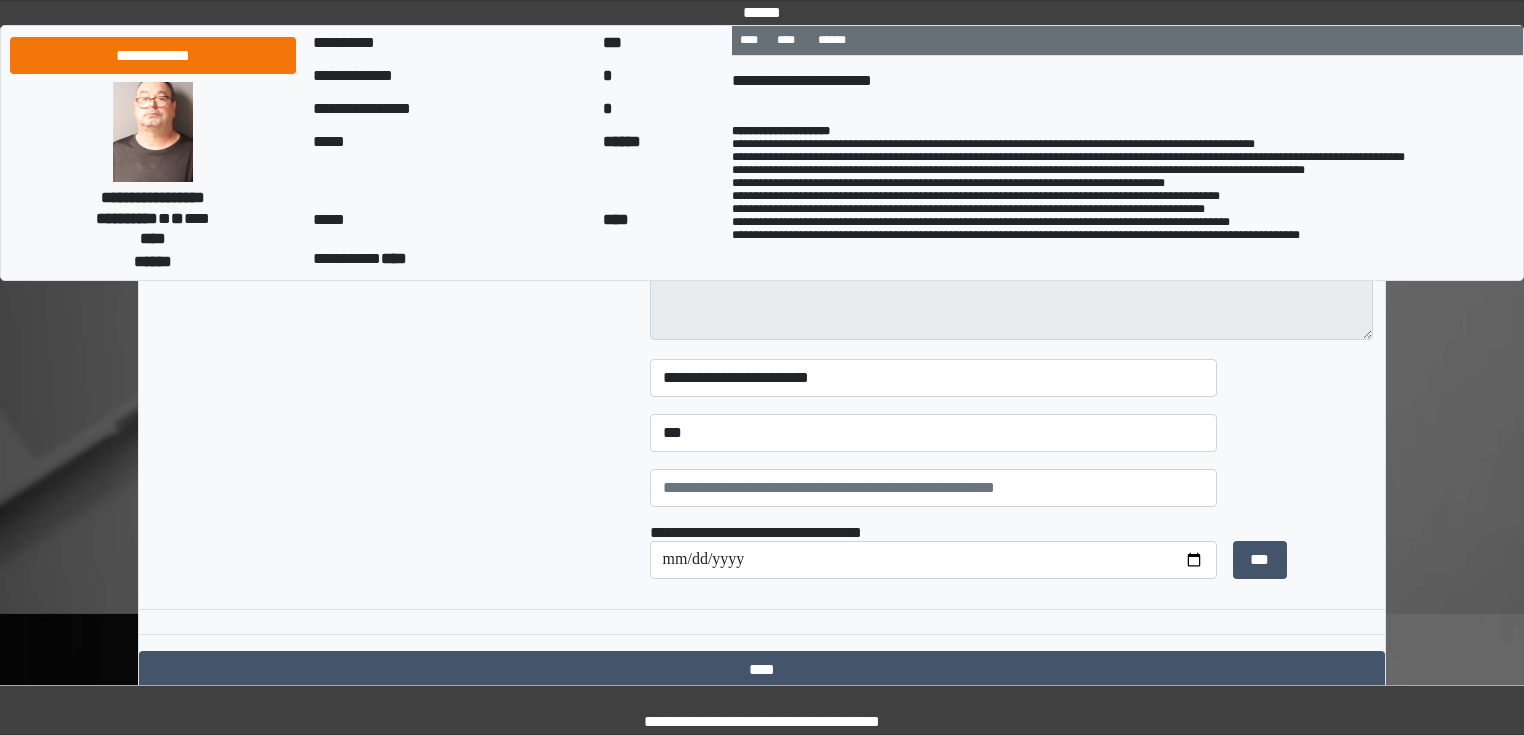 click on "**********" at bounding box center (388, 404) 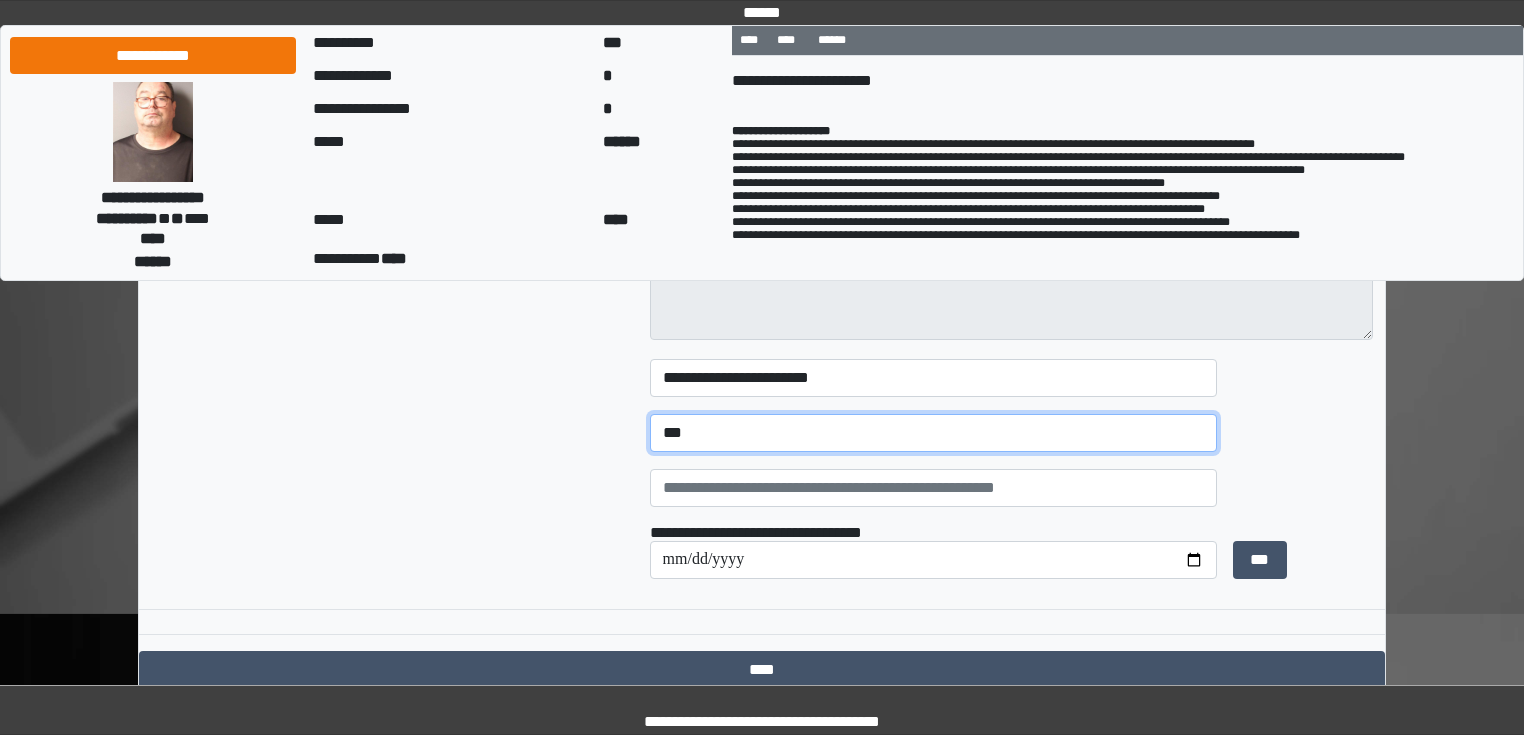 click on "***" at bounding box center (933, 433) 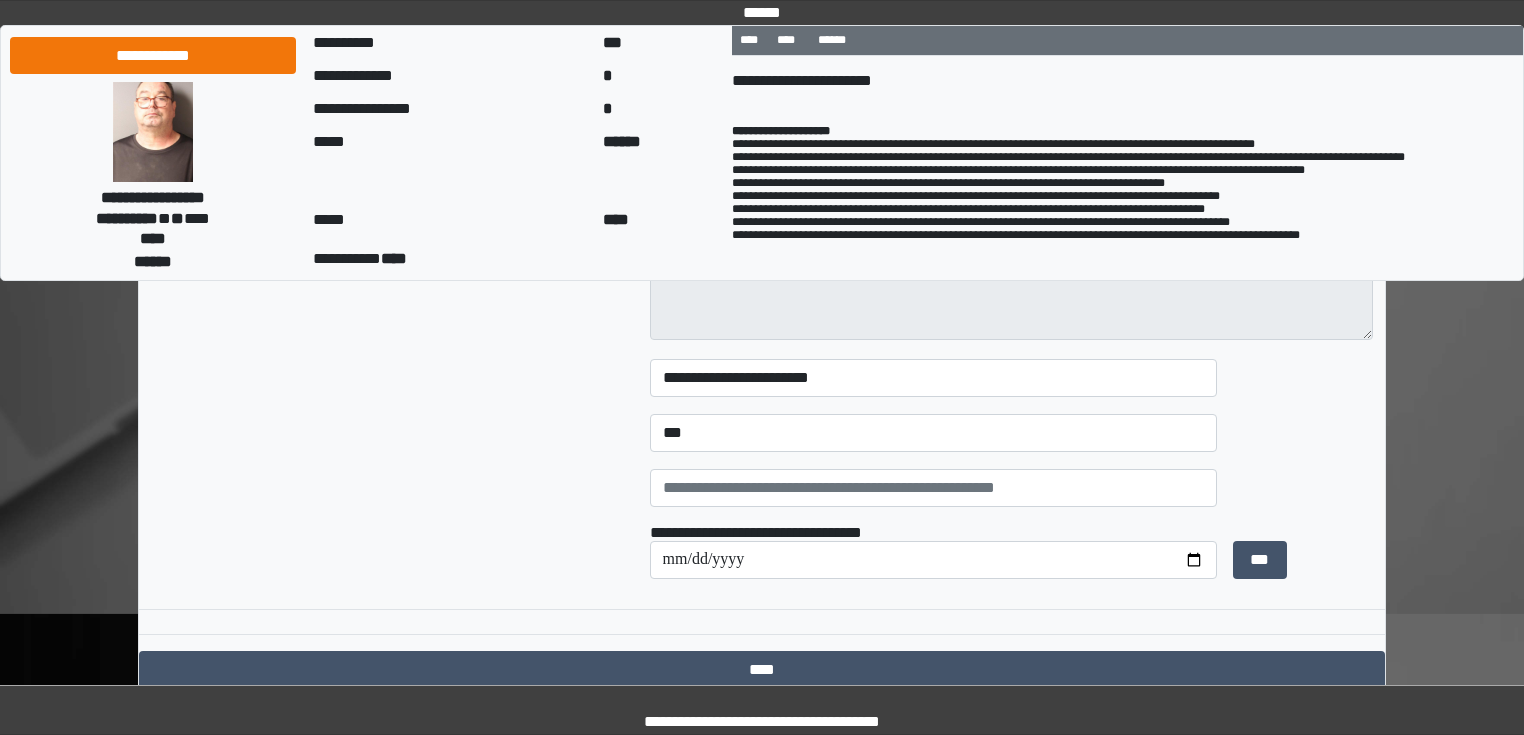 click on "**********" at bounding box center [388, 404] 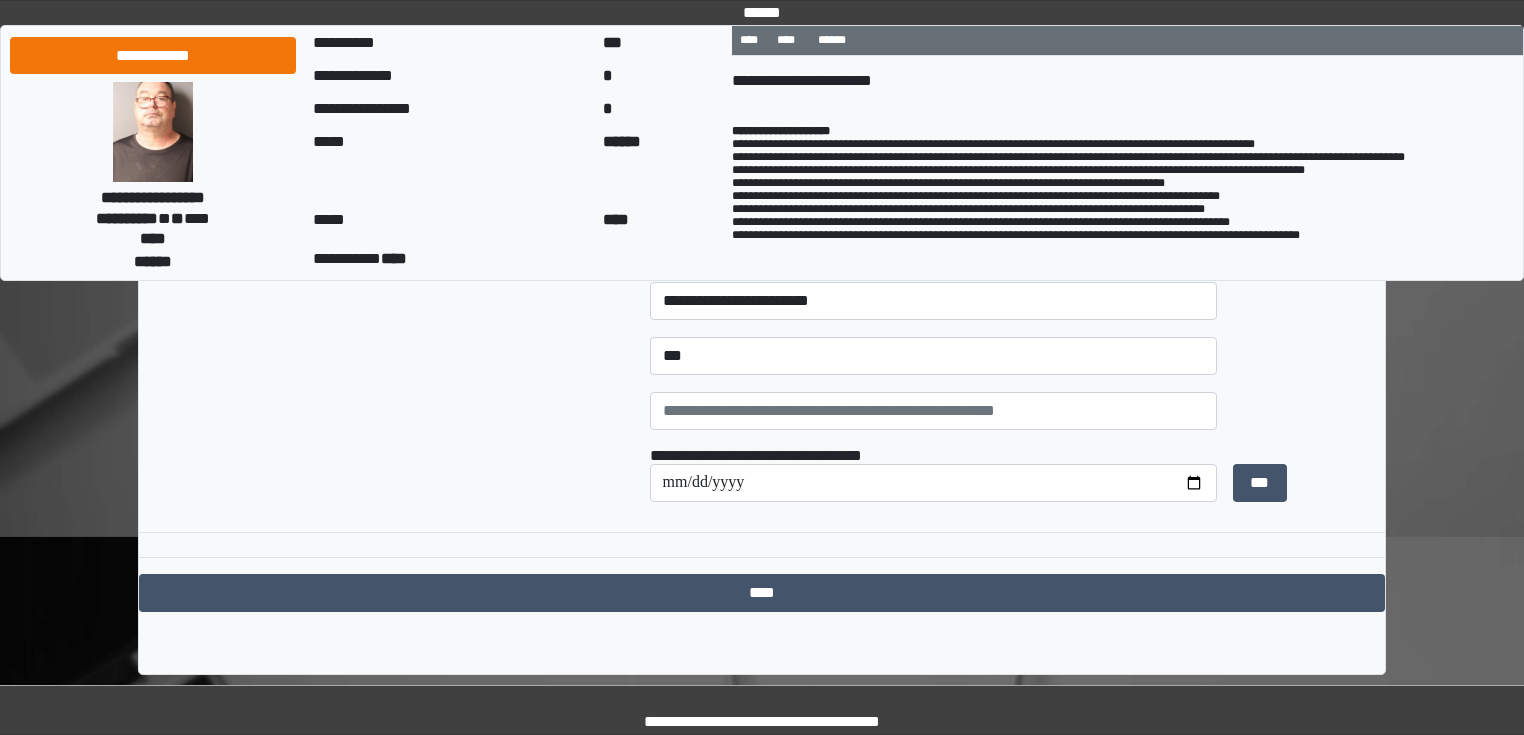 scroll, scrollTop: 321, scrollLeft: 0, axis: vertical 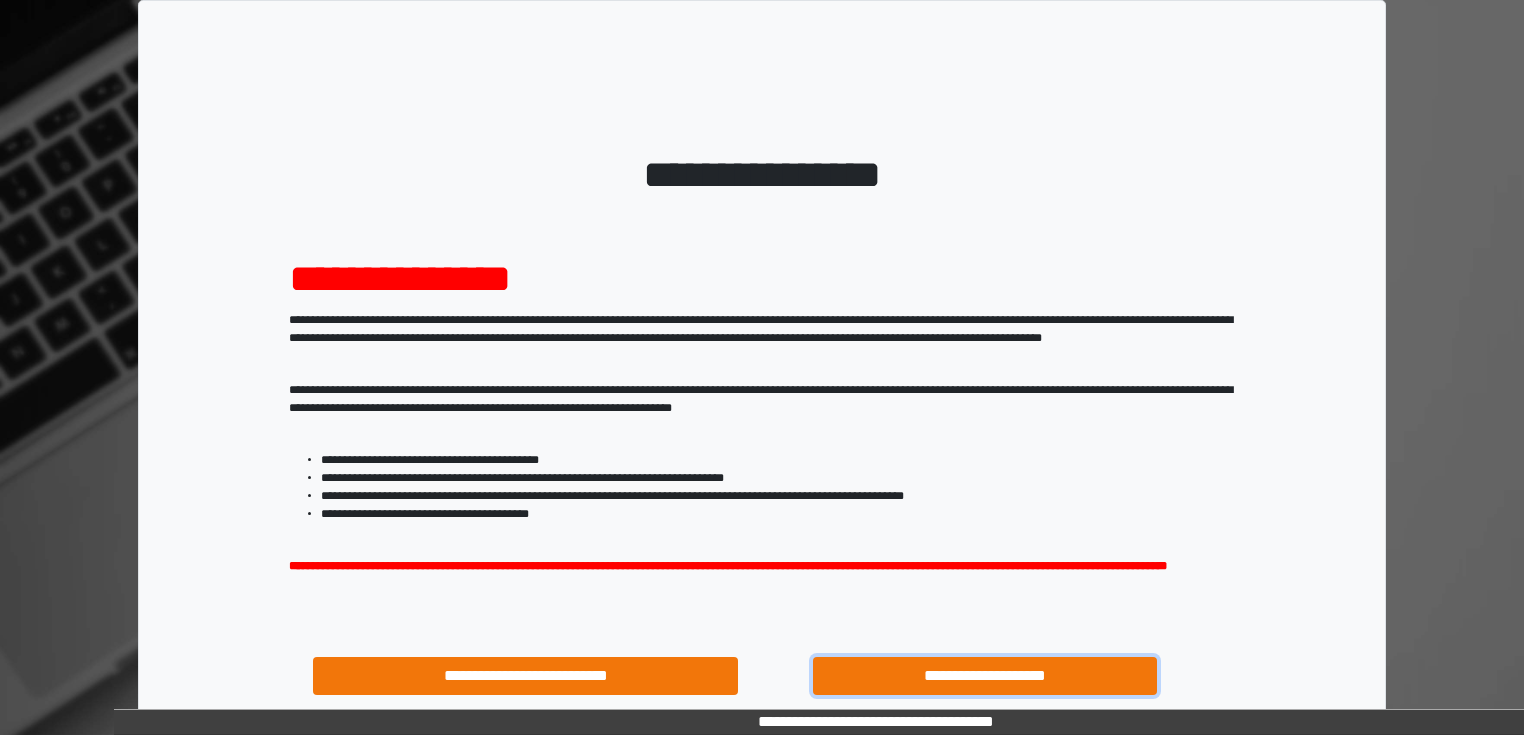 click on "**********" at bounding box center [985, 676] 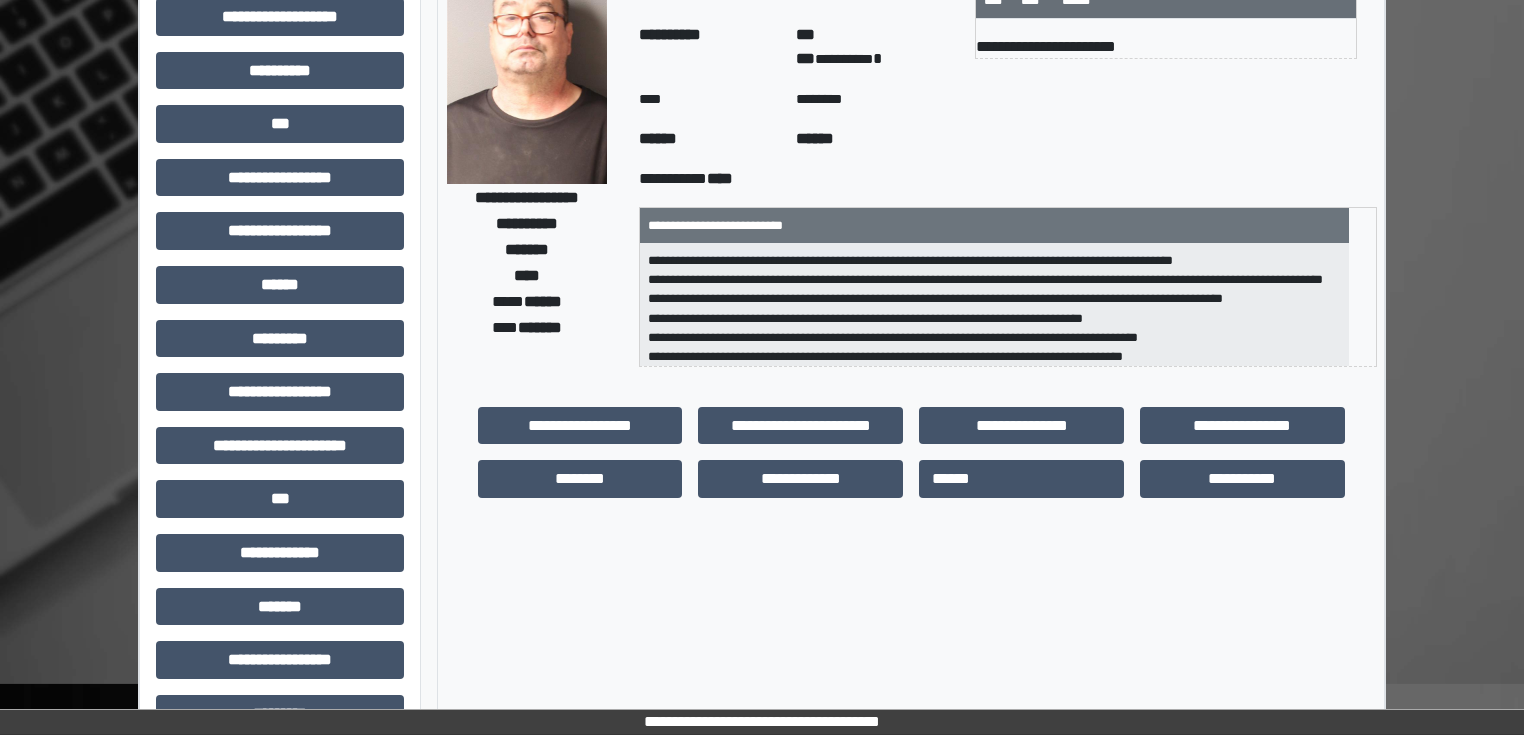 scroll, scrollTop: 80, scrollLeft: 0, axis: vertical 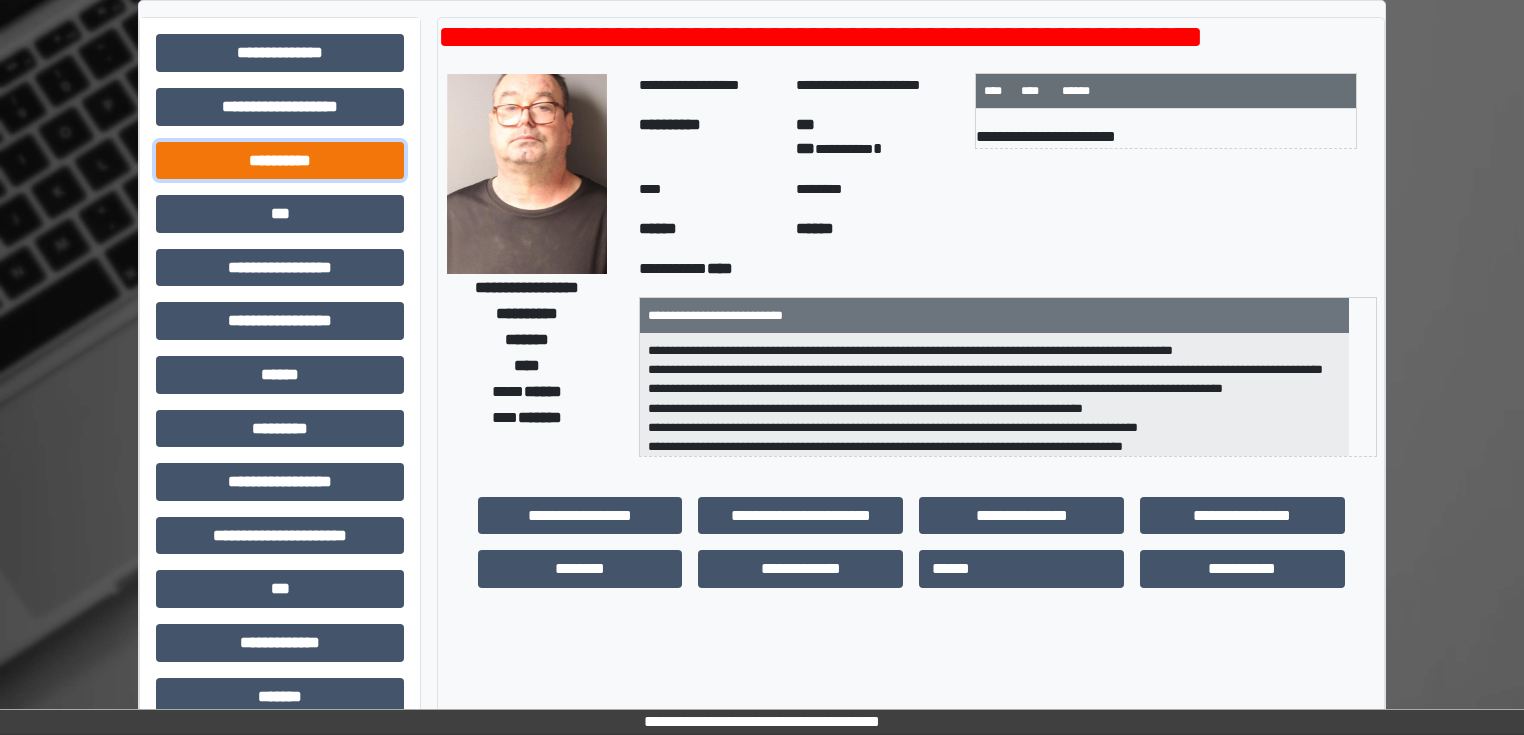 click on "**********" at bounding box center [280, 161] 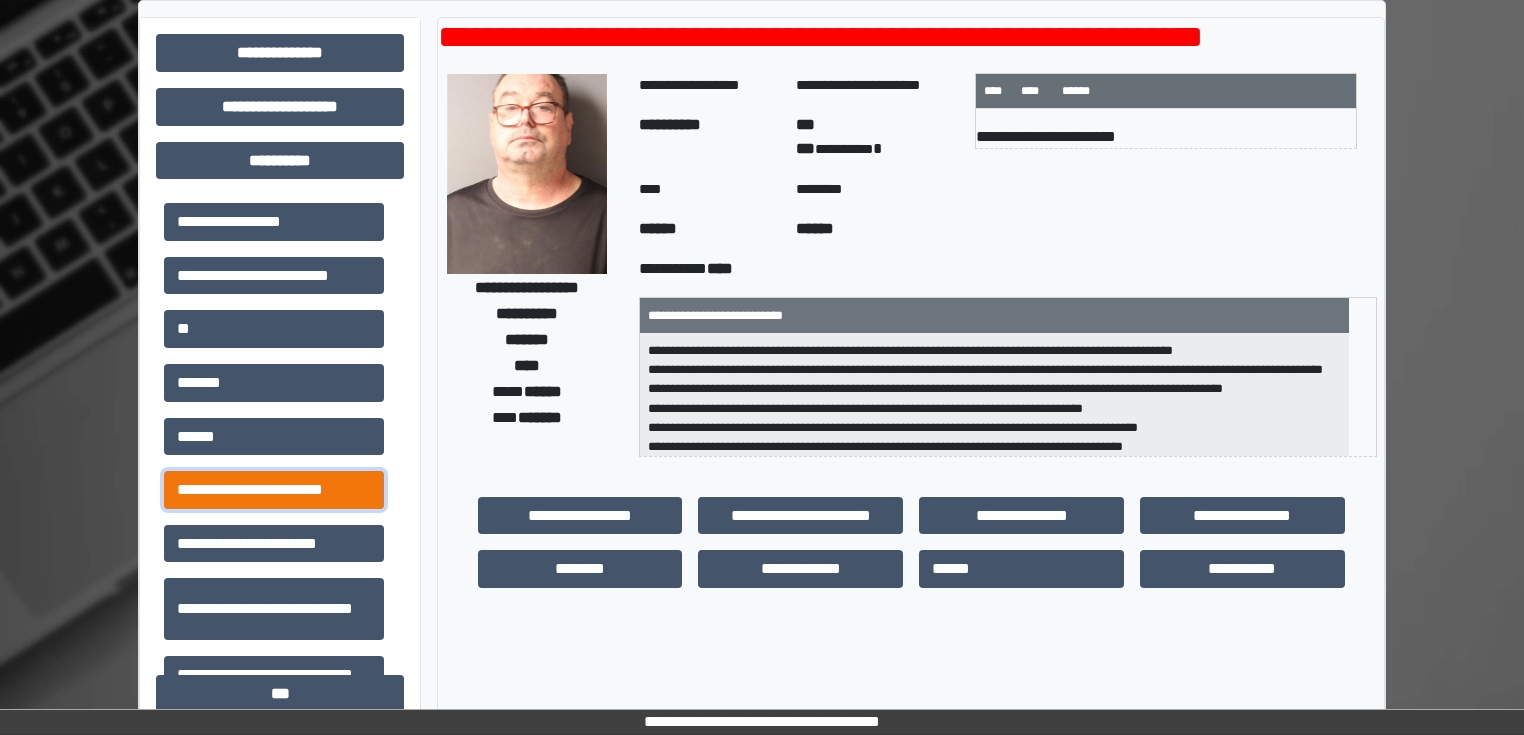click on "**********" at bounding box center (274, 490) 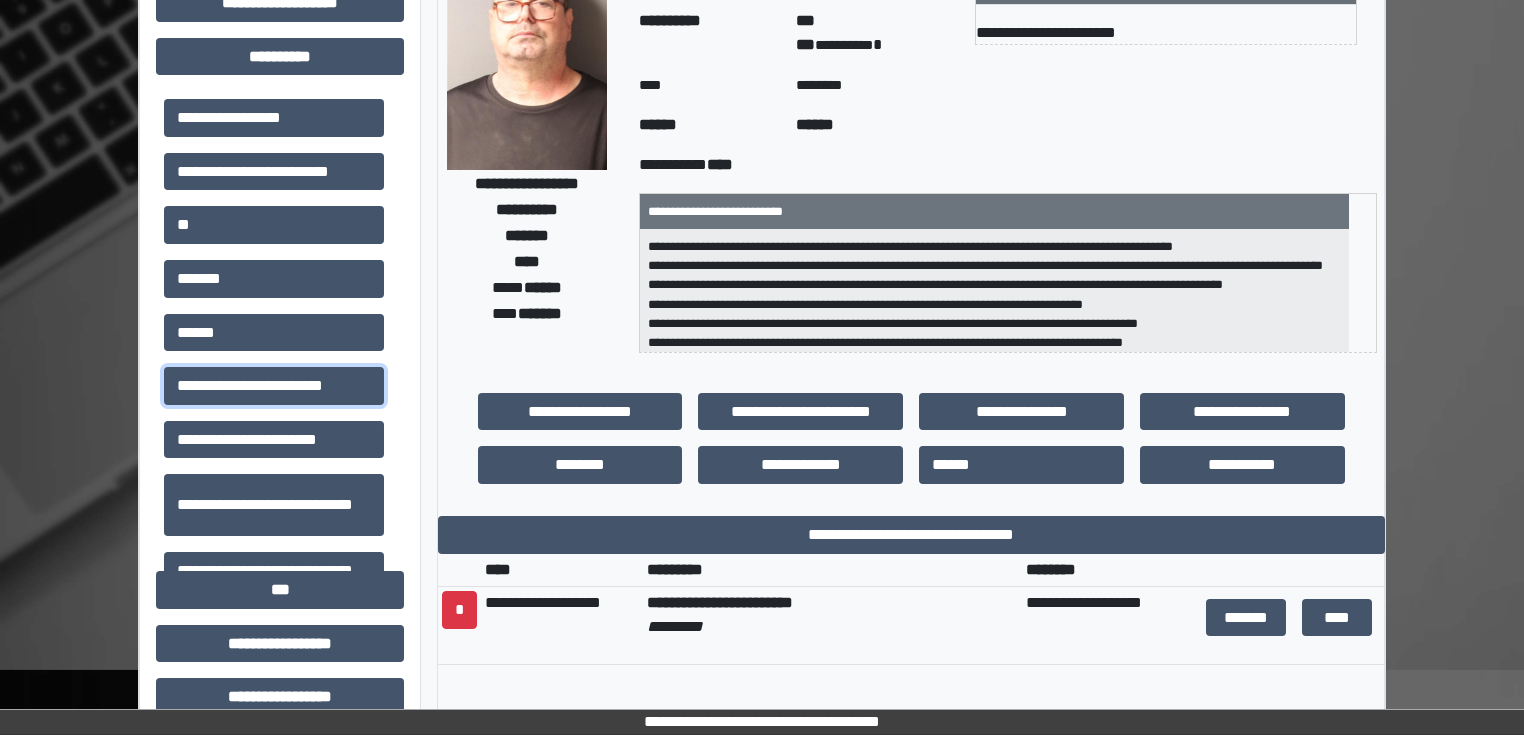 scroll, scrollTop: 400, scrollLeft: 0, axis: vertical 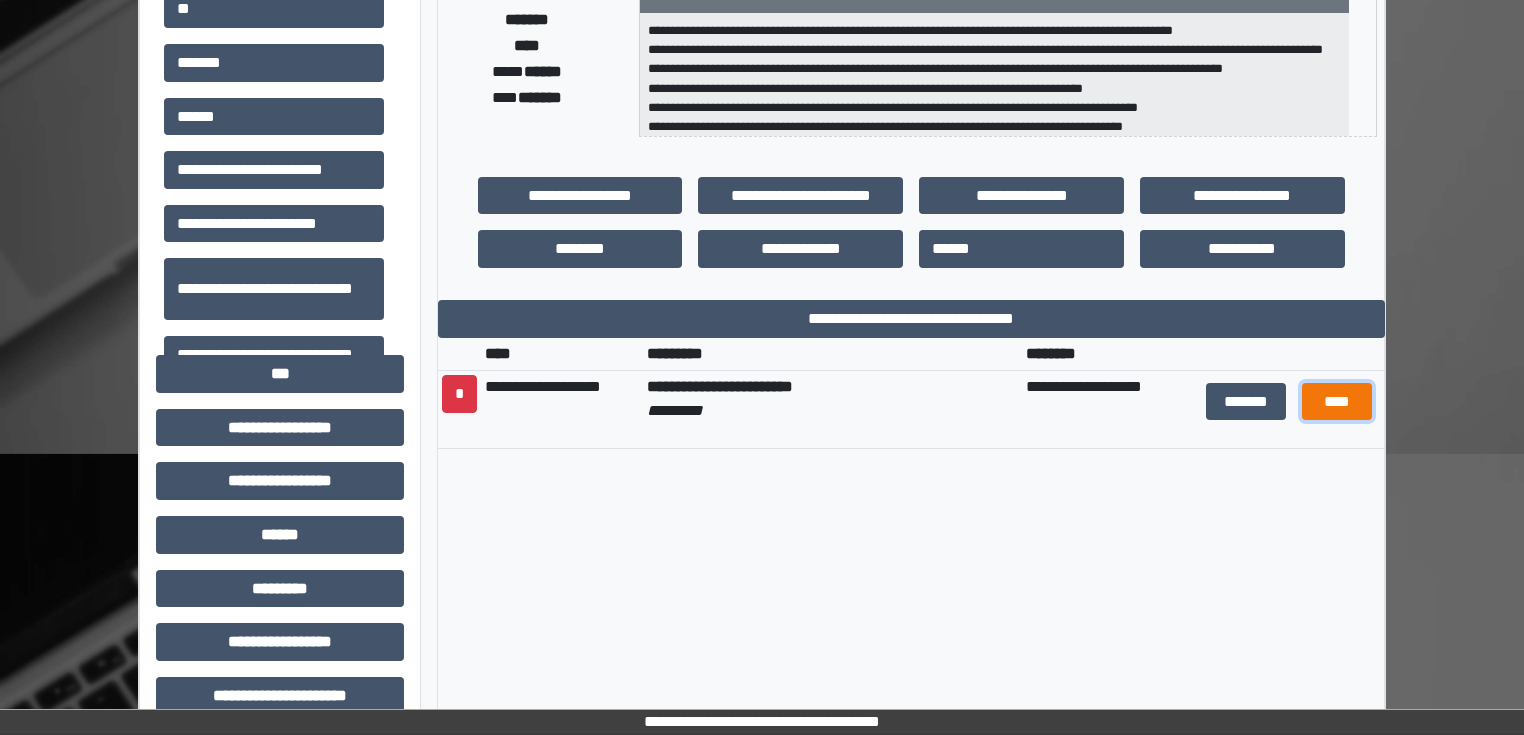 click on "****" at bounding box center [1336, 402] 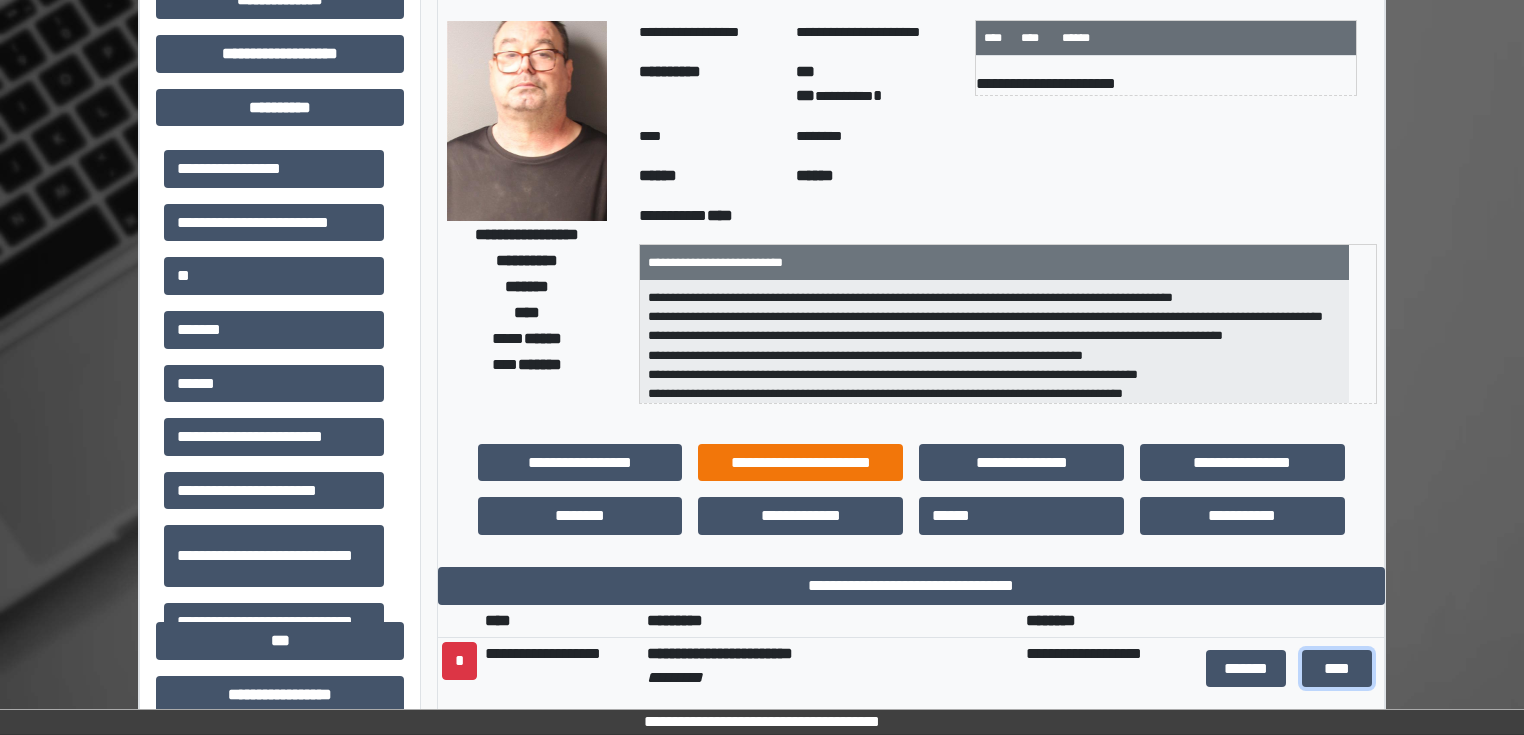 scroll, scrollTop: 0, scrollLeft: 0, axis: both 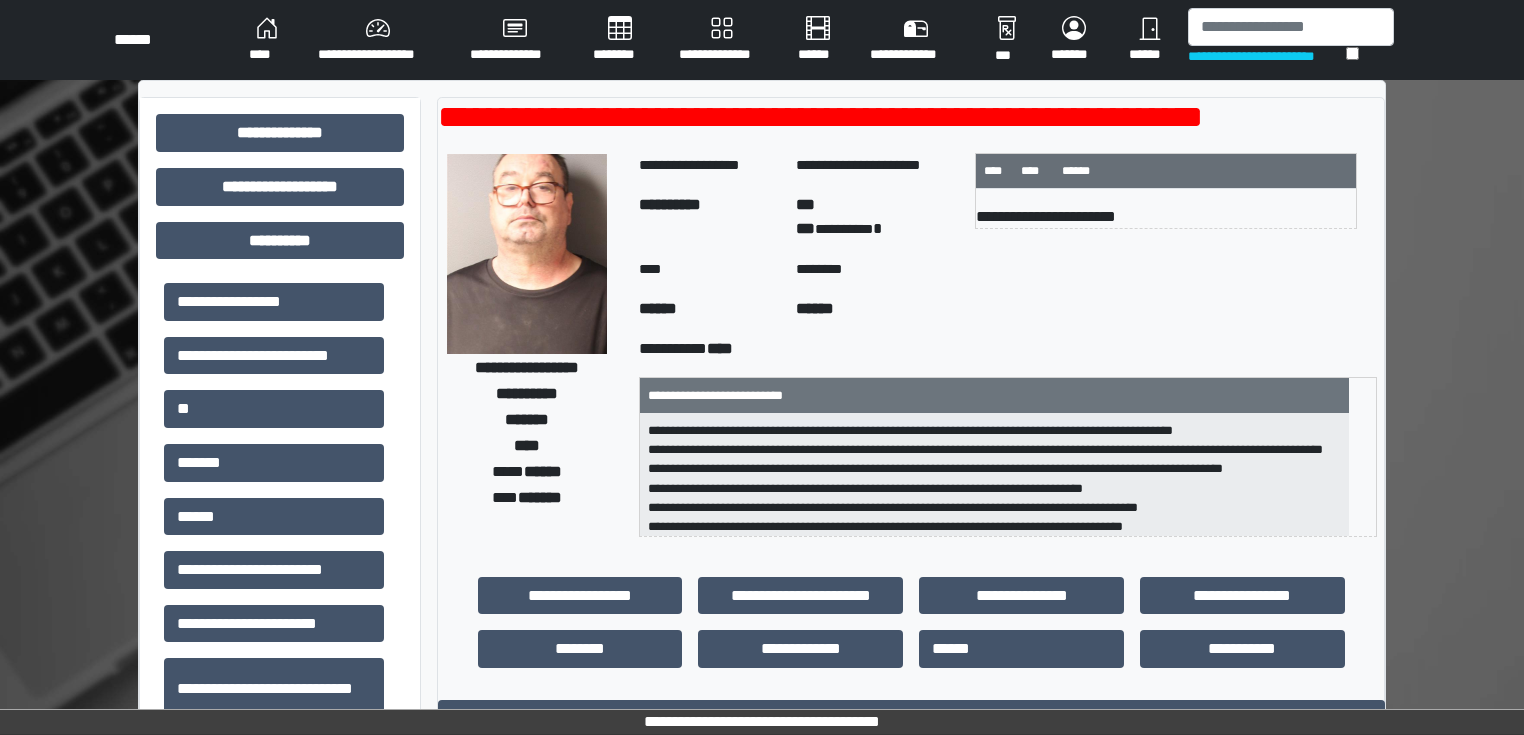 click on "**********" at bounding box center (762, 40) 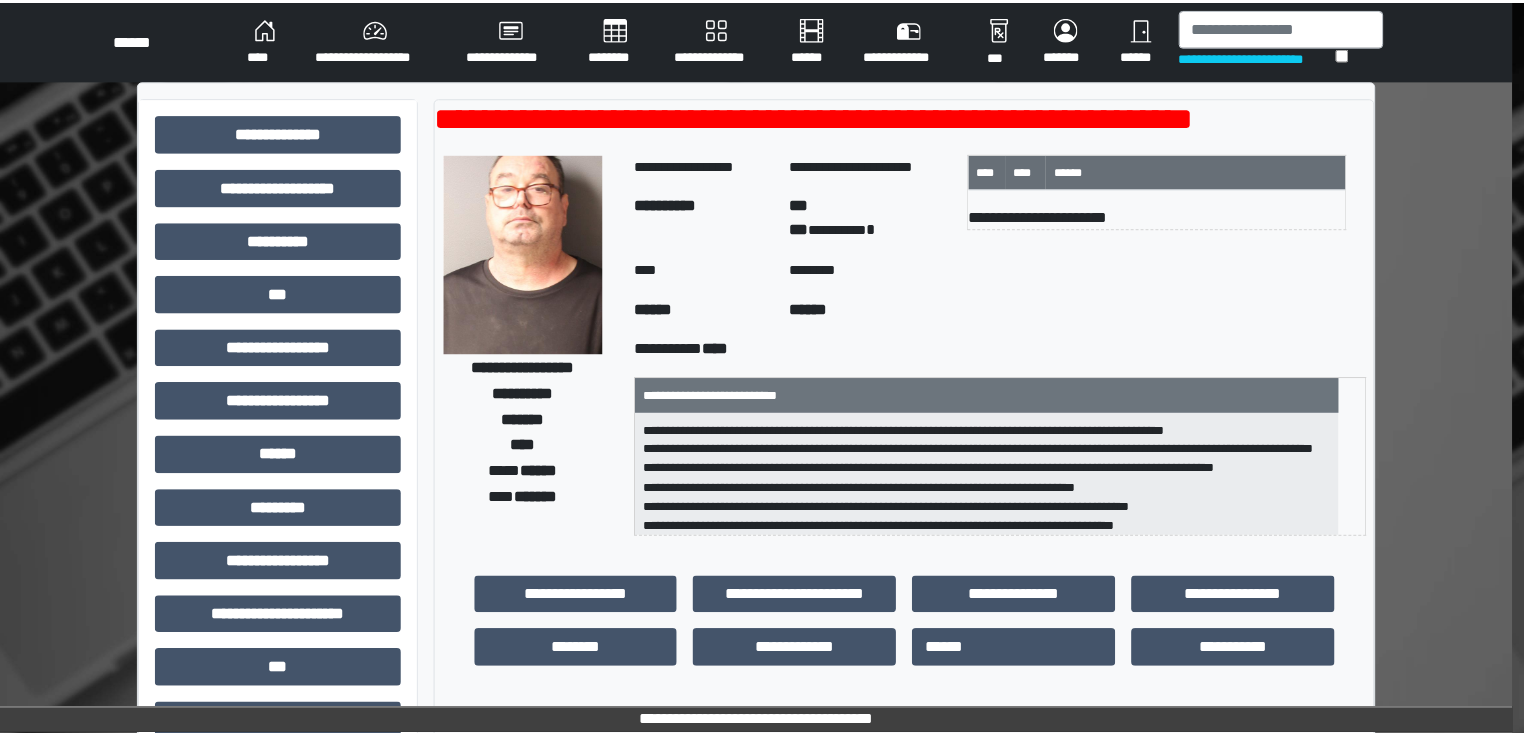 scroll, scrollTop: 0, scrollLeft: 0, axis: both 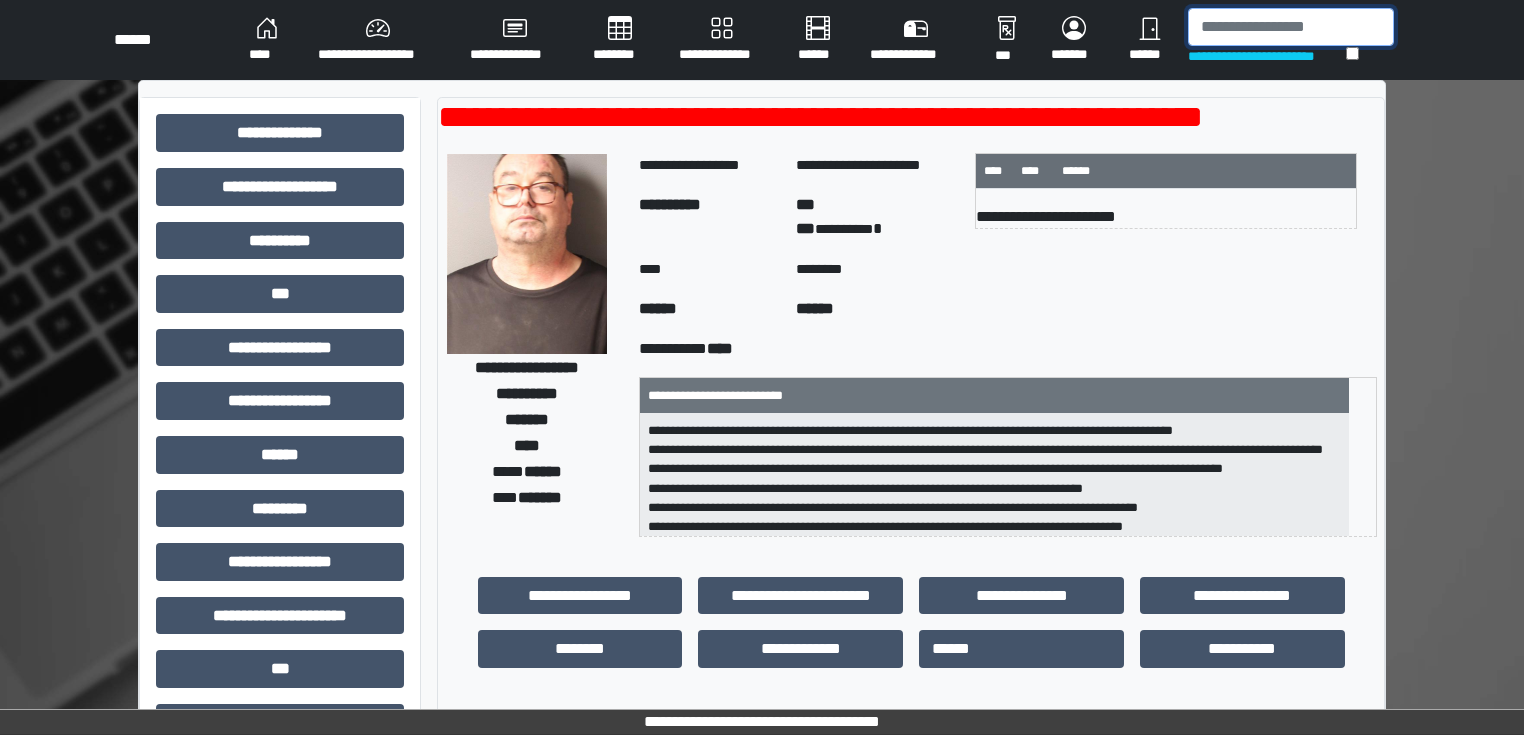 click at bounding box center [1291, 27] 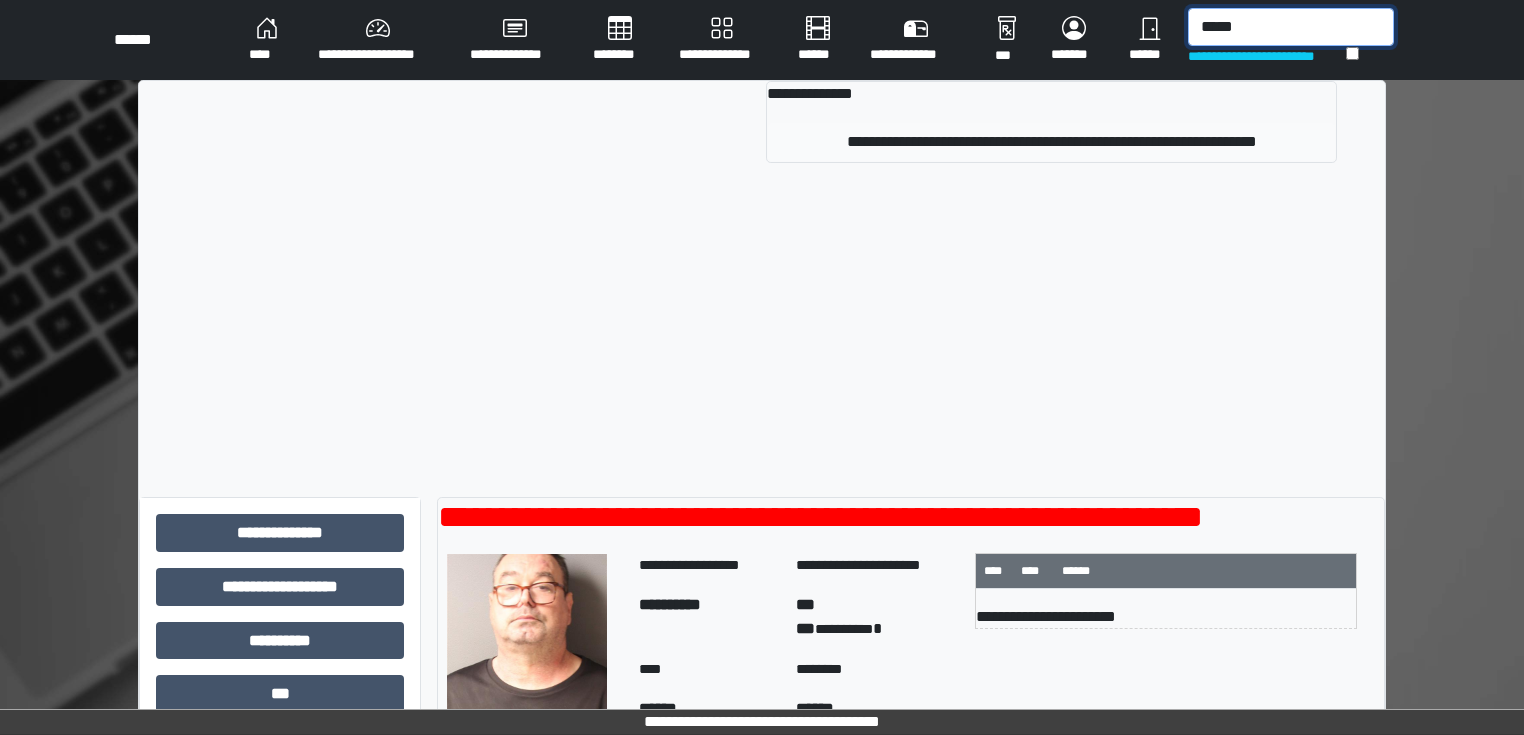type on "*****" 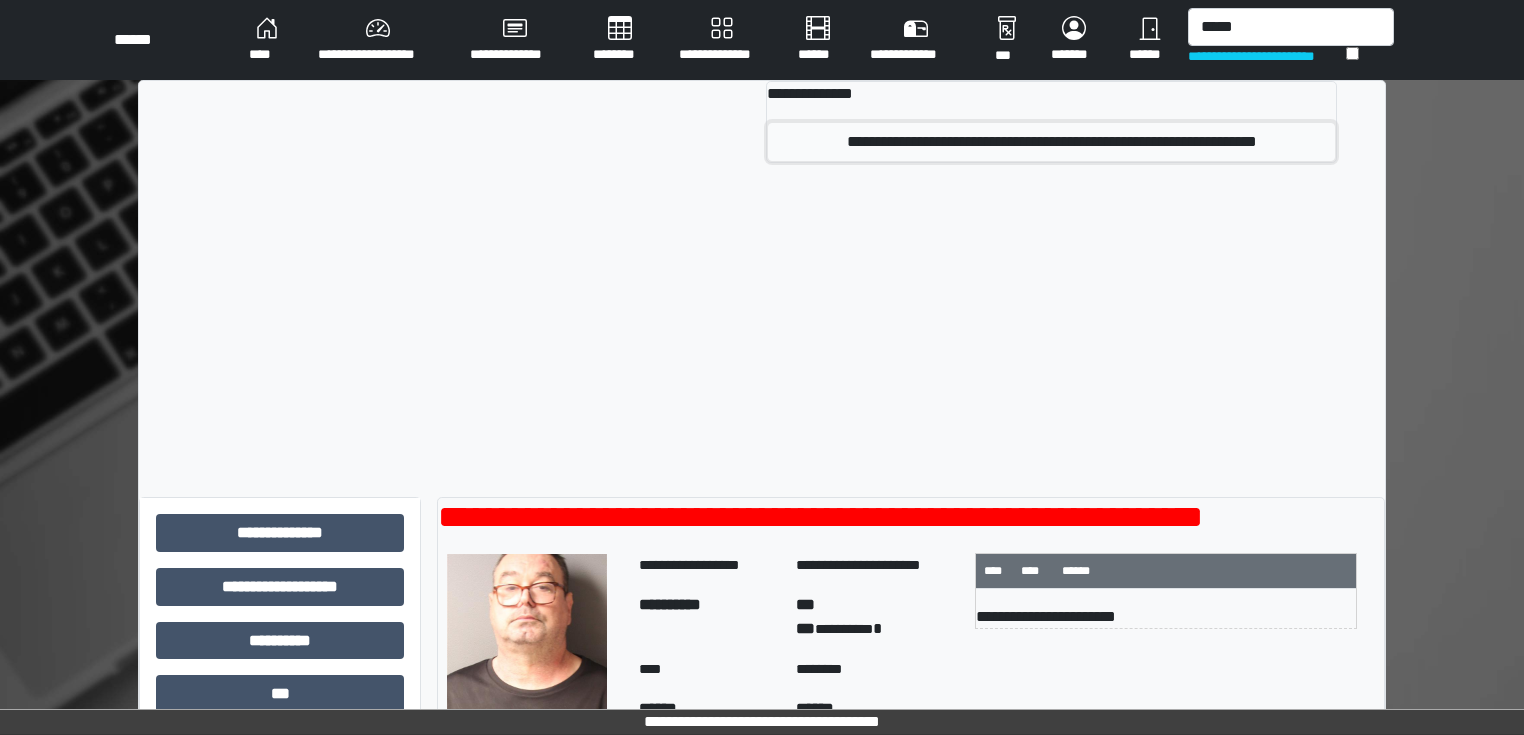 click on "**********" at bounding box center (1051, 142) 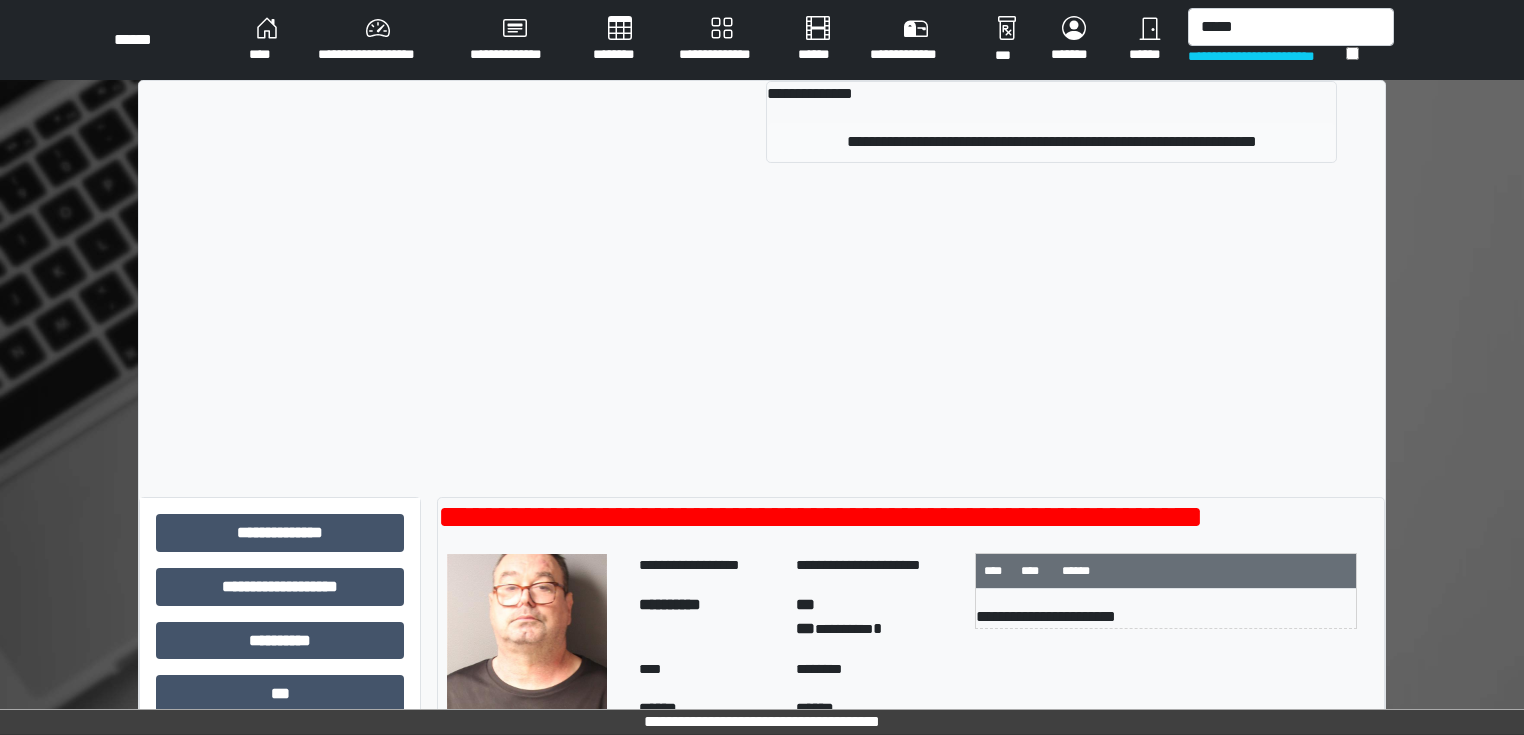 type 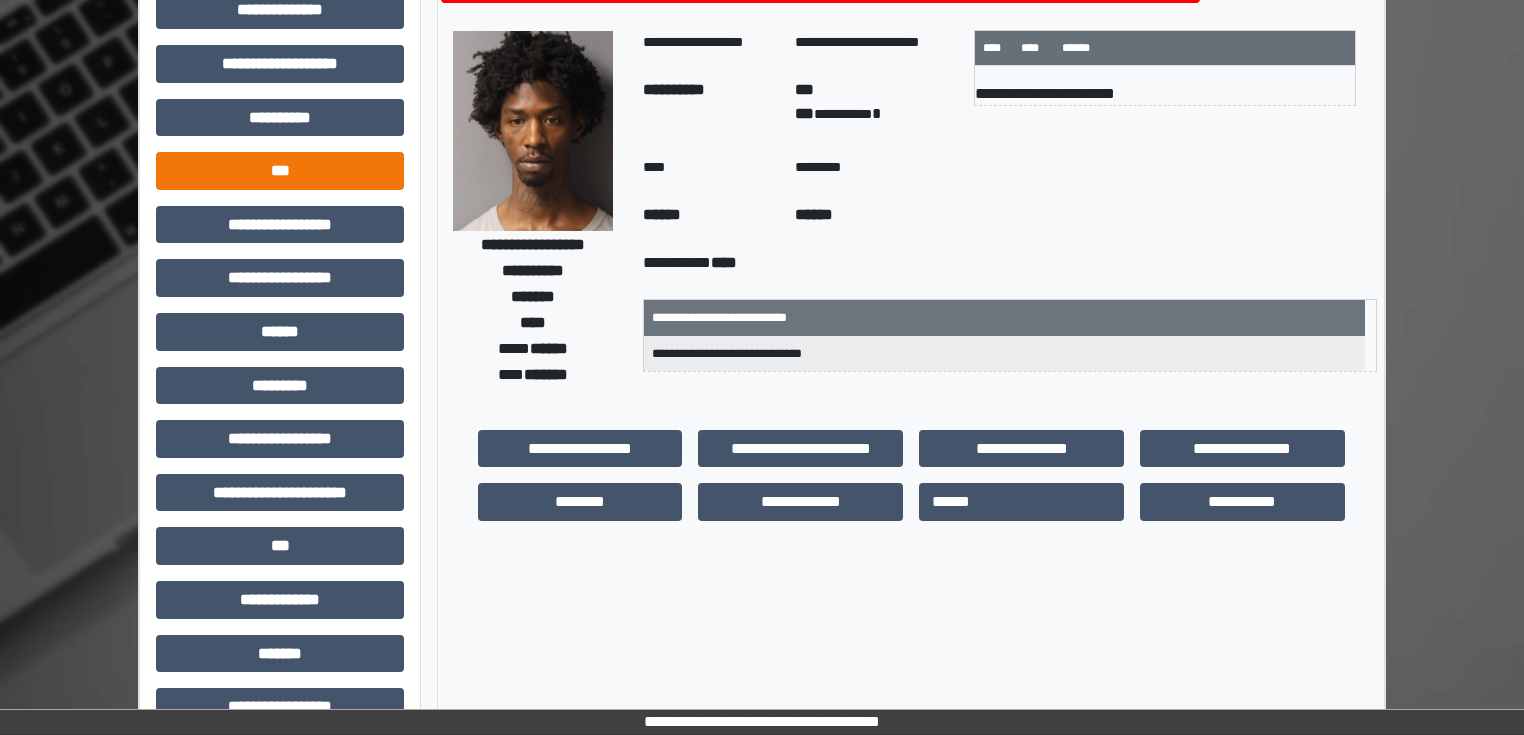scroll, scrollTop: 80, scrollLeft: 0, axis: vertical 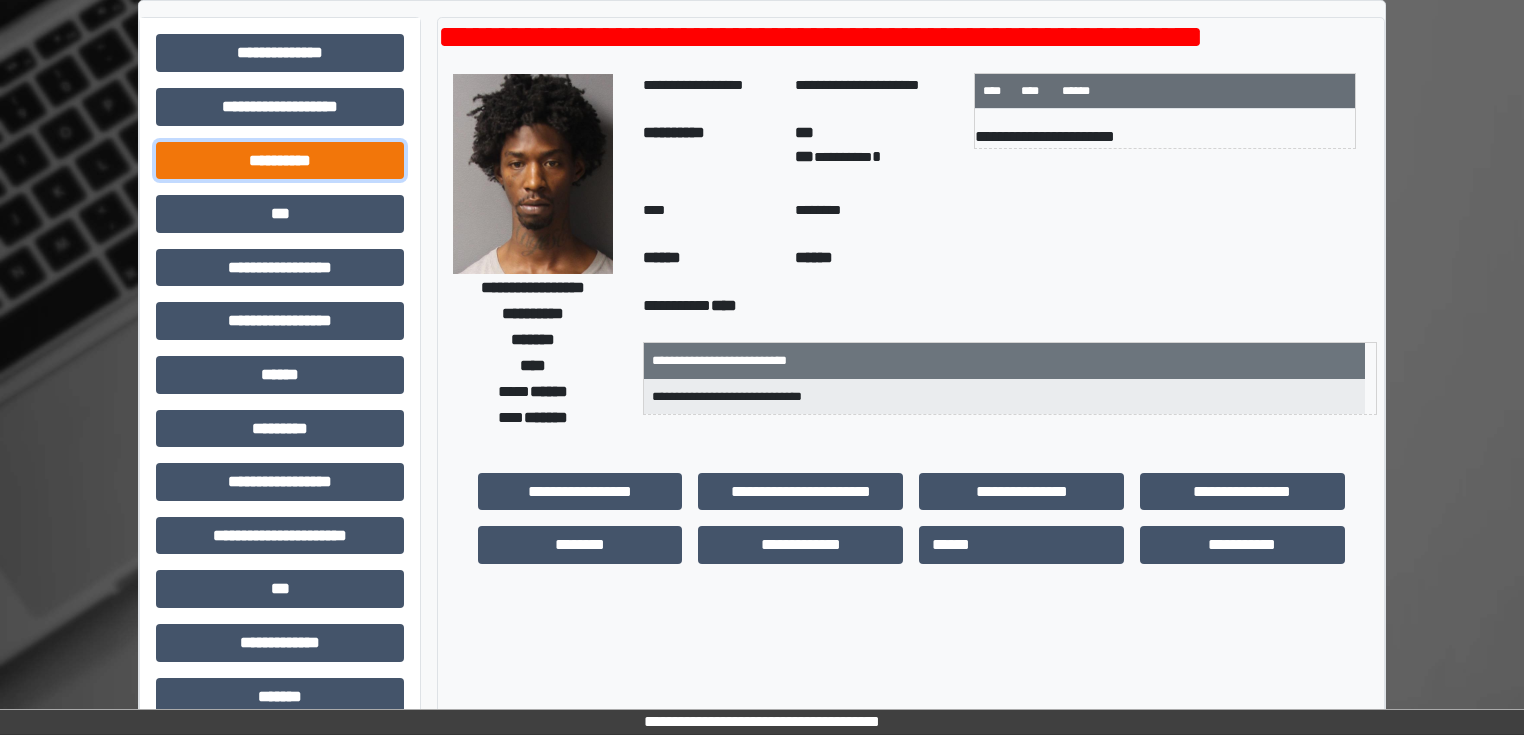 click on "**********" at bounding box center (280, 161) 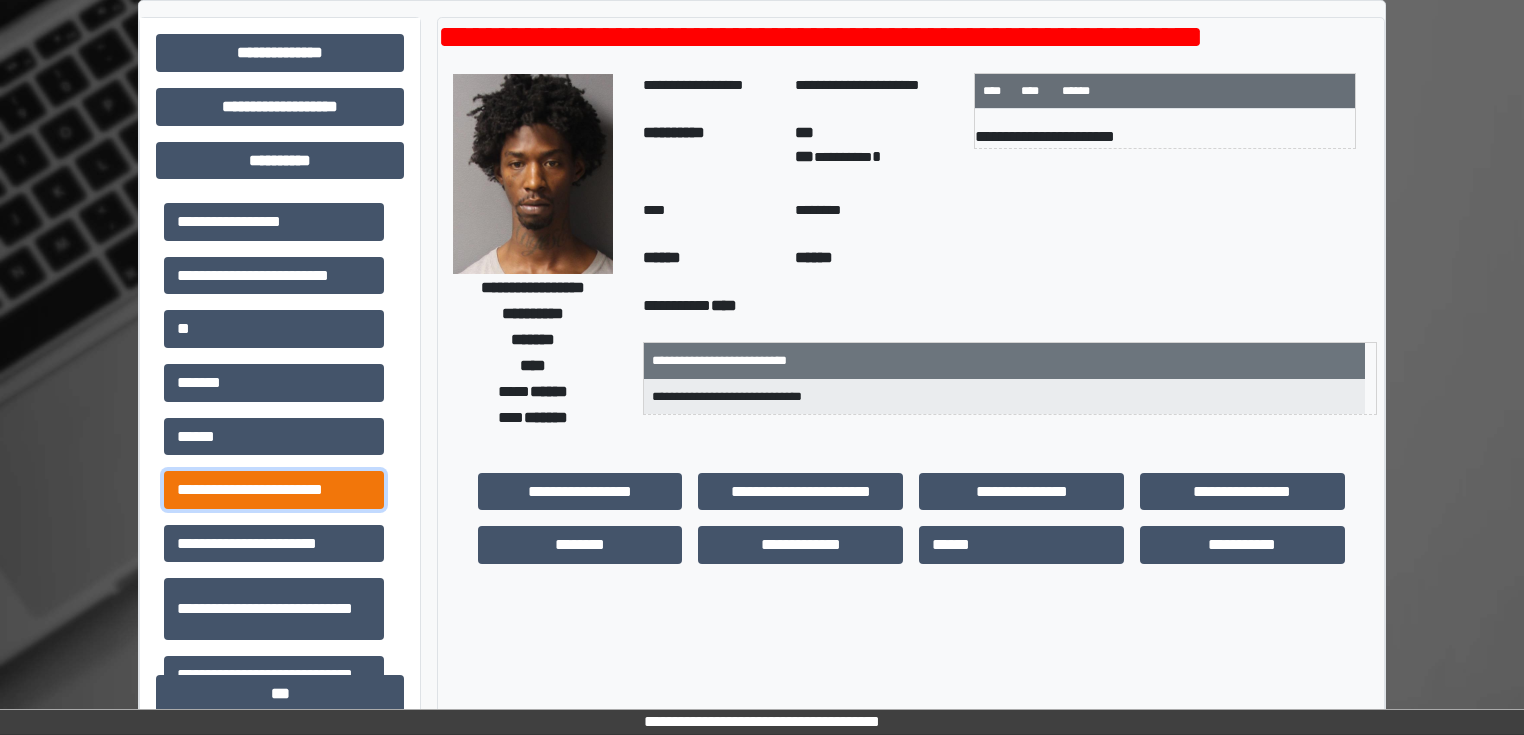 click on "**********" at bounding box center [274, 490] 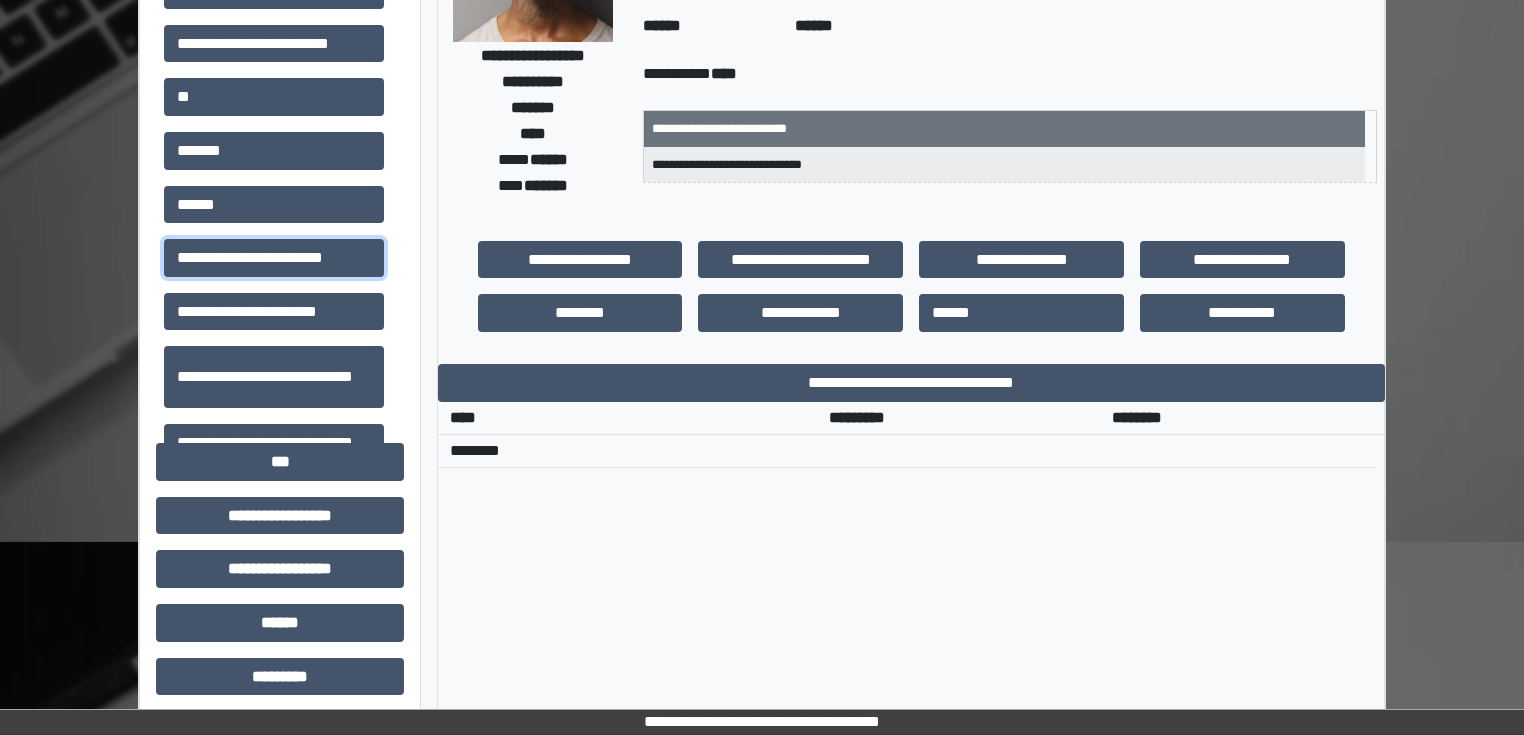 scroll, scrollTop: 320, scrollLeft: 0, axis: vertical 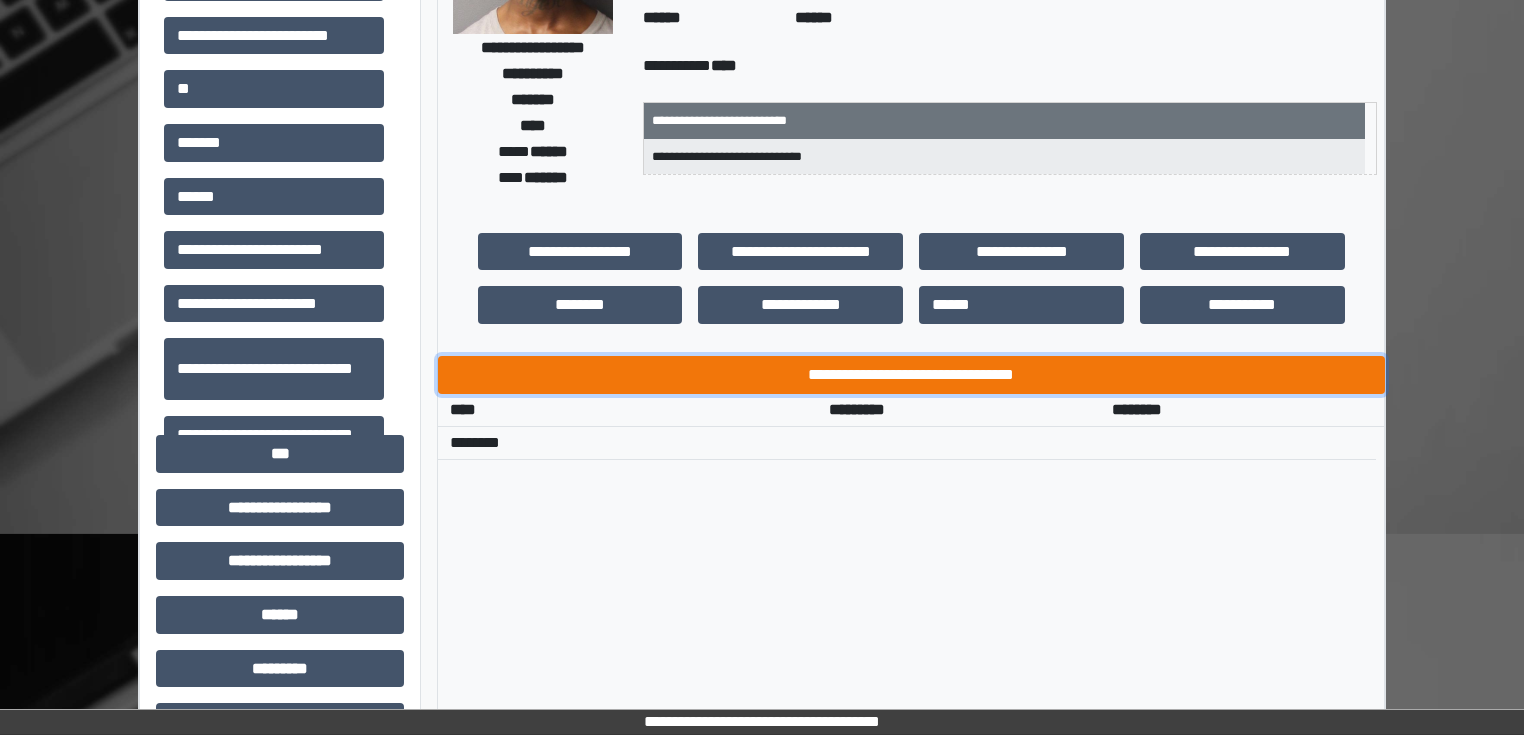 click on "**********" at bounding box center [911, 375] 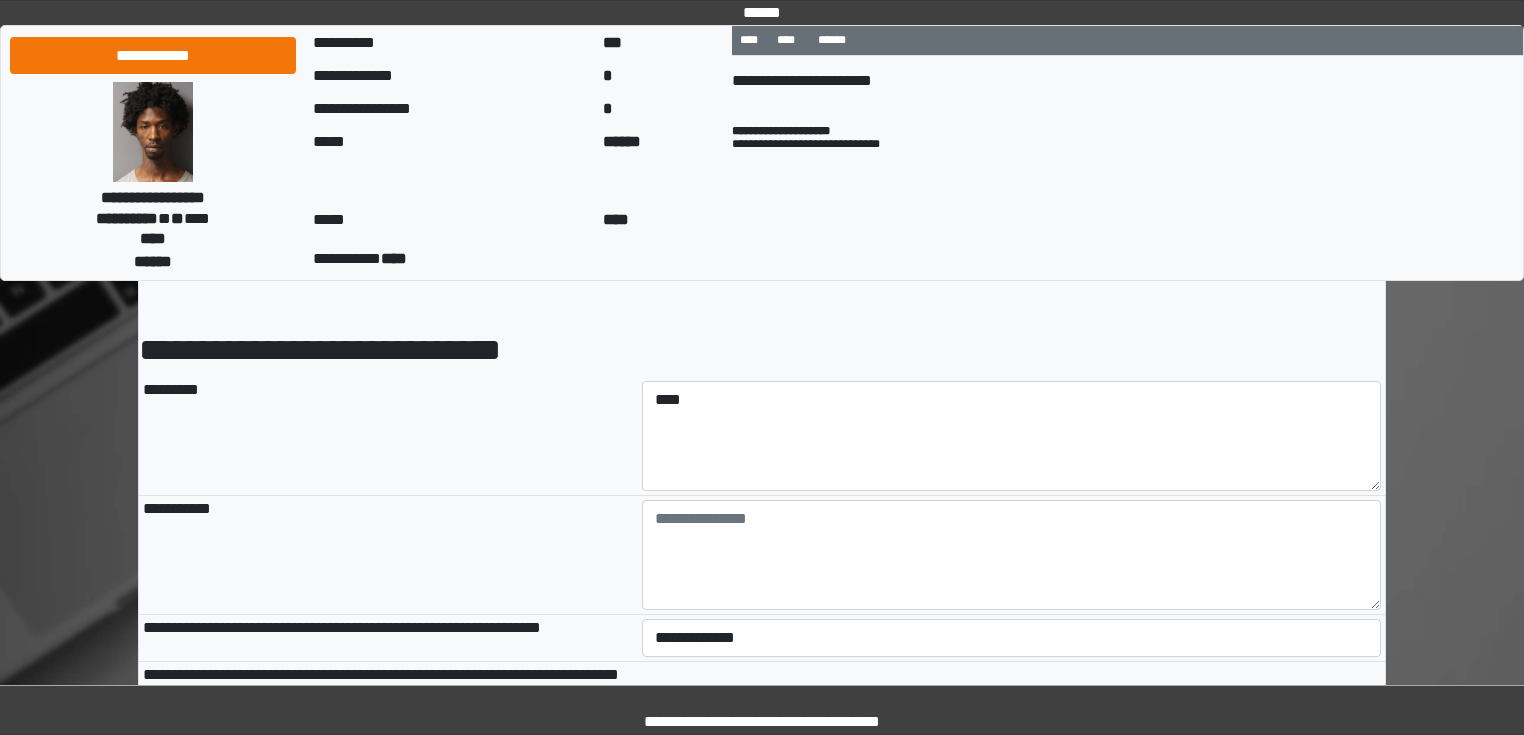 scroll, scrollTop: 240, scrollLeft: 0, axis: vertical 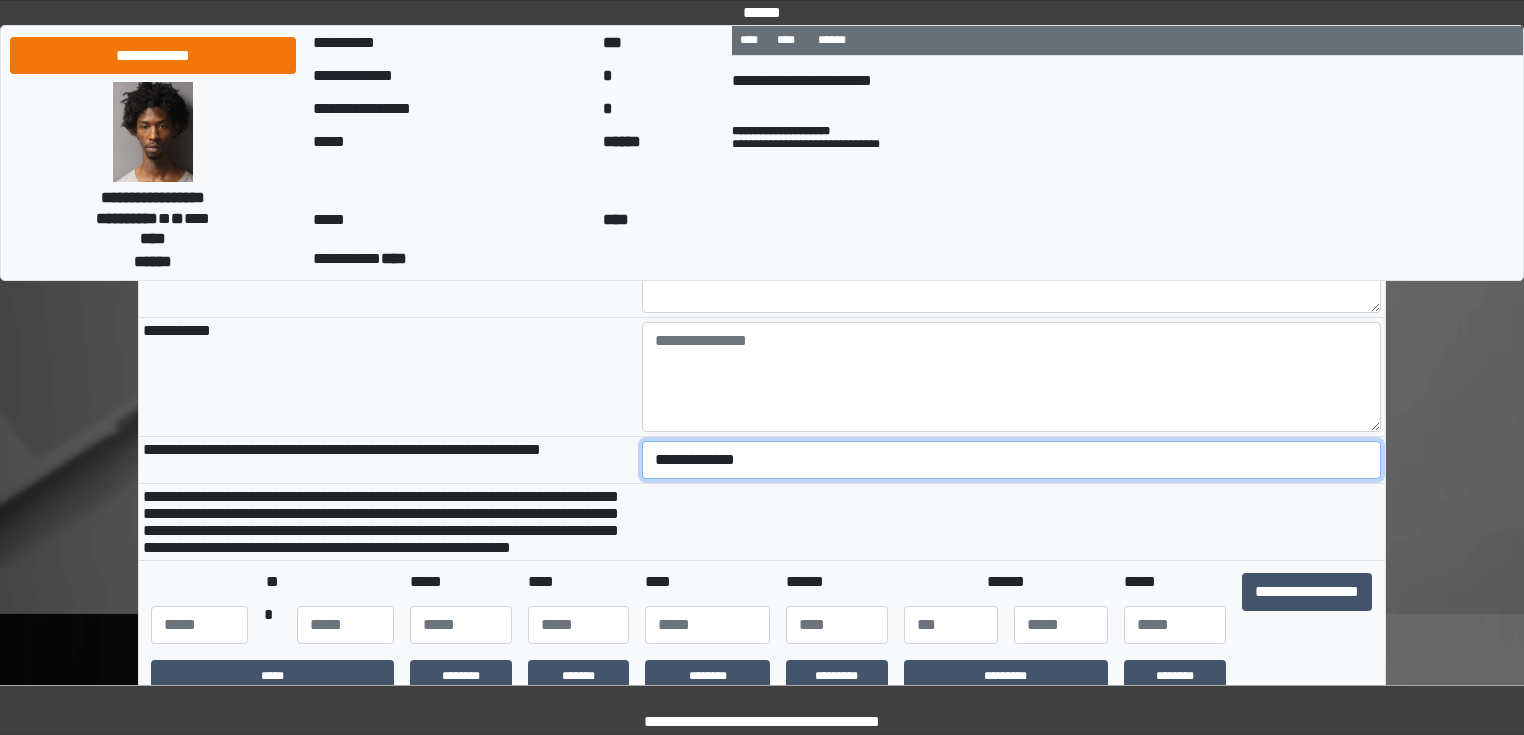 drag, startPoint x: 822, startPoint y: 463, endPoint x: 794, endPoint y: 476, distance: 30.870699 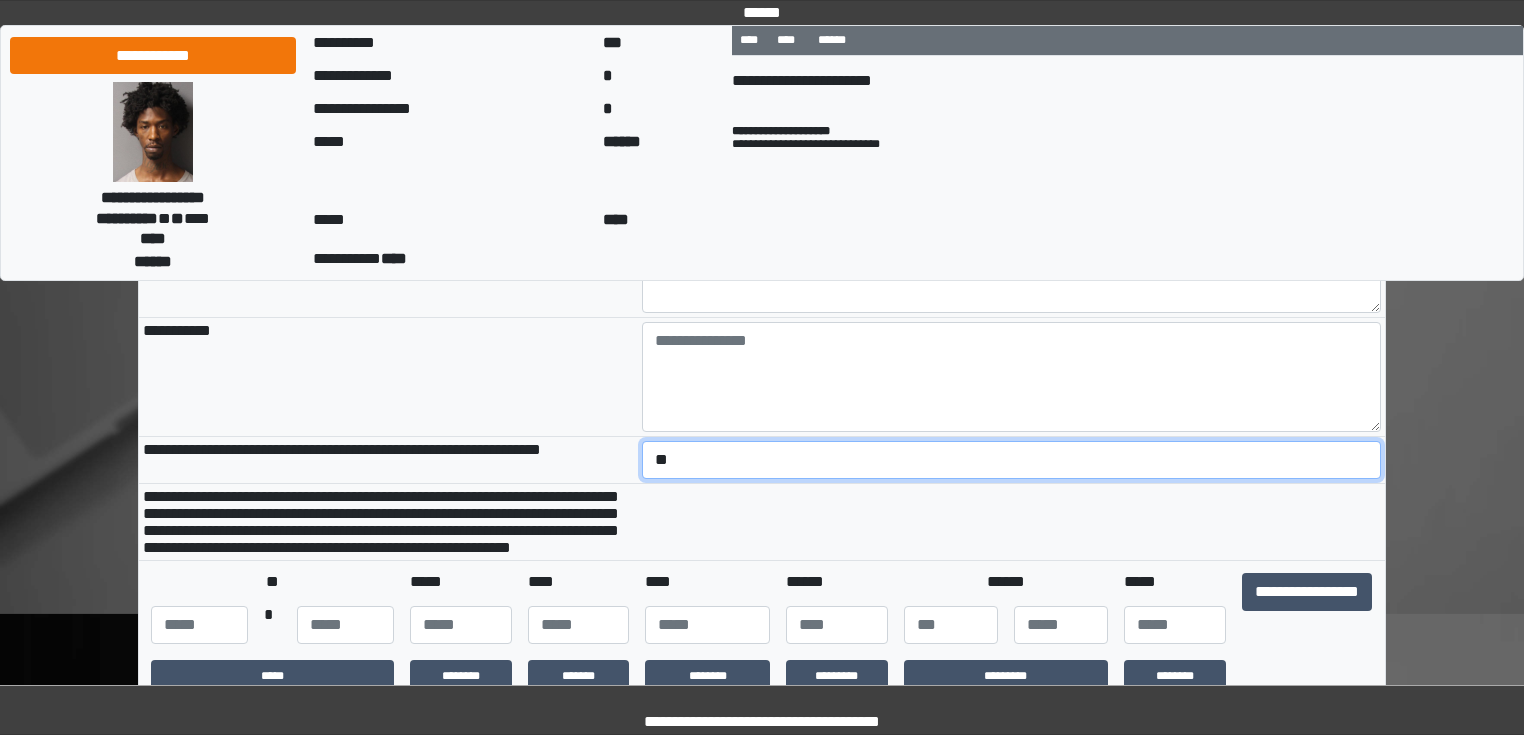 click on "**********" at bounding box center [1012, 460] 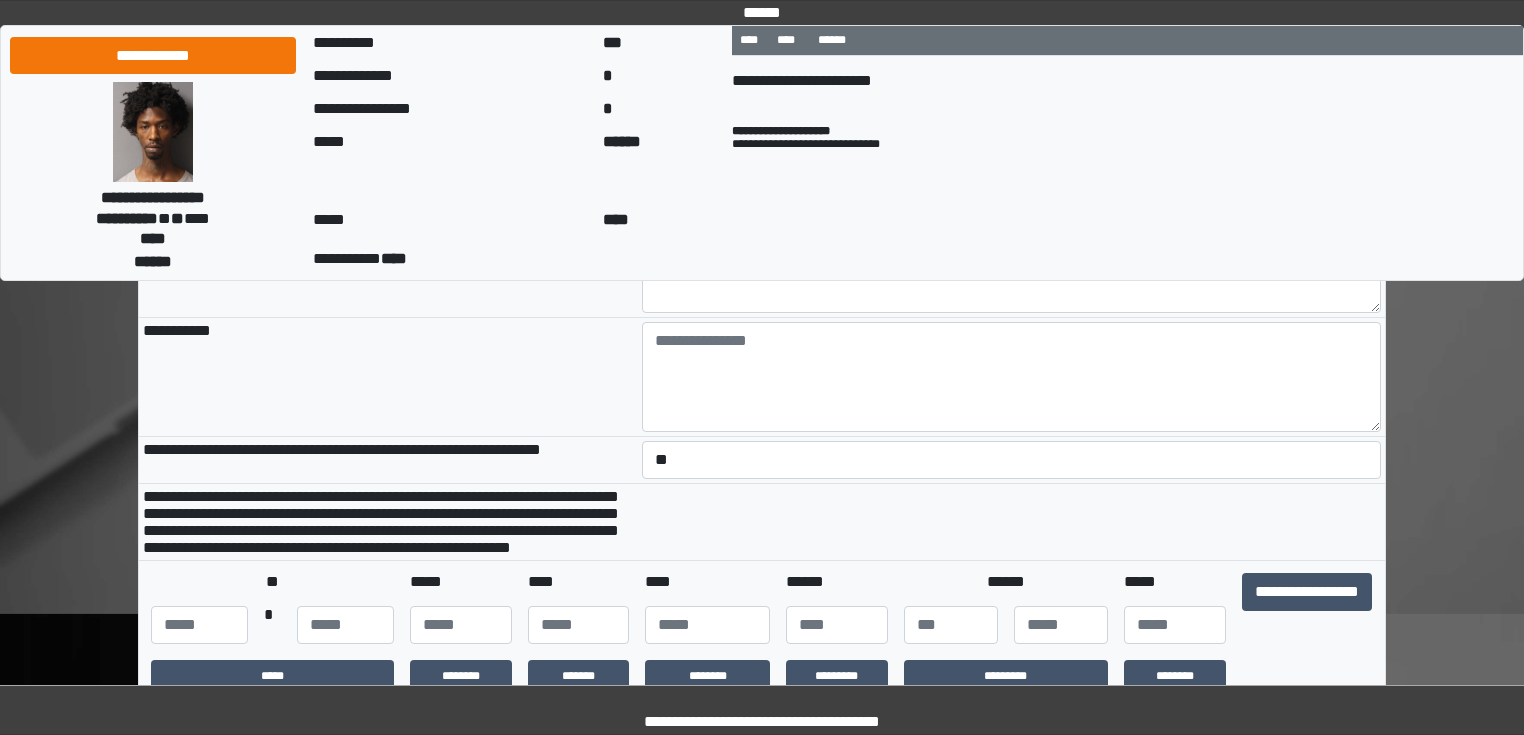 drag, startPoint x: 421, startPoint y: 524, endPoint x: 380, endPoint y: 499, distance: 48.02083 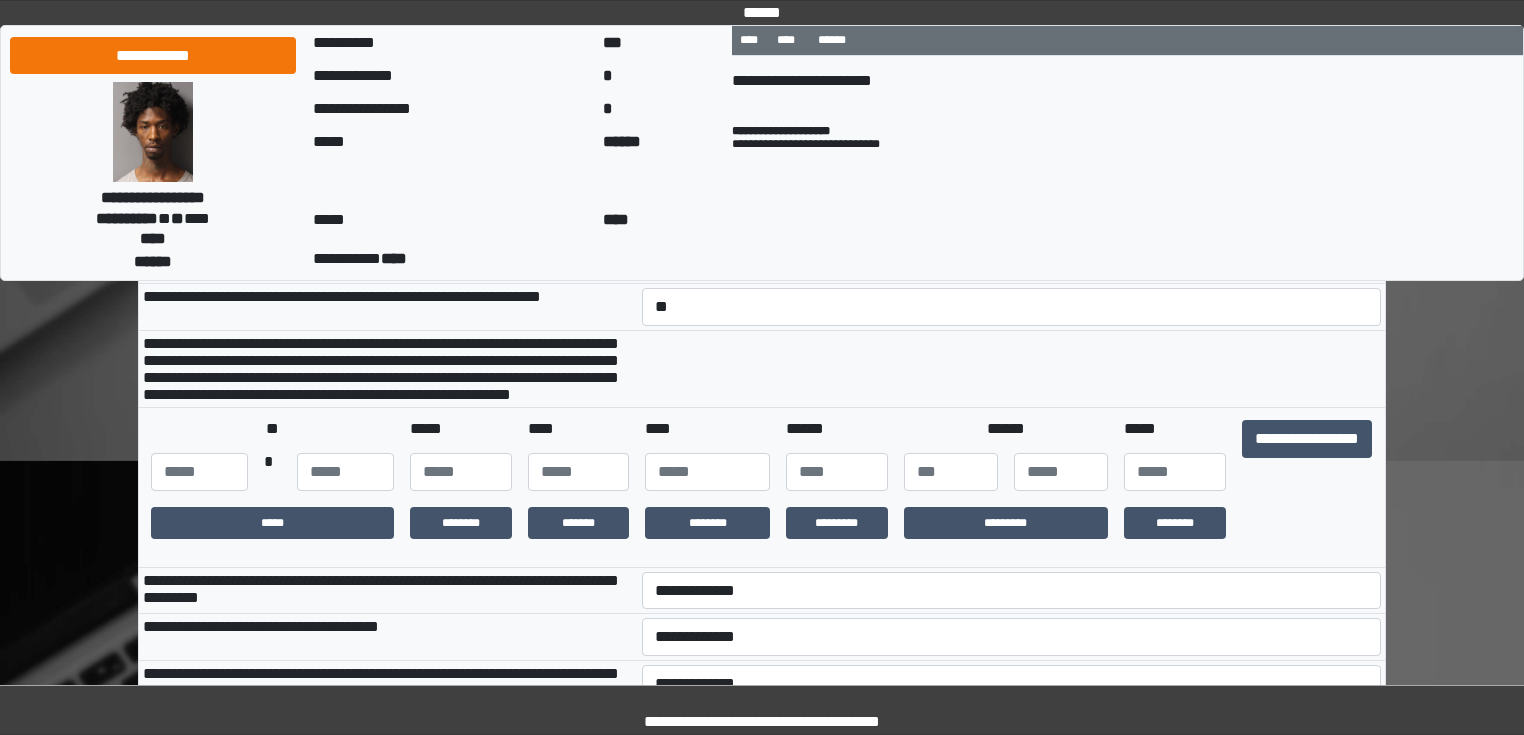 scroll, scrollTop: 400, scrollLeft: 0, axis: vertical 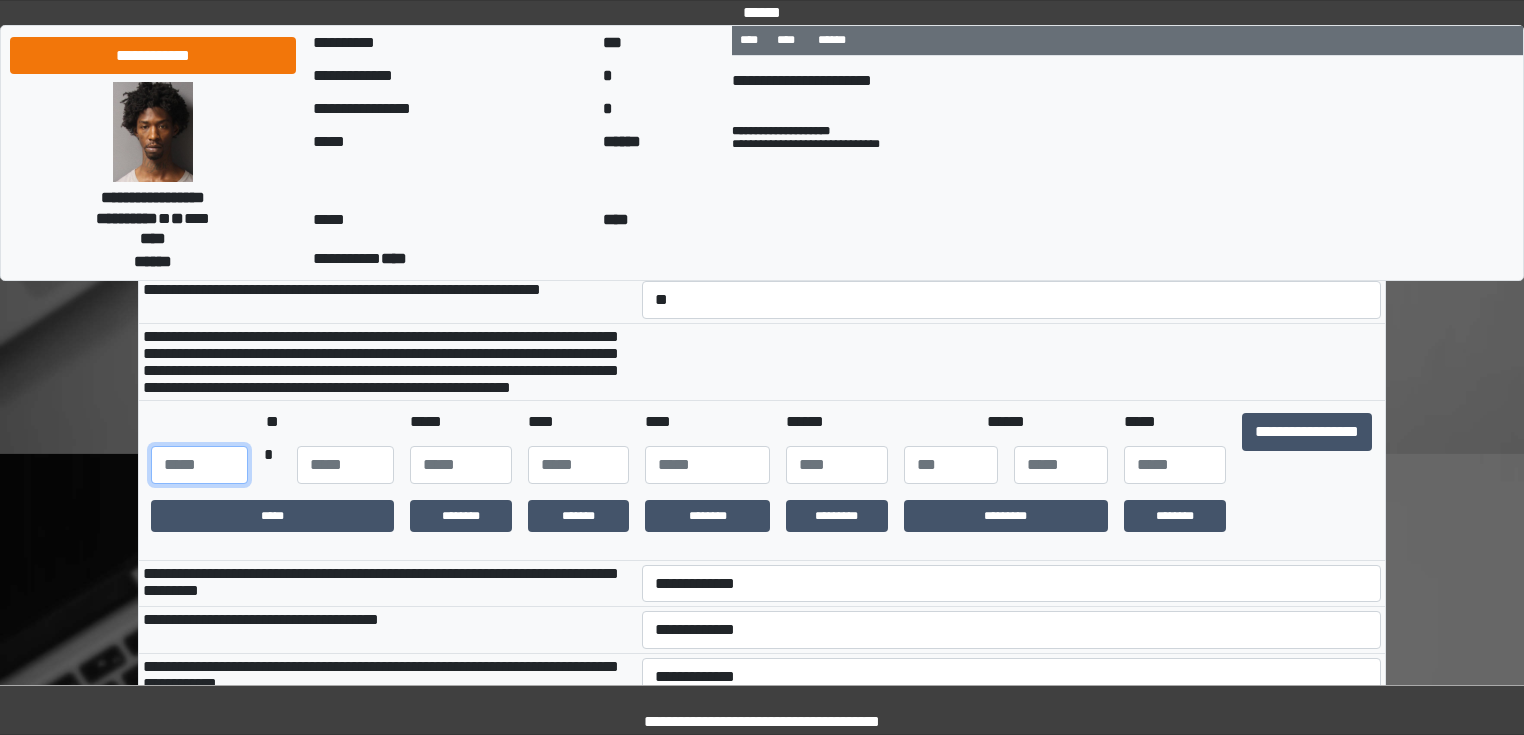 click at bounding box center (199, 465) 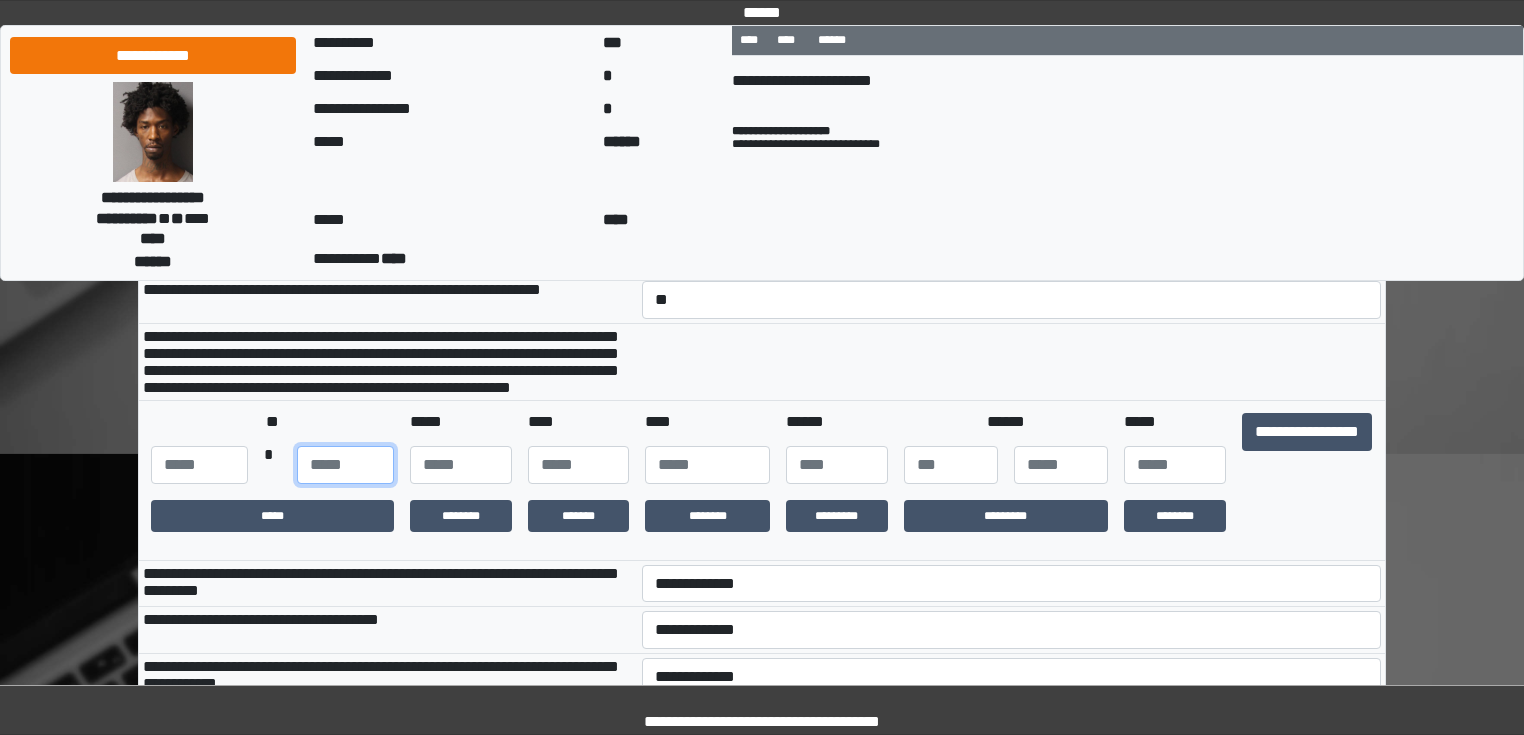 type on "**" 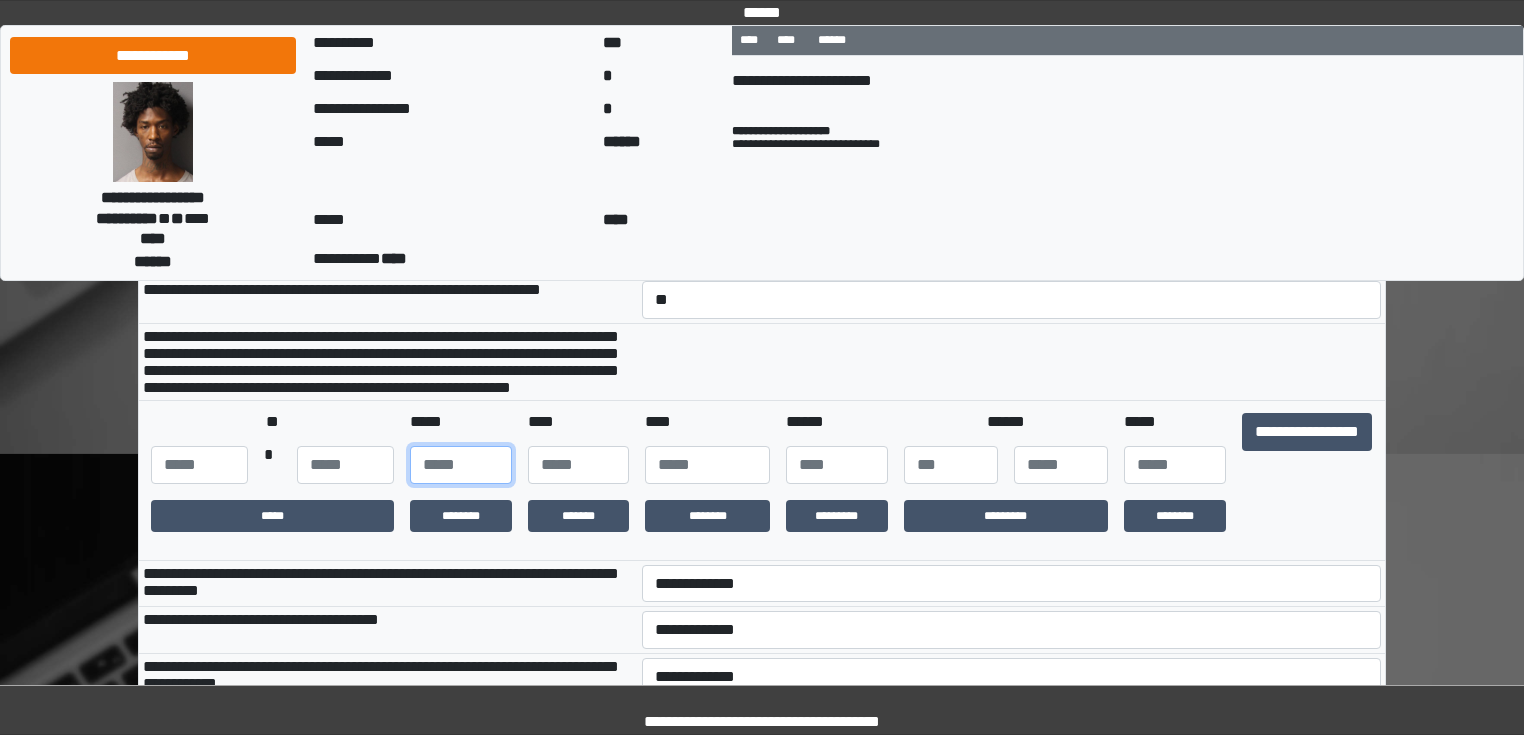 type on "**" 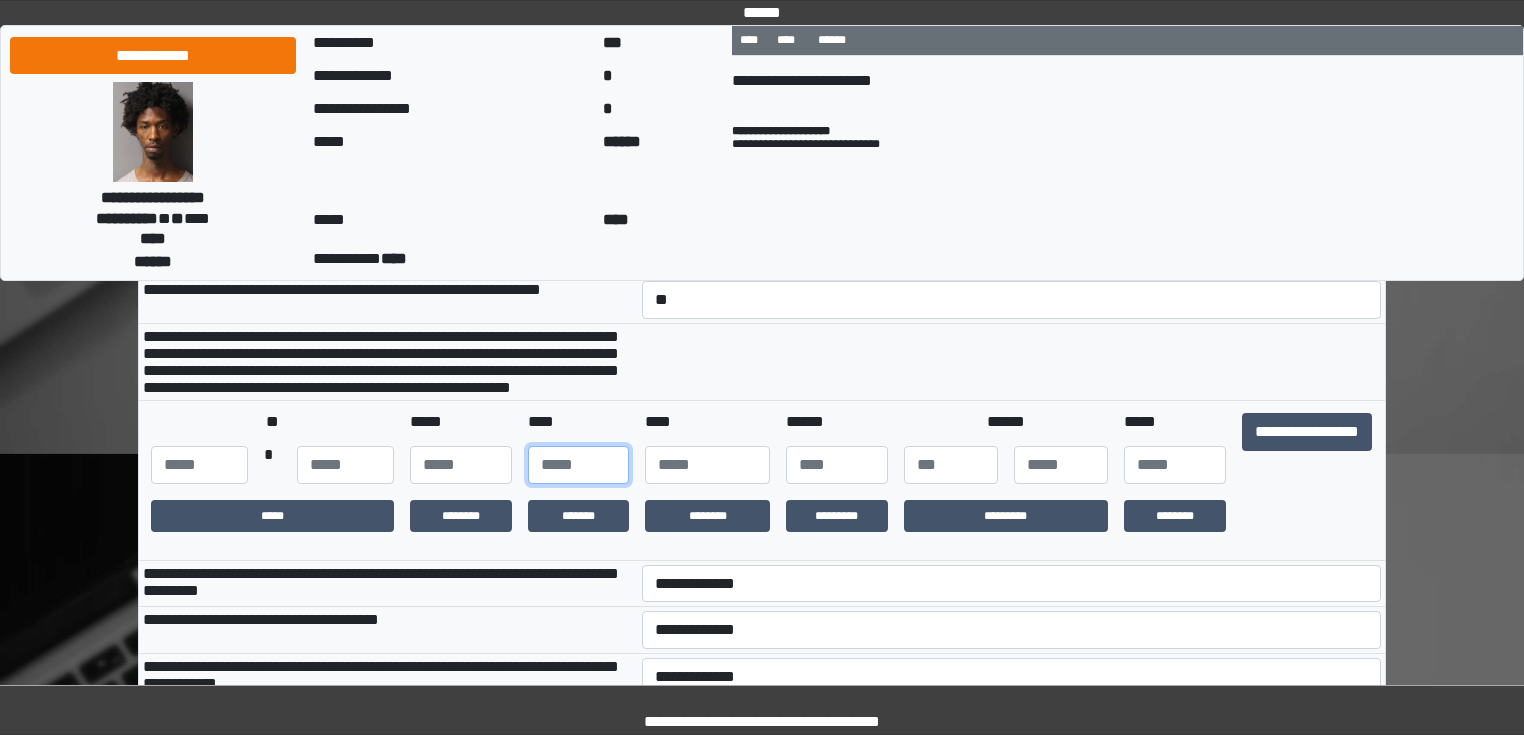 type on "**" 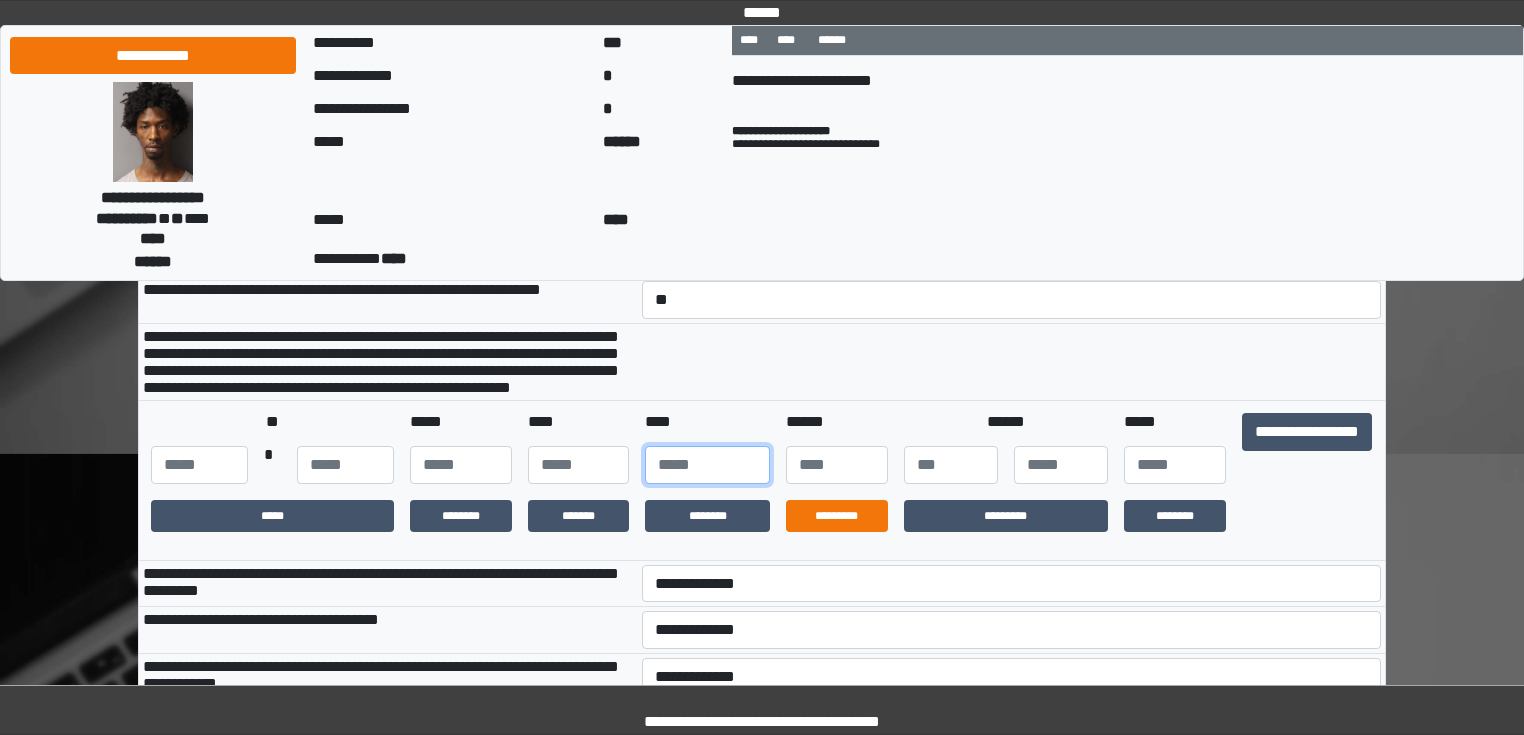 type on "****" 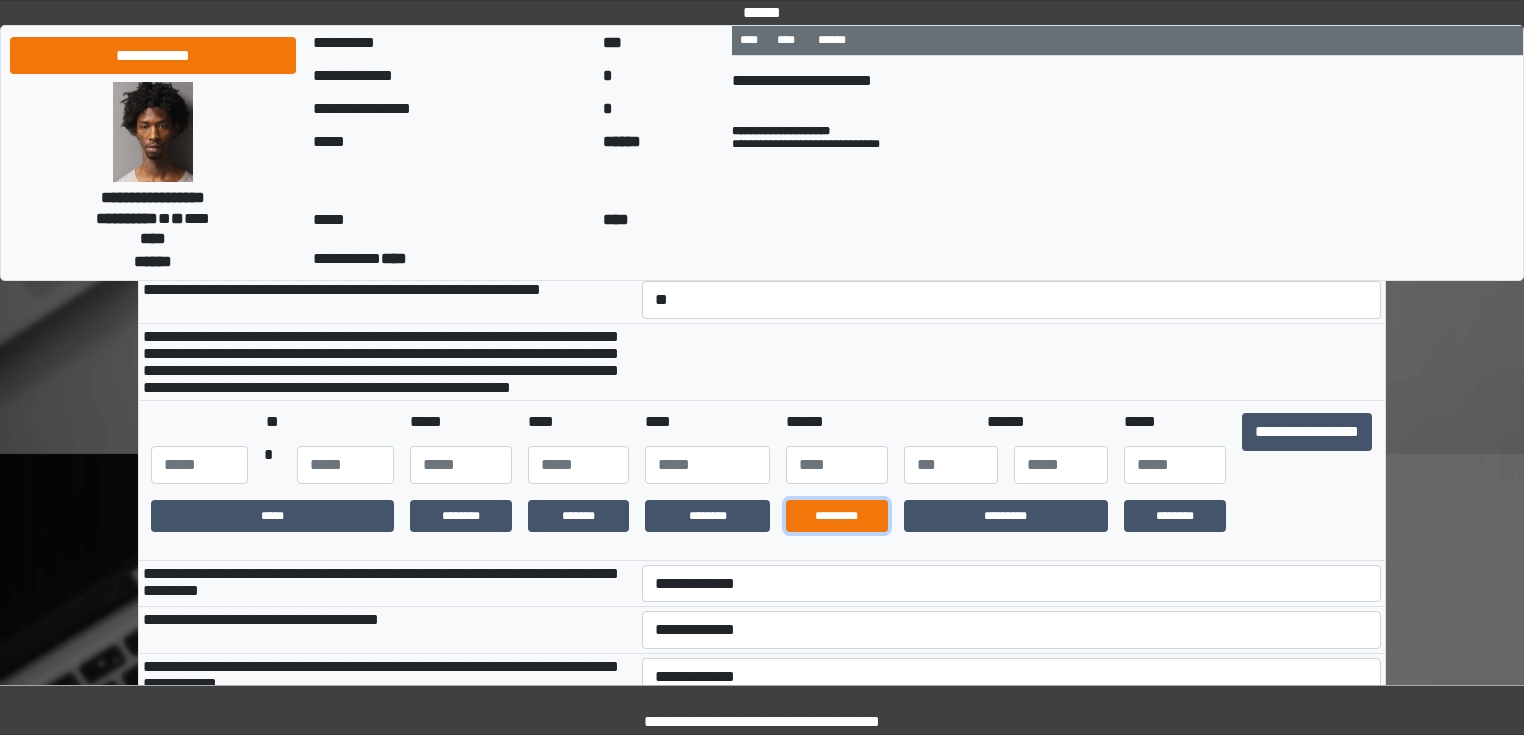 click on "*********" at bounding box center (837, 516) 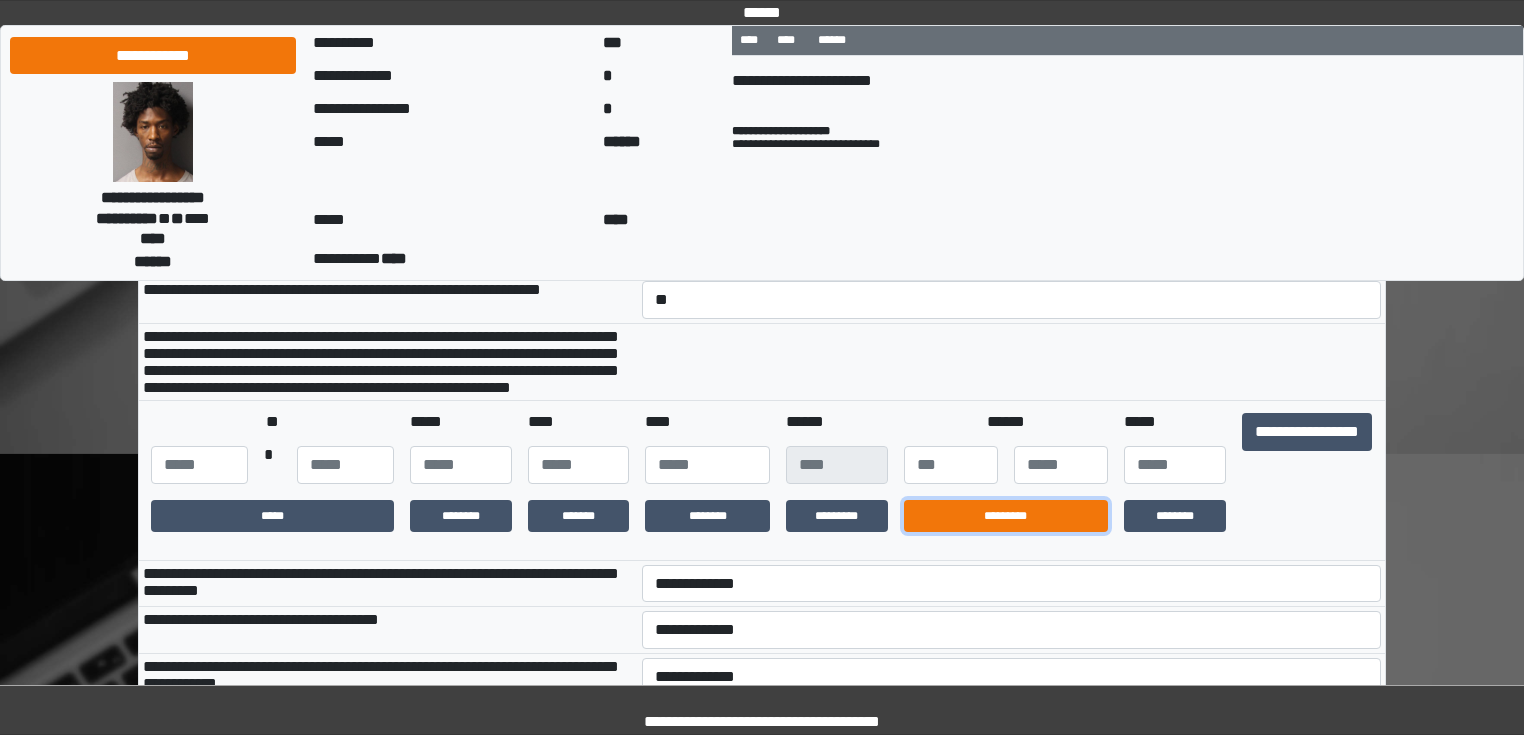 click on "*********" at bounding box center [1006, 516] 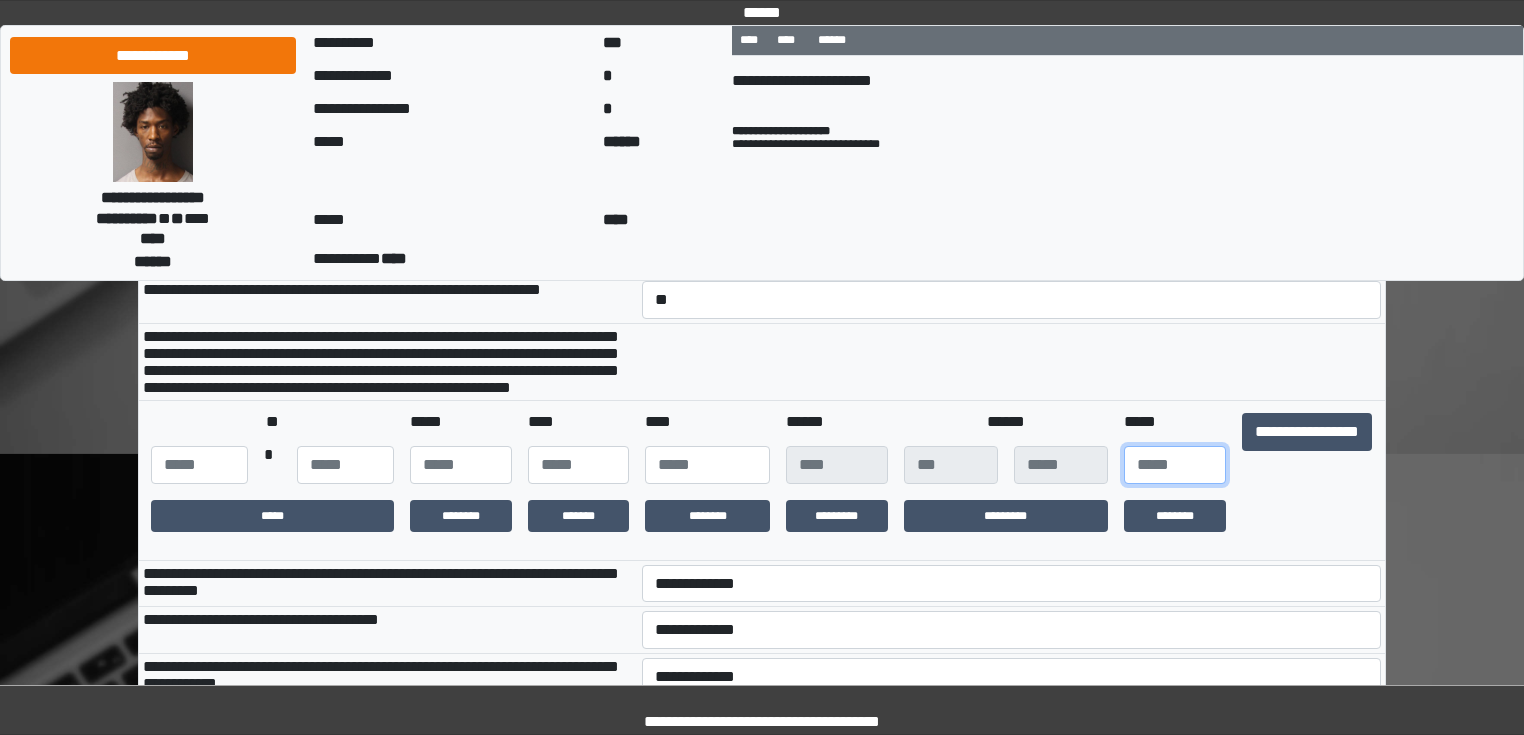 click at bounding box center [1175, 465] 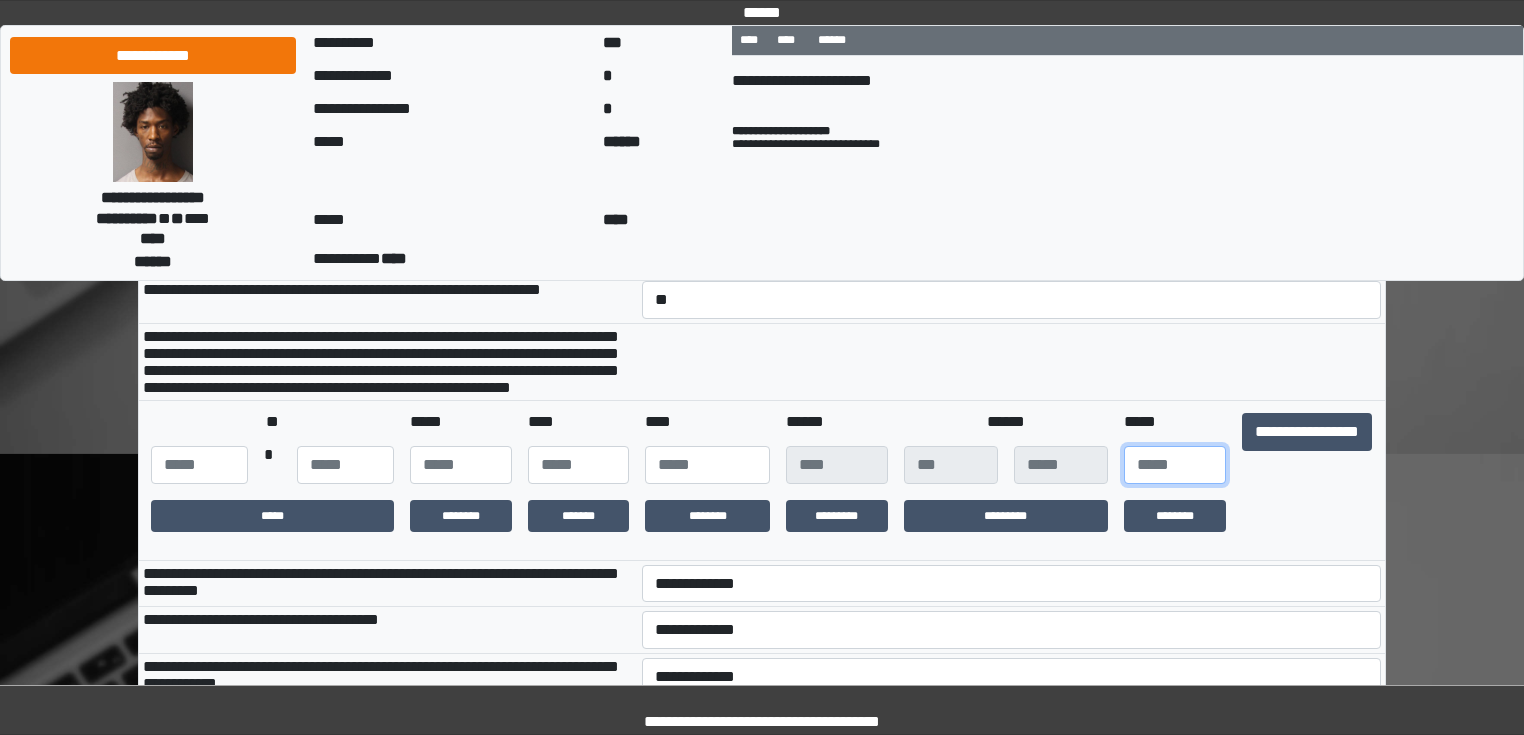 type on "**" 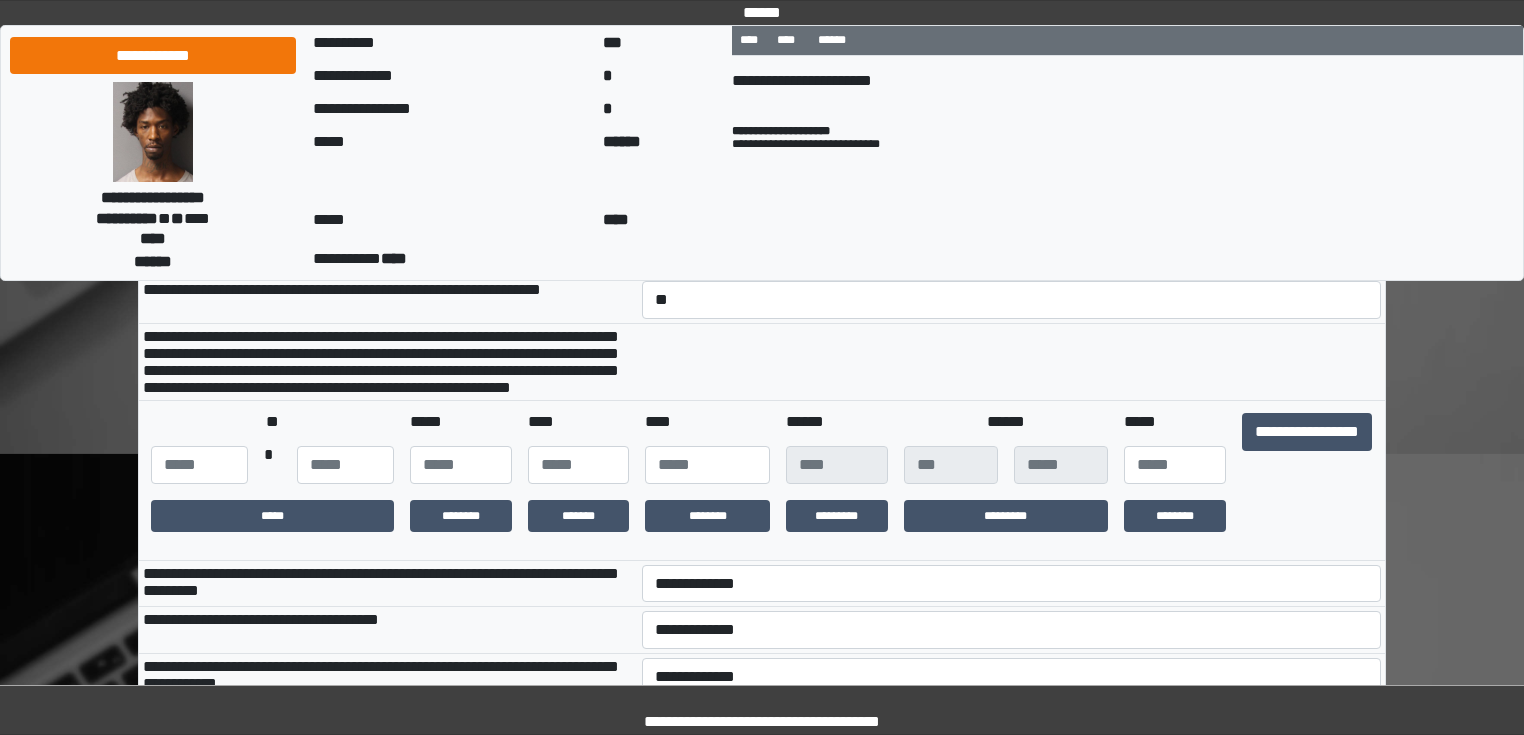click at bounding box center [1012, 361] 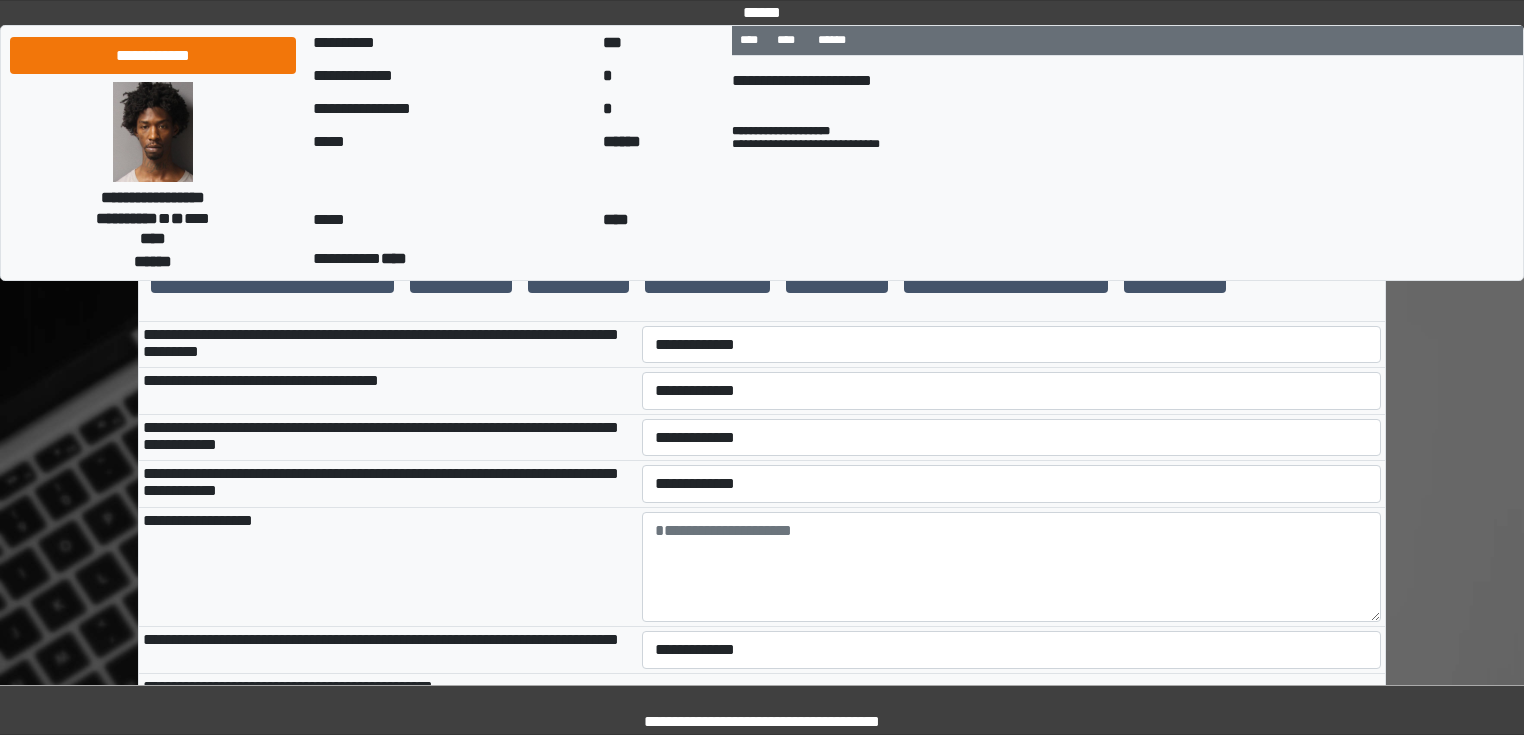 scroll, scrollTop: 640, scrollLeft: 0, axis: vertical 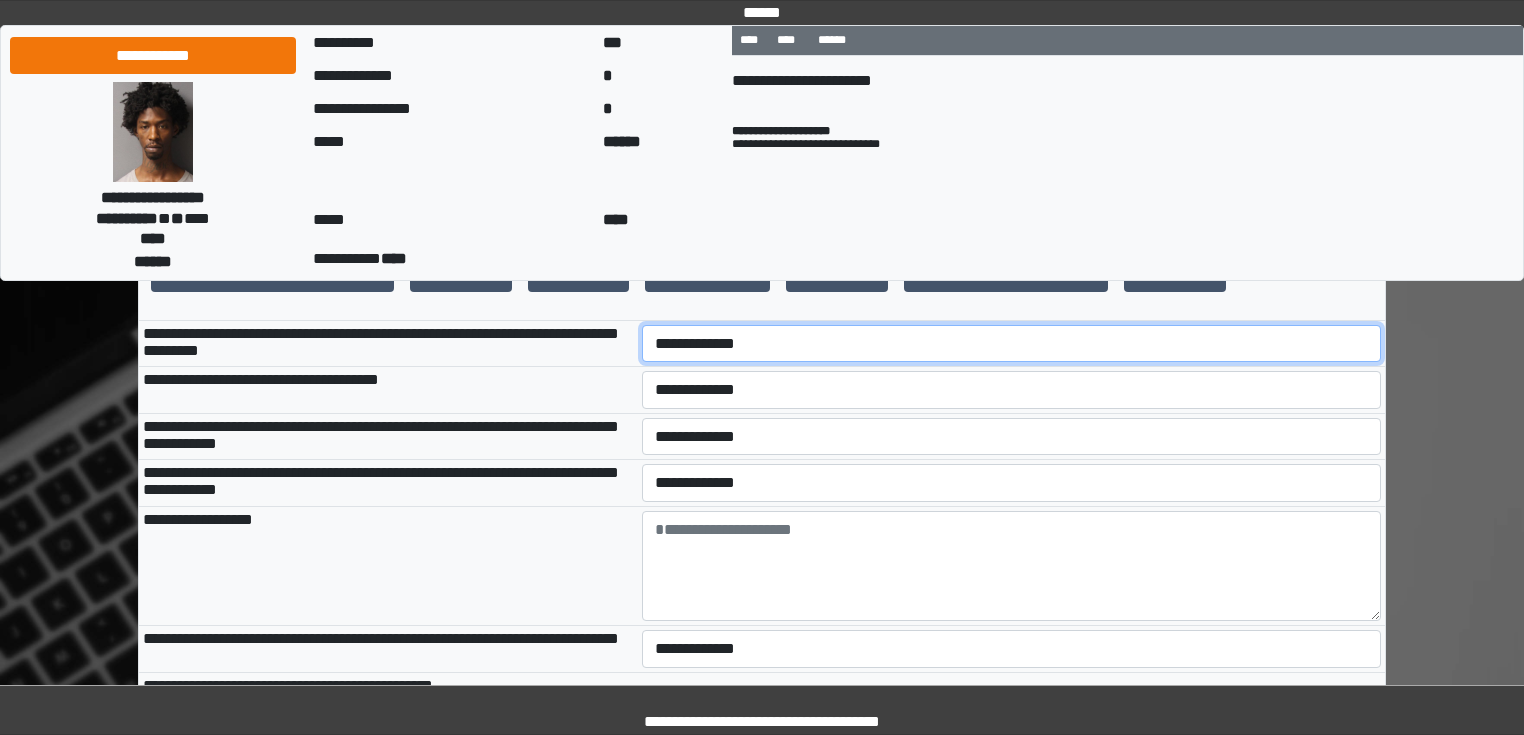 click on "**********" at bounding box center (1012, 344) 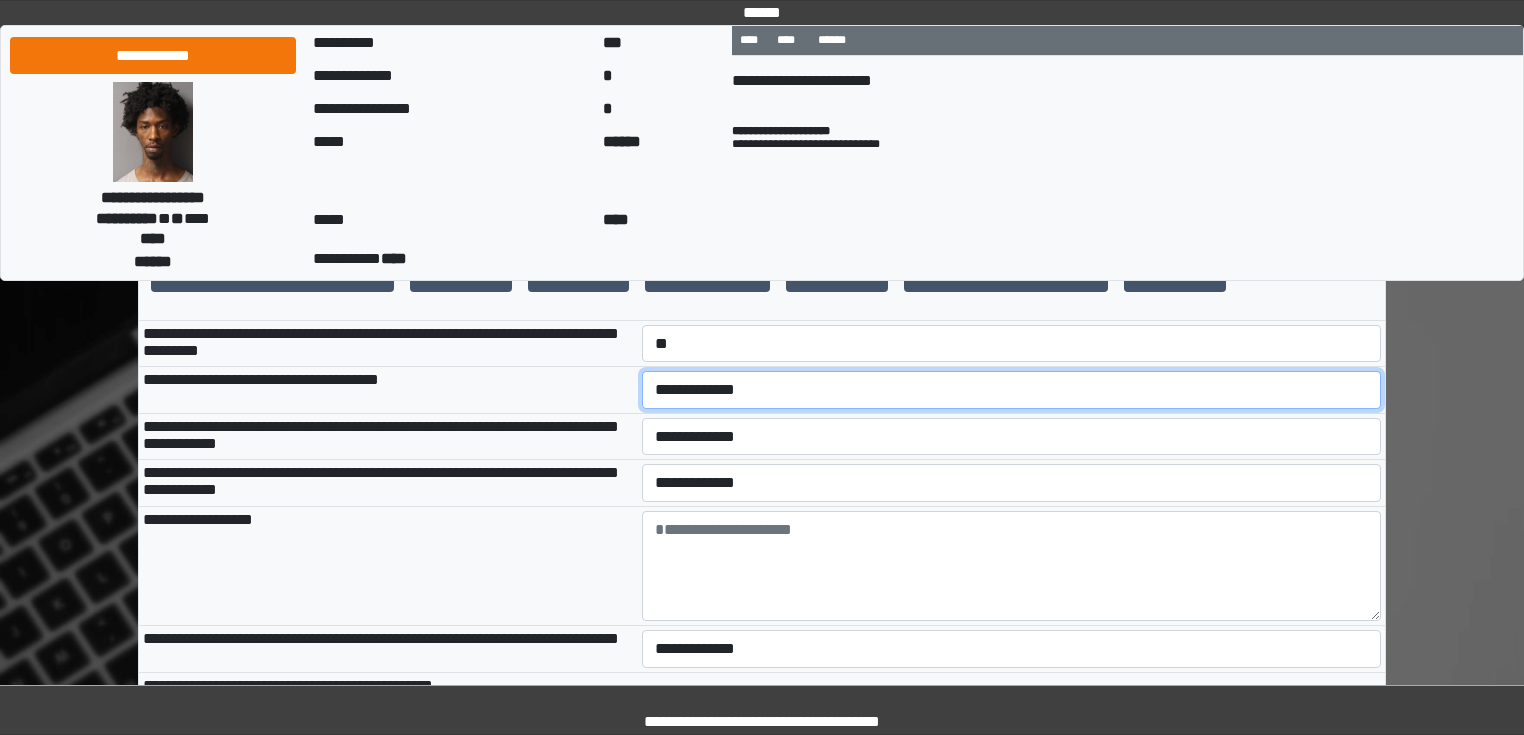 drag, startPoint x: 687, startPoint y: 440, endPoint x: 688, endPoint y: 453, distance: 13.038404 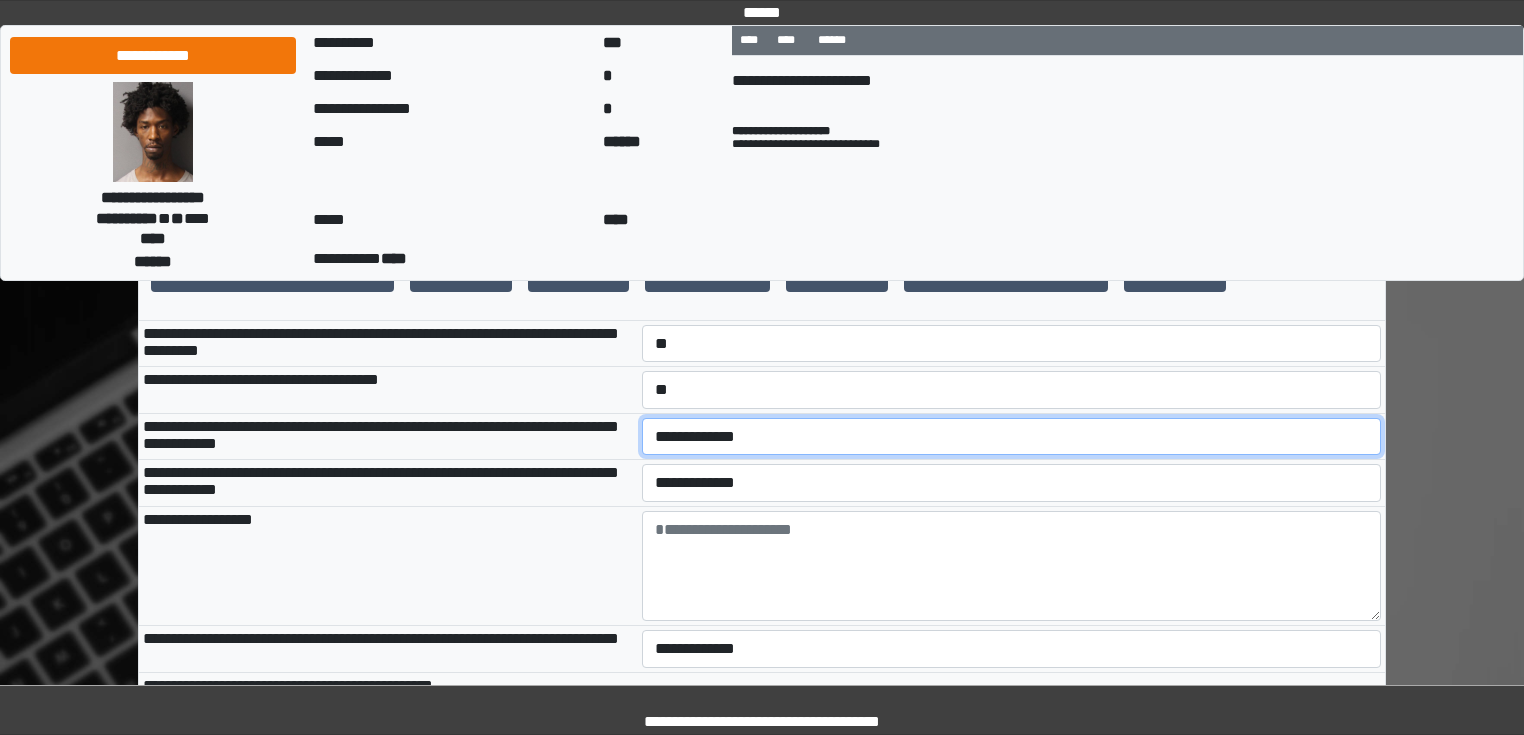 click on "**********" at bounding box center (1012, 437) 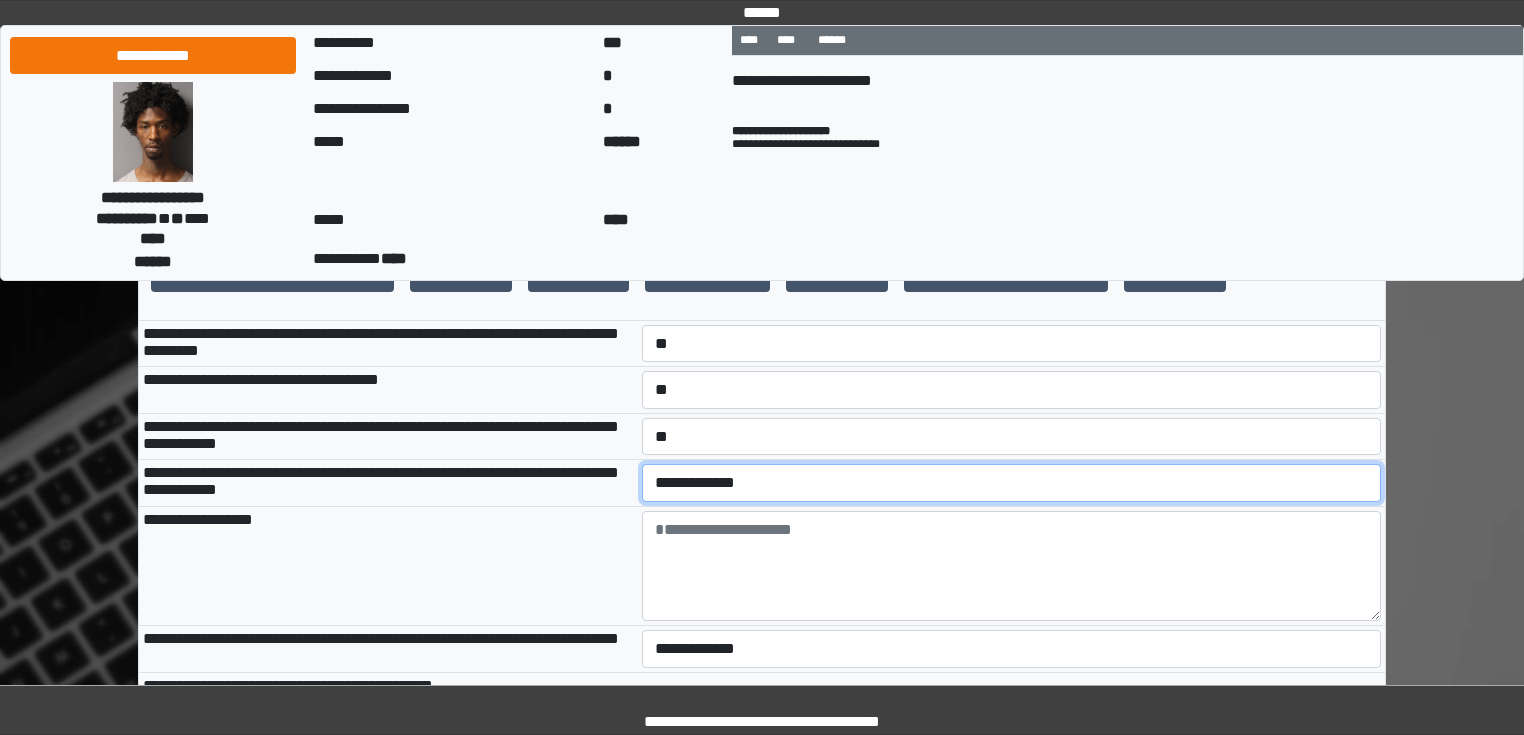 click on "**********" at bounding box center (1012, 483) 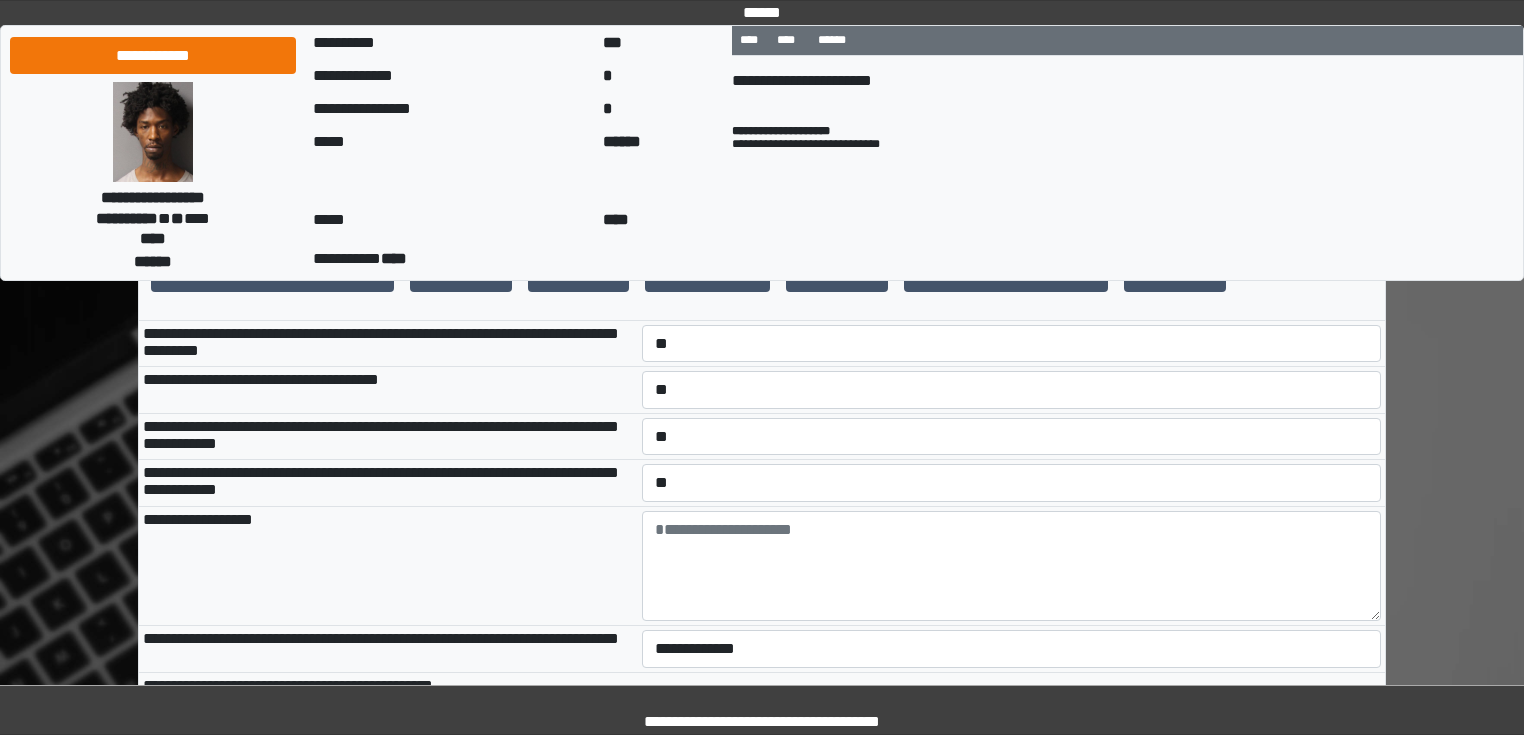 click on "**********" at bounding box center (388, 565) 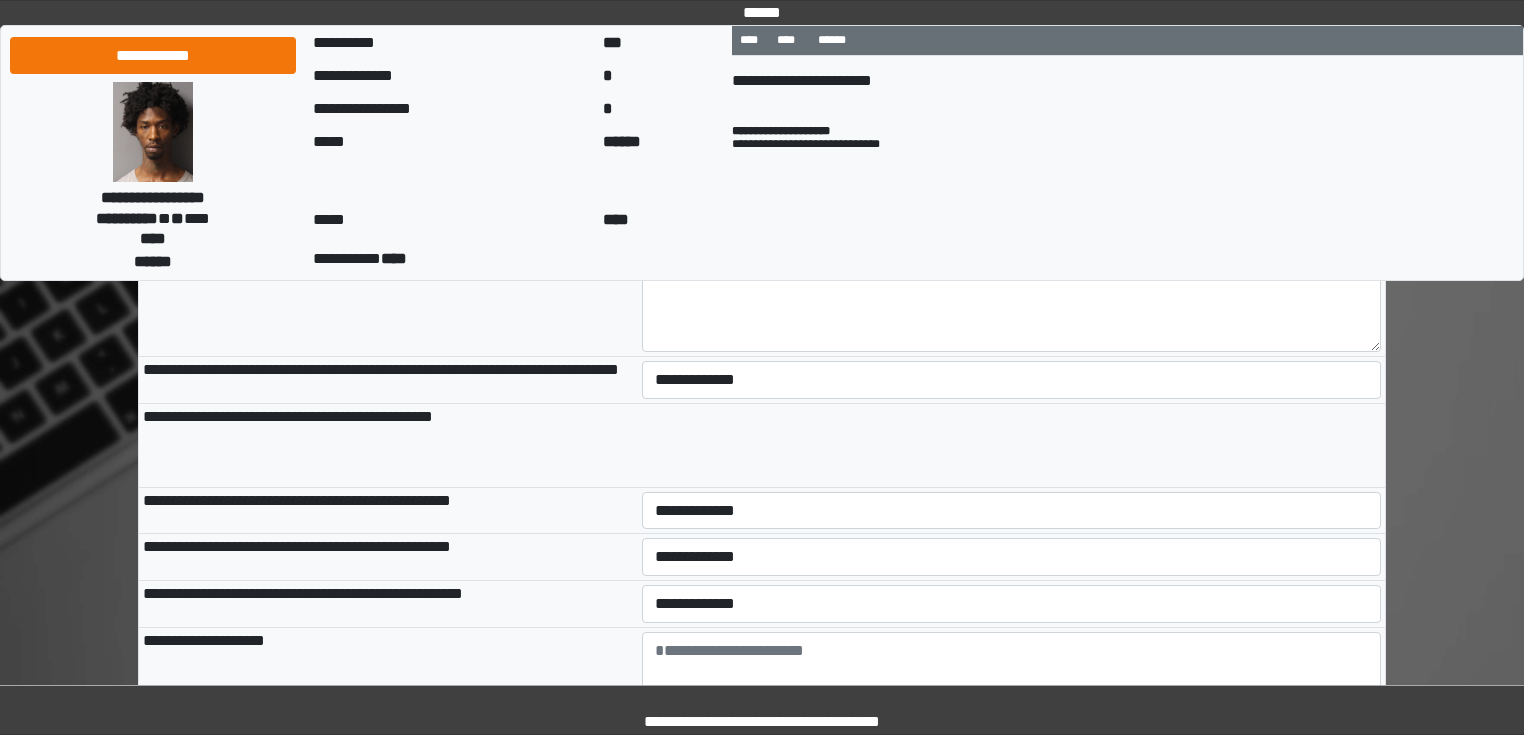 scroll, scrollTop: 960, scrollLeft: 0, axis: vertical 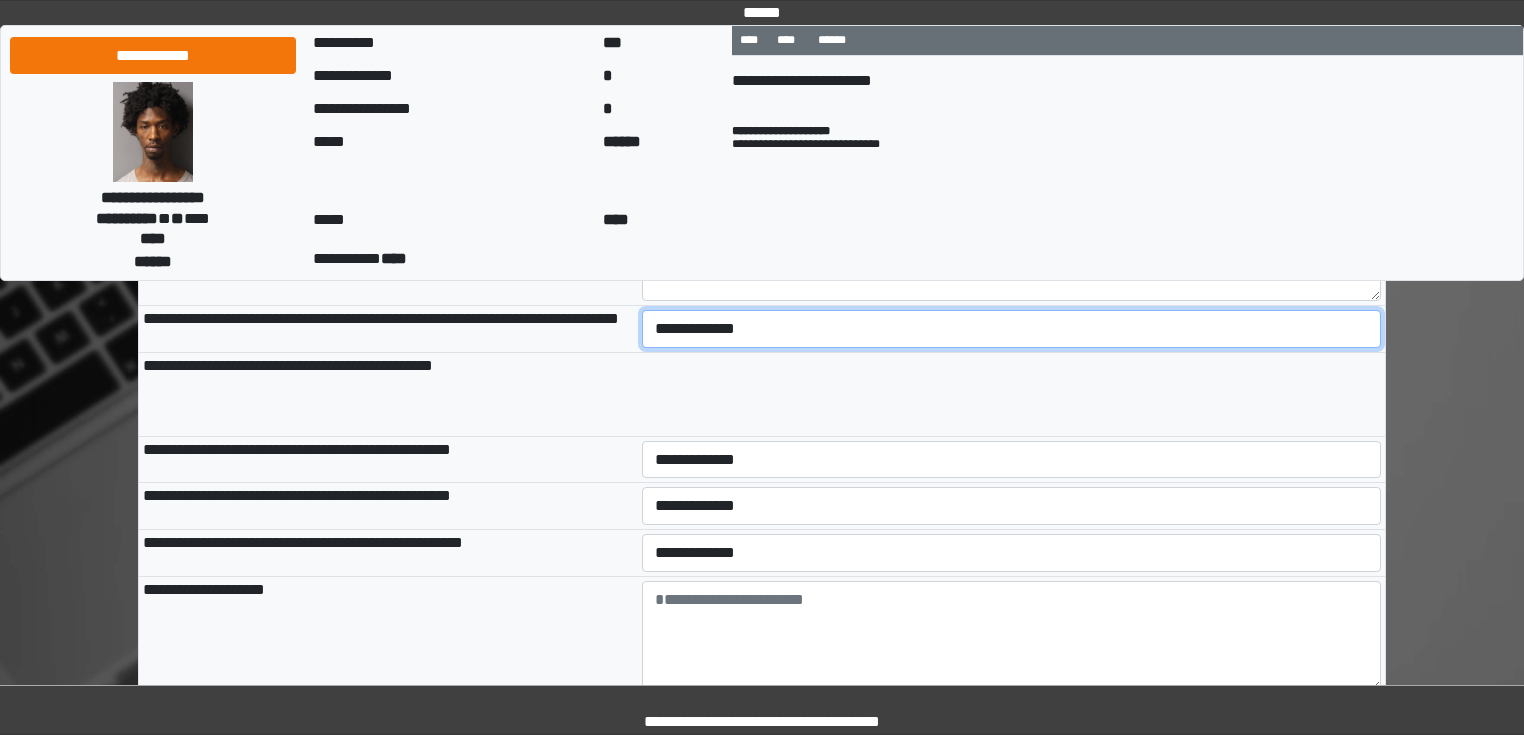 click on "**********" at bounding box center [1012, 329] 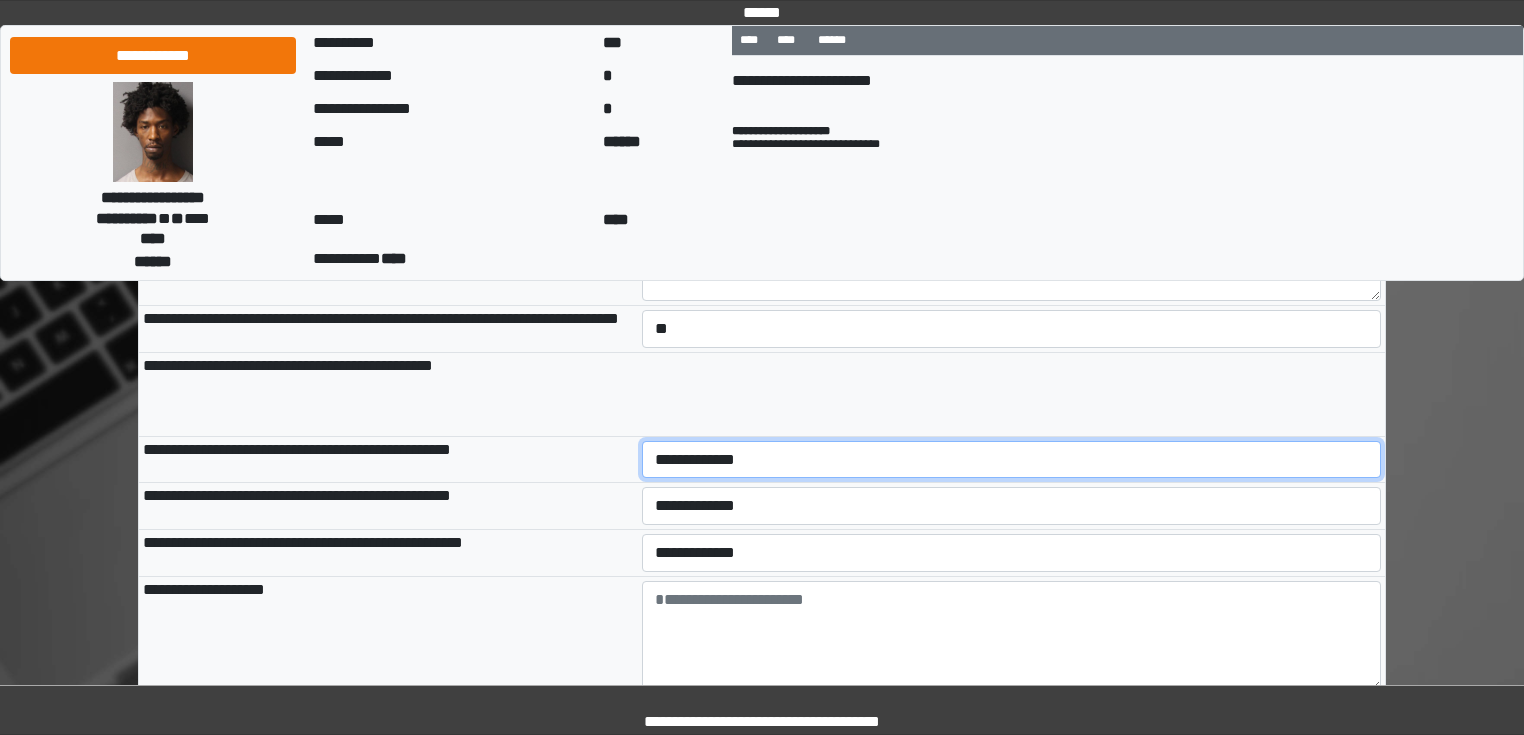 drag, startPoint x: 683, startPoint y: 512, endPoint x: 685, endPoint y: 528, distance: 16.124516 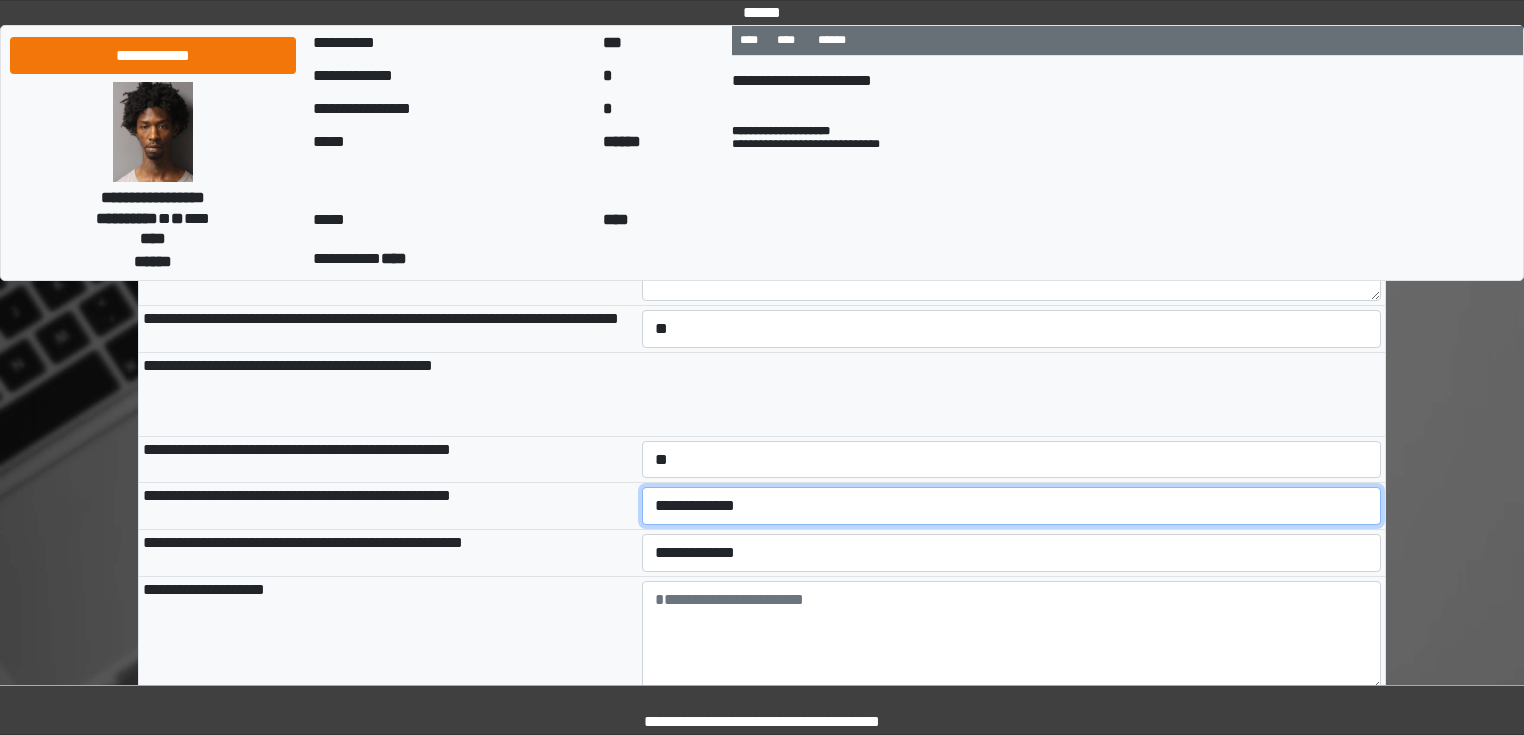 select on "*" 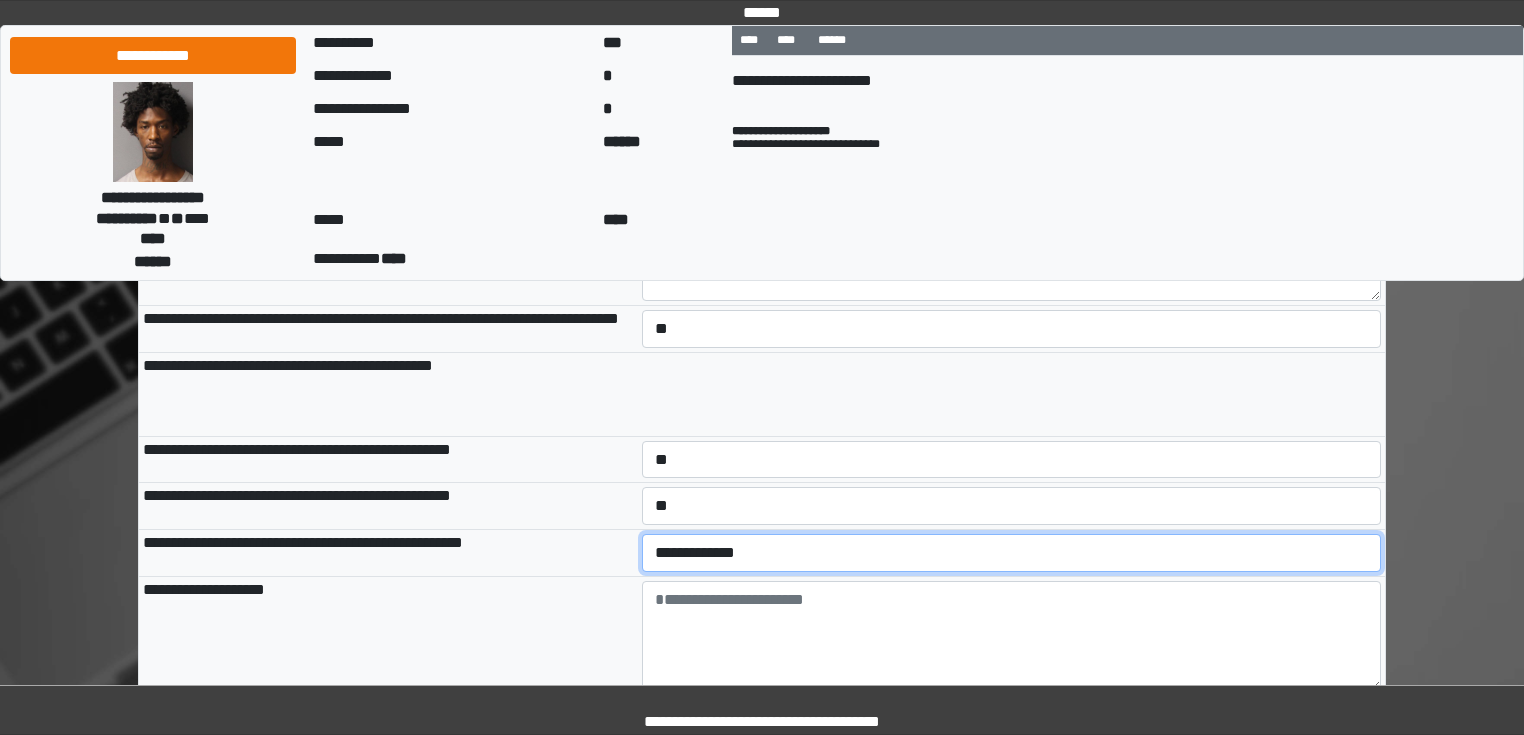 select on "*" 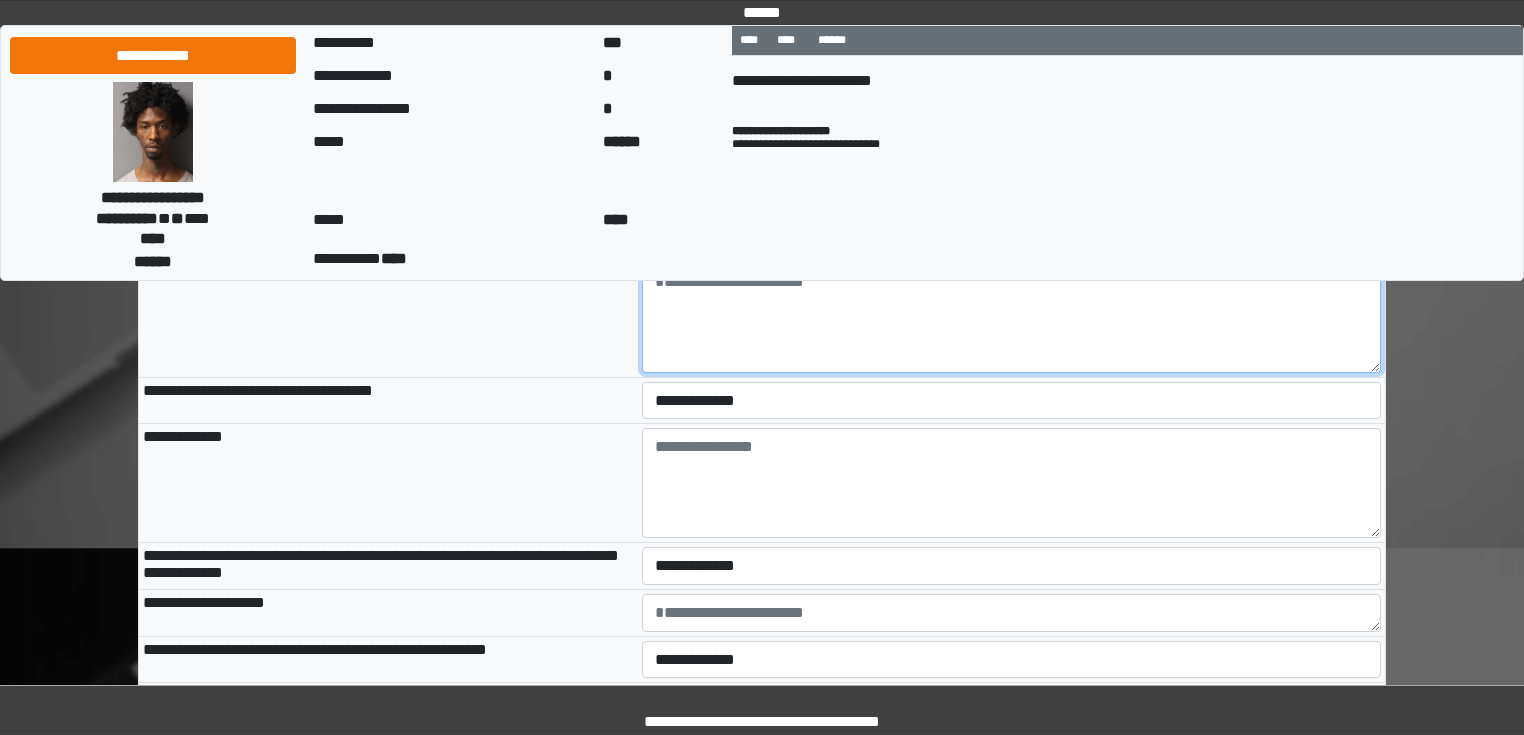 scroll, scrollTop: 1280, scrollLeft: 0, axis: vertical 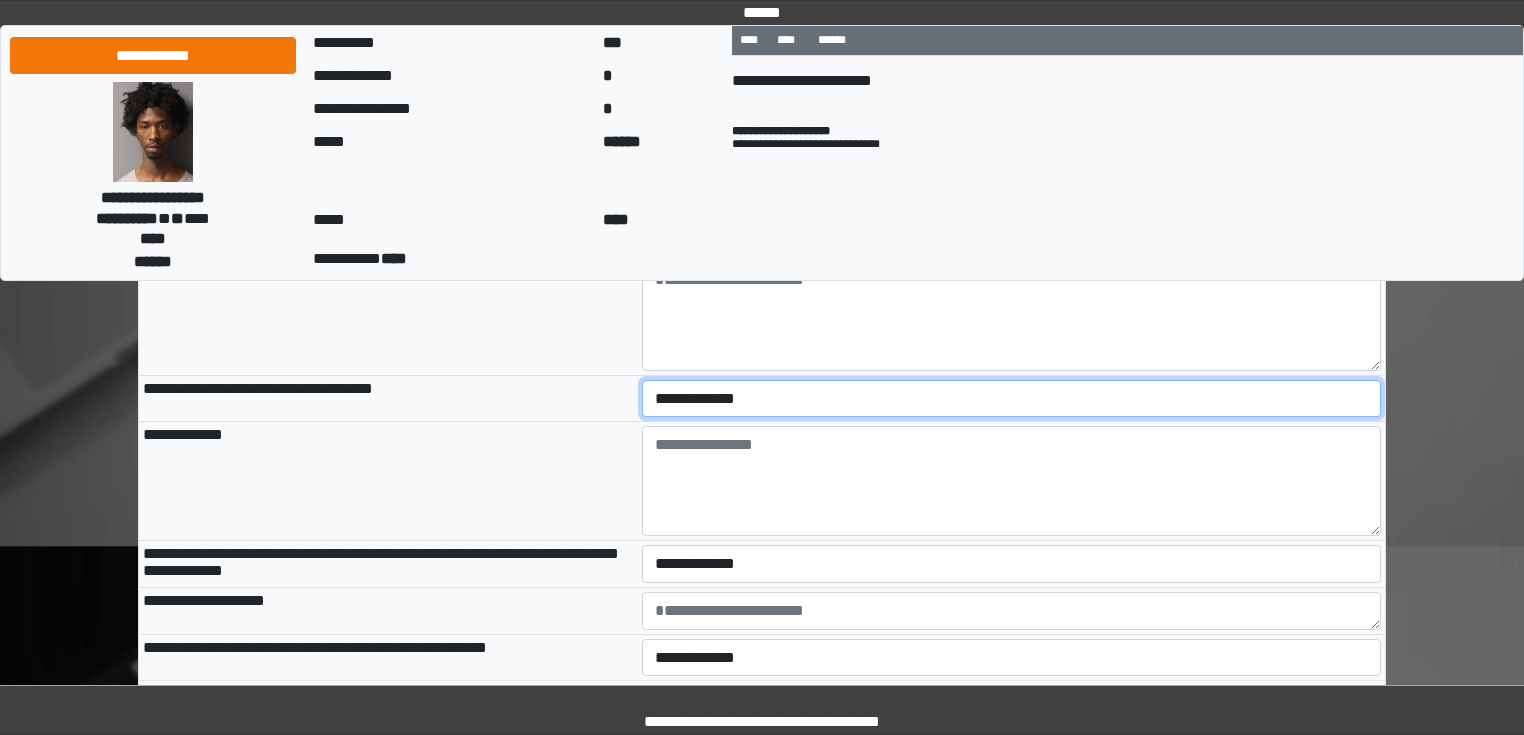 select on "*" 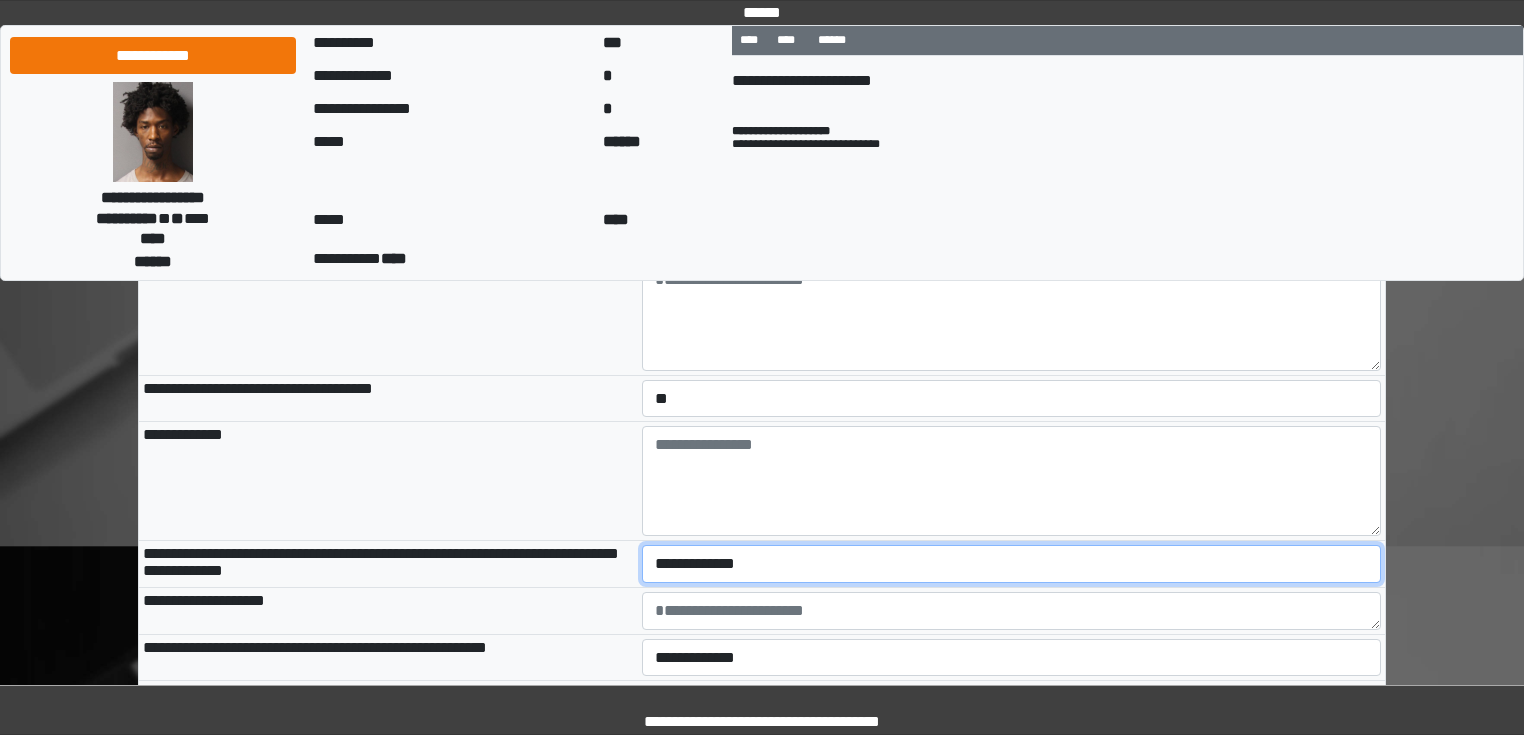 select on "*" 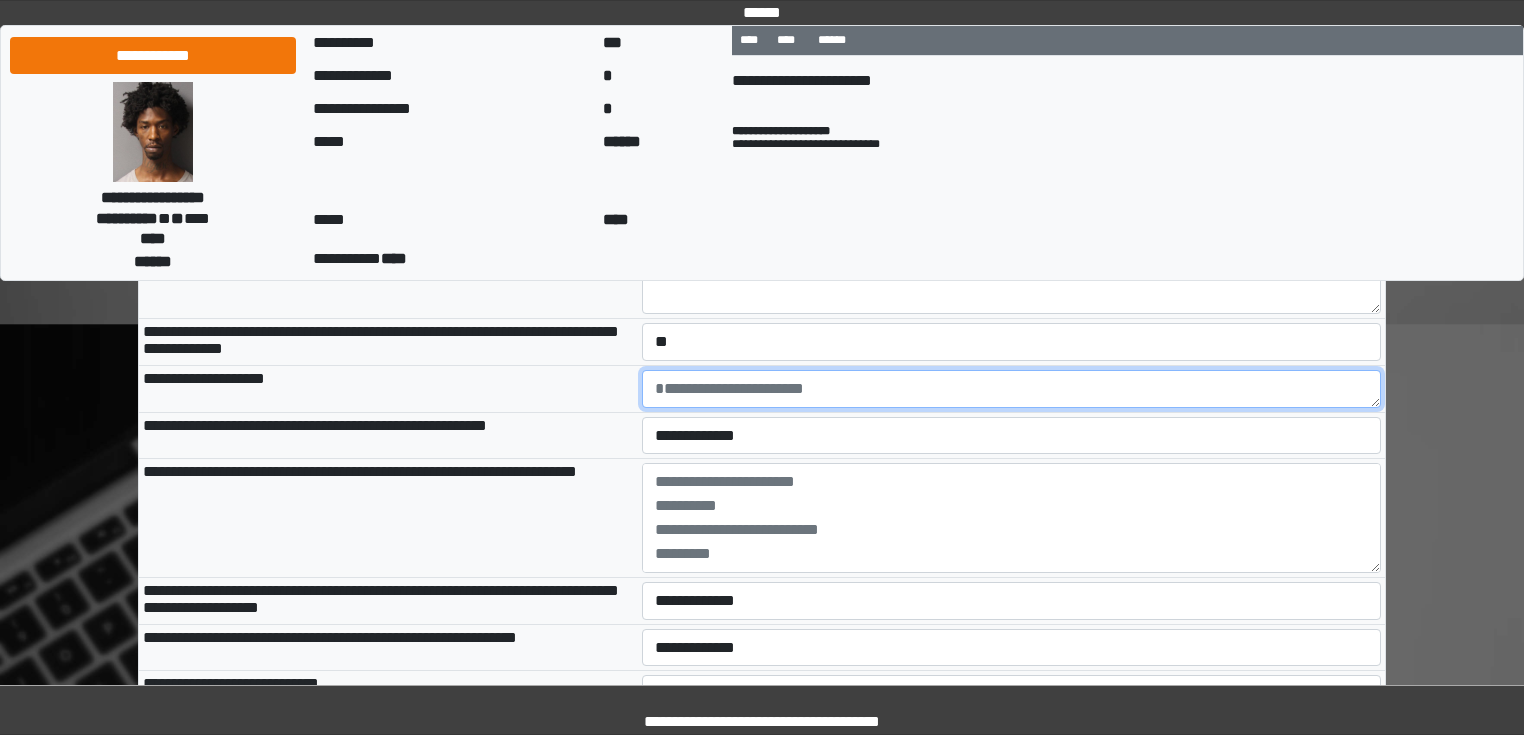 scroll, scrollTop: 1520, scrollLeft: 0, axis: vertical 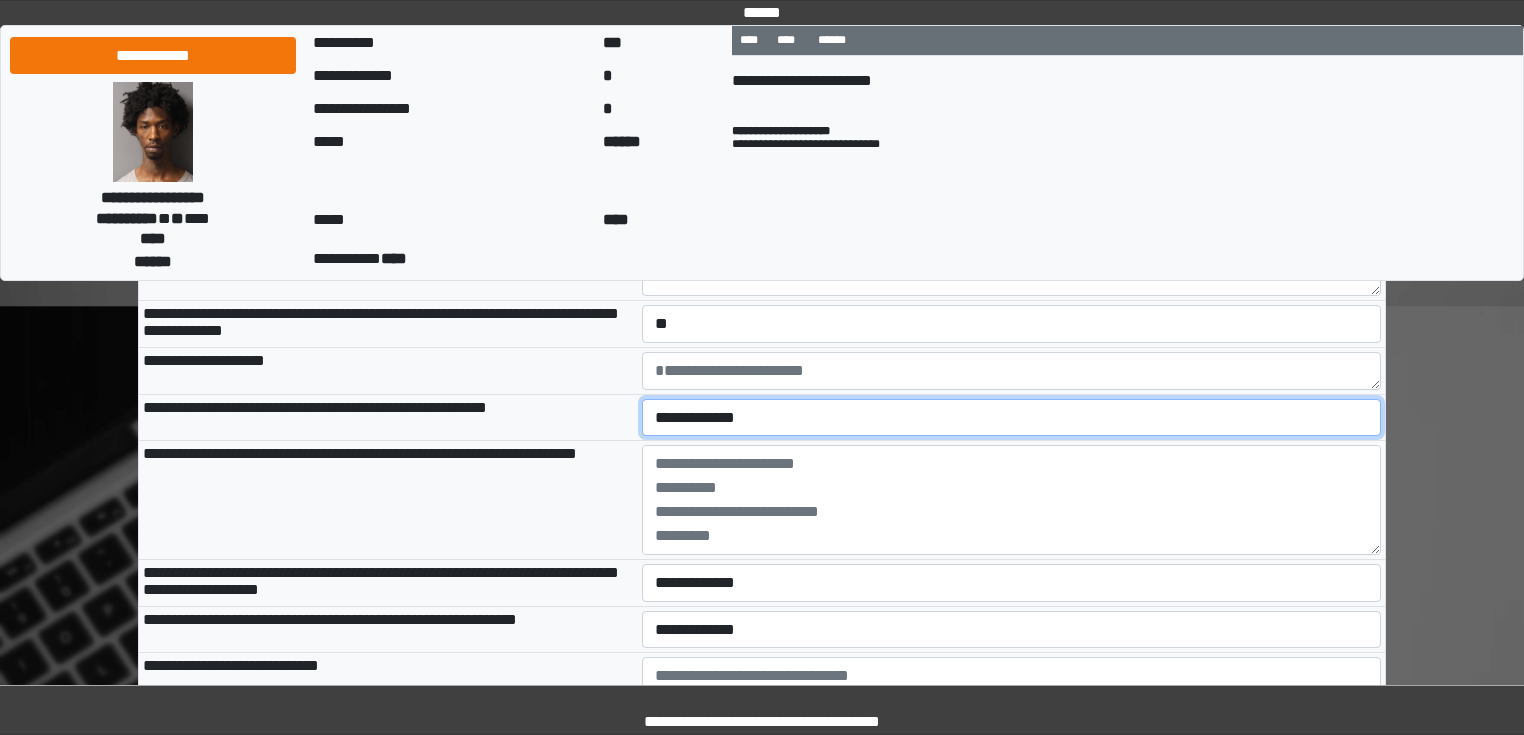 select on "*" 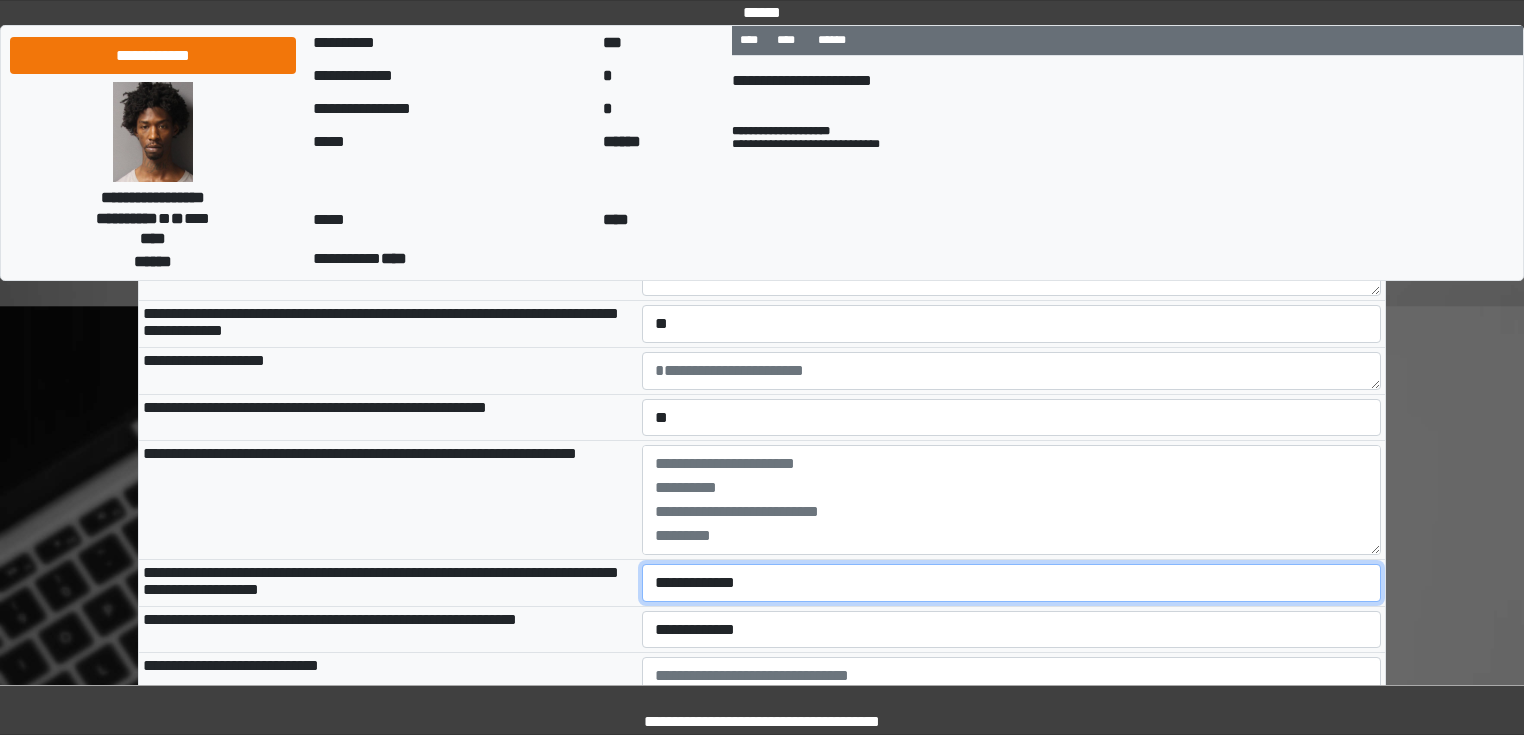 select on "*" 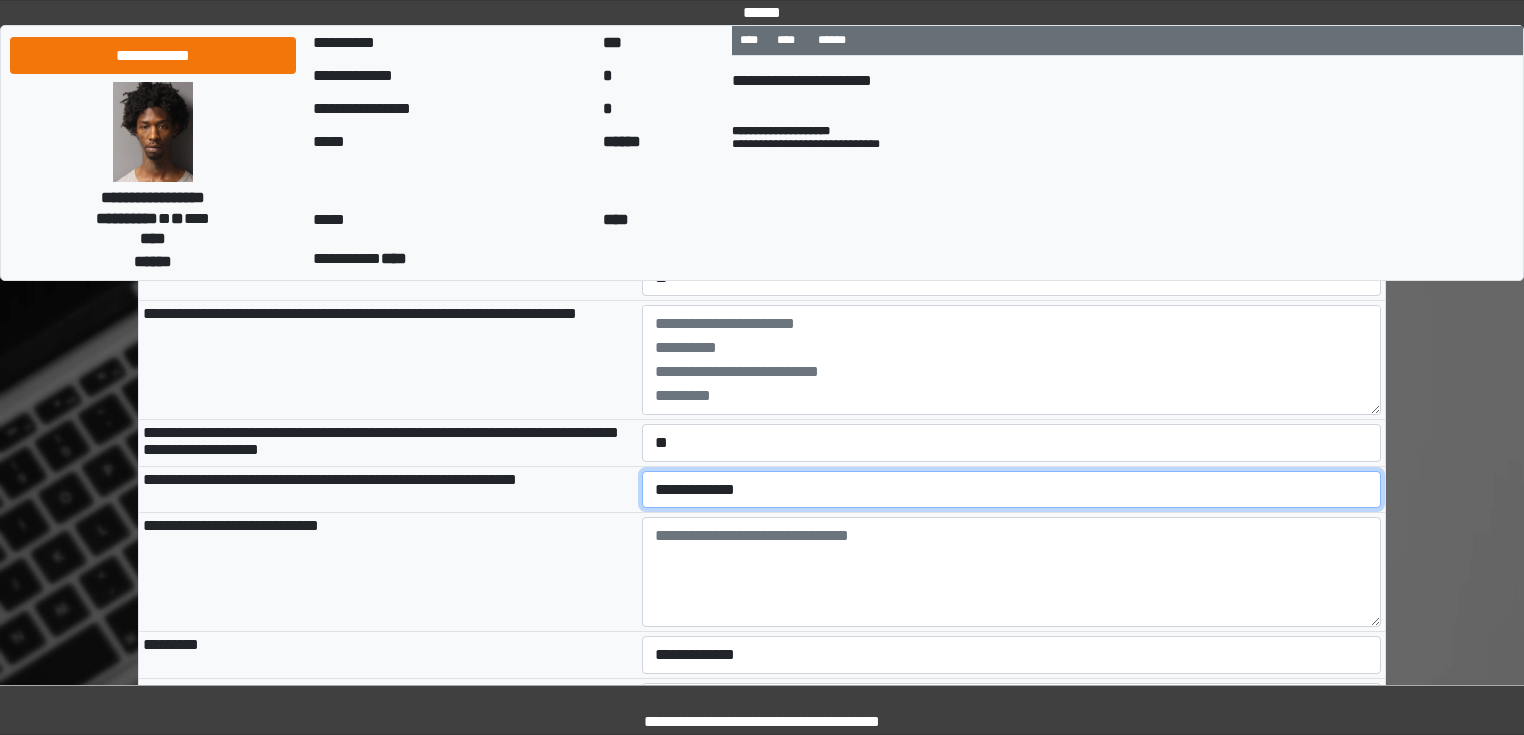 scroll, scrollTop: 1760, scrollLeft: 0, axis: vertical 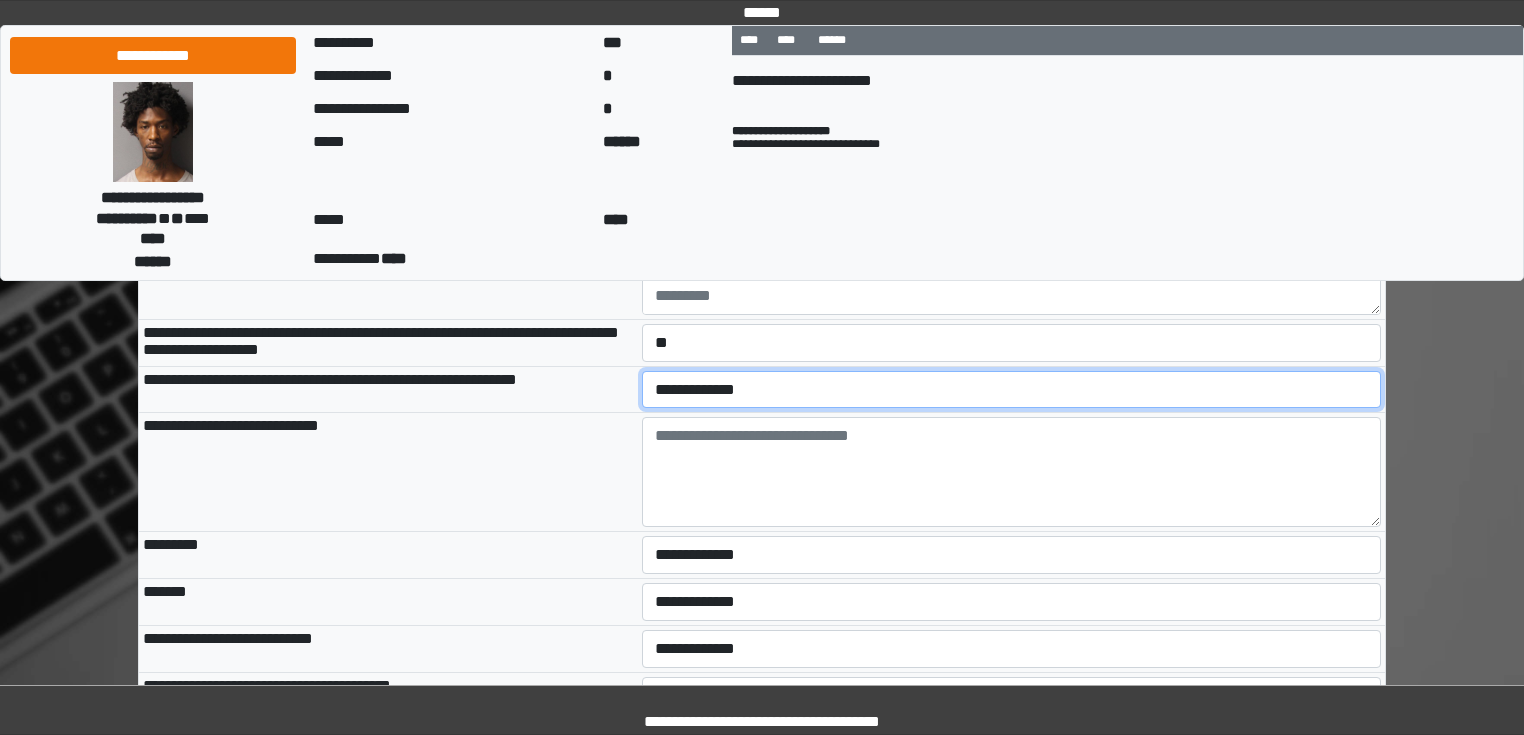 select on "*" 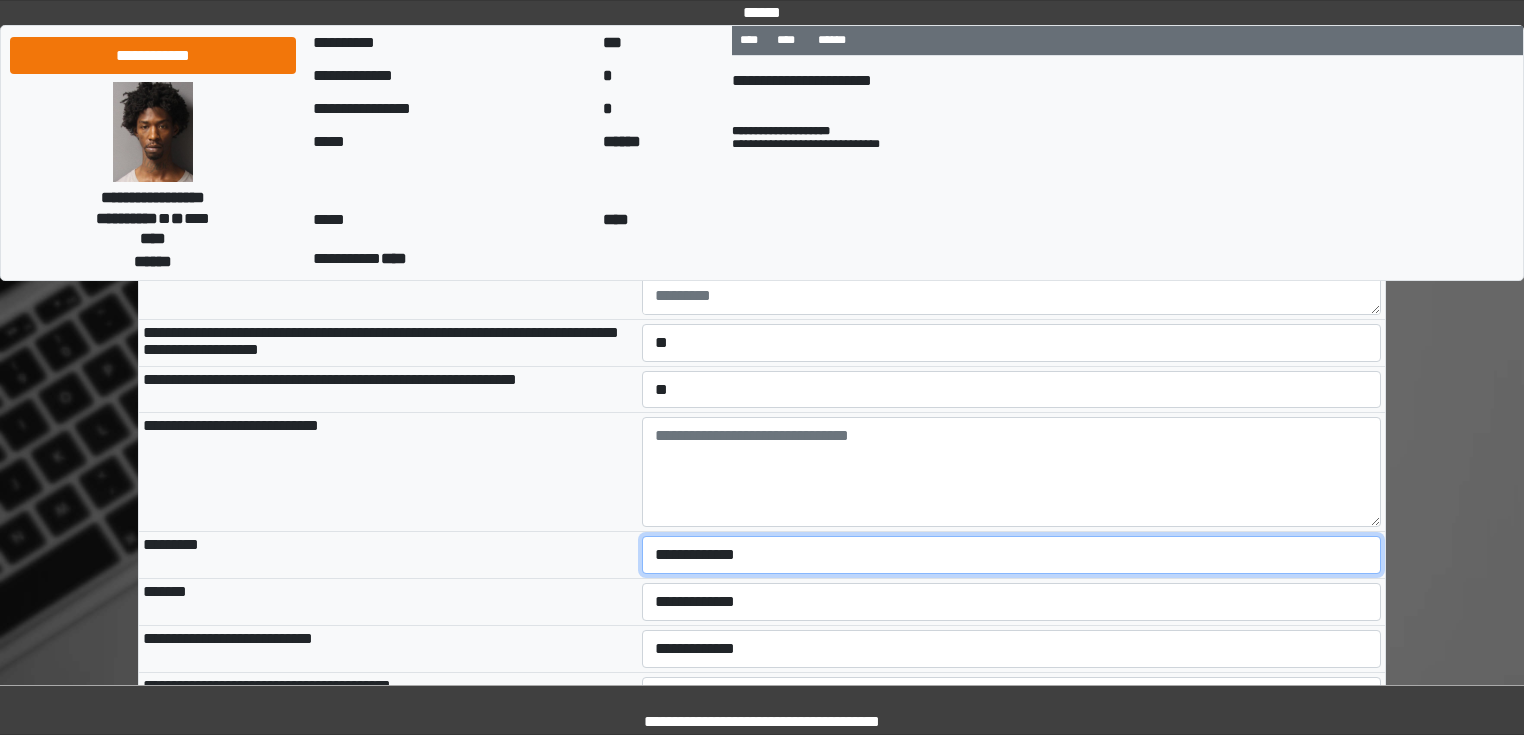 select on "***" 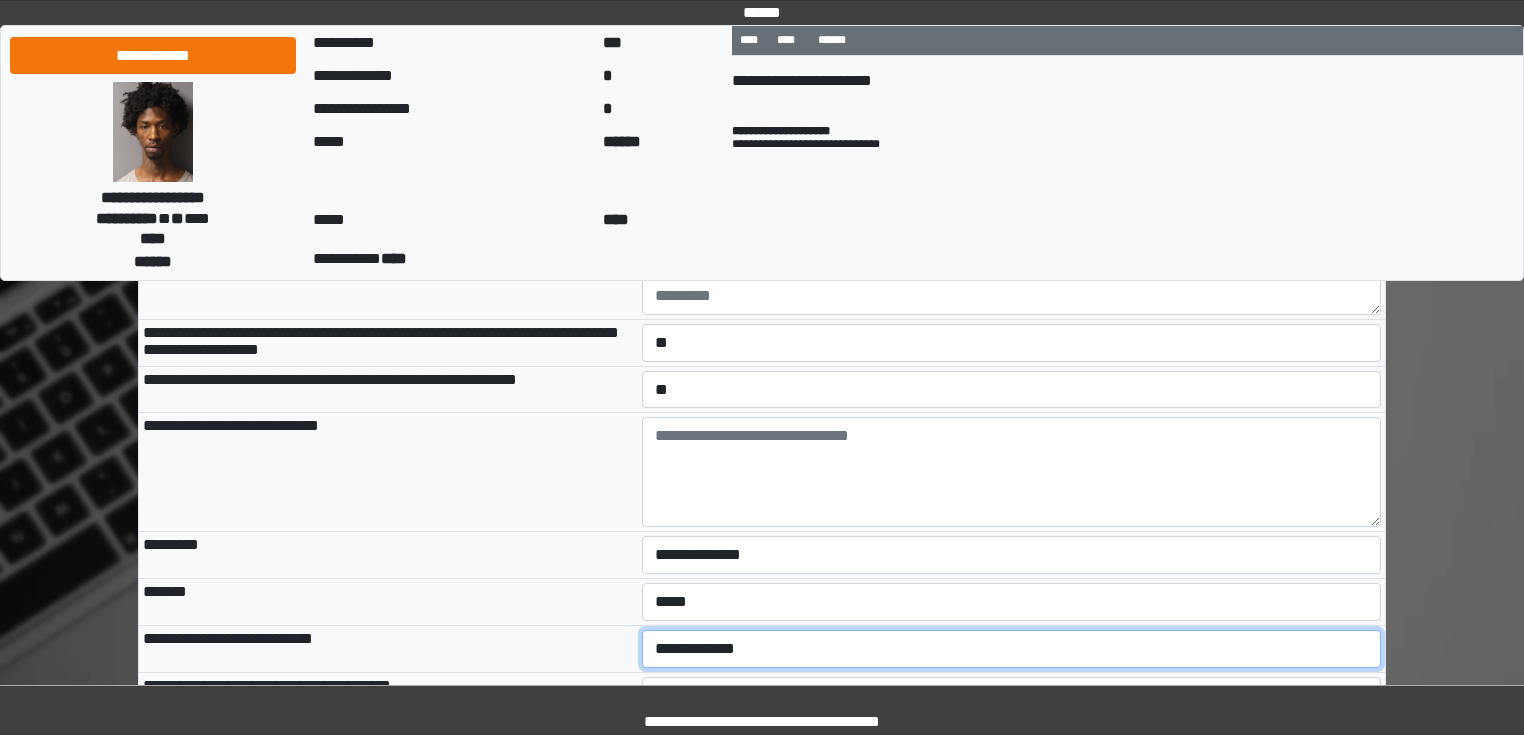 scroll, scrollTop: 1761, scrollLeft: 0, axis: vertical 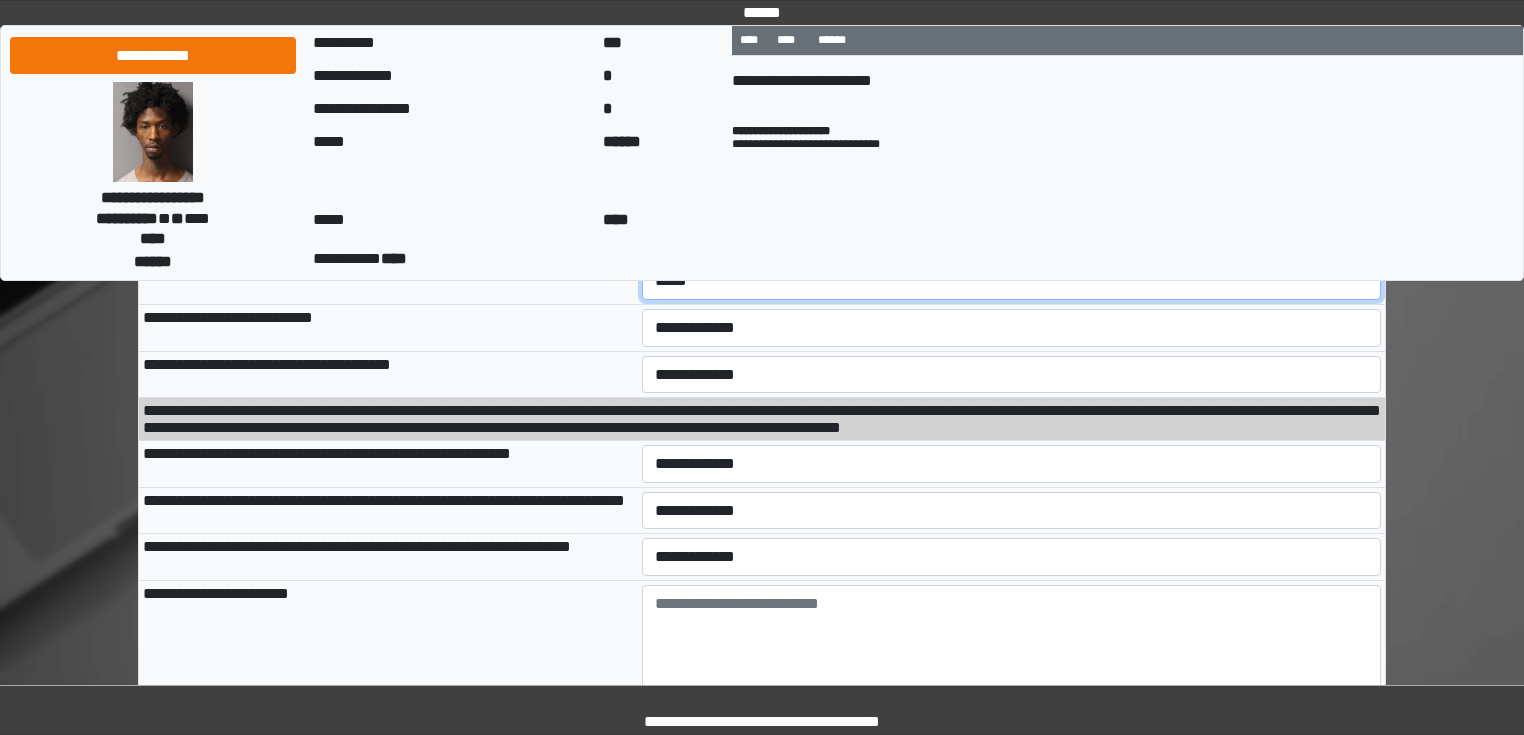 click on "**********" at bounding box center (1012, 281) 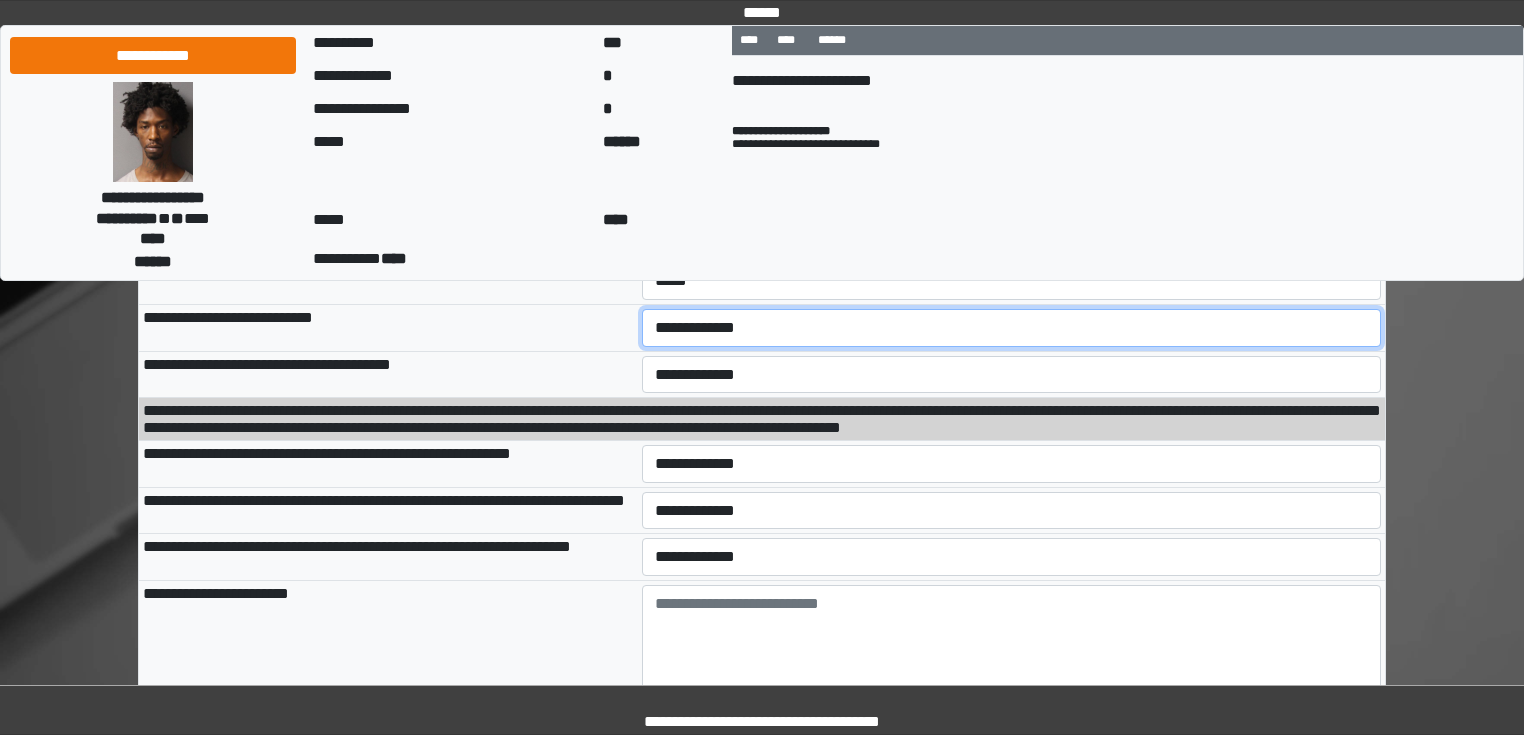 click on "**********" at bounding box center (1012, 328) 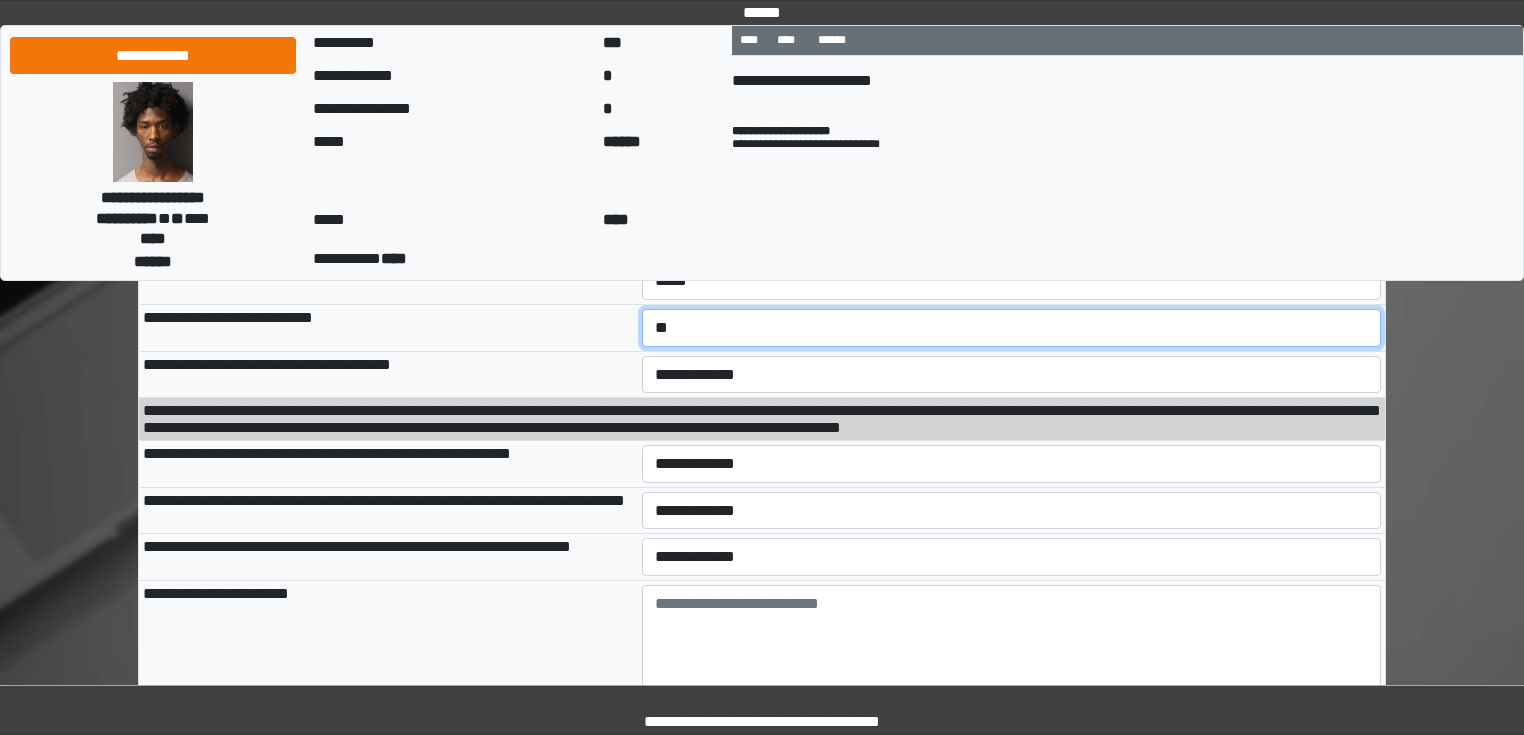 click on "**********" at bounding box center (1012, 328) 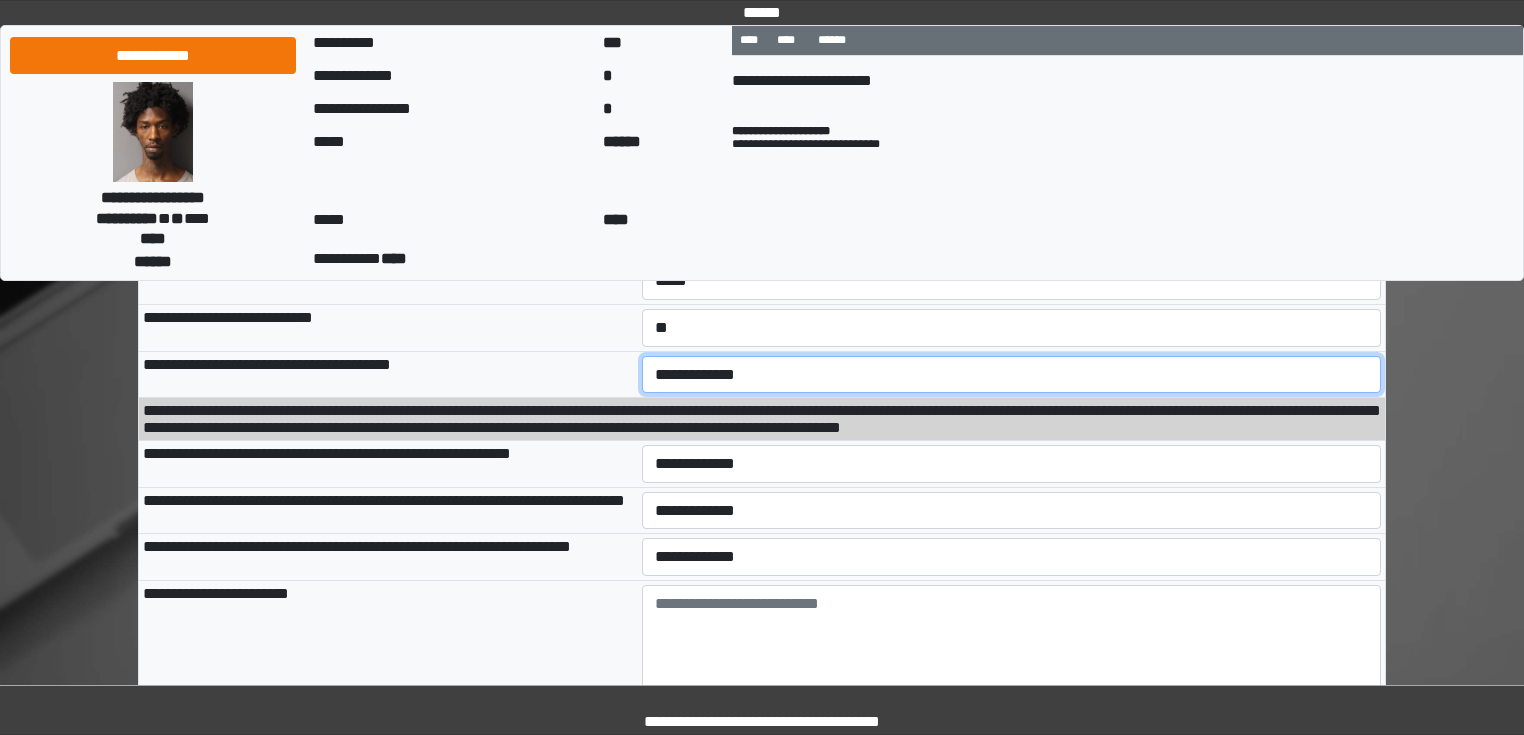 click on "**********" at bounding box center [1012, 375] 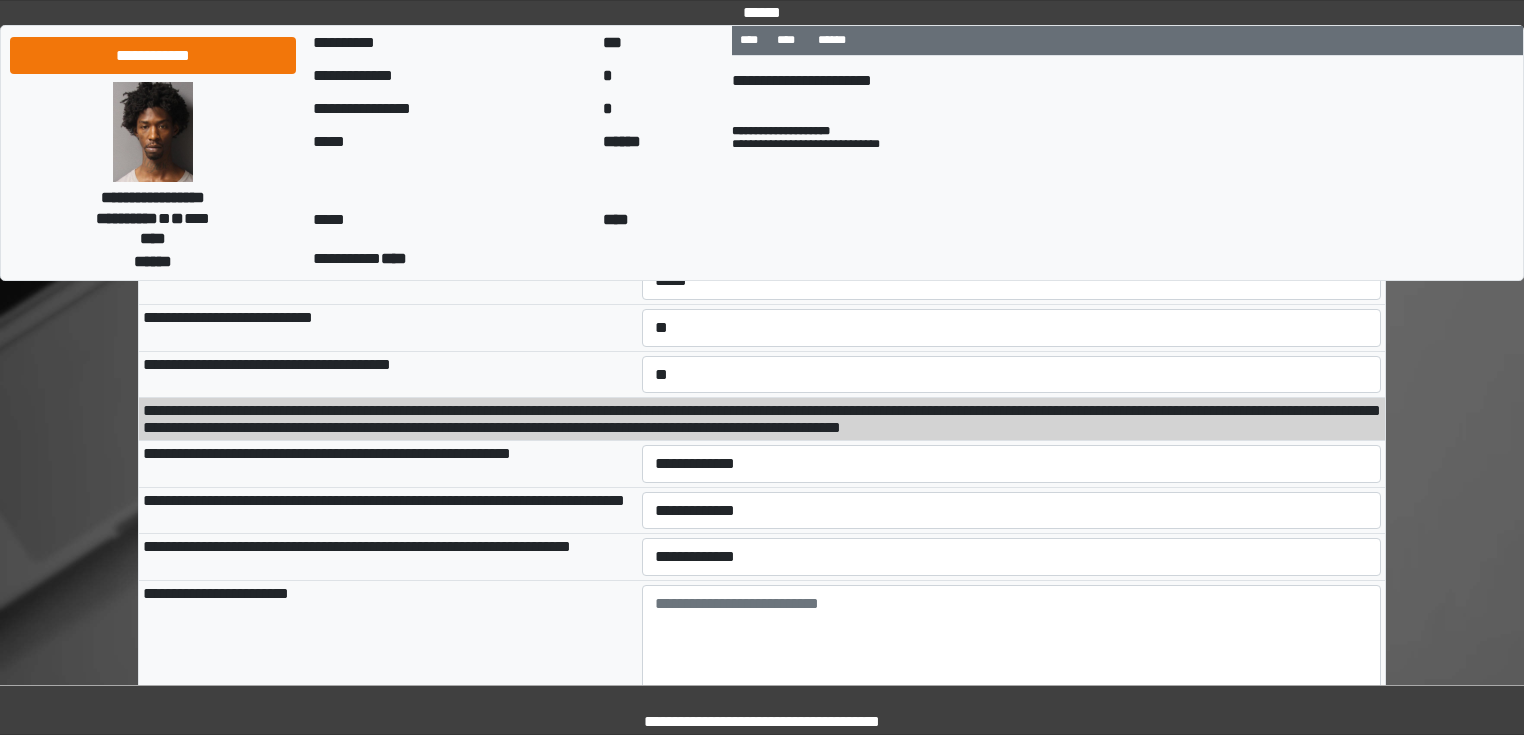 click on "*********" at bounding box center [388, 234] 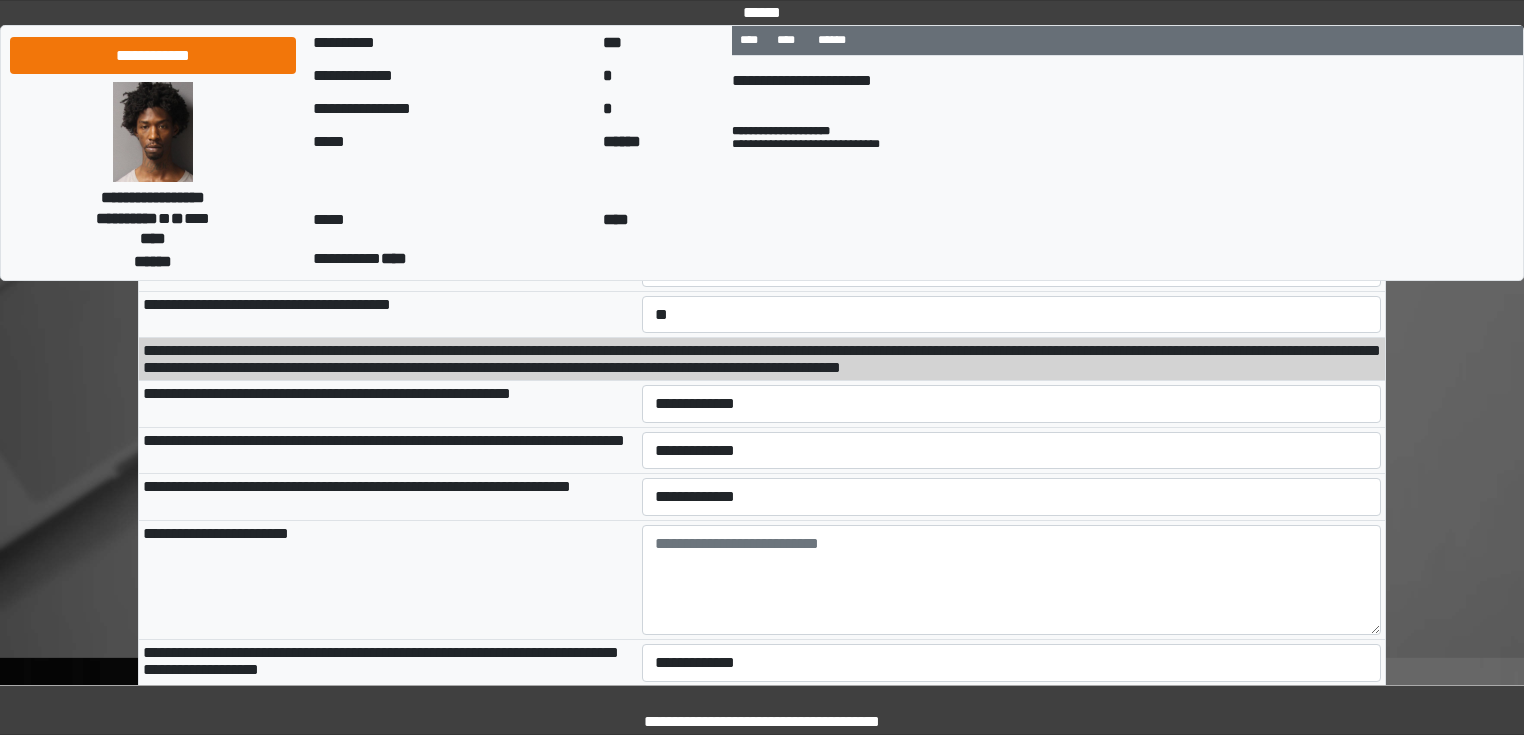 scroll, scrollTop: 2241, scrollLeft: 0, axis: vertical 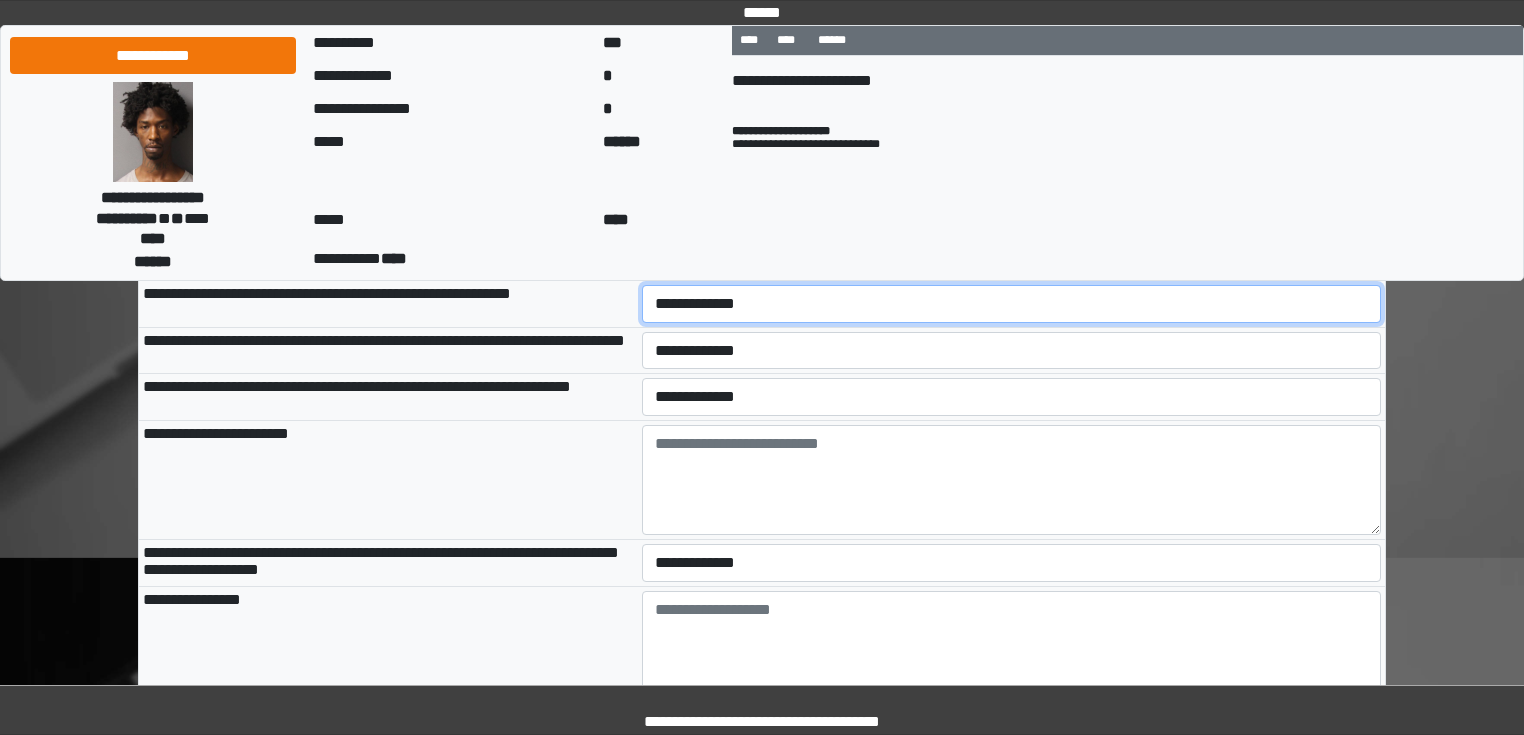 click on "**********" at bounding box center [1012, 304] 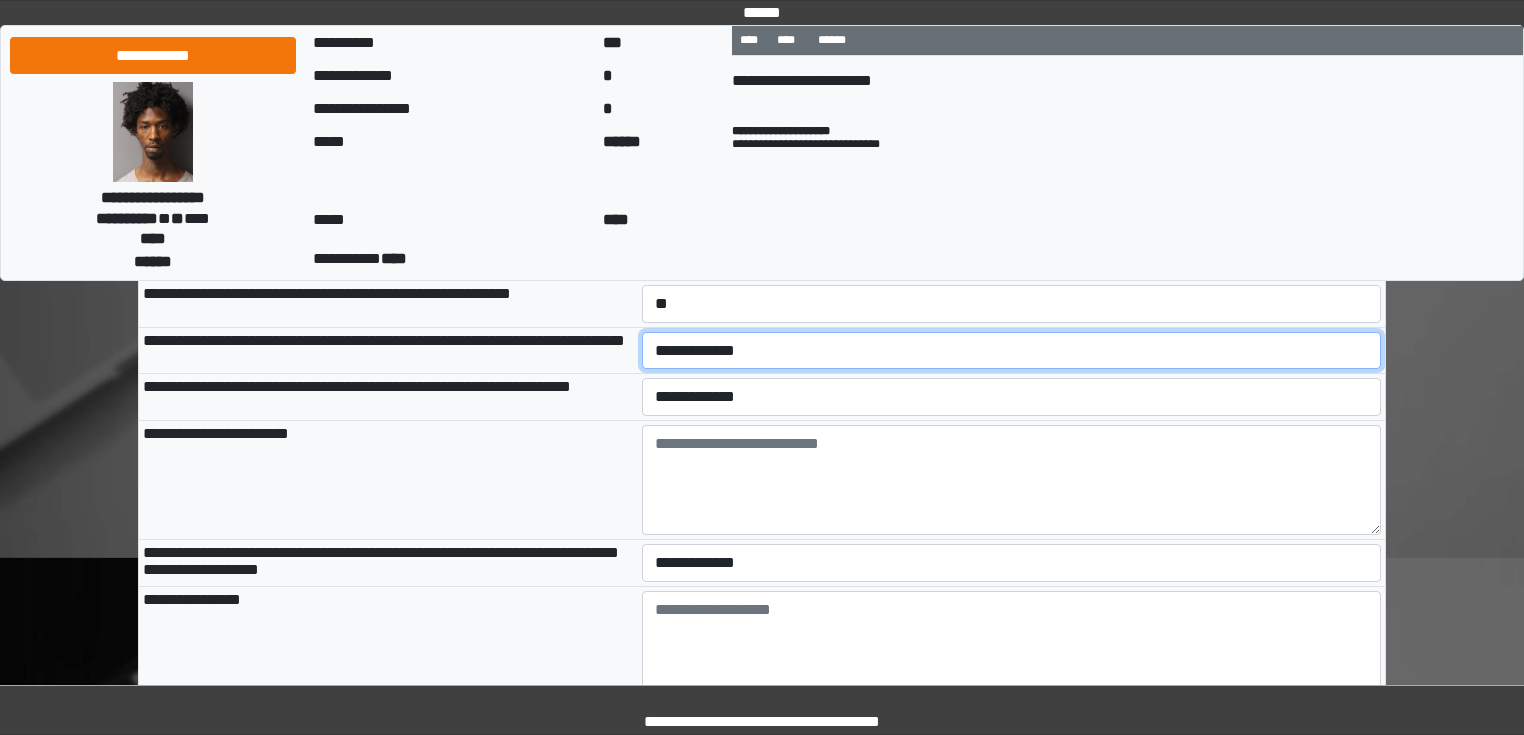 select on "*" 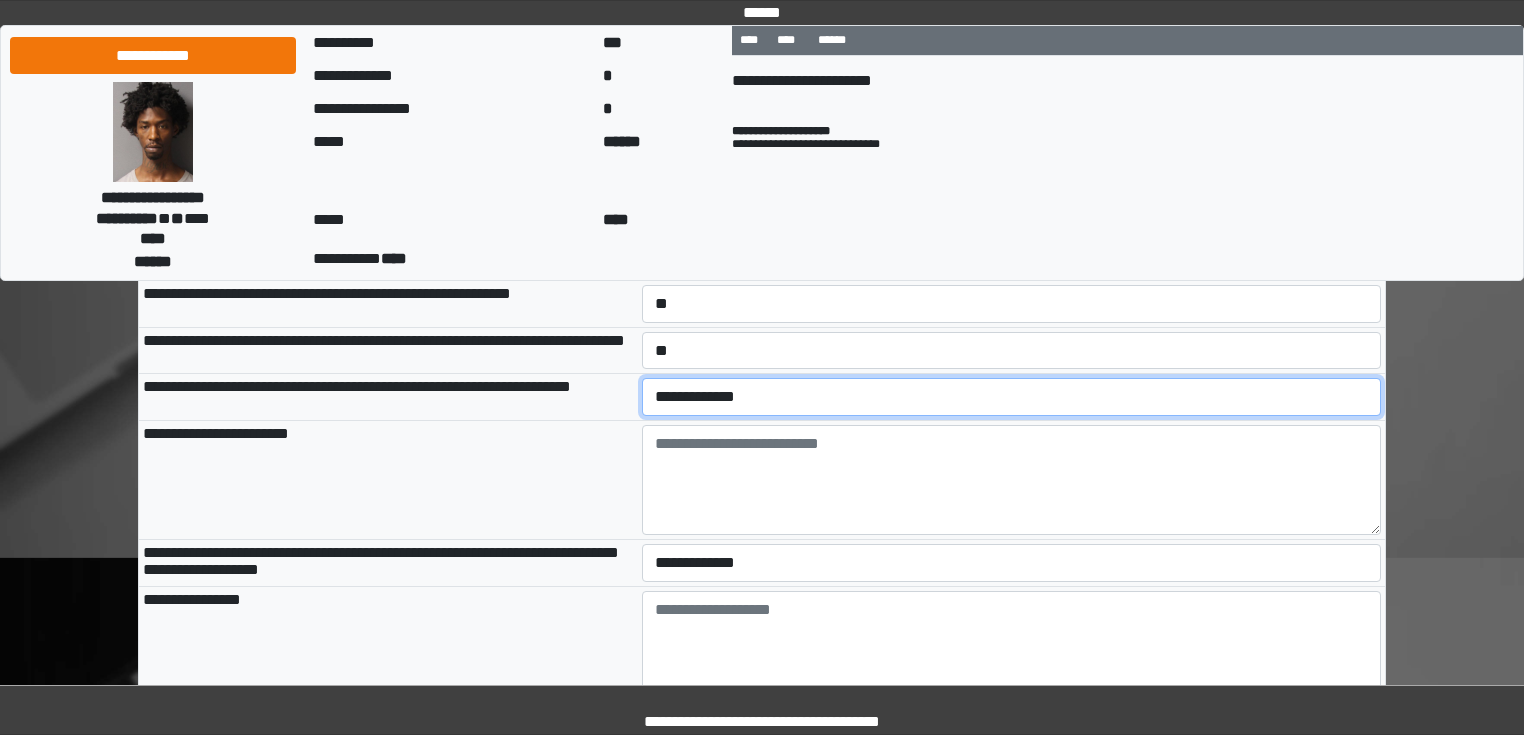select on "*" 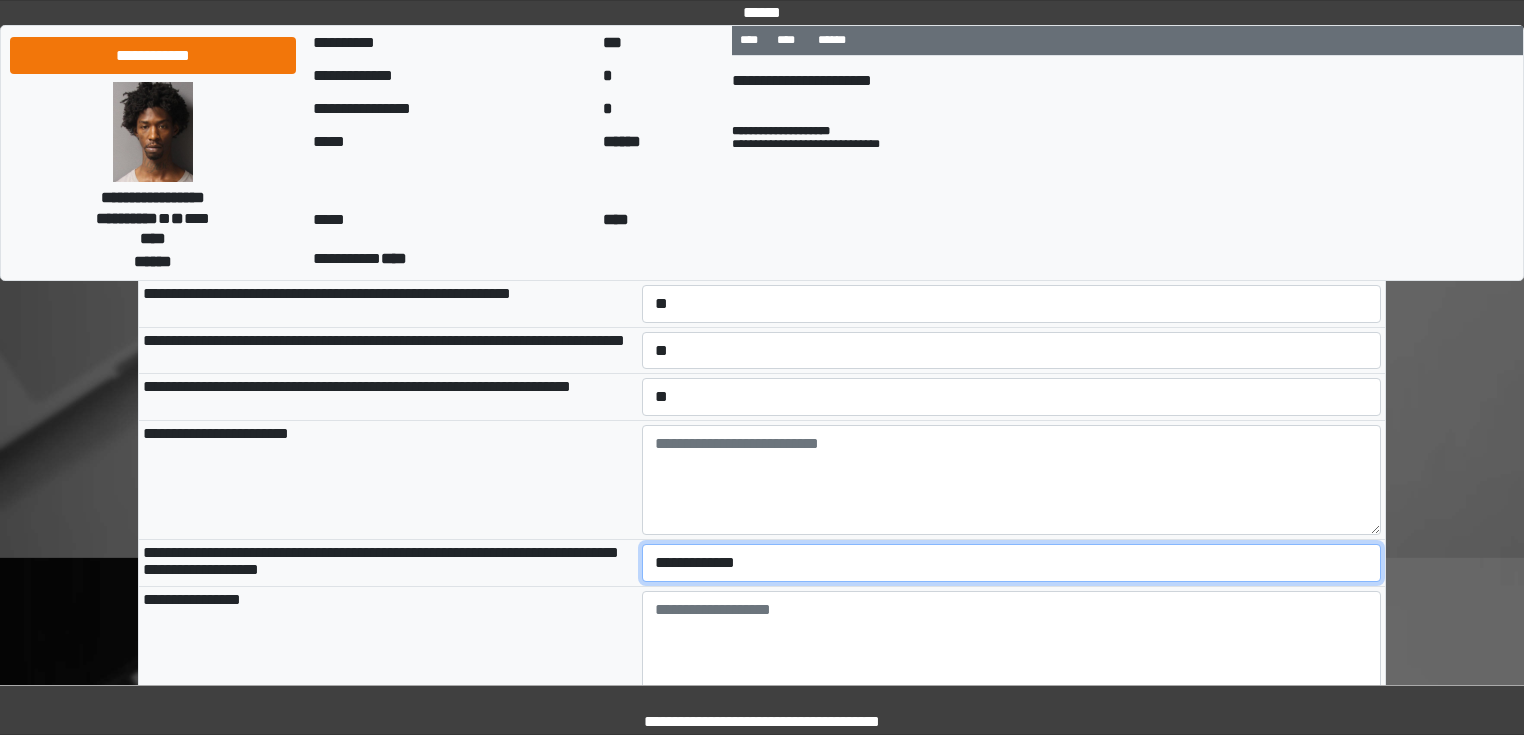 select on "*" 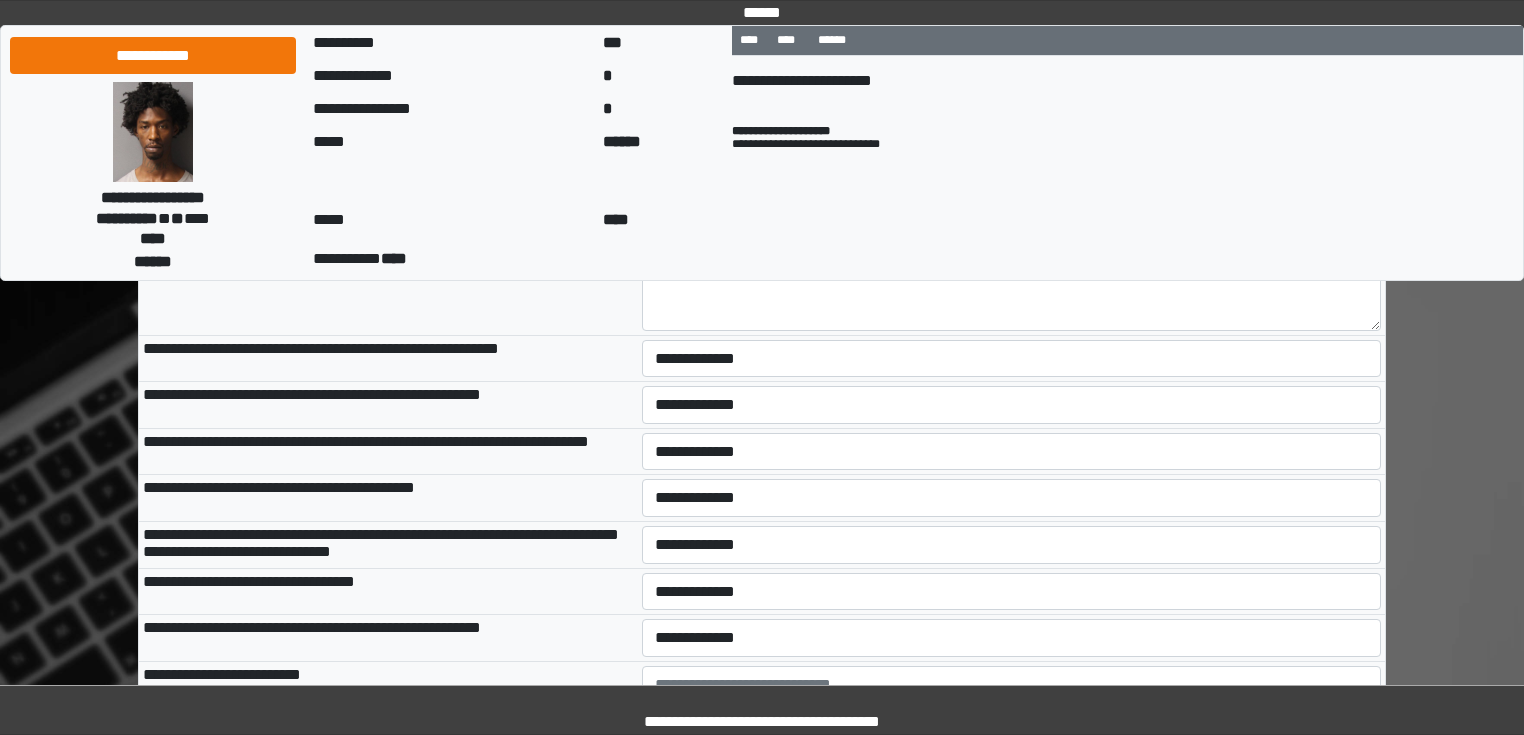 scroll, scrollTop: 2641, scrollLeft: 0, axis: vertical 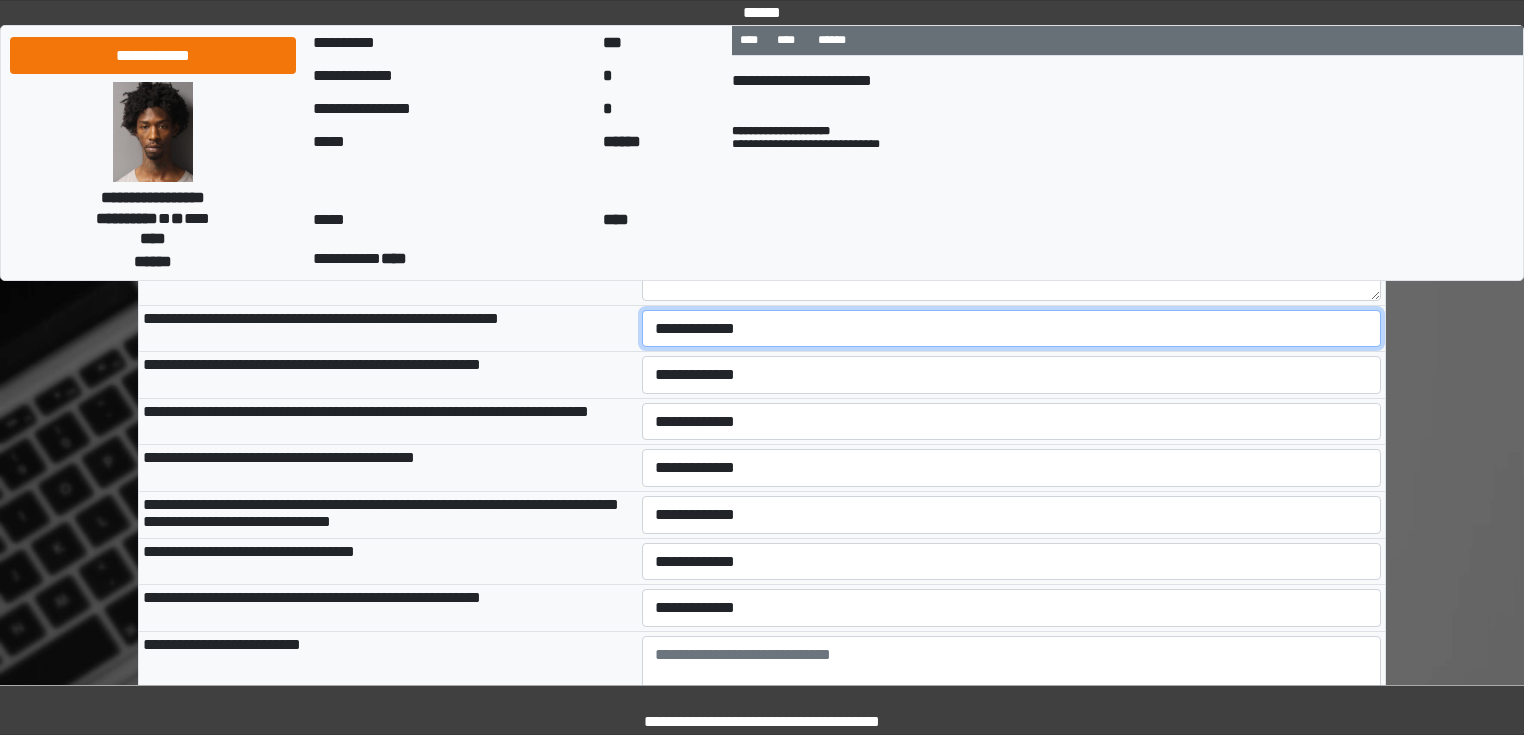 select on "*" 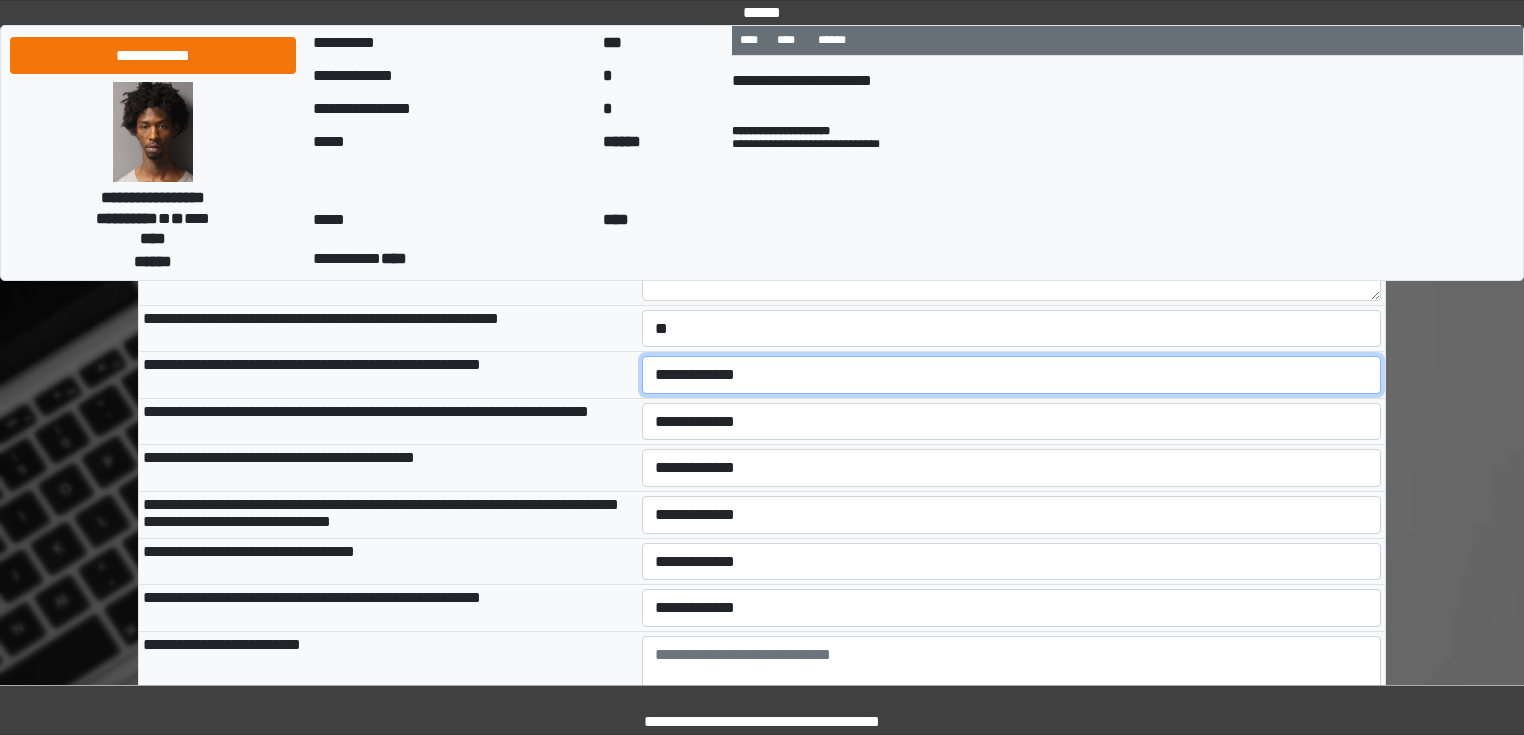 select on "*" 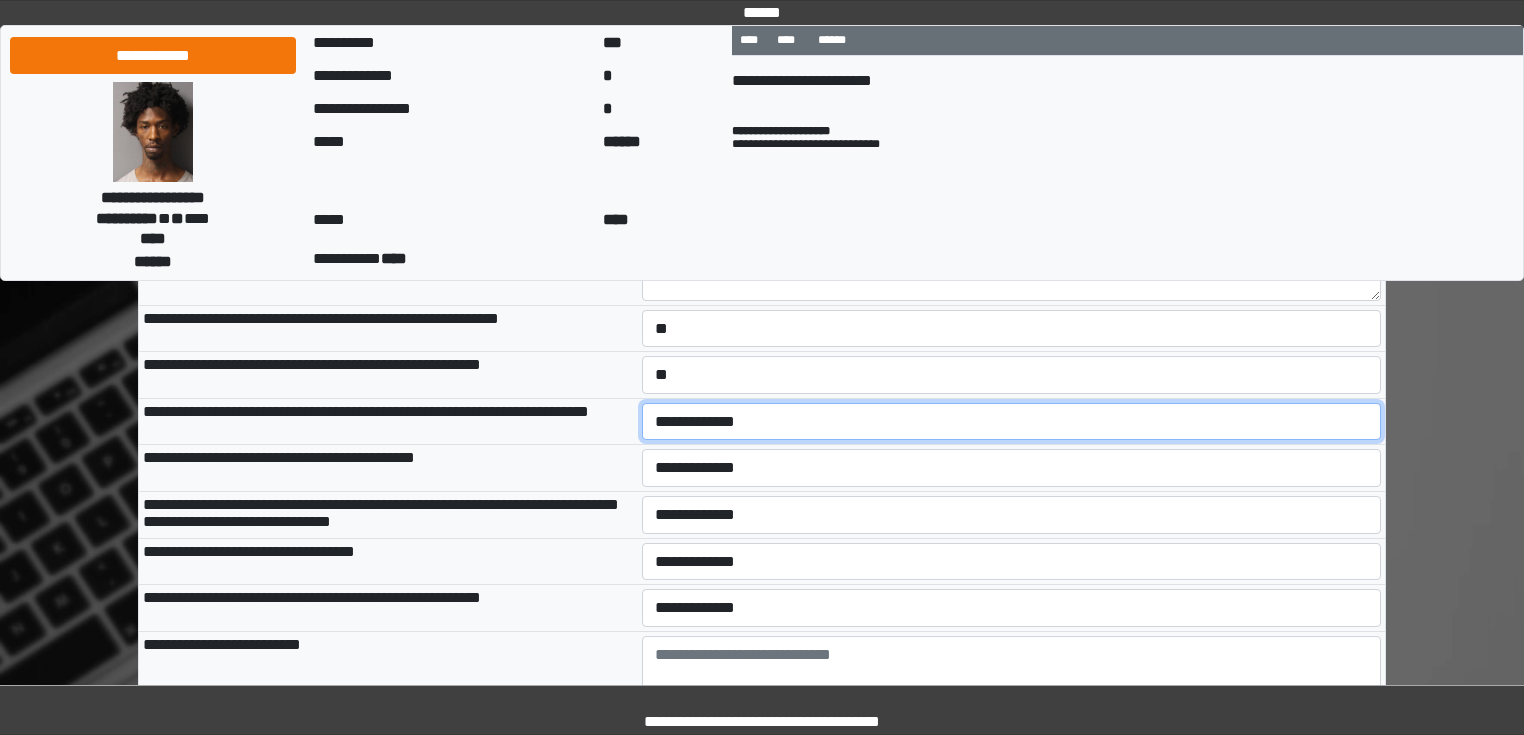 select on "*" 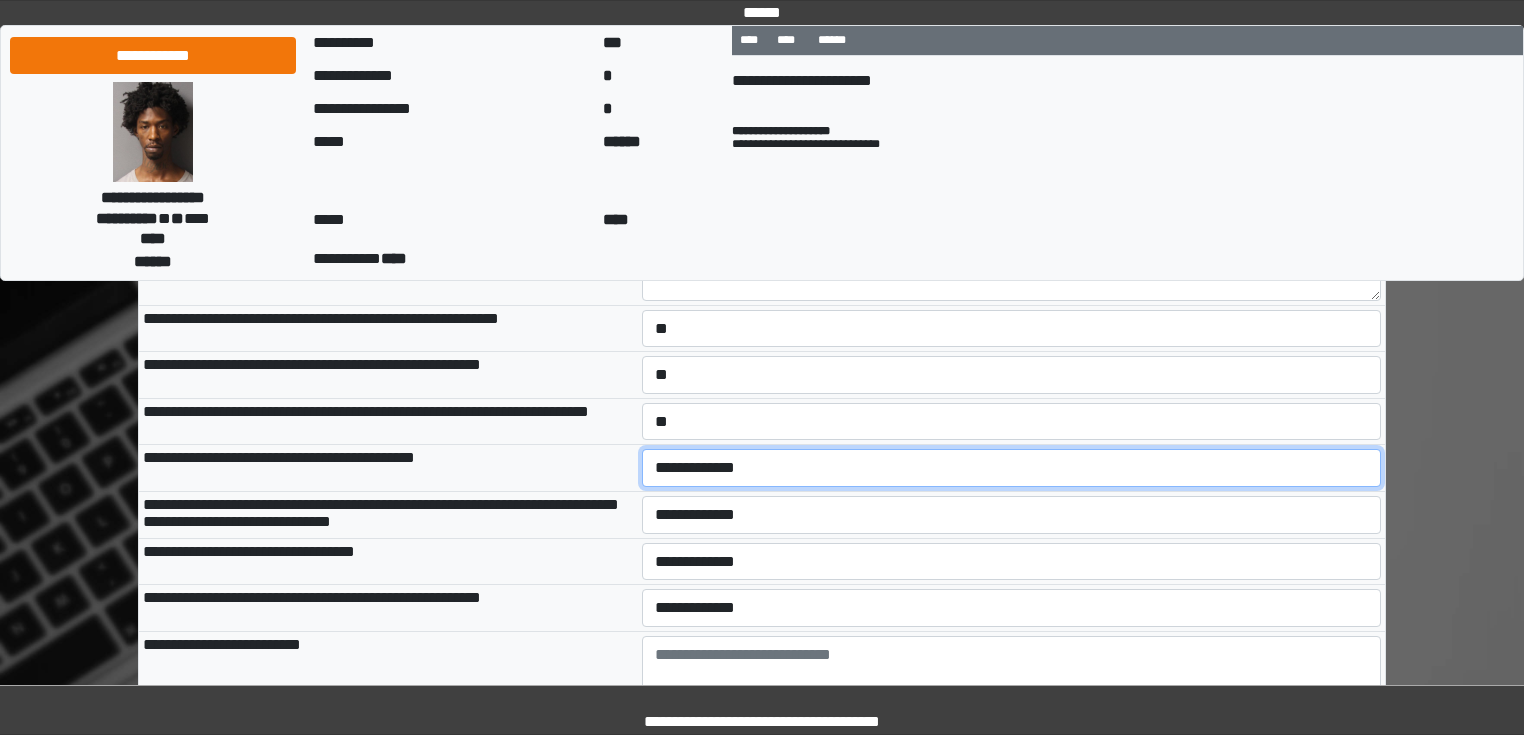select on "*" 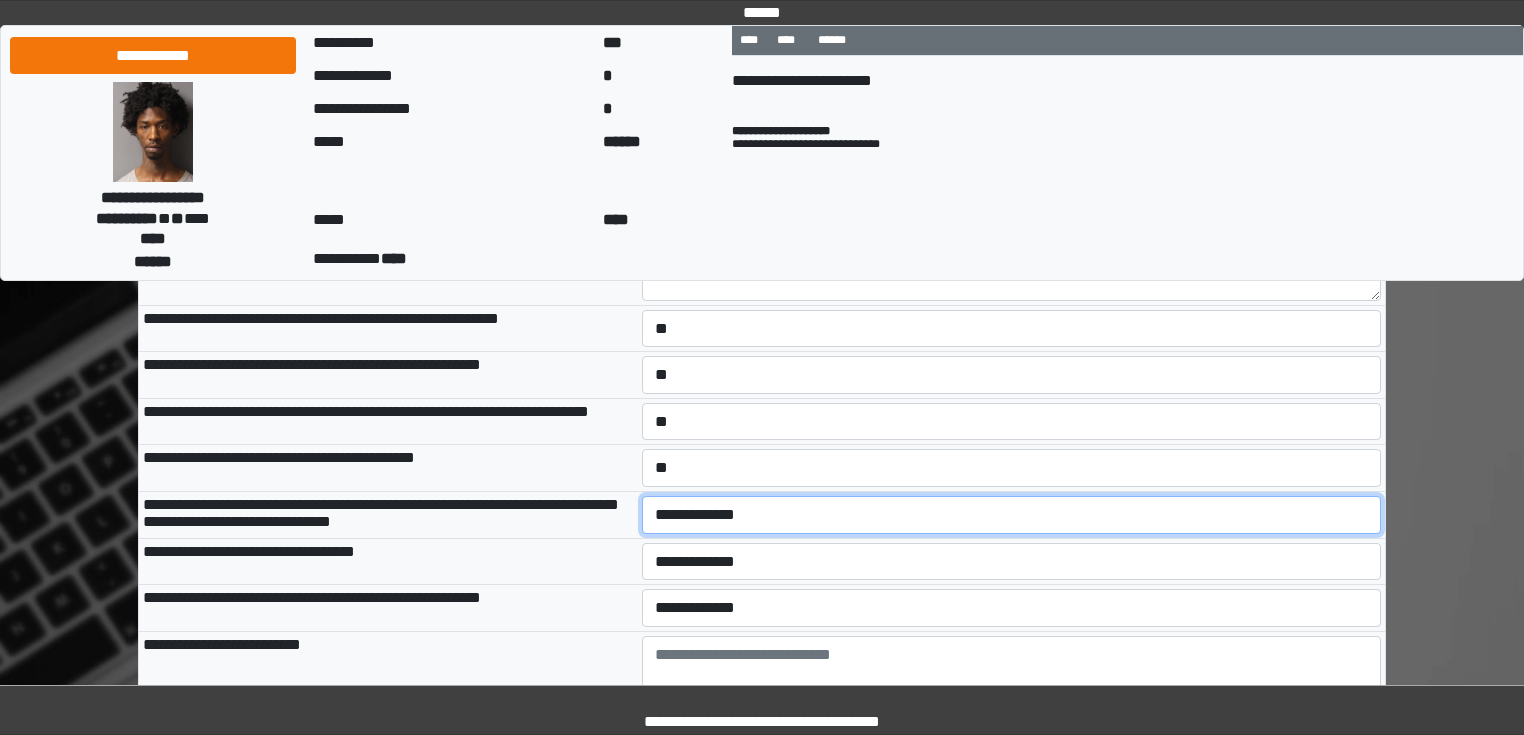 select on "*" 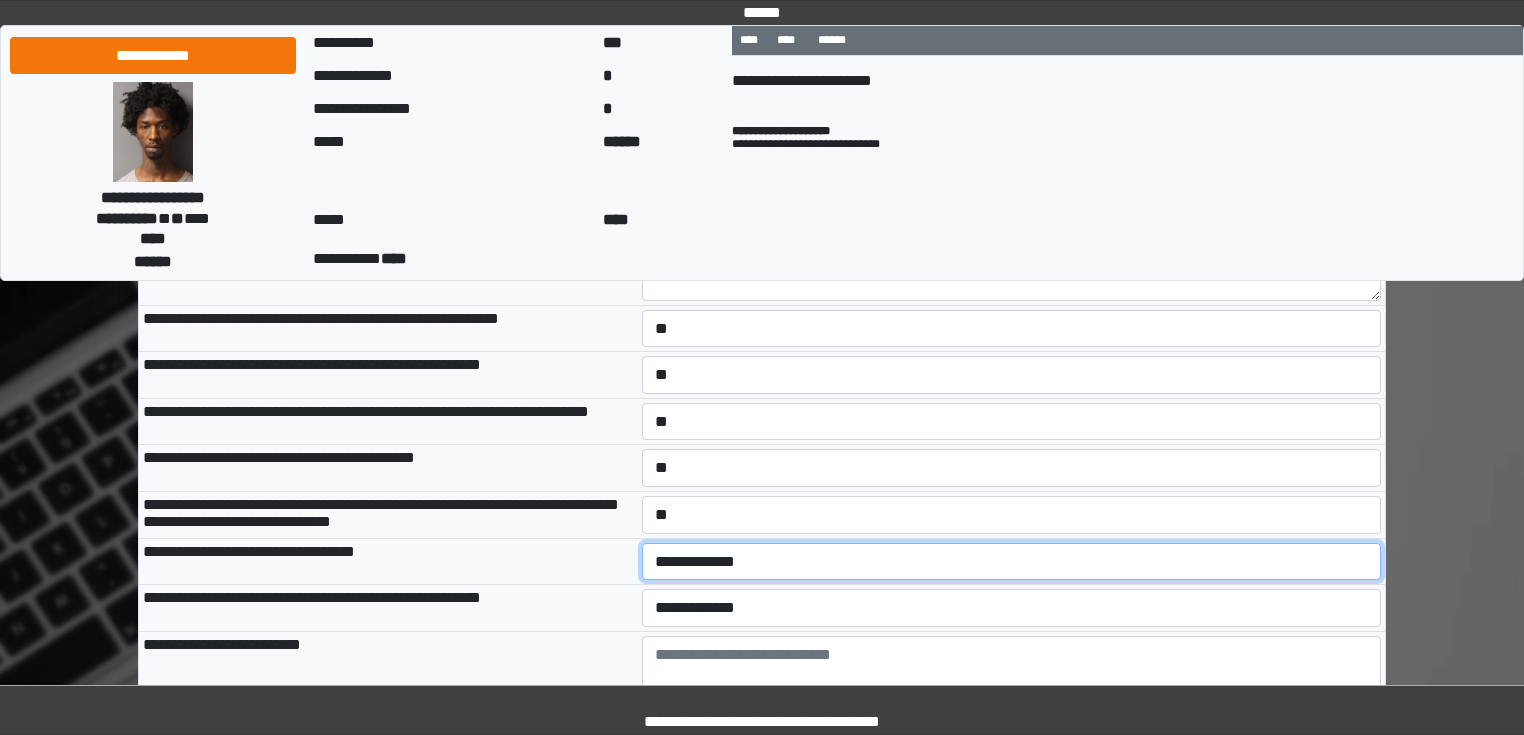 select on "*" 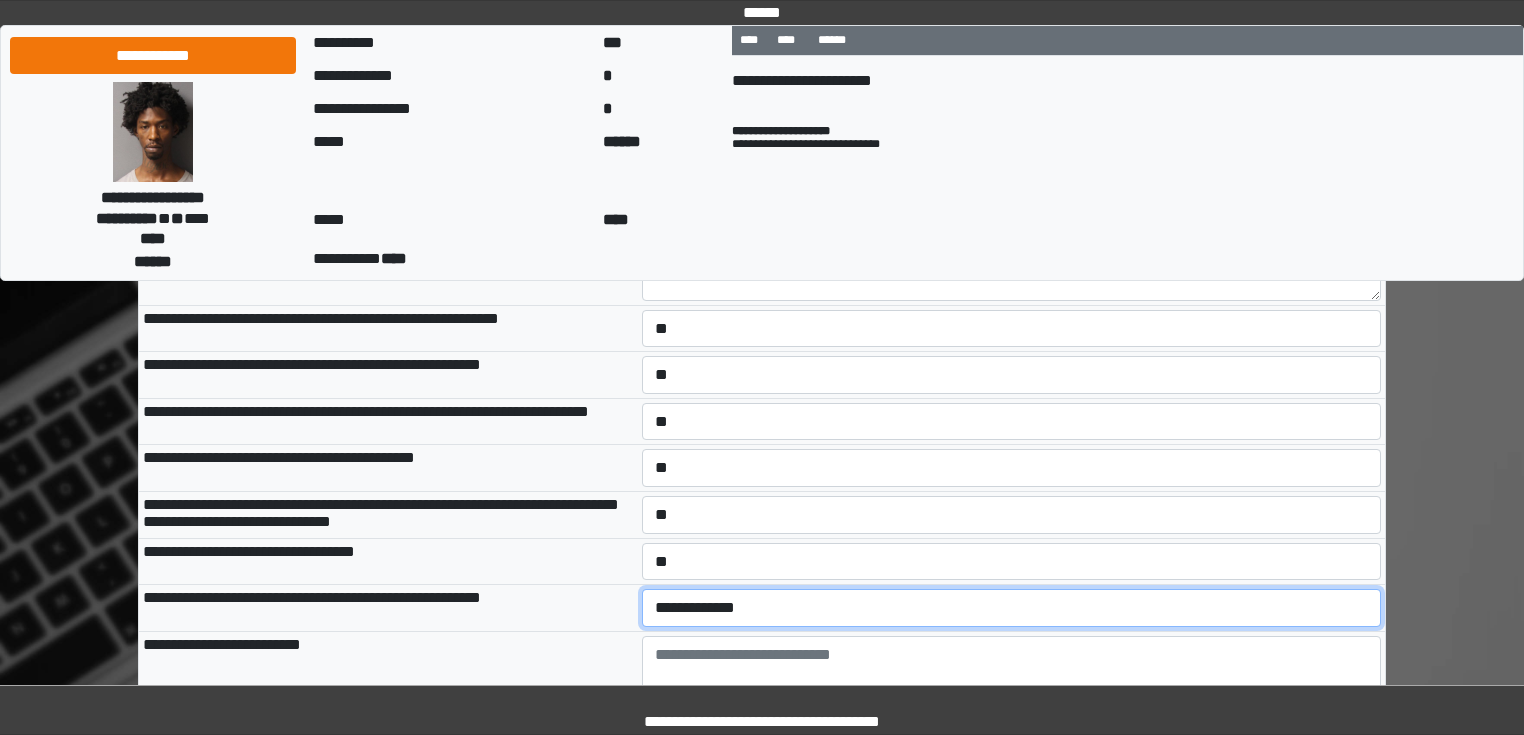 select on "*" 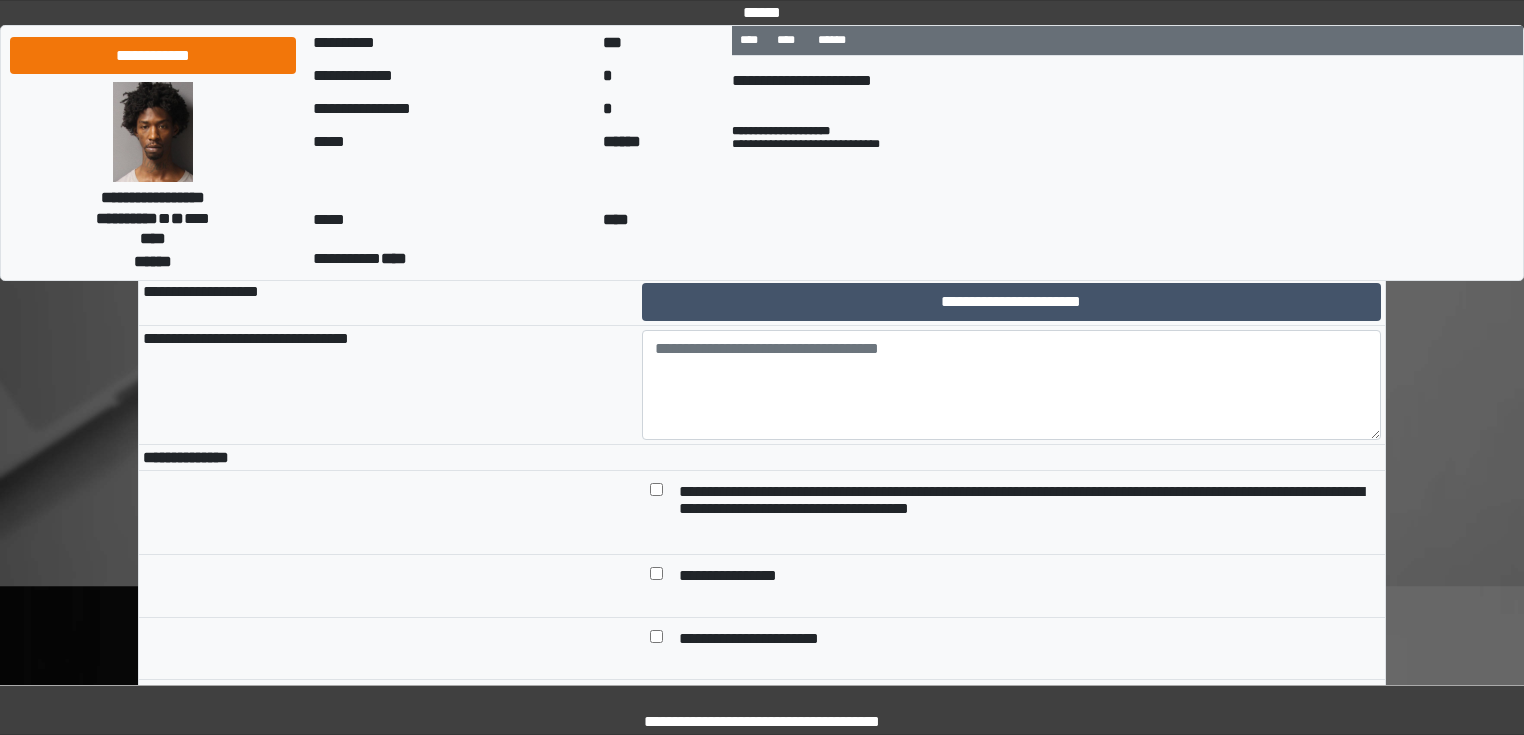 scroll, scrollTop: 3030, scrollLeft: 0, axis: vertical 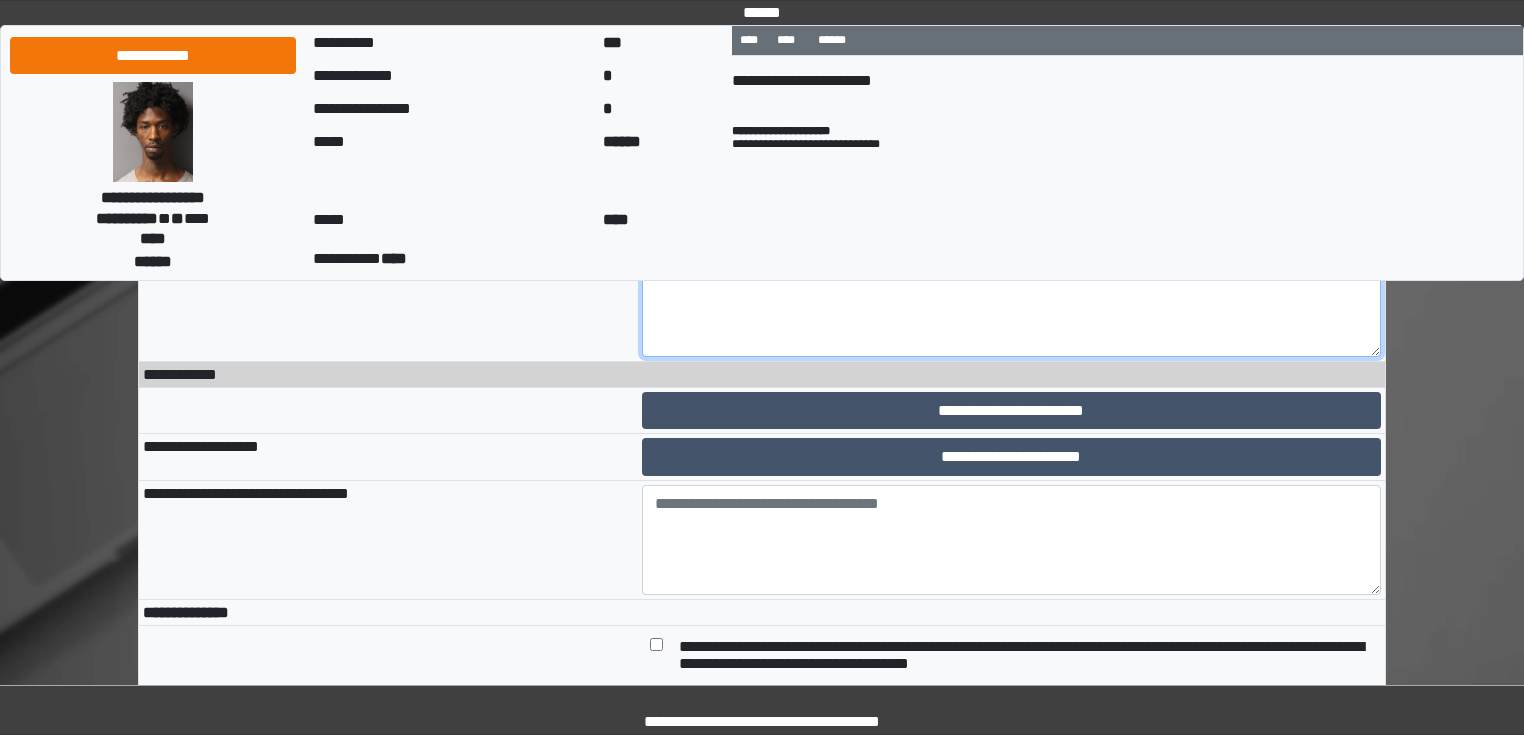 type on "***" 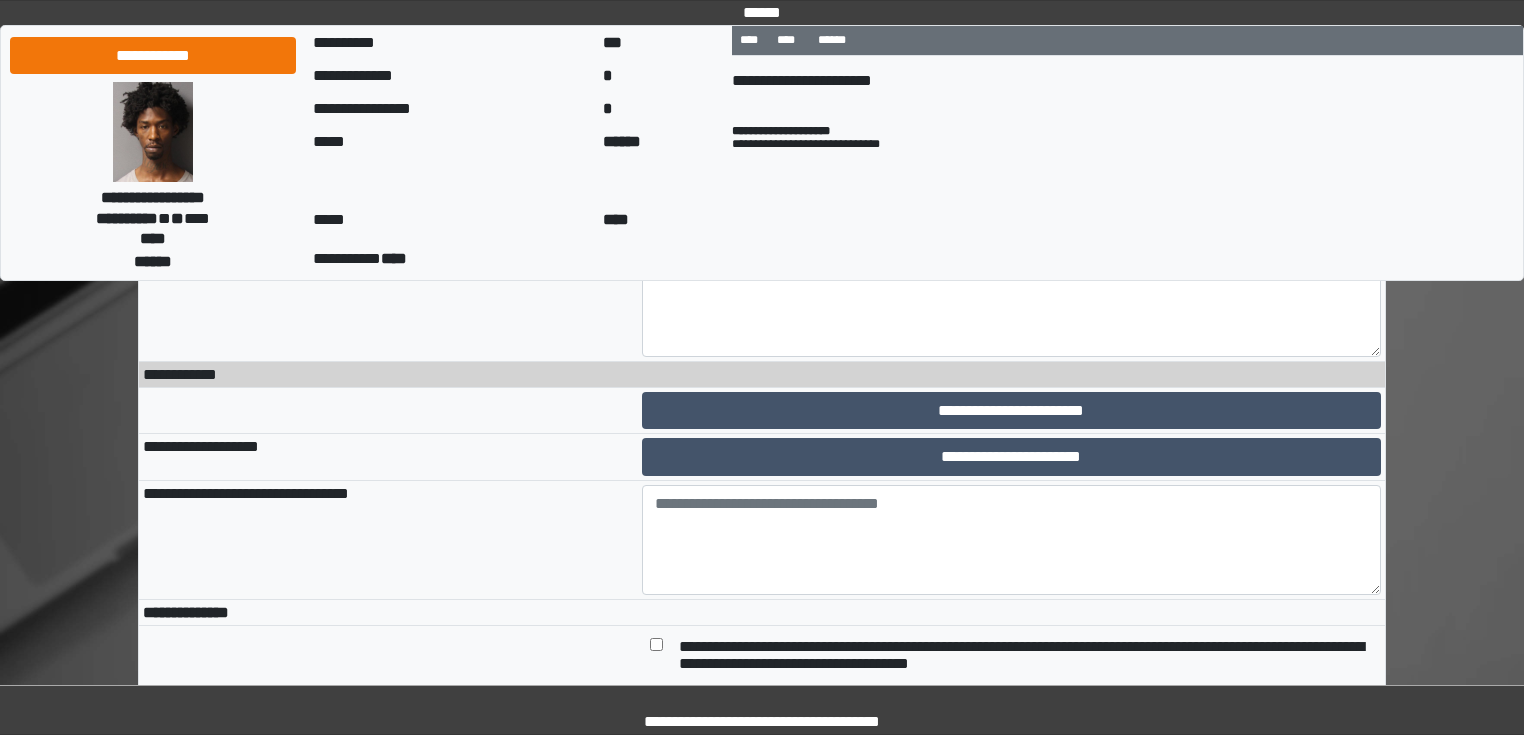 click on "**********" at bounding box center [388, 301] 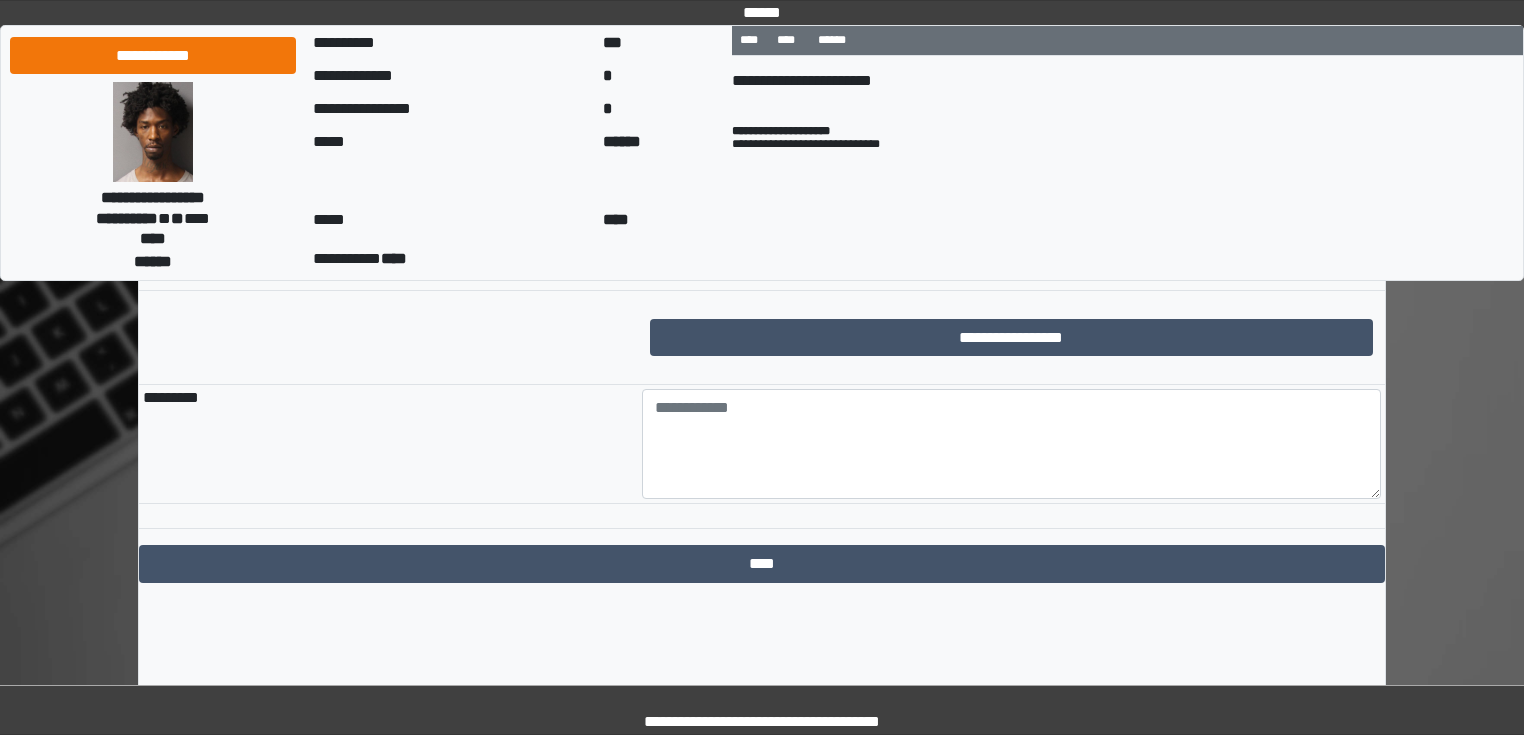 scroll, scrollTop: 3830, scrollLeft: 0, axis: vertical 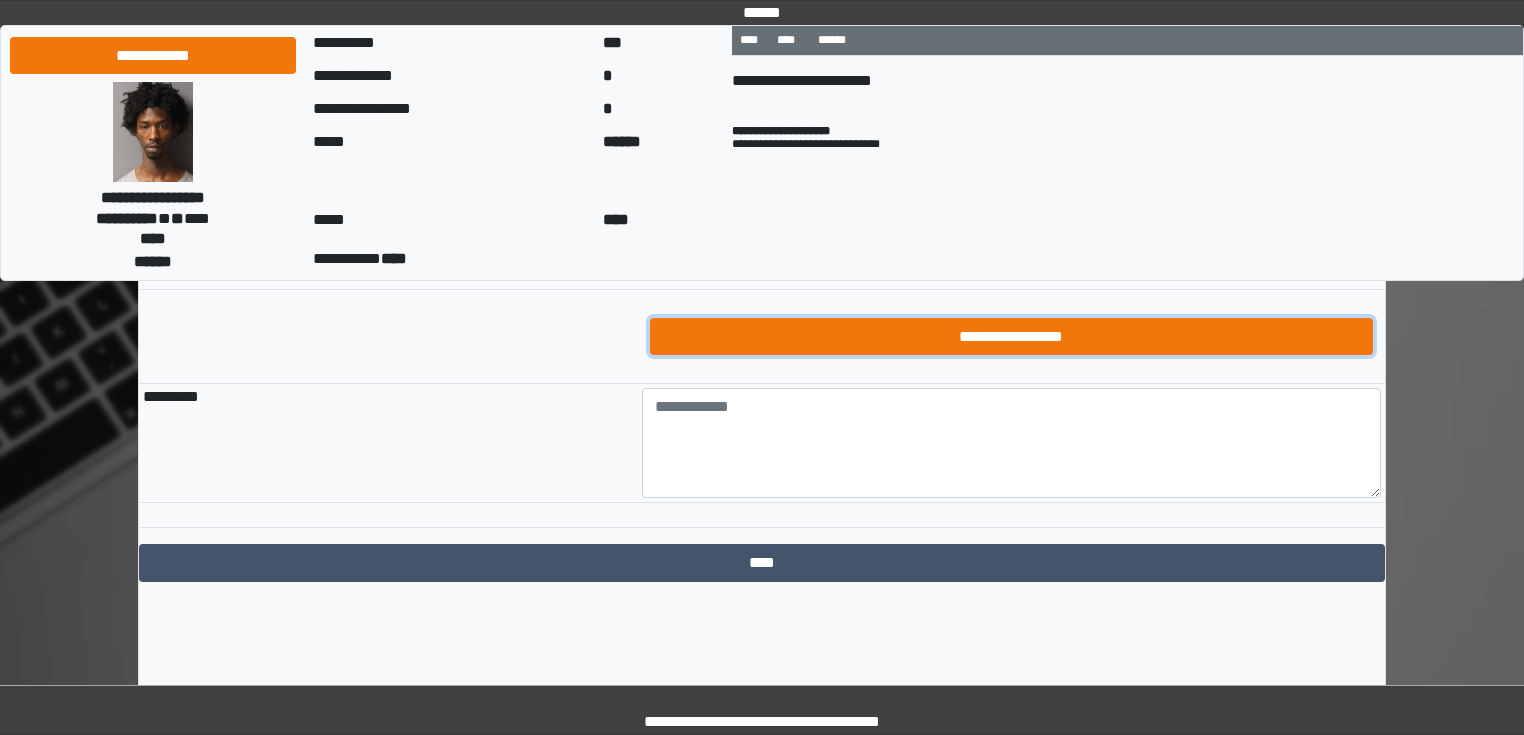 click on "**********" at bounding box center [1012, 337] 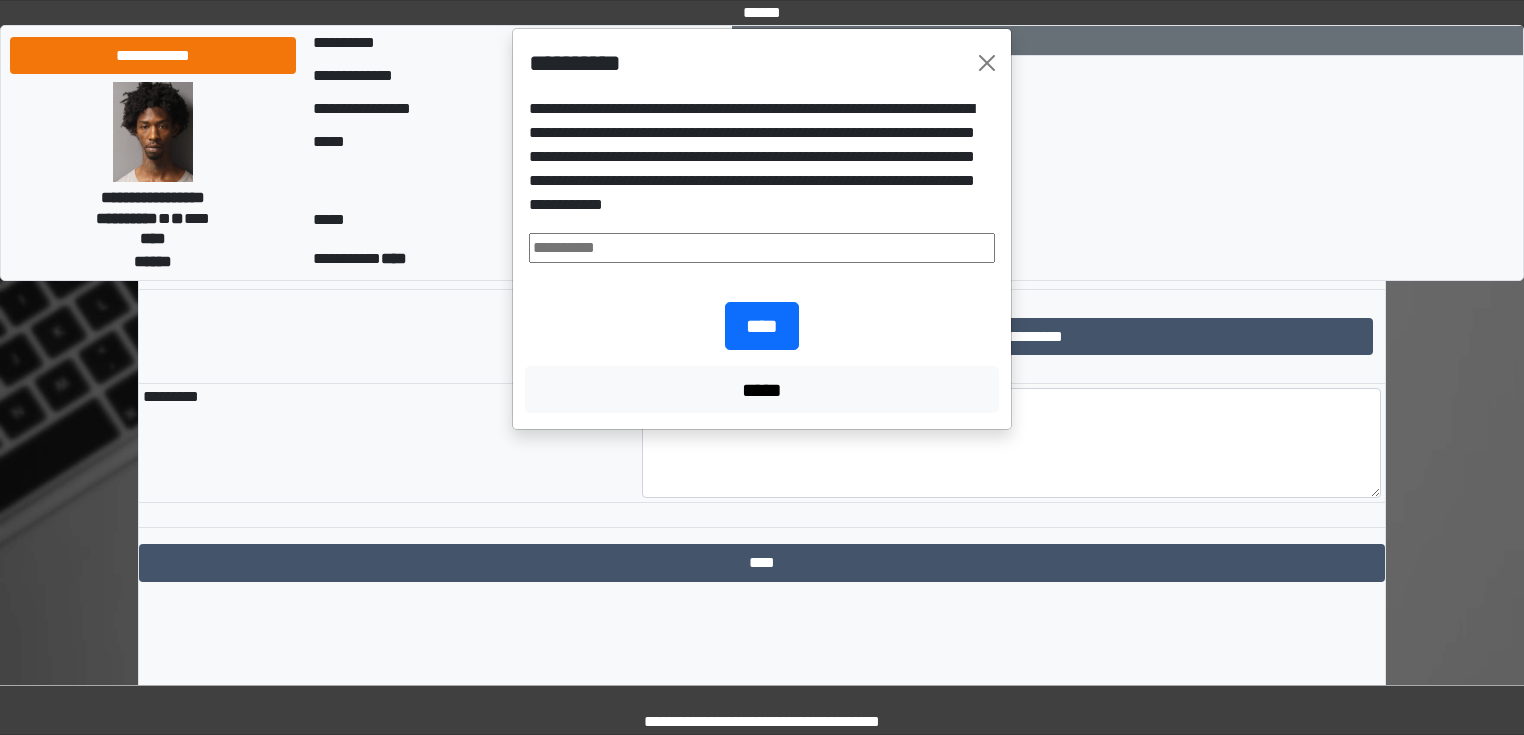 click at bounding box center [762, 248] 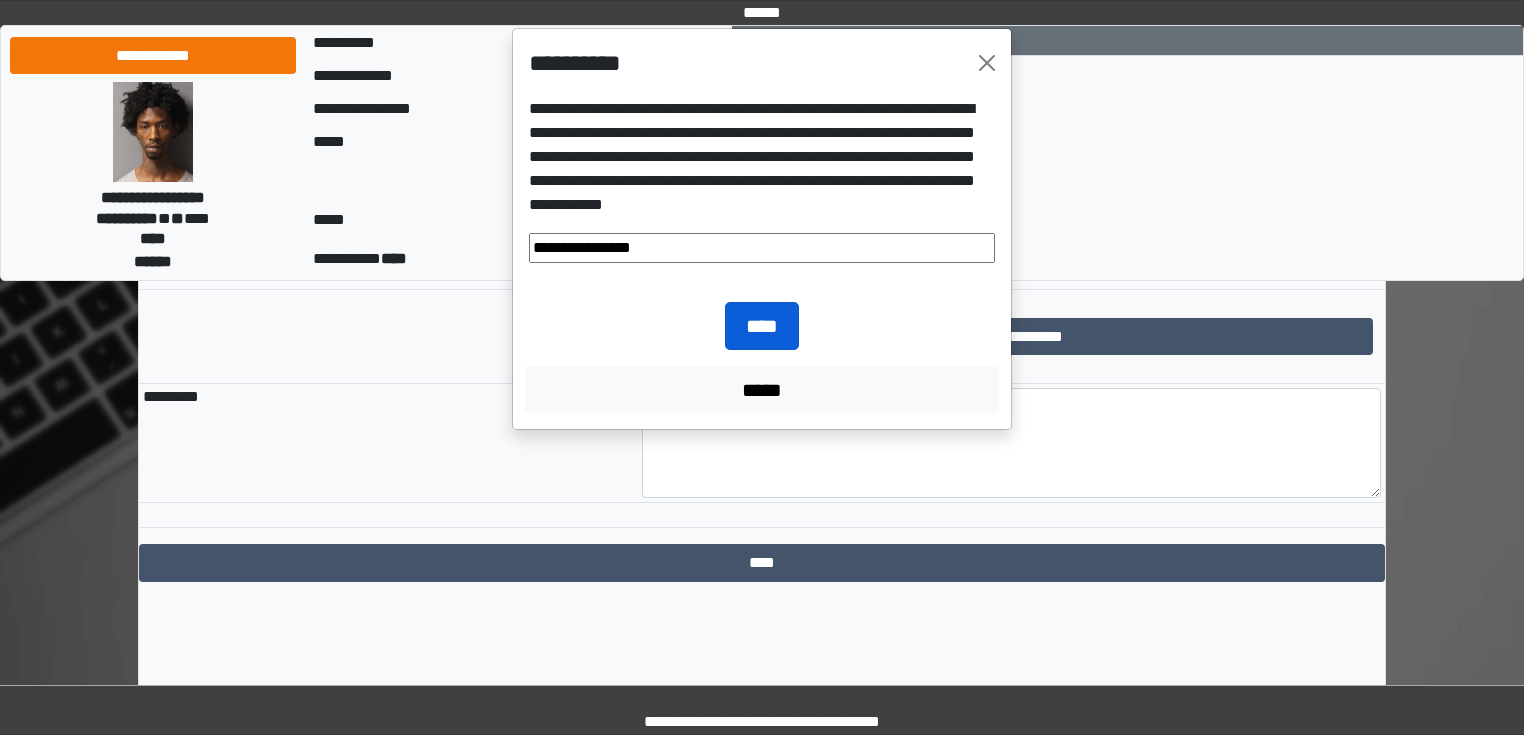 type on "**********" 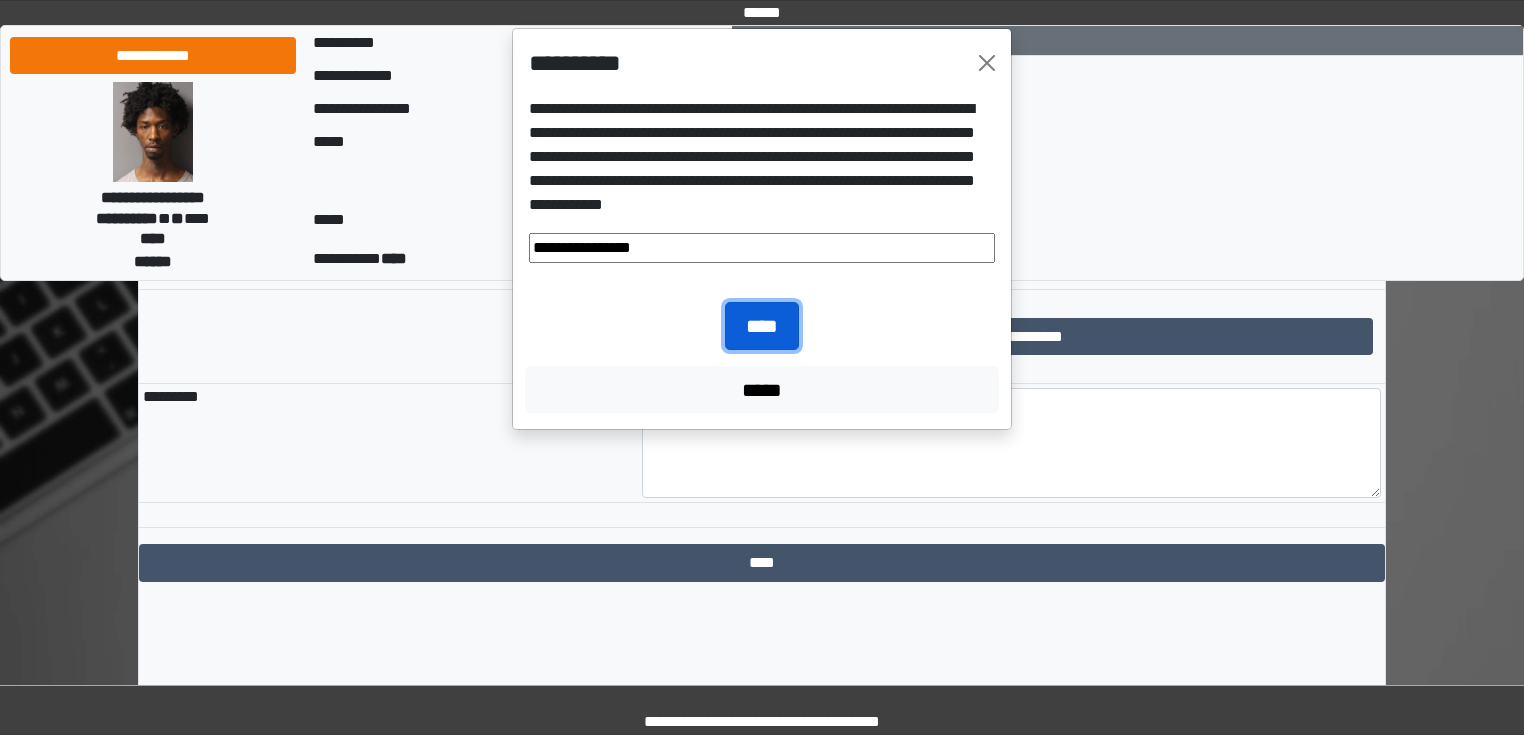 click on "****" at bounding box center [762, 326] 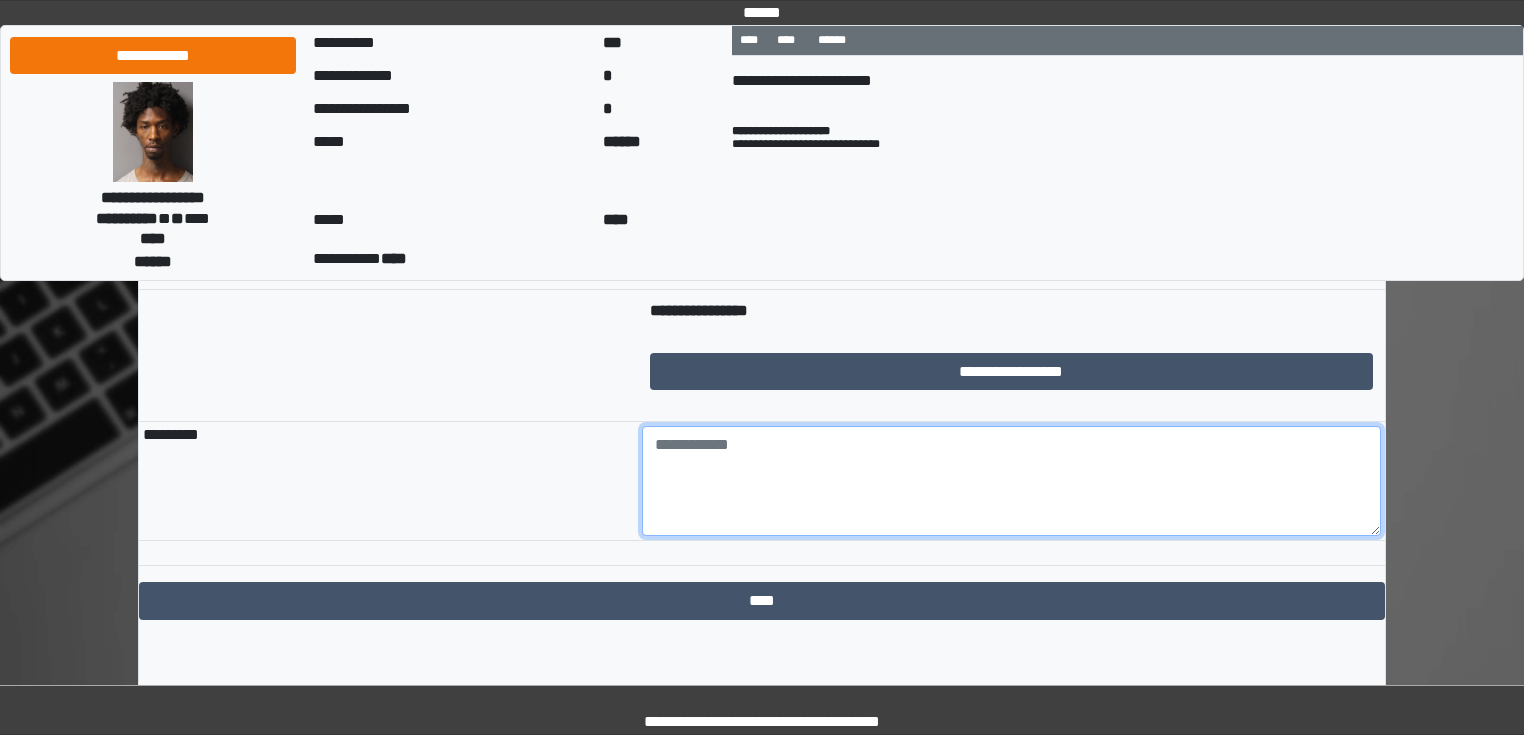 click at bounding box center [1012, 481] 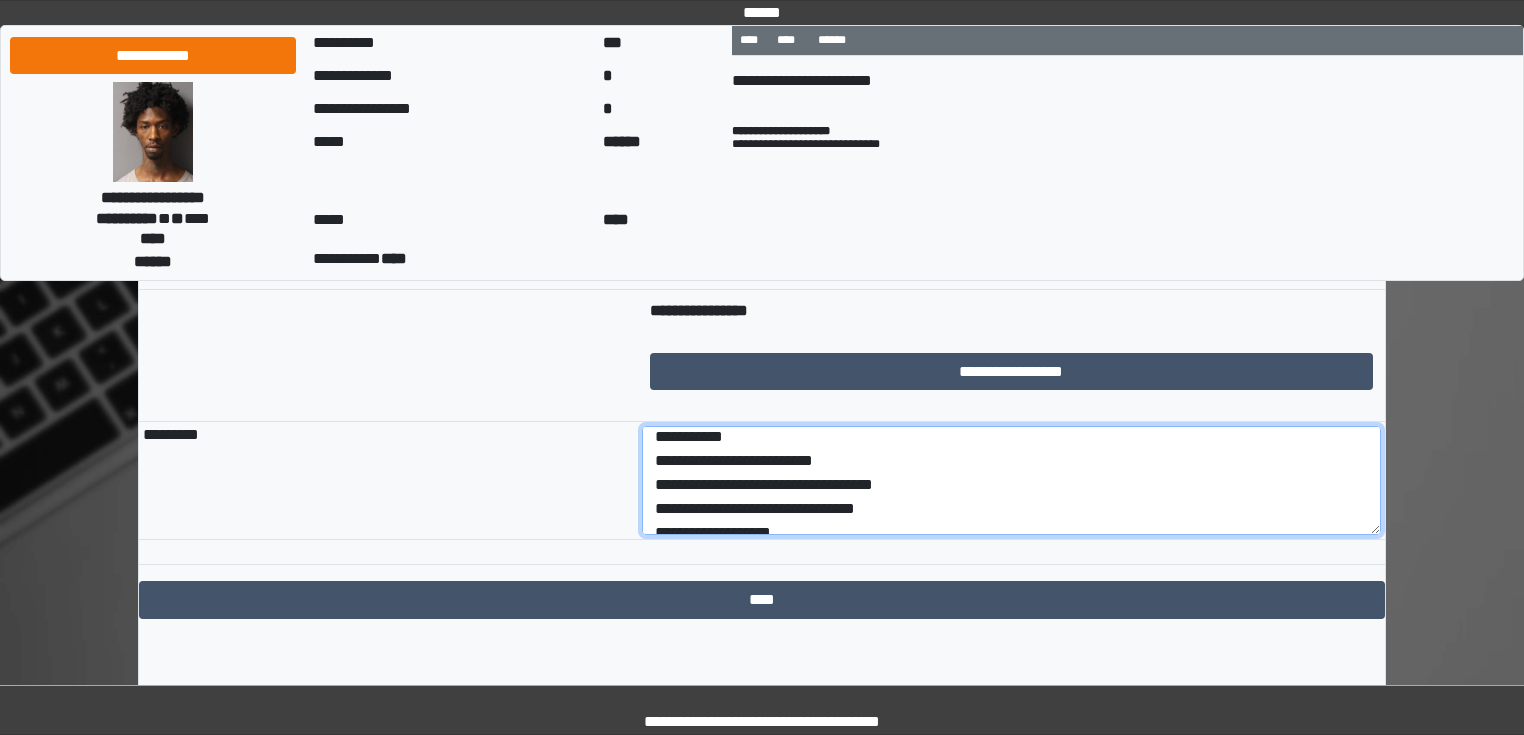 scroll, scrollTop: 120, scrollLeft: 0, axis: vertical 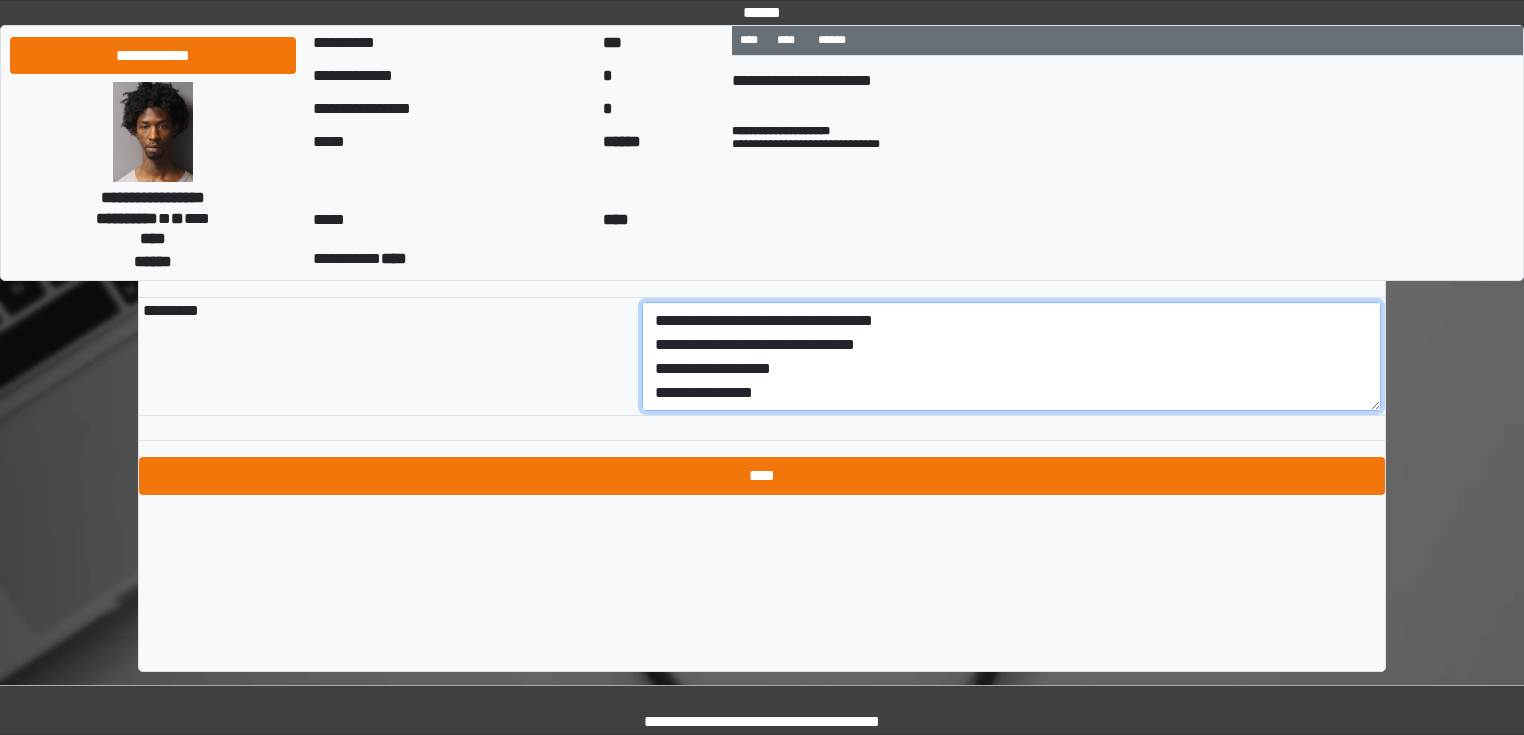 type on "**********" 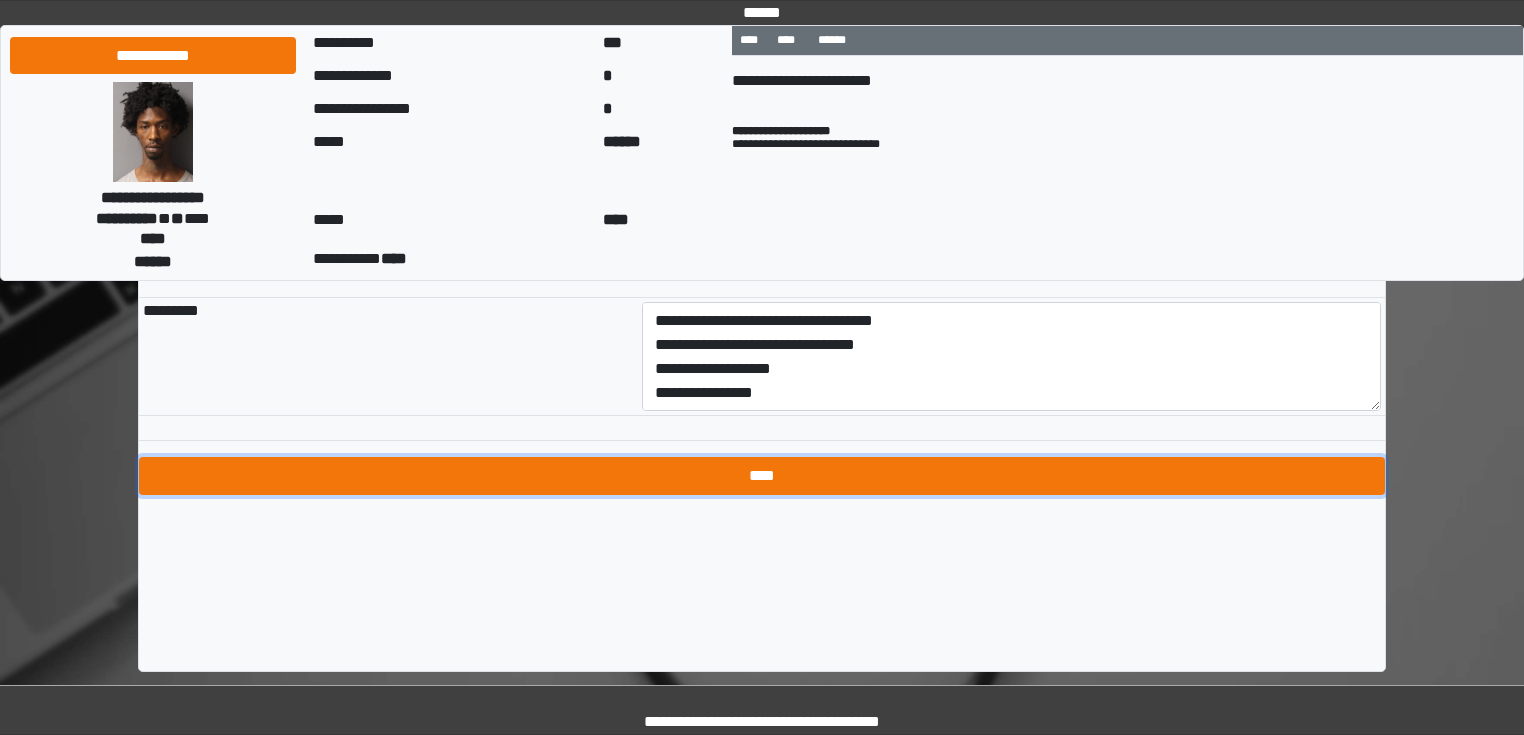 click on "****" at bounding box center (762, 476) 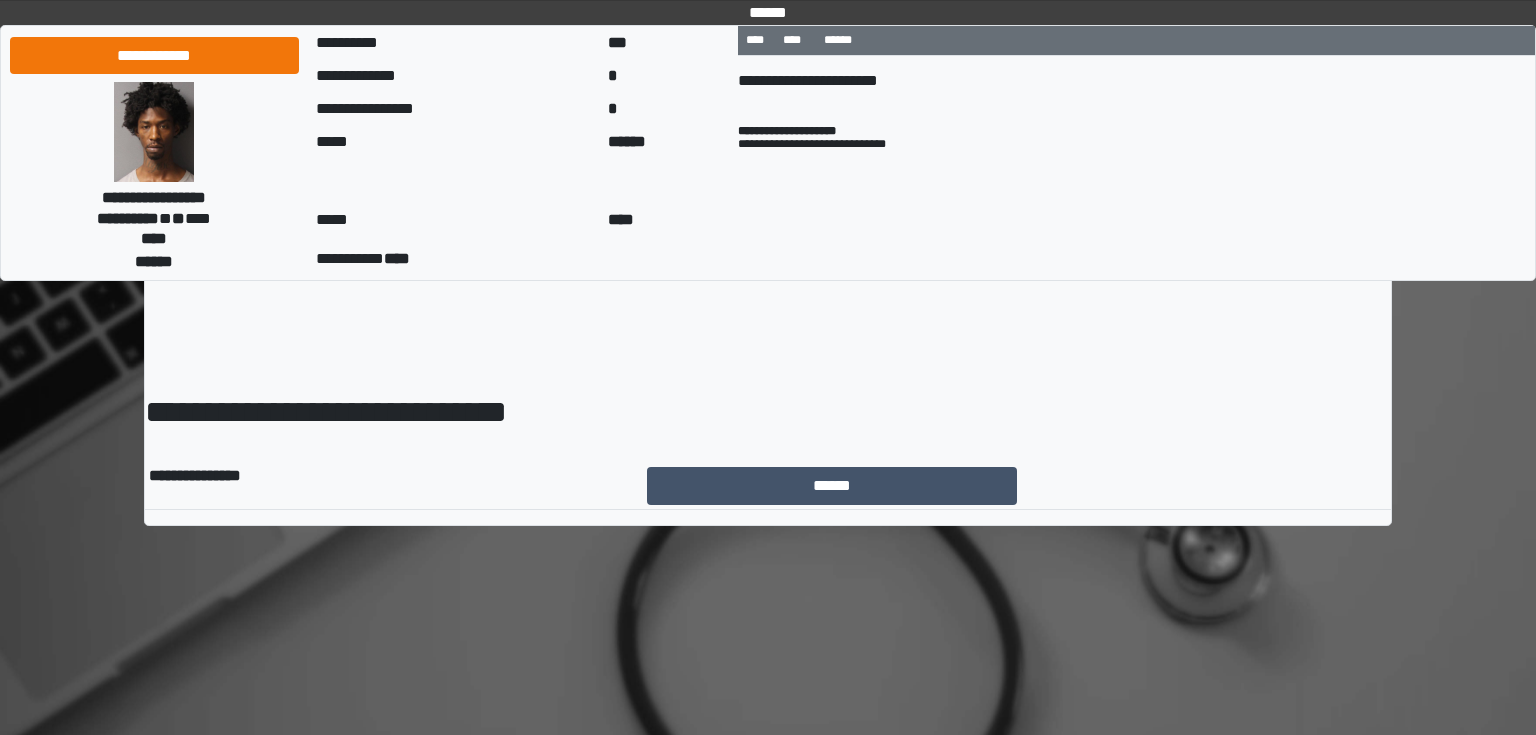 scroll, scrollTop: 0, scrollLeft: 0, axis: both 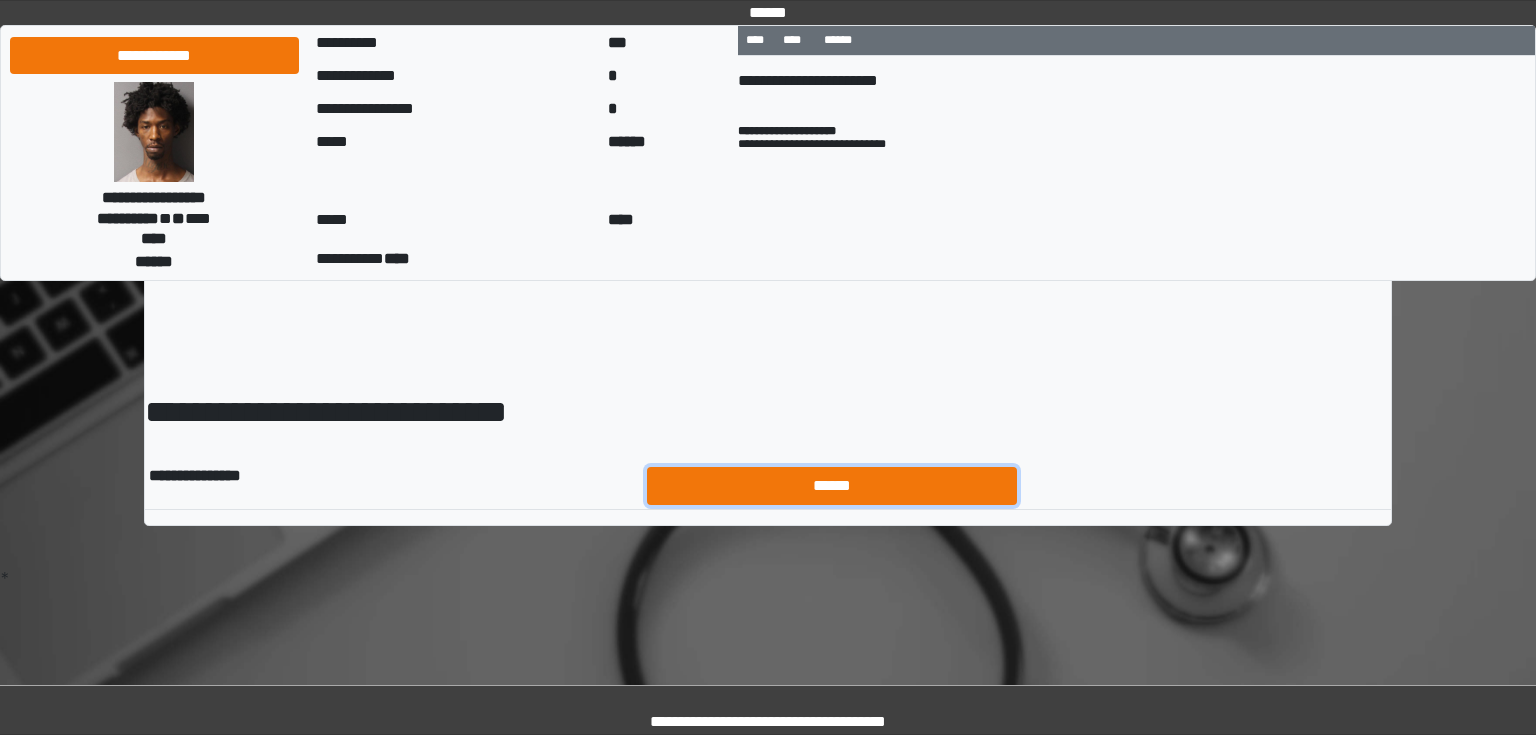click on "******" at bounding box center (832, 486) 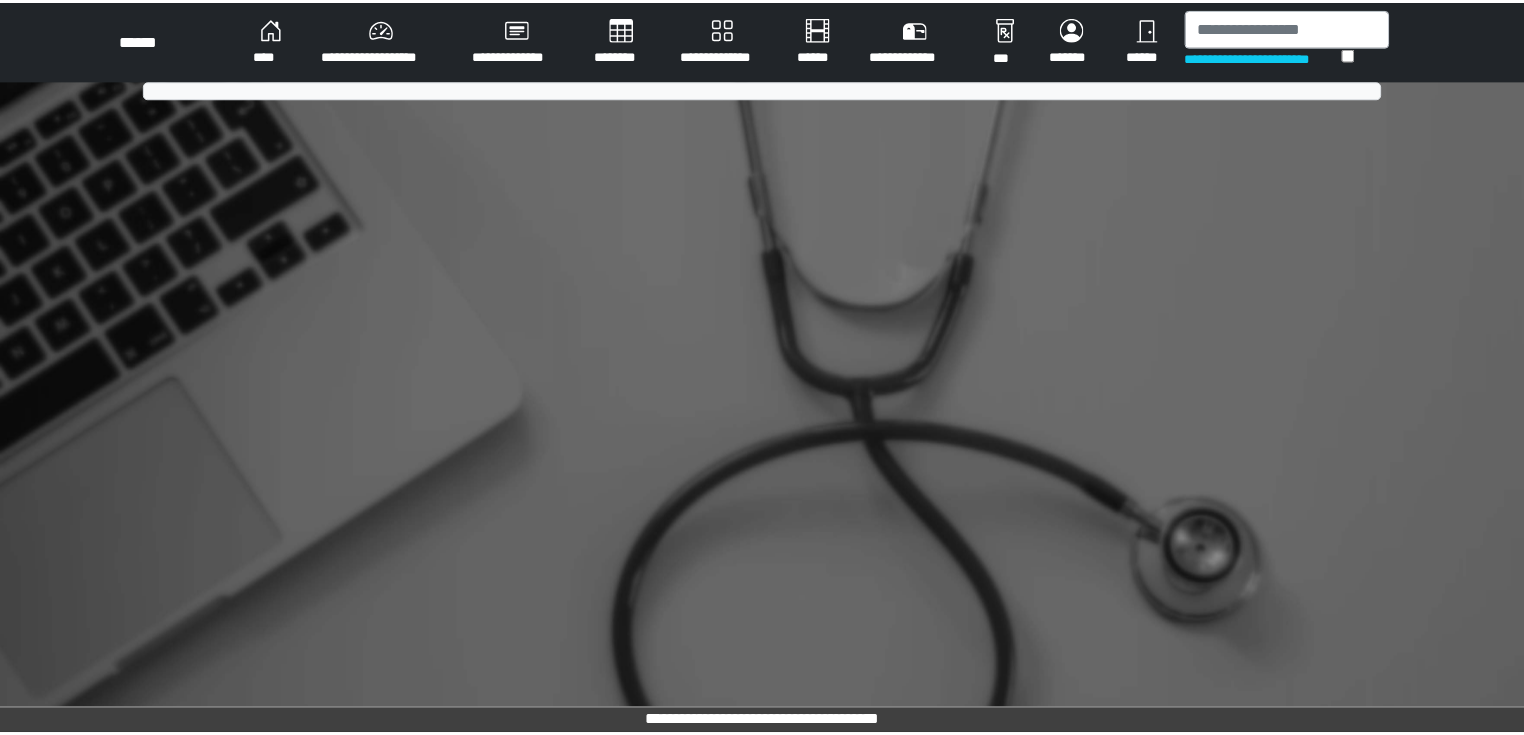 scroll, scrollTop: 0, scrollLeft: 0, axis: both 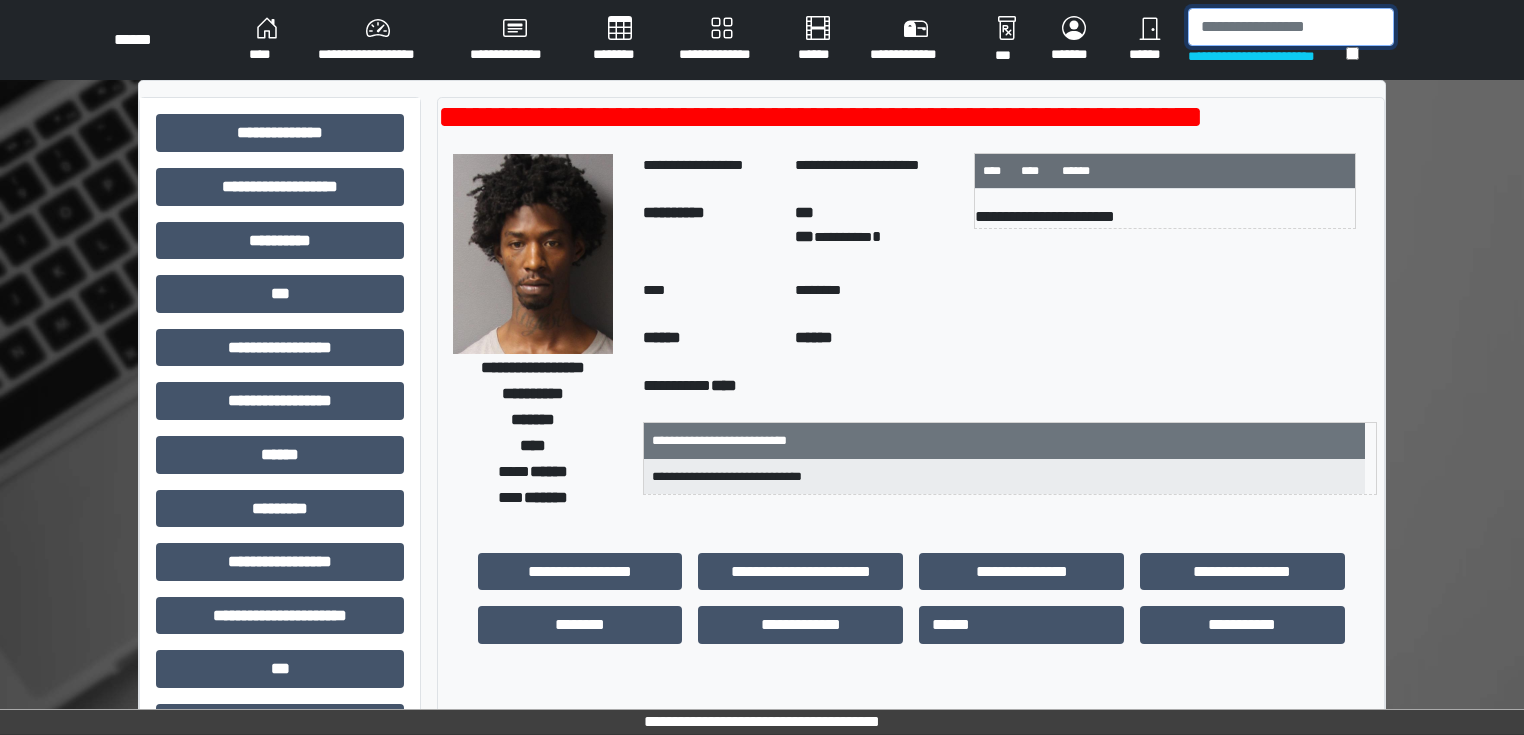 click at bounding box center (1291, 27) 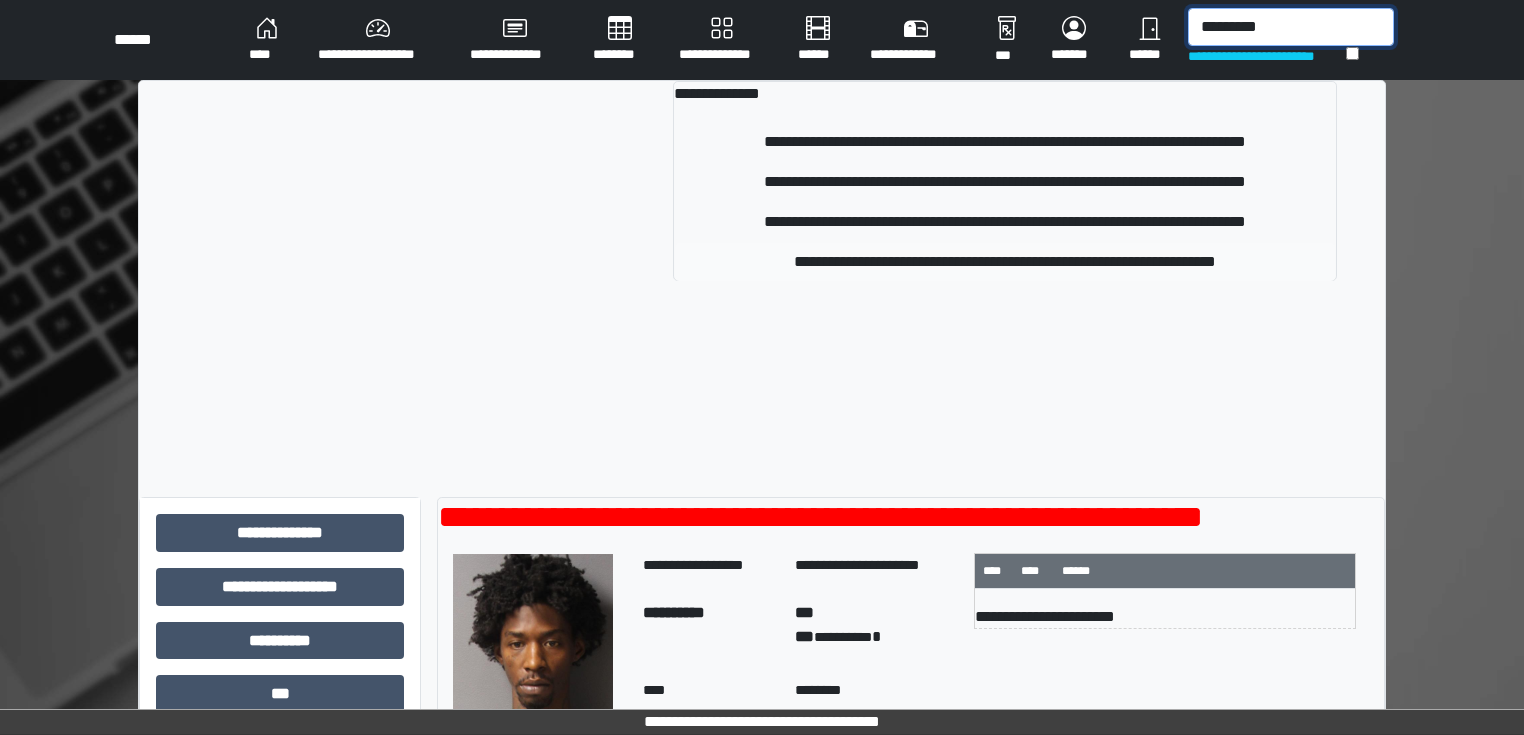 type on "*********" 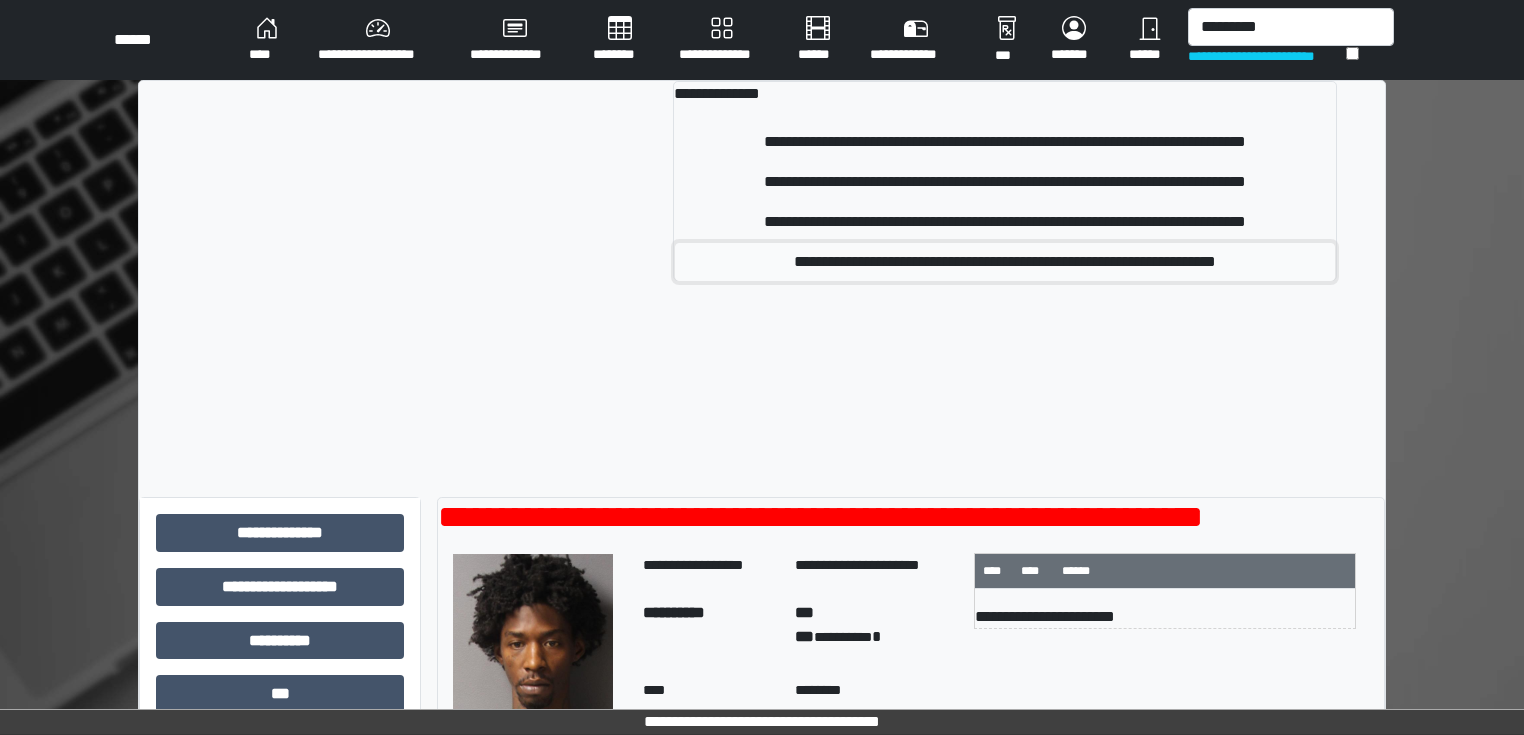 click on "**********" at bounding box center (1005, 262) 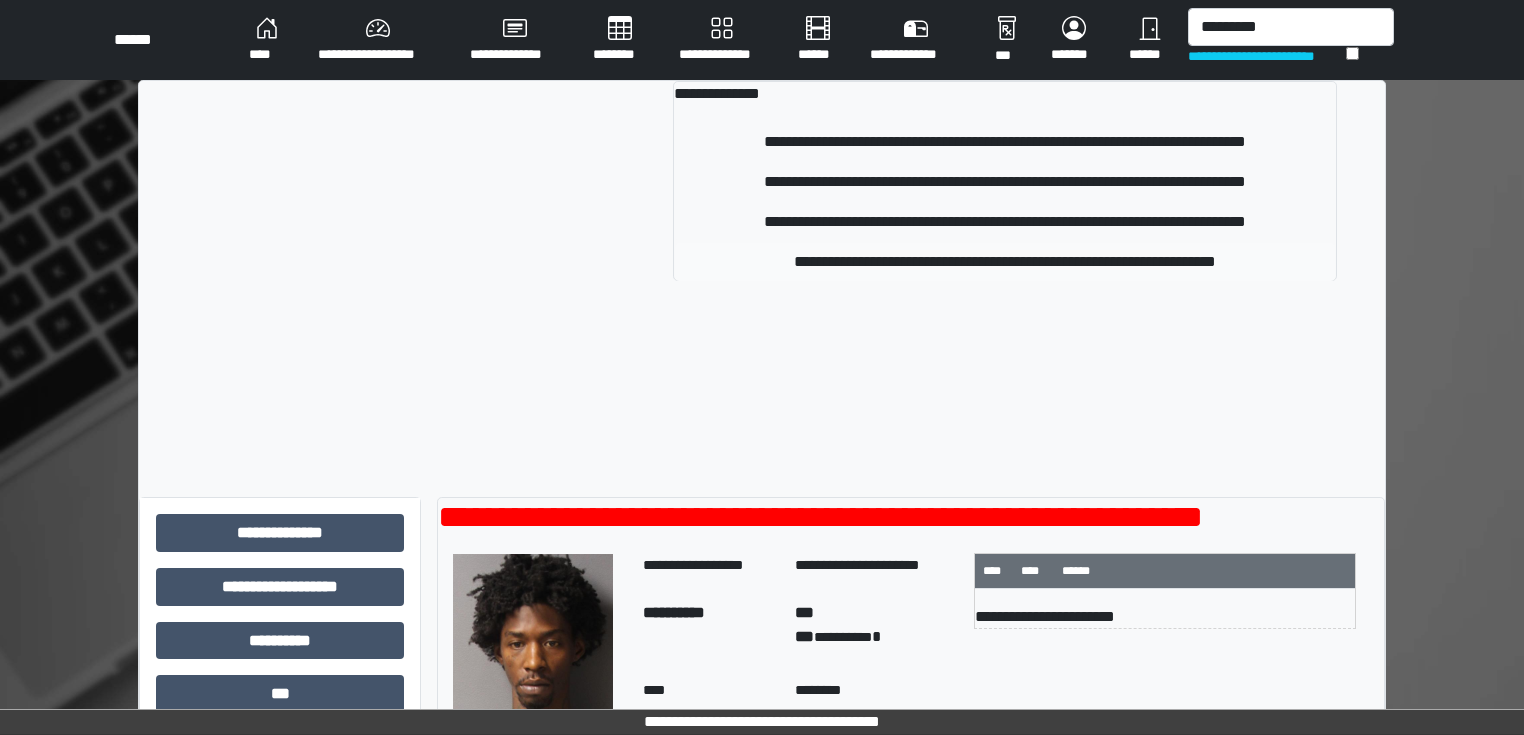 type 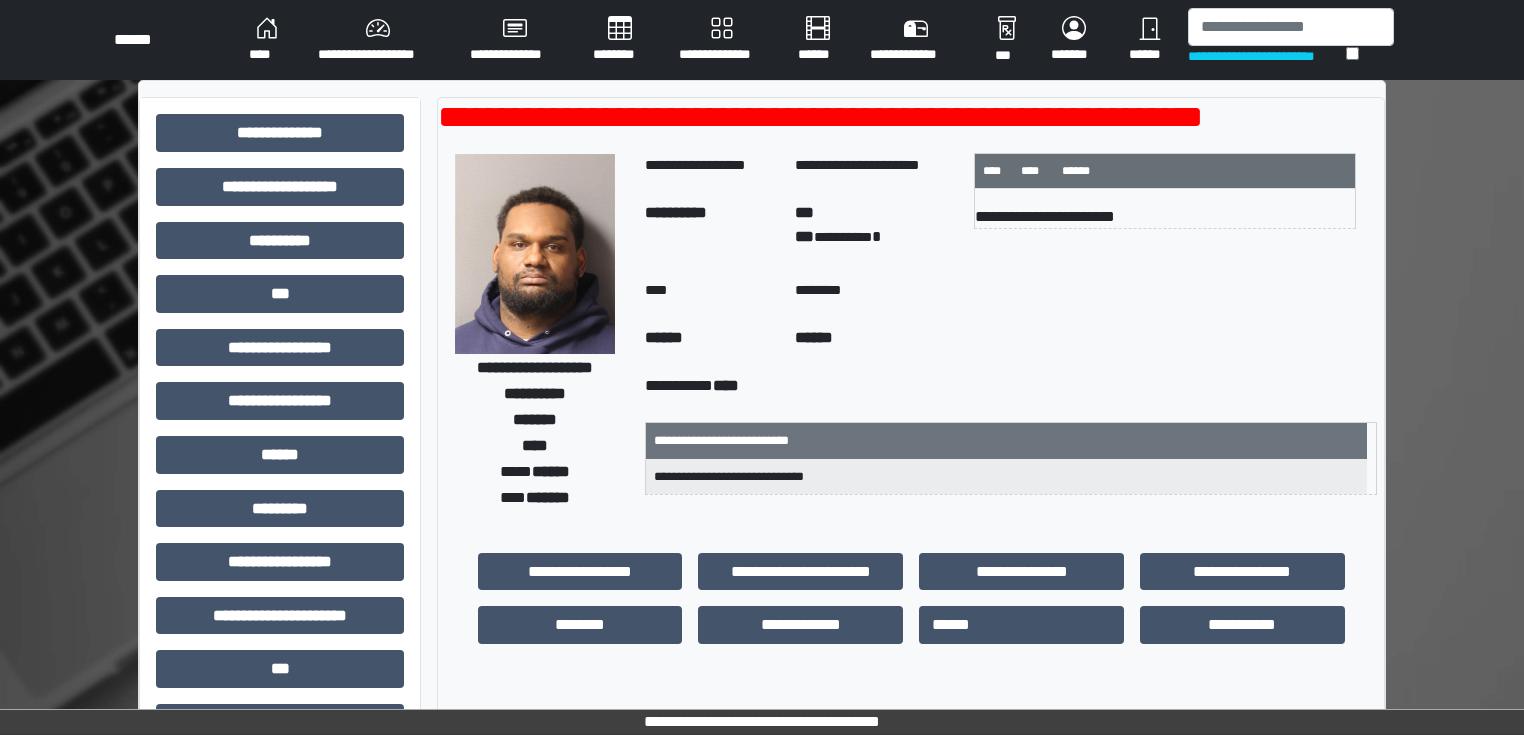 click on "**********" at bounding box center (280, 623) 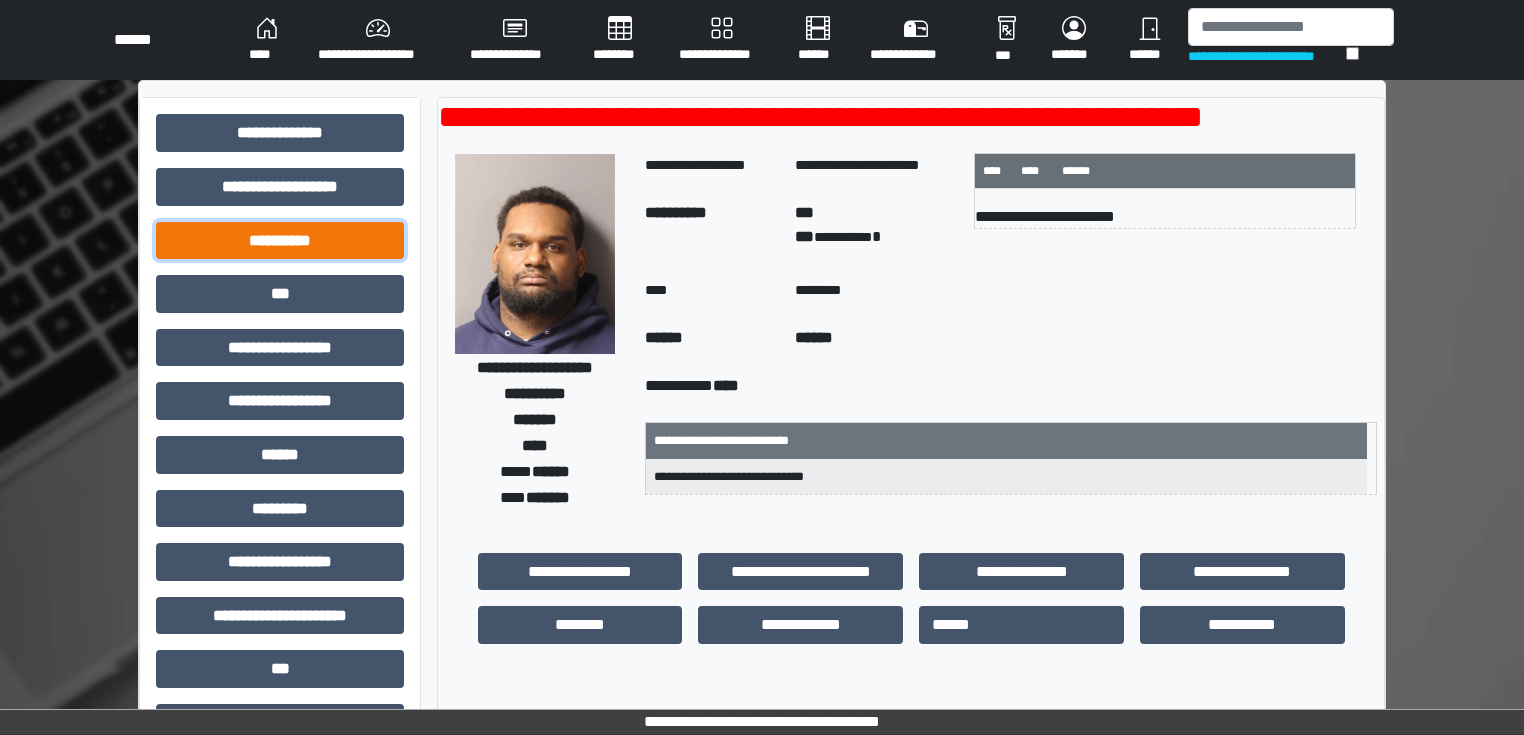 click on "**********" at bounding box center [280, 241] 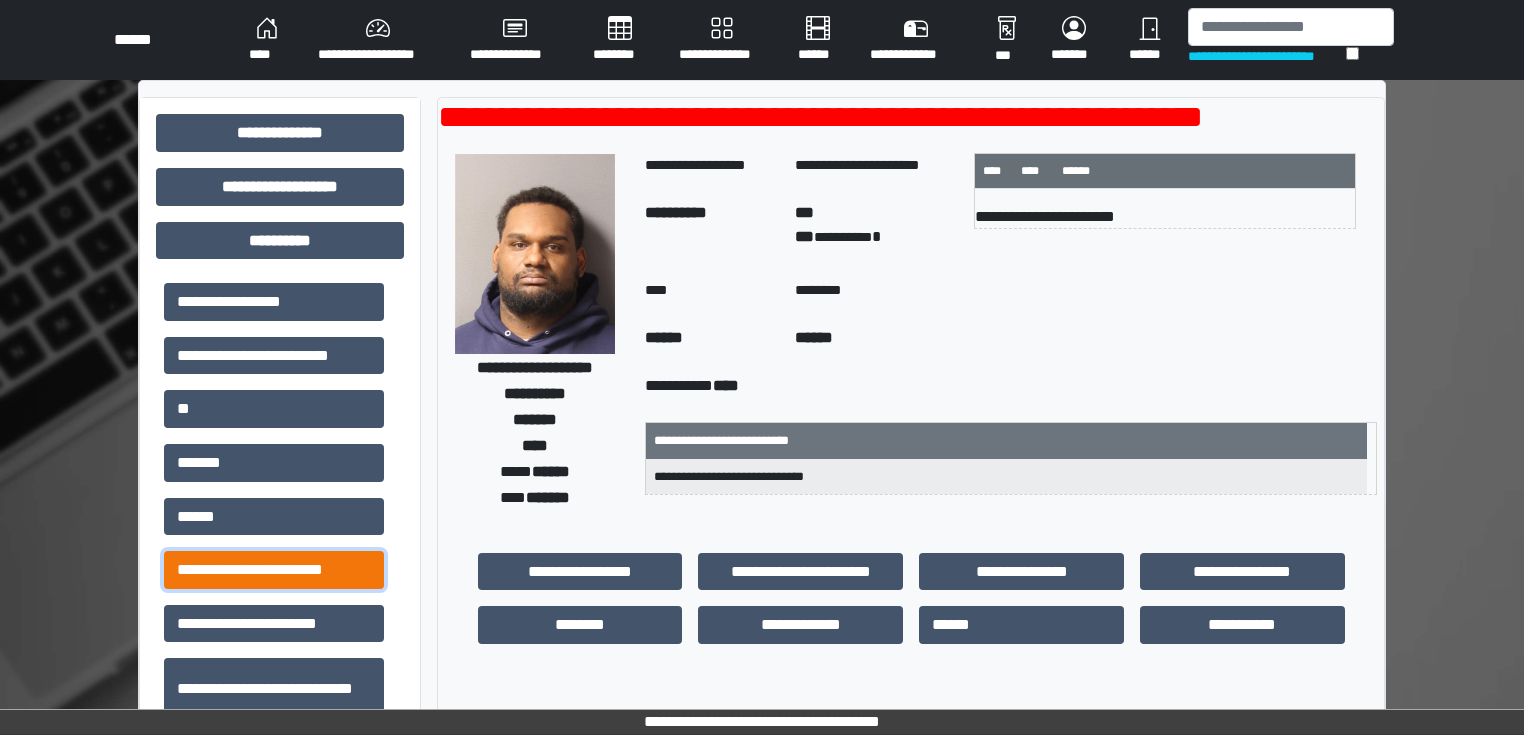 click on "**********" at bounding box center (274, 570) 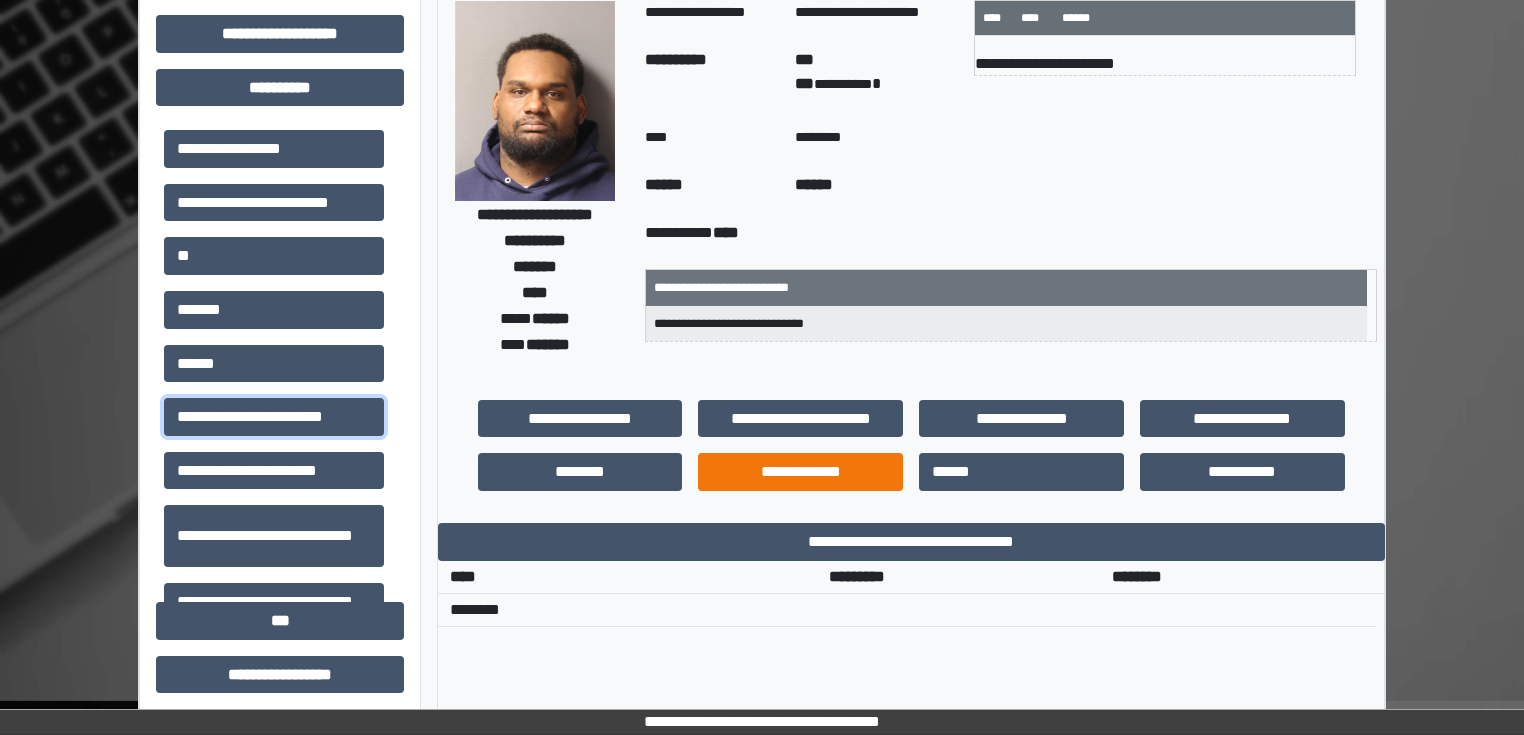 scroll, scrollTop: 240, scrollLeft: 0, axis: vertical 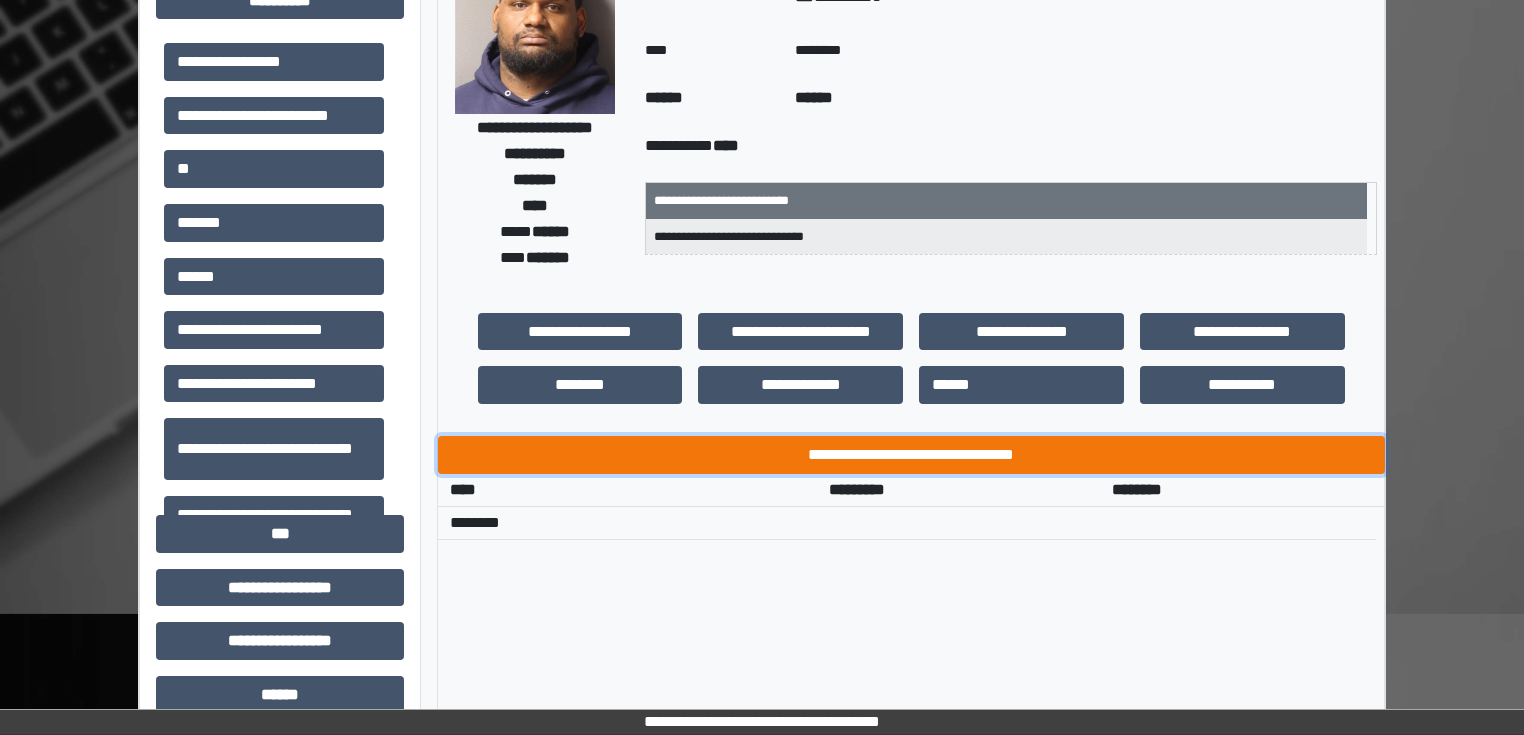 click on "**********" at bounding box center [911, 455] 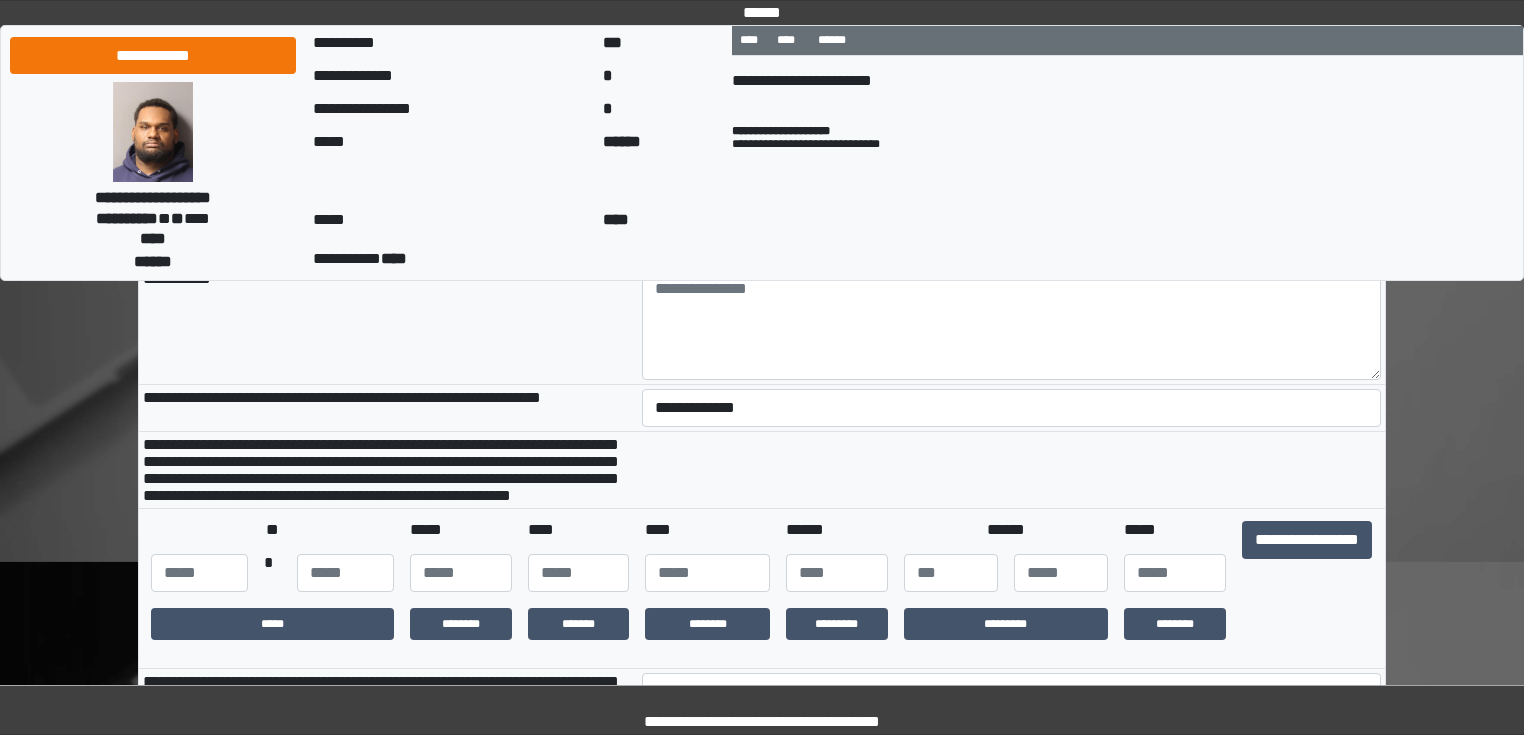 scroll, scrollTop: 320, scrollLeft: 0, axis: vertical 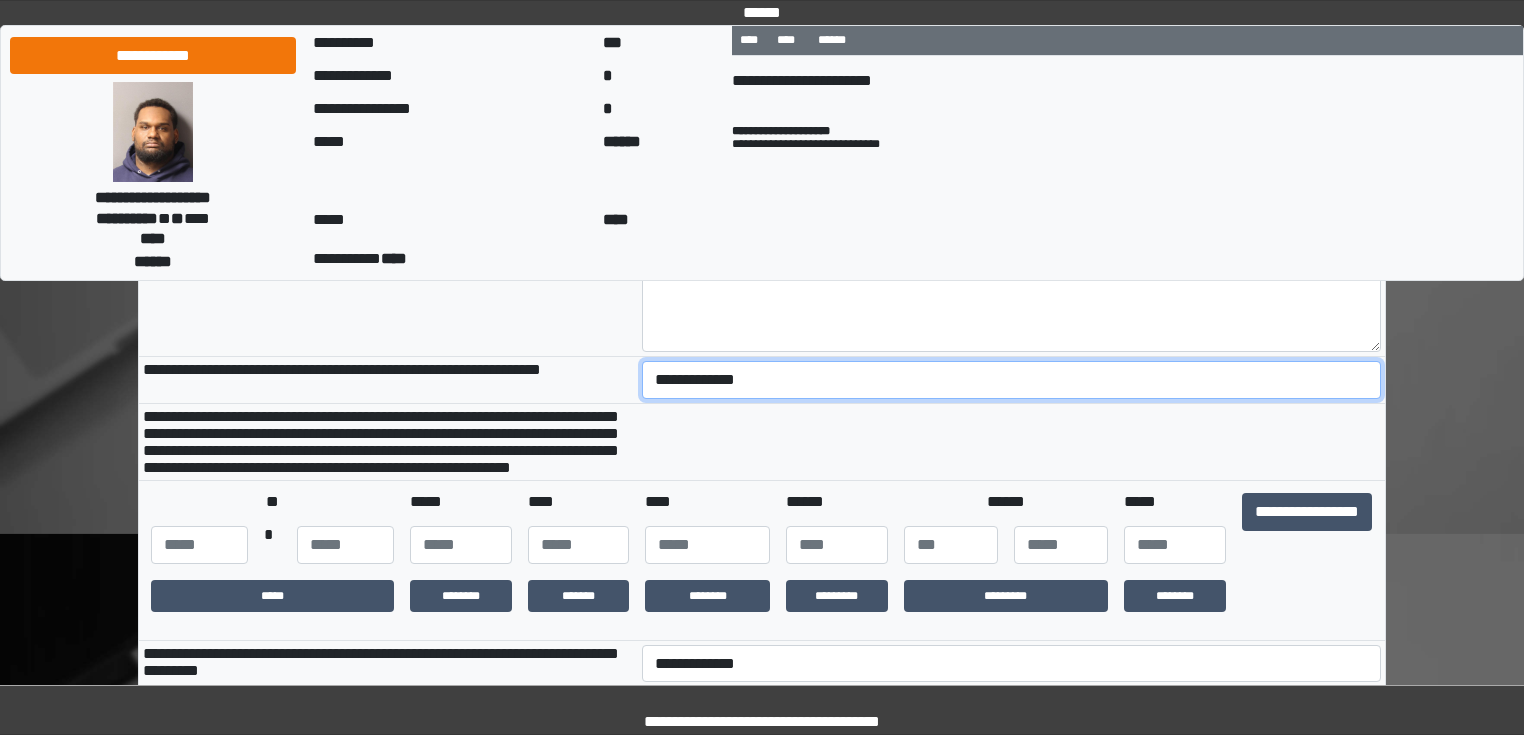 click on "**********" at bounding box center [1012, 380] 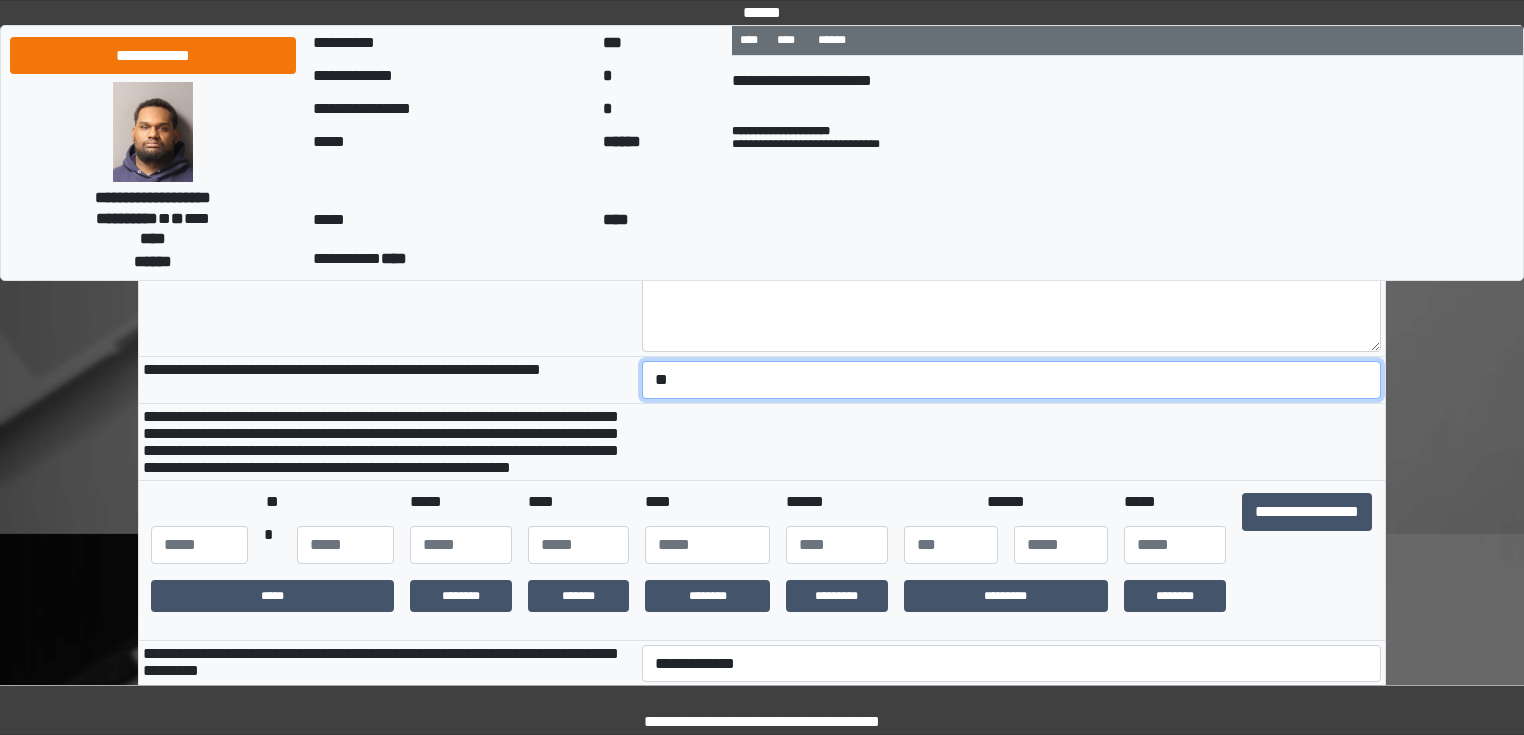 click on "**********" at bounding box center (1012, 380) 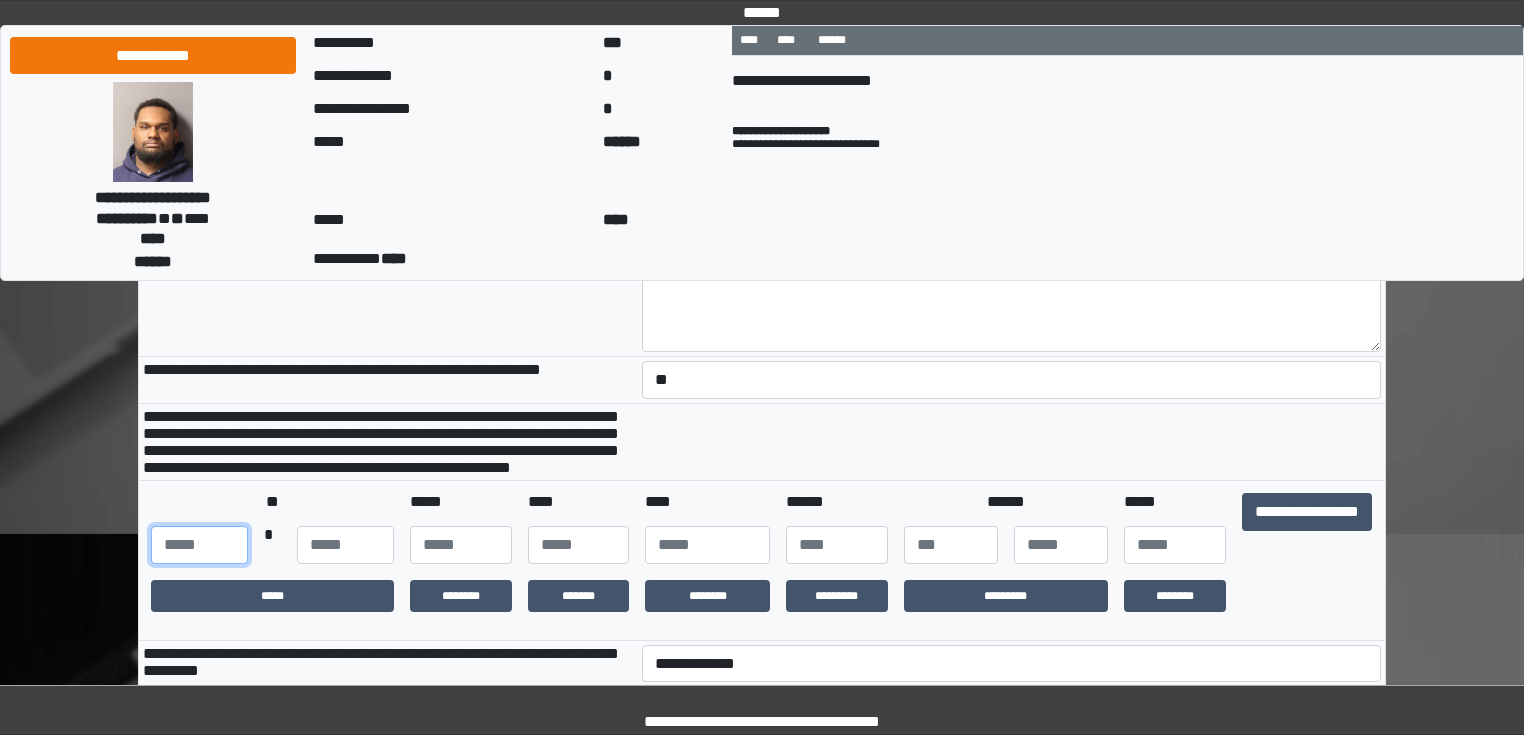 click at bounding box center (199, 545) 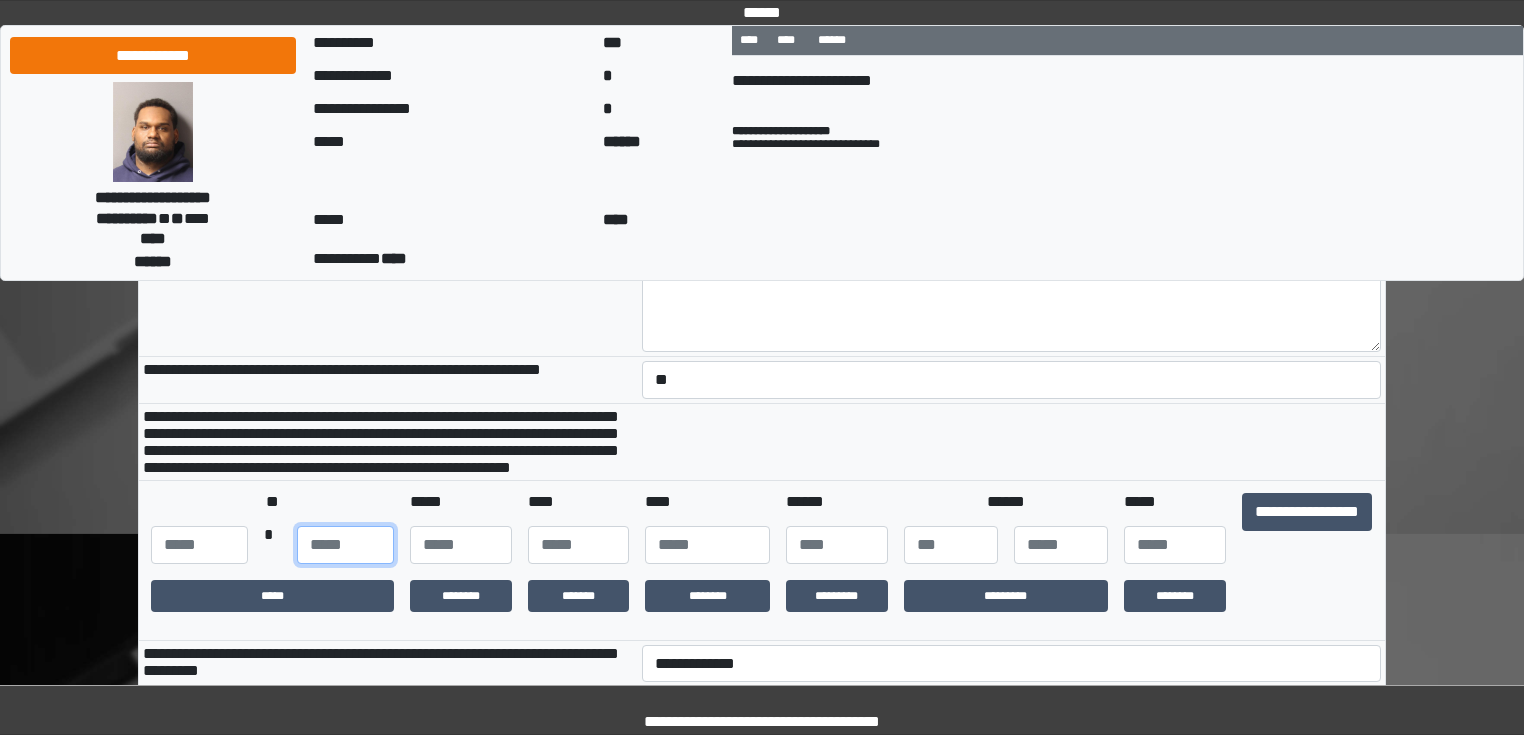 type on "**" 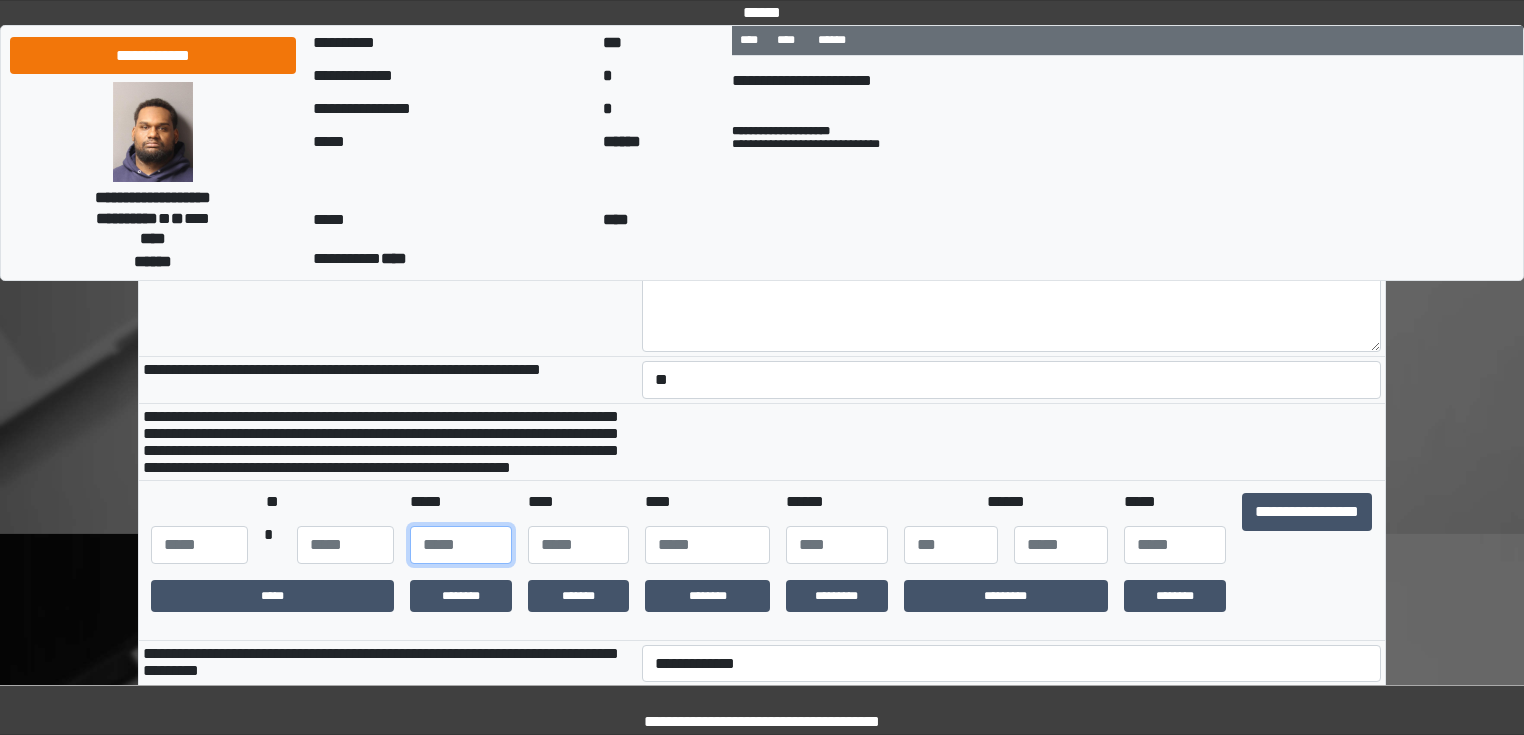 type on "**" 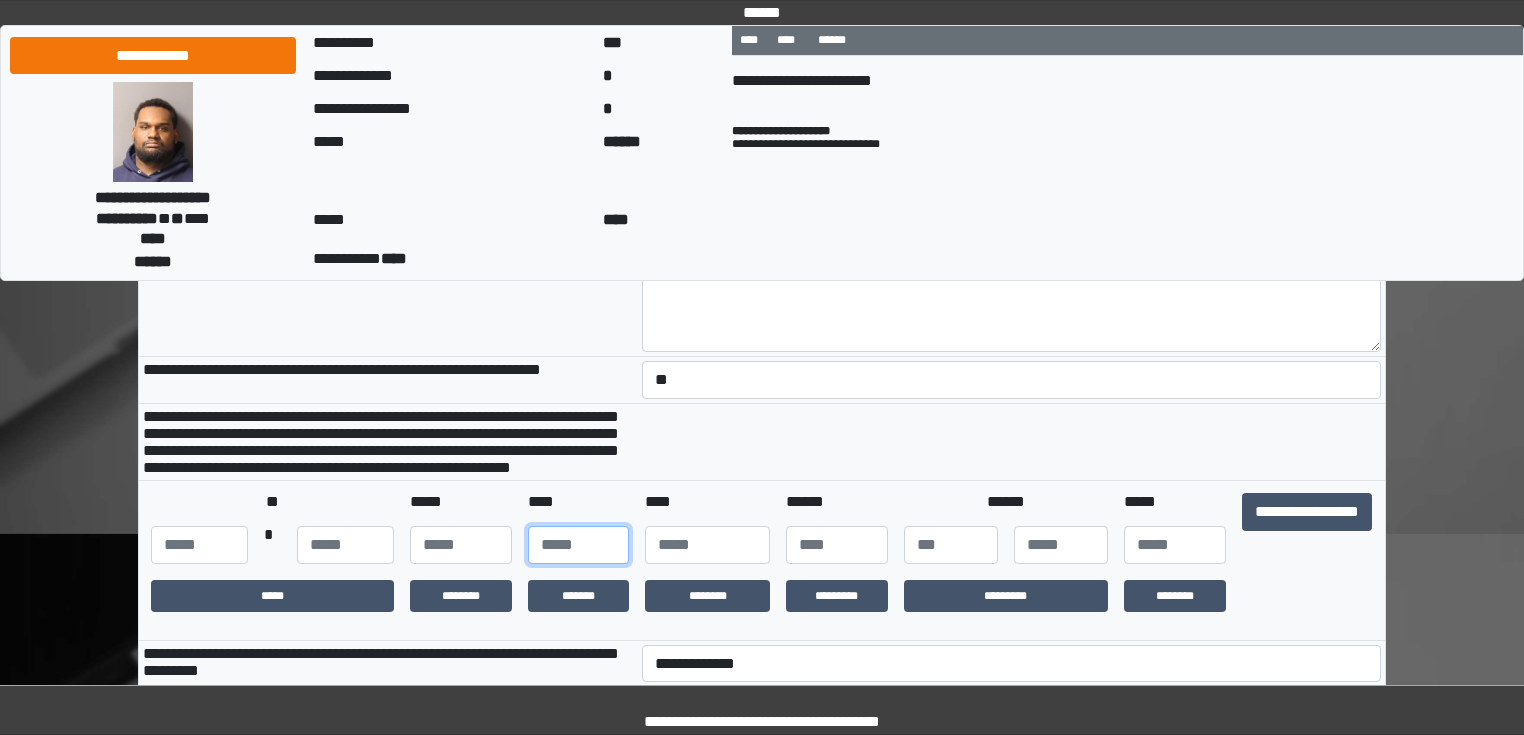 type on "**" 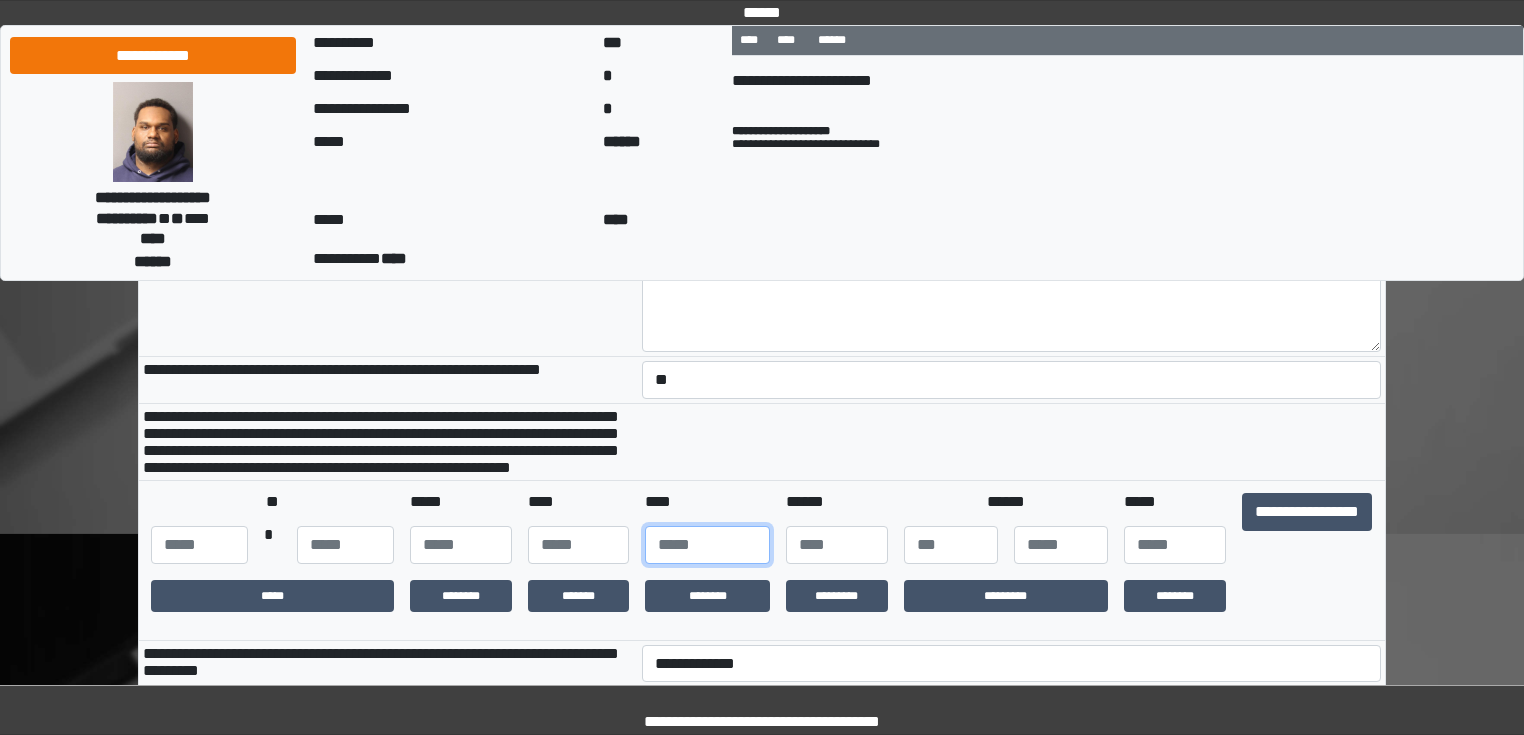 type on "****" 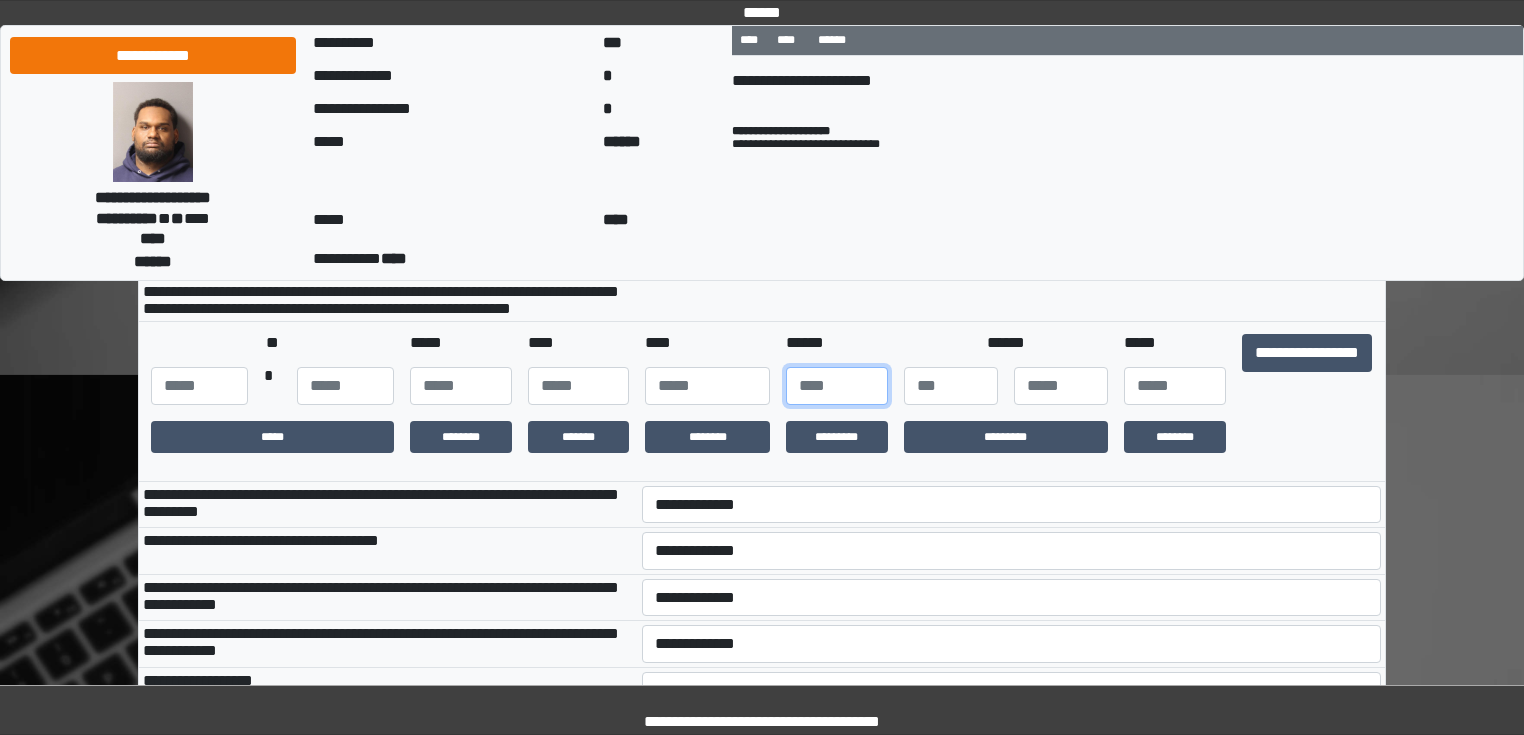 scroll, scrollTop: 480, scrollLeft: 0, axis: vertical 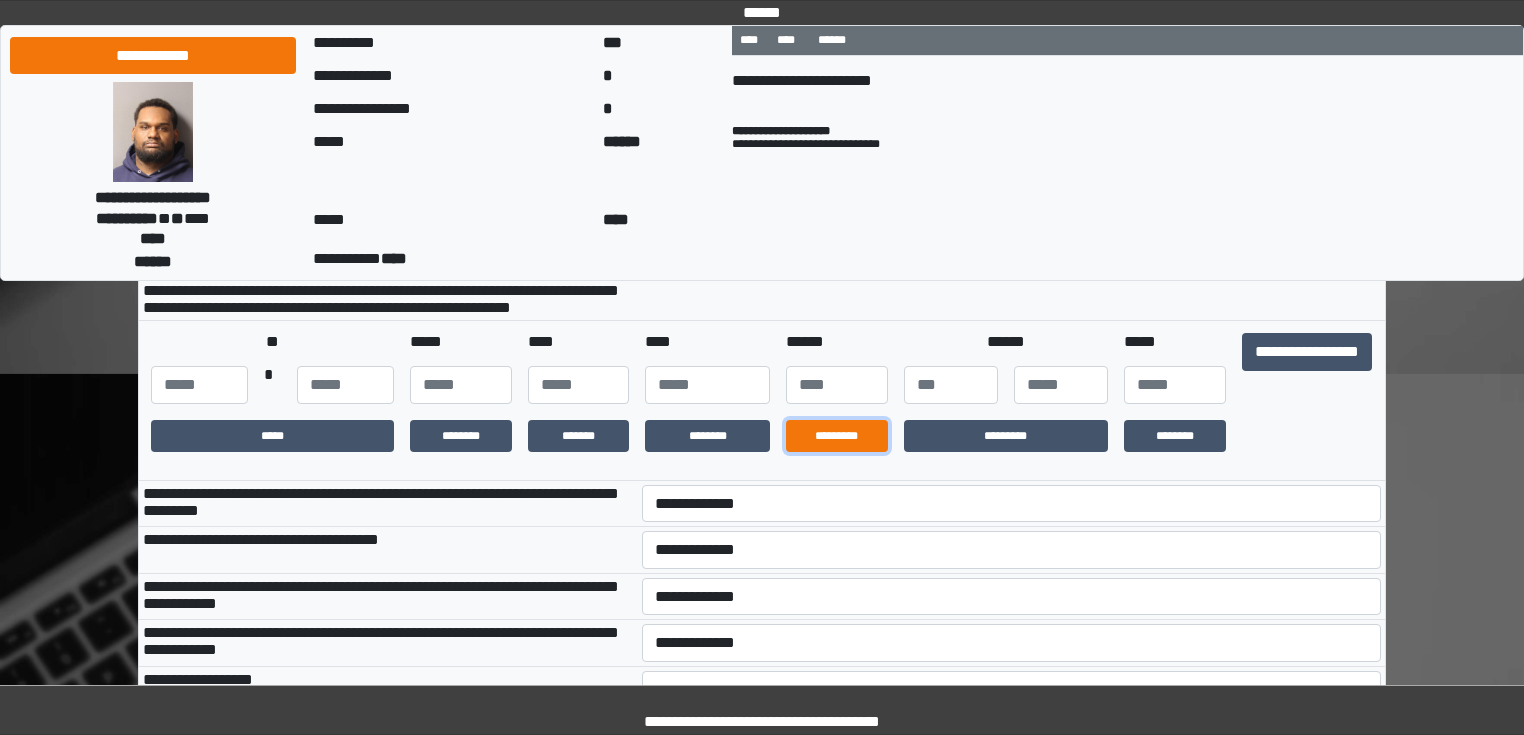 click on "*********" at bounding box center [837, 436] 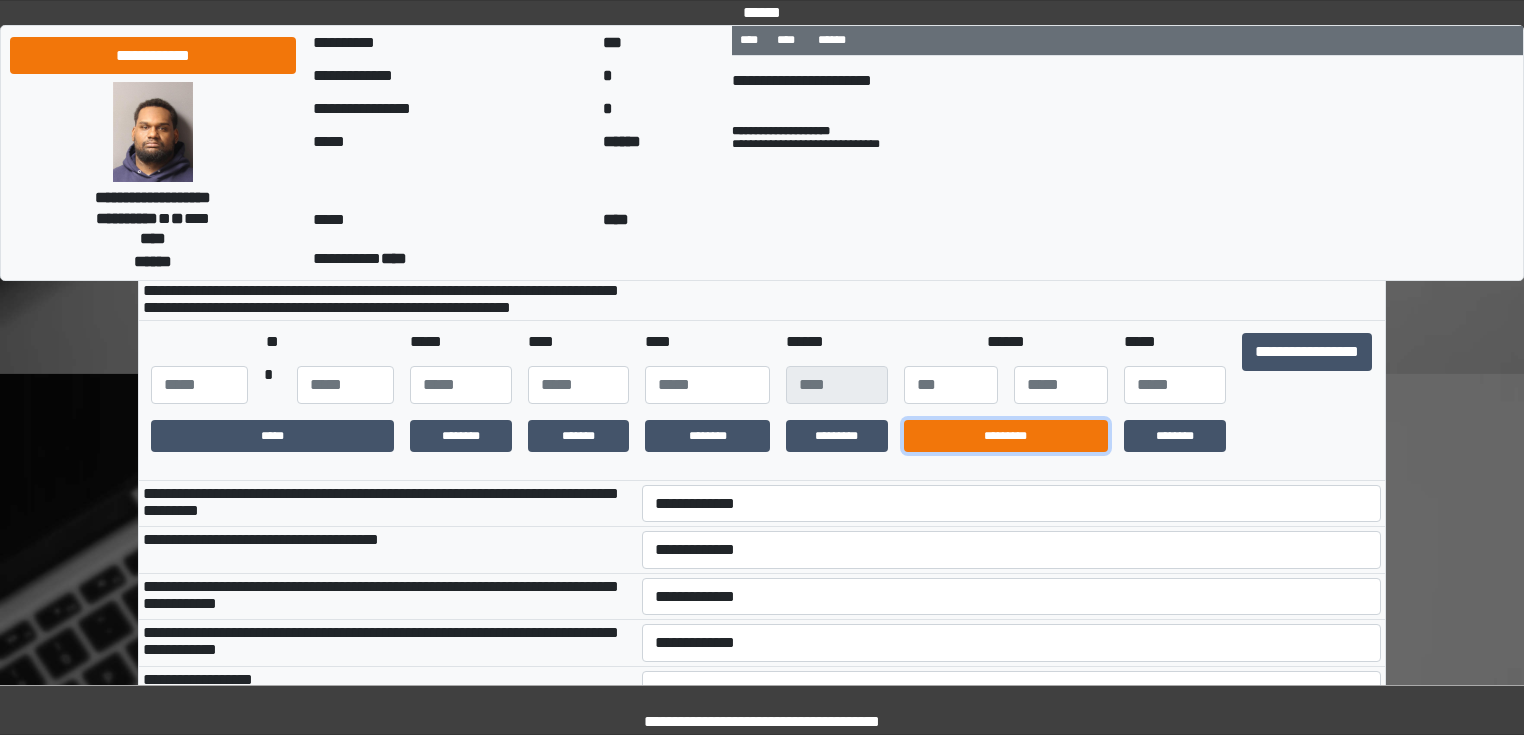 drag, startPoint x: 975, startPoint y: 477, endPoint x: 990, endPoint y: 470, distance: 16.552946 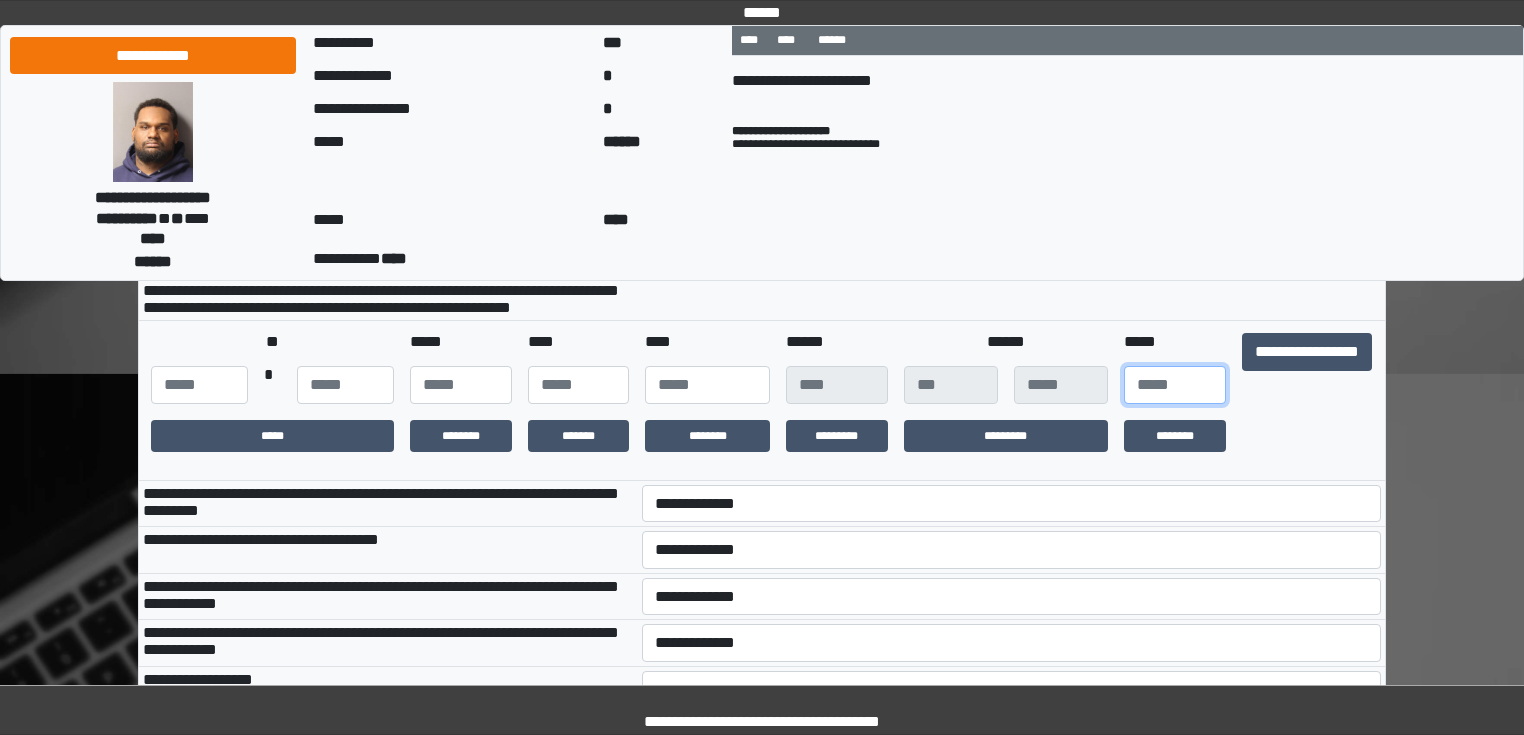 click at bounding box center (1175, 385) 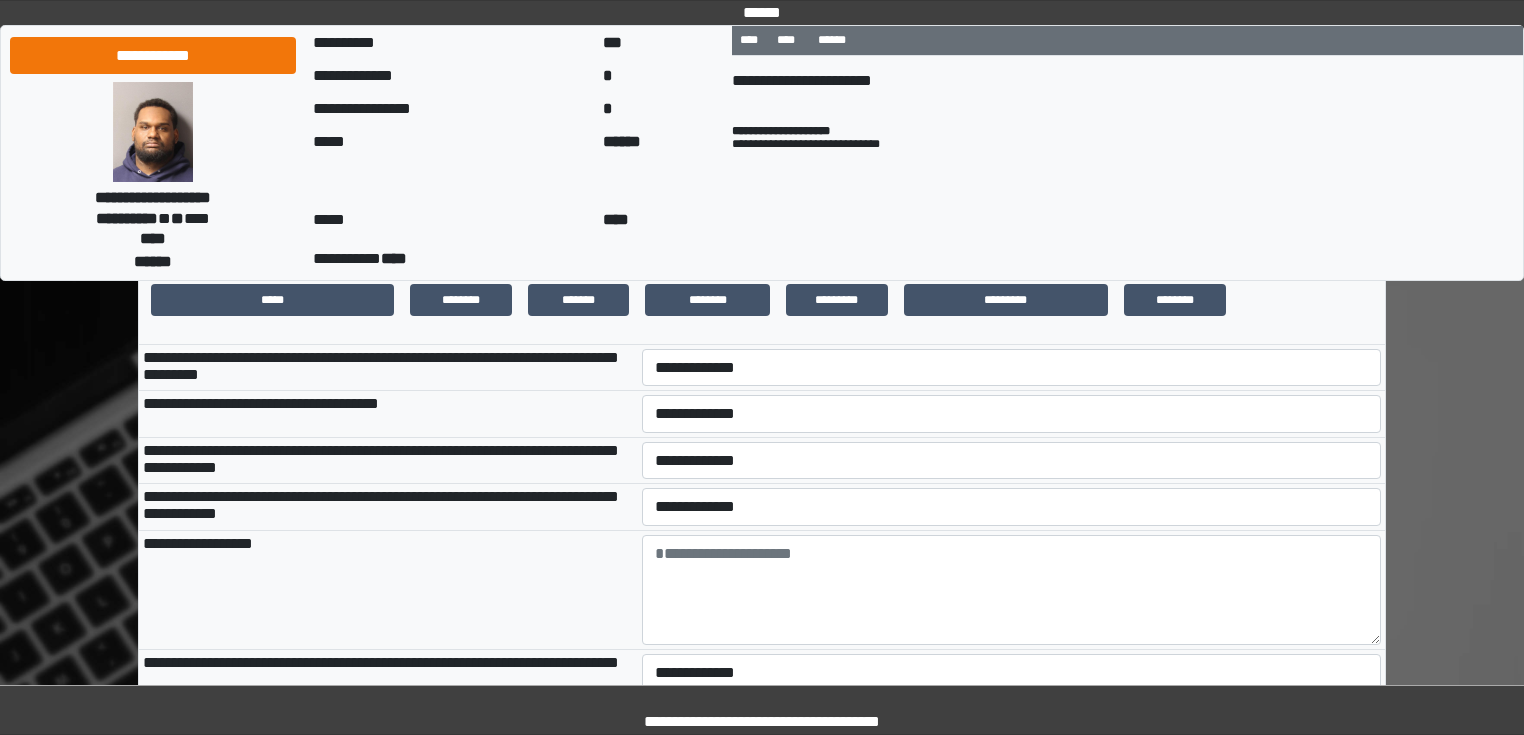 scroll, scrollTop: 640, scrollLeft: 0, axis: vertical 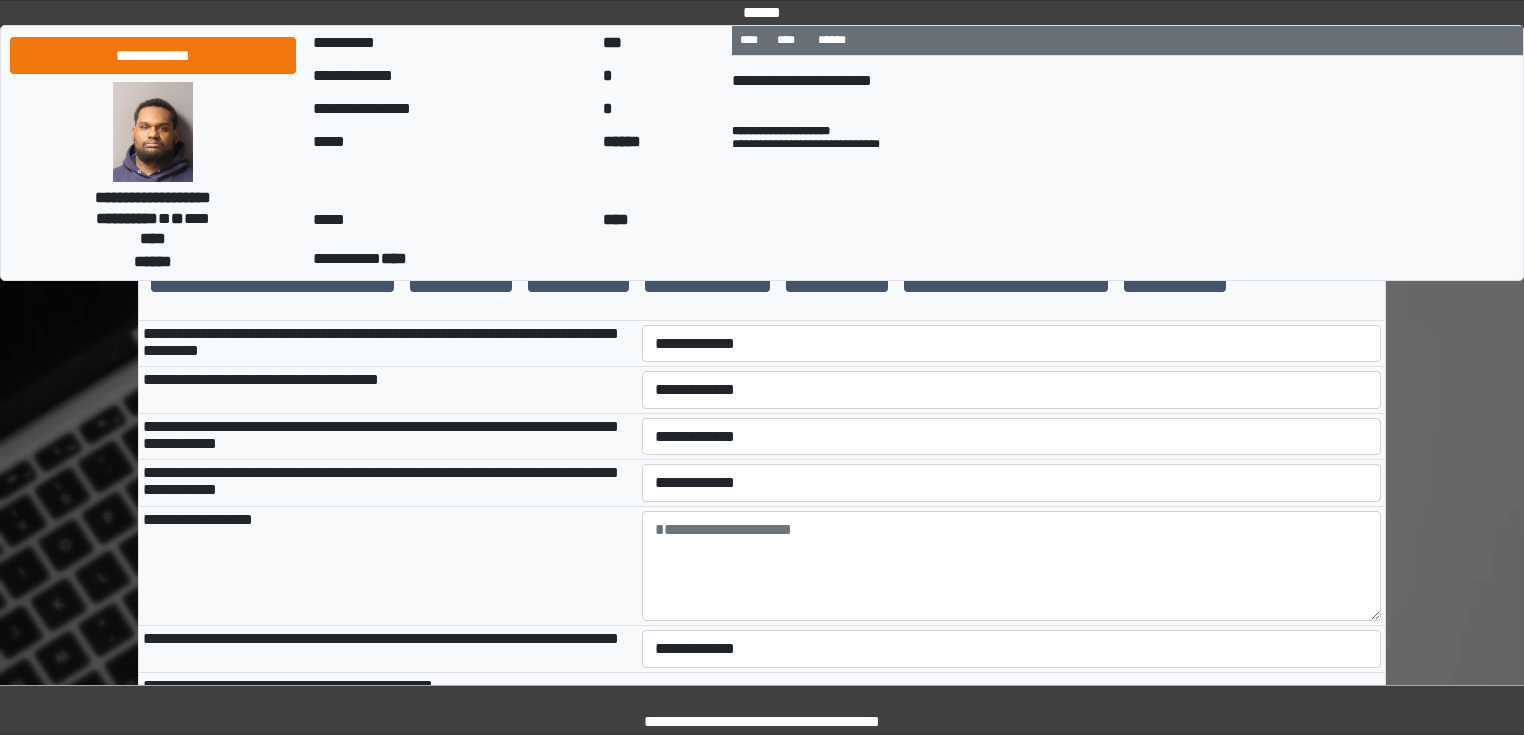 type on "**" 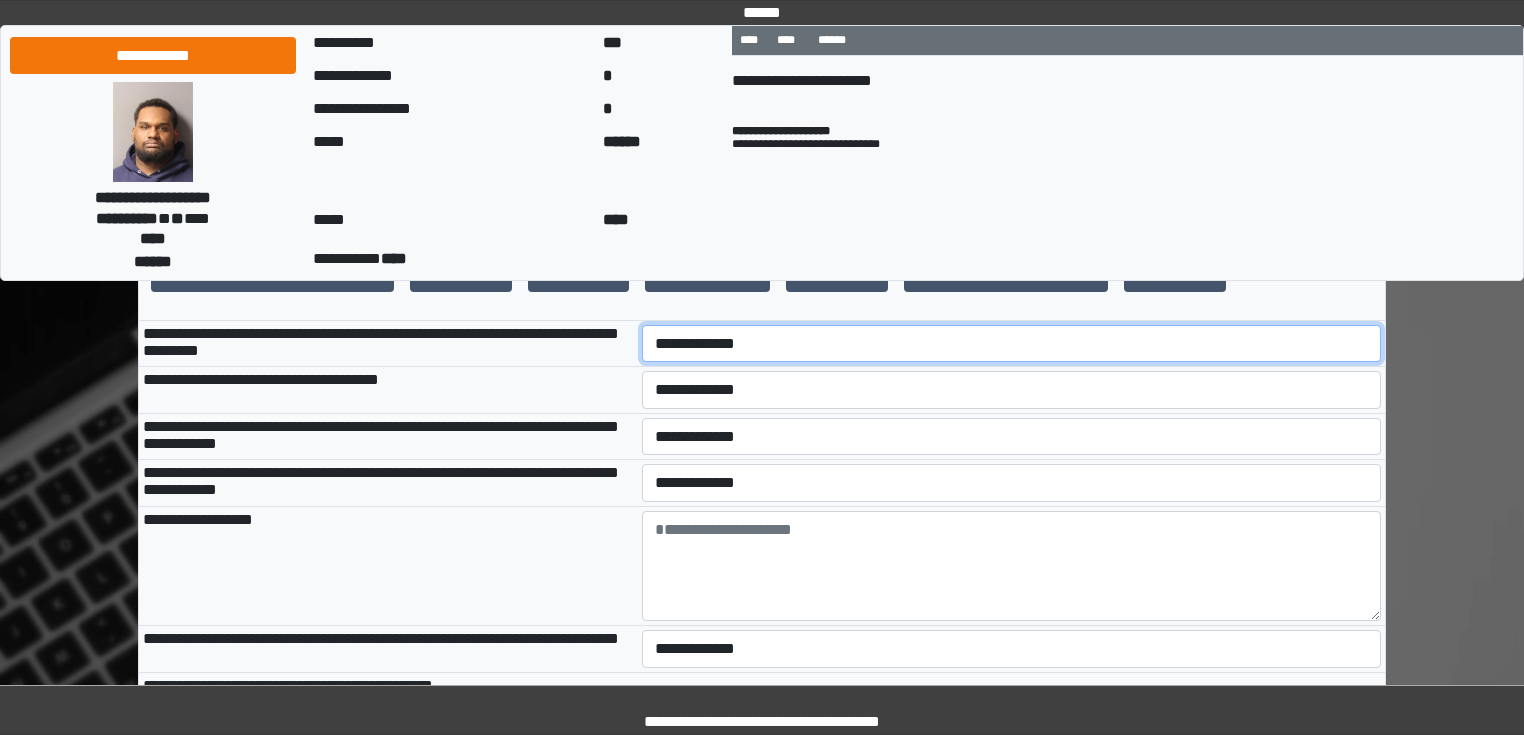 drag, startPoint x: 690, startPoint y: 390, endPoint x: 689, endPoint y: 400, distance: 10.049875 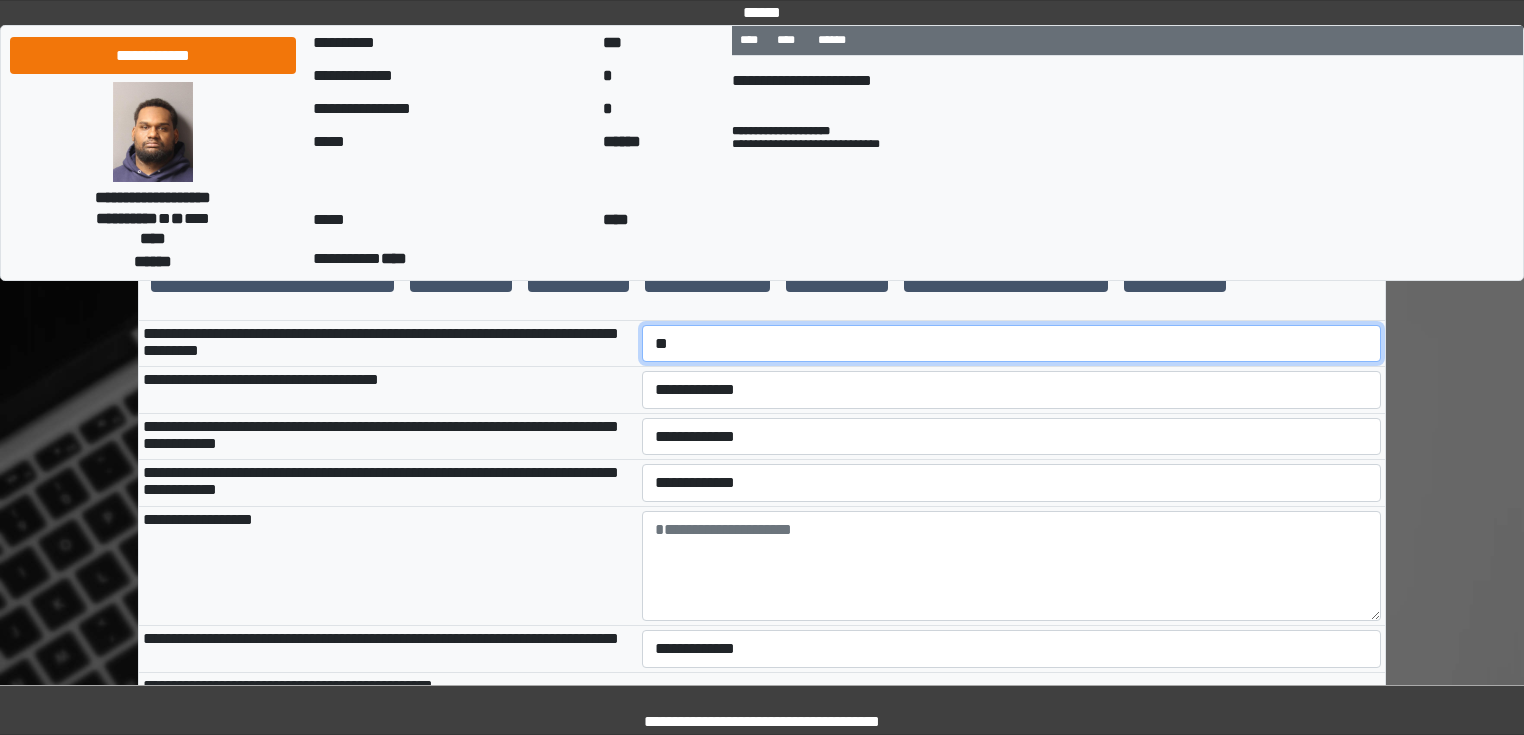 click on "**********" at bounding box center (1012, 344) 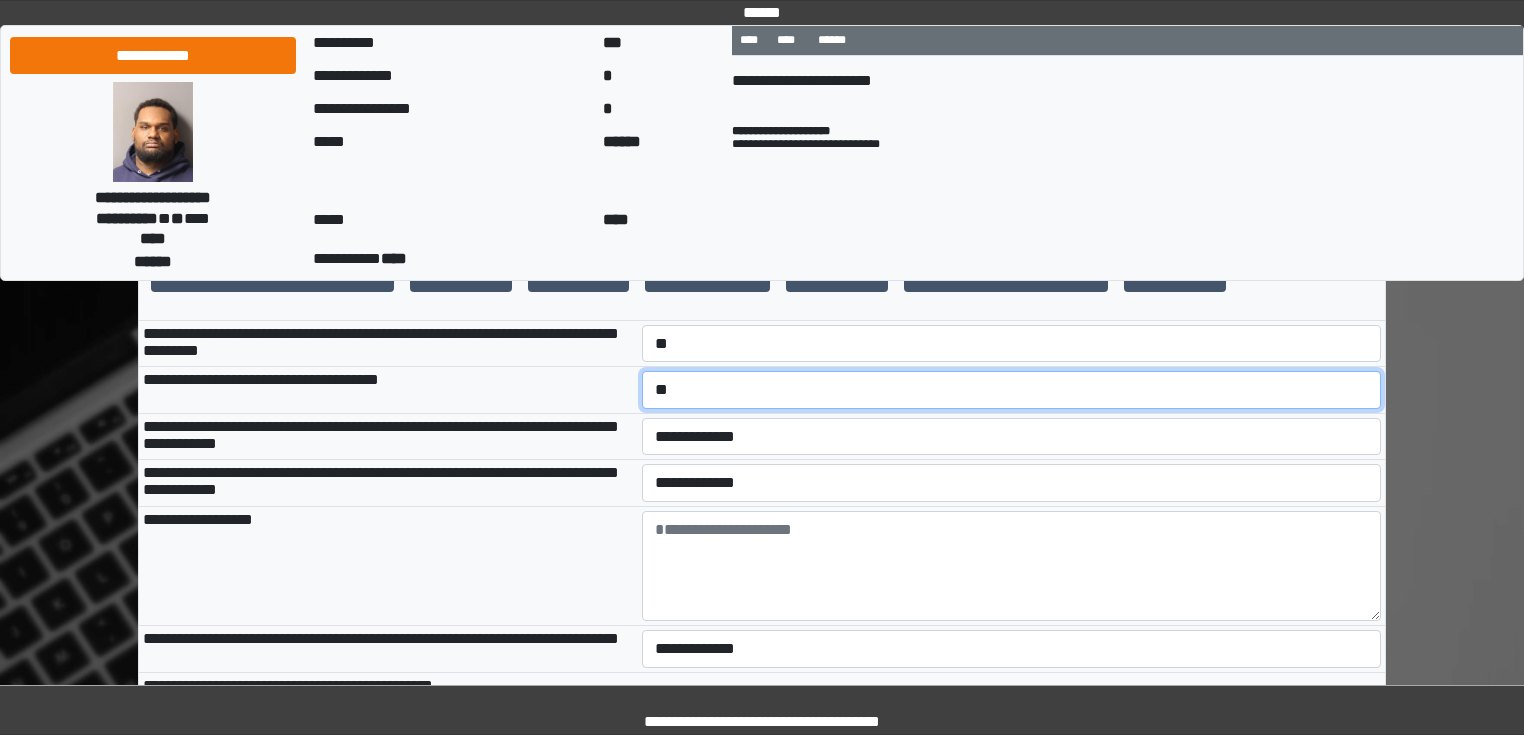 select on "*" 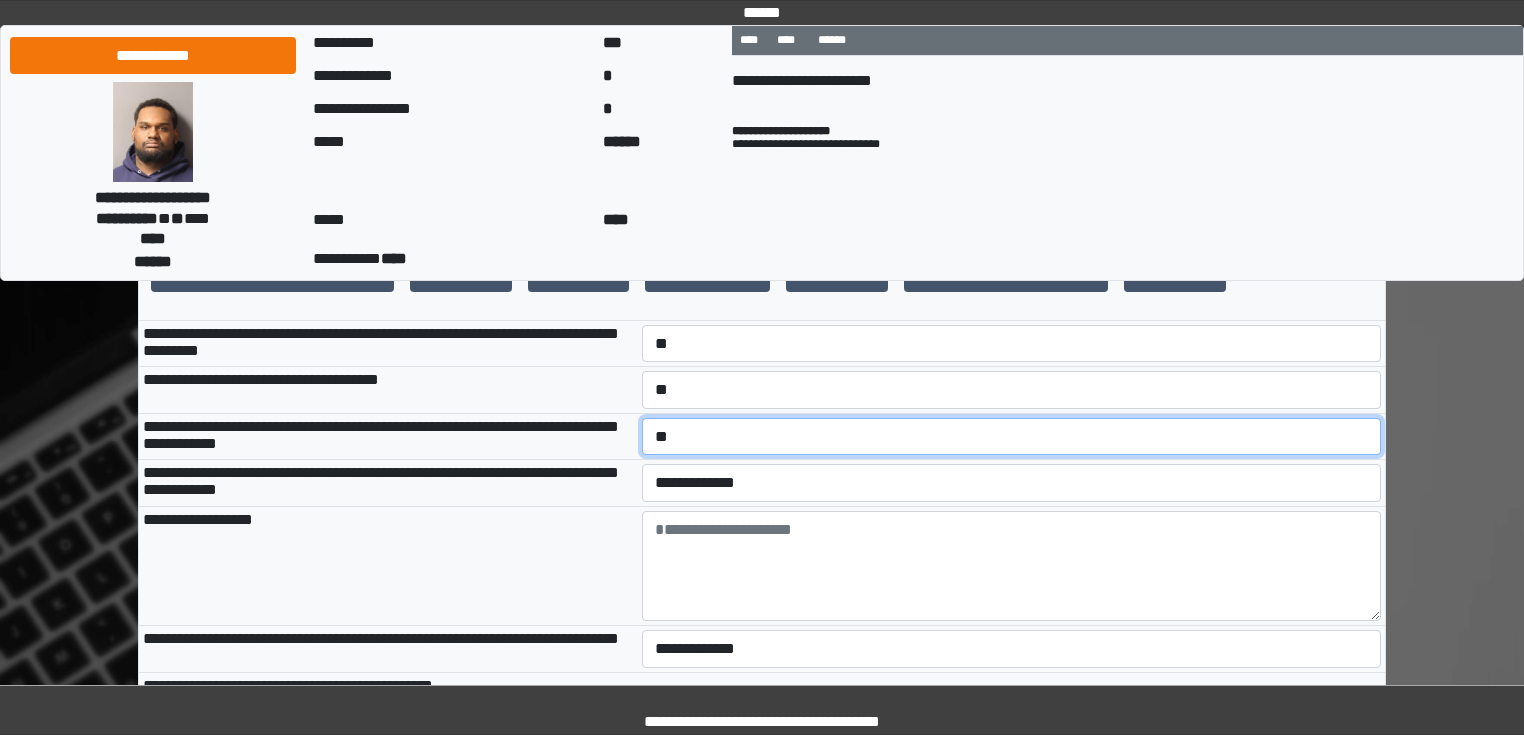 select on "*" 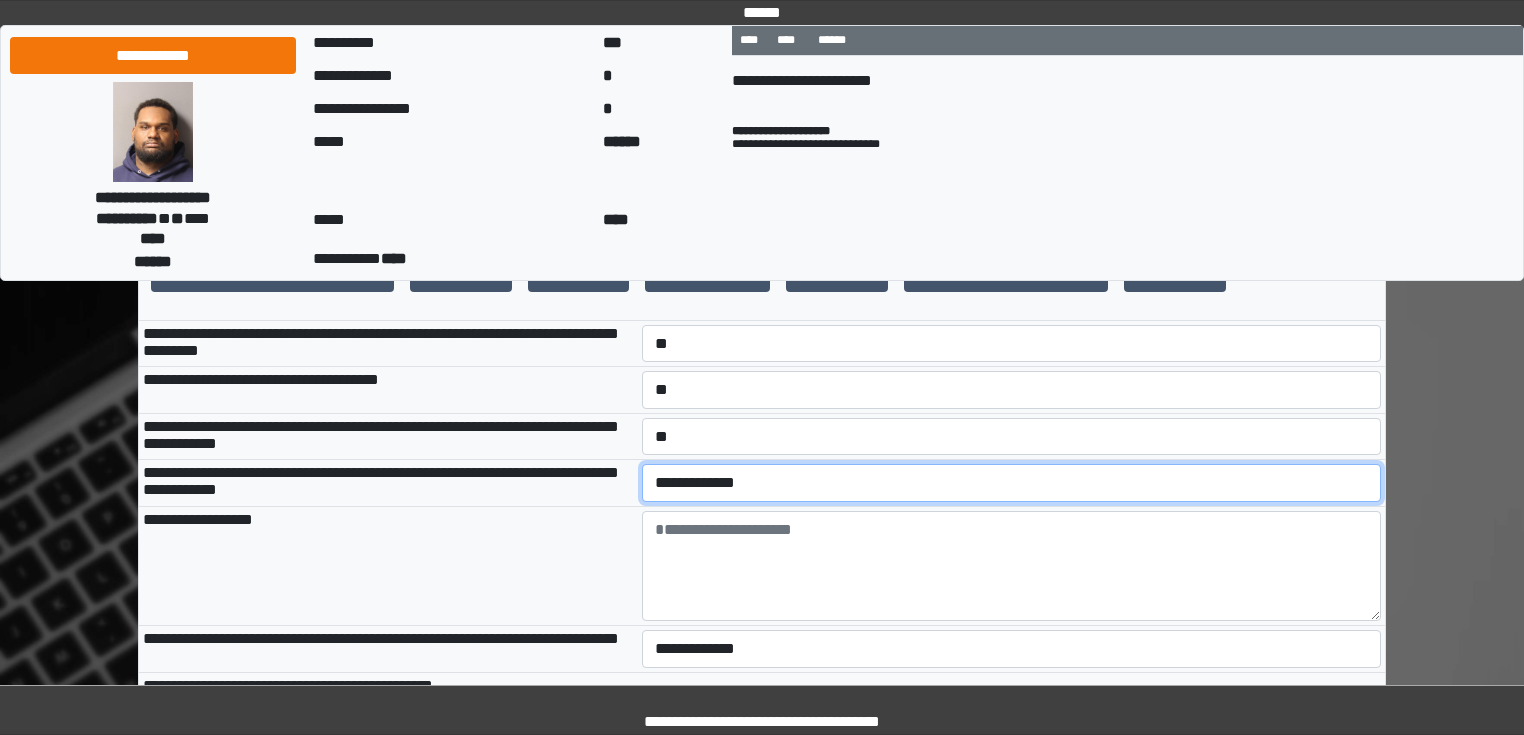 select on "*" 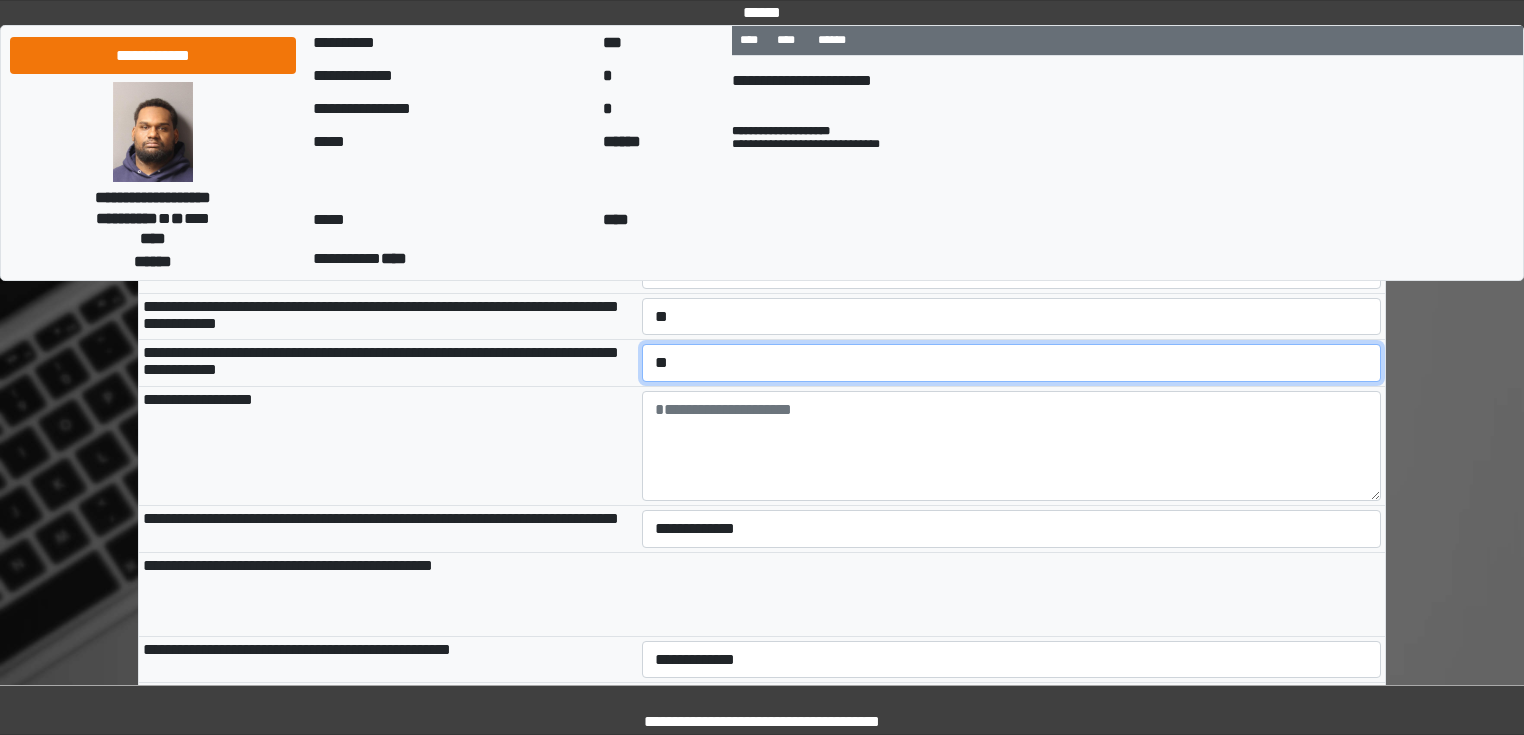 scroll, scrollTop: 800, scrollLeft: 0, axis: vertical 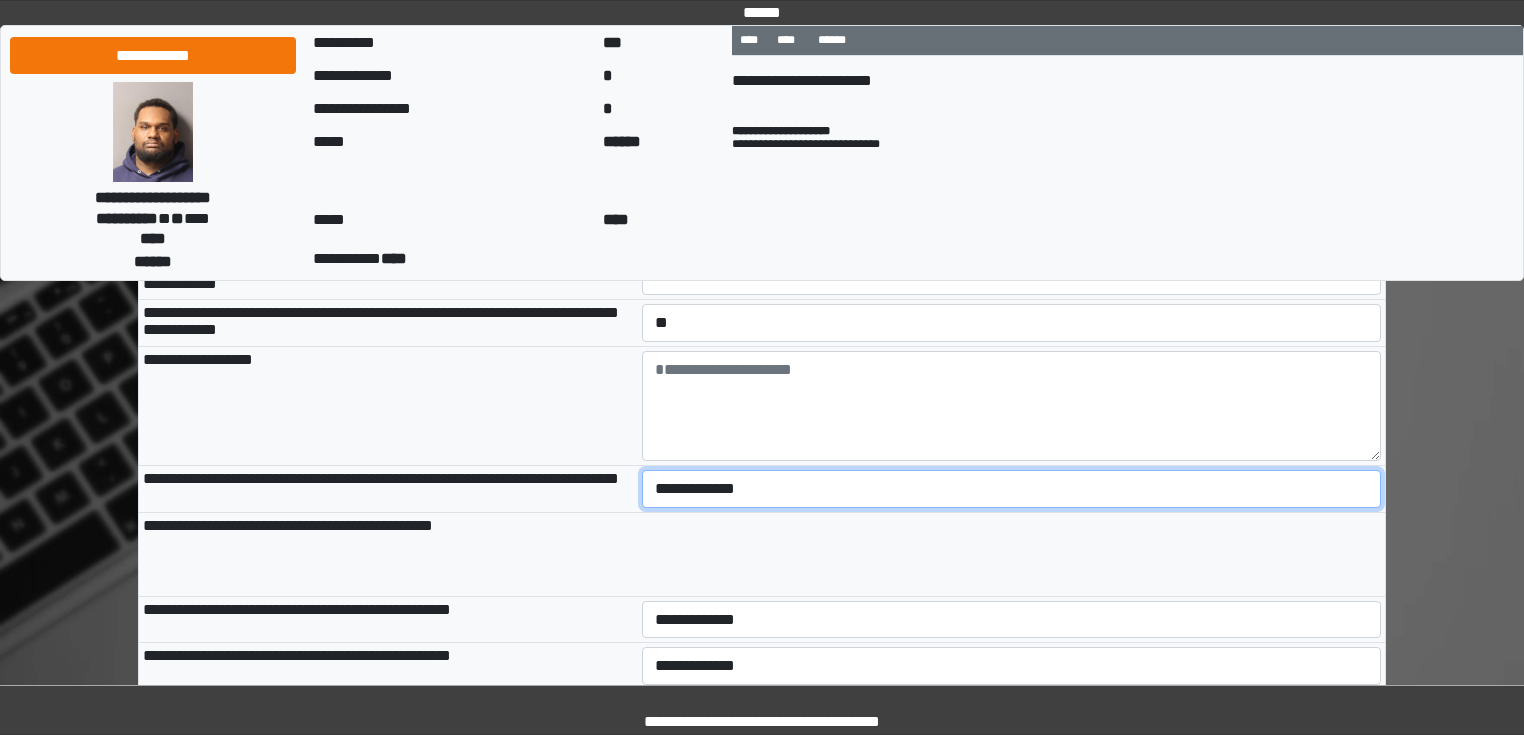 select on "*" 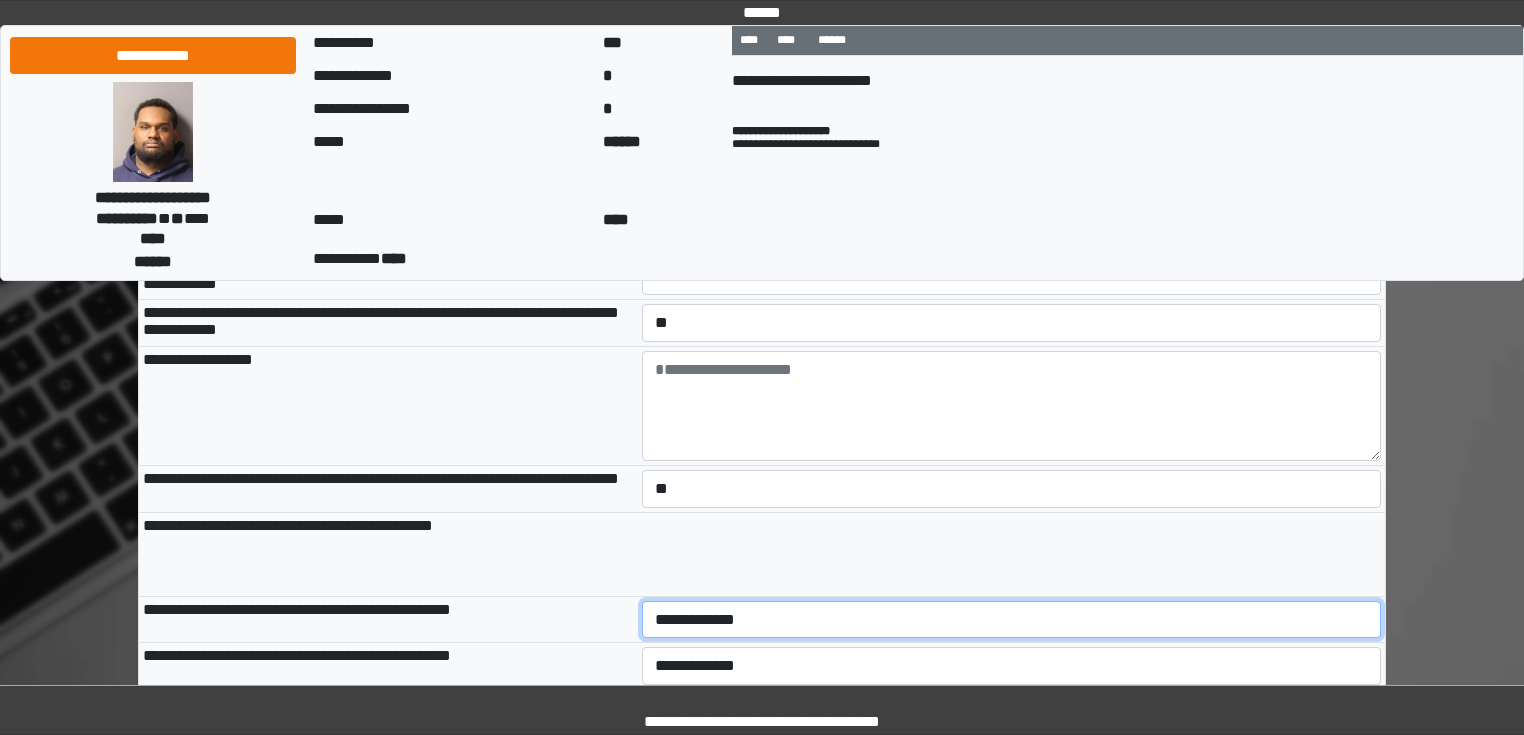 select on "*" 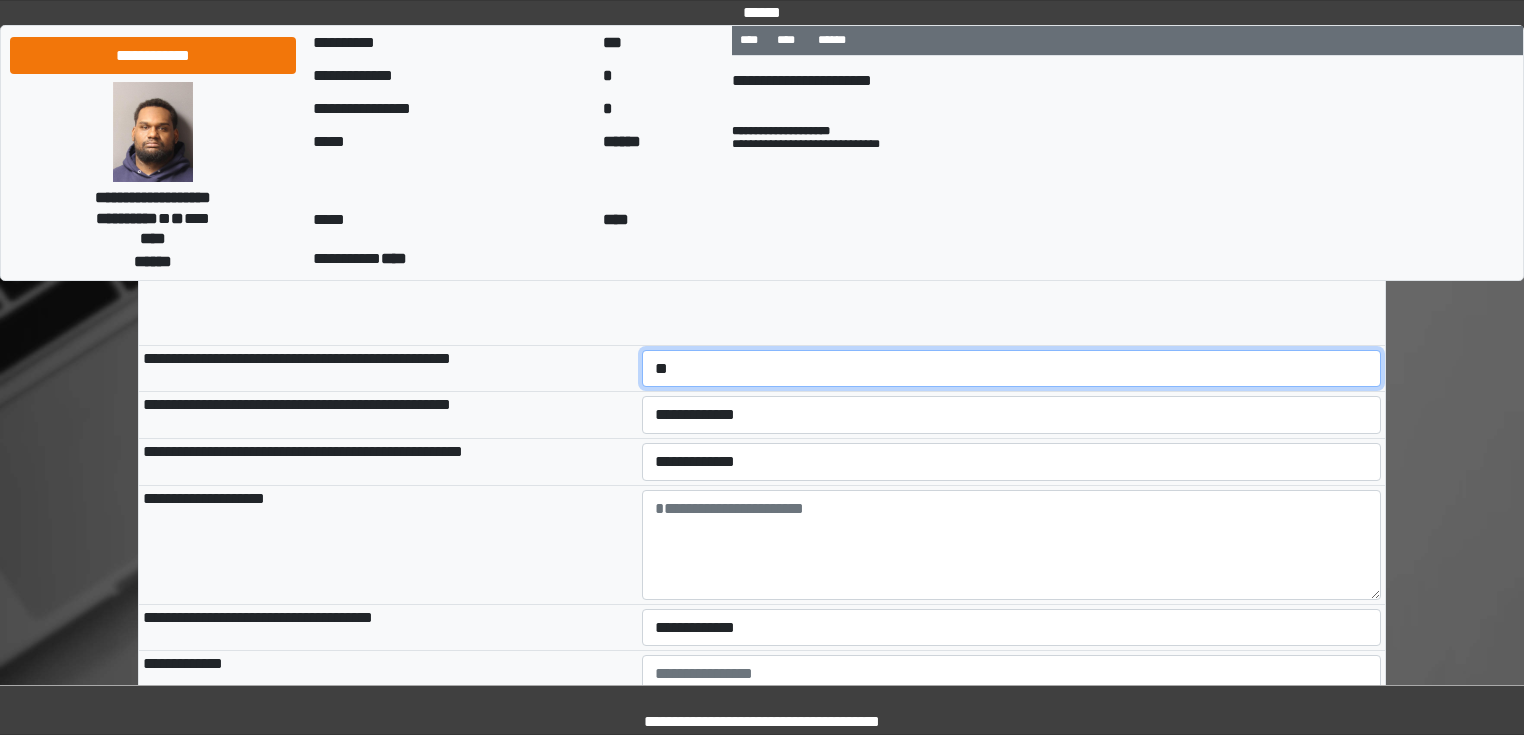 scroll, scrollTop: 1120, scrollLeft: 0, axis: vertical 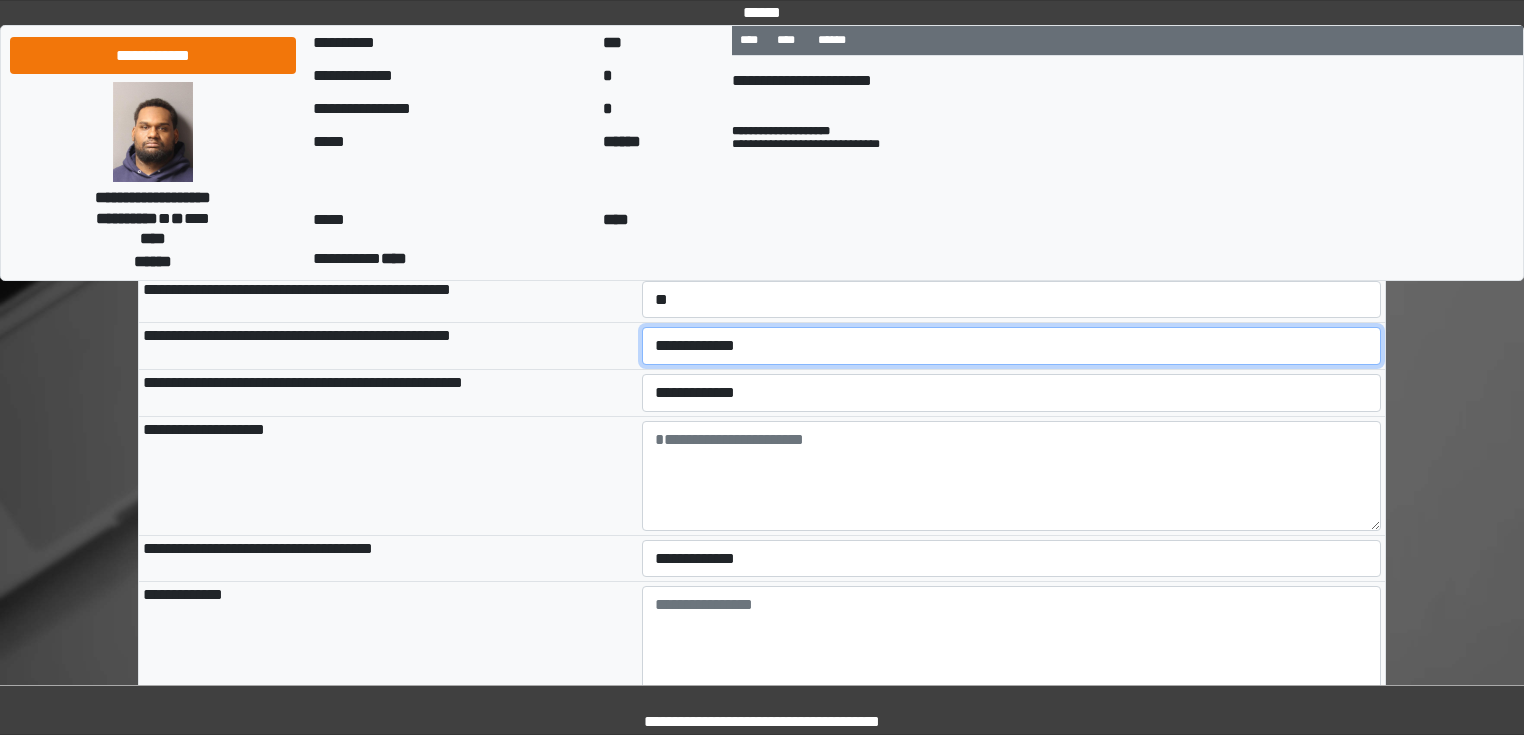 select on "*" 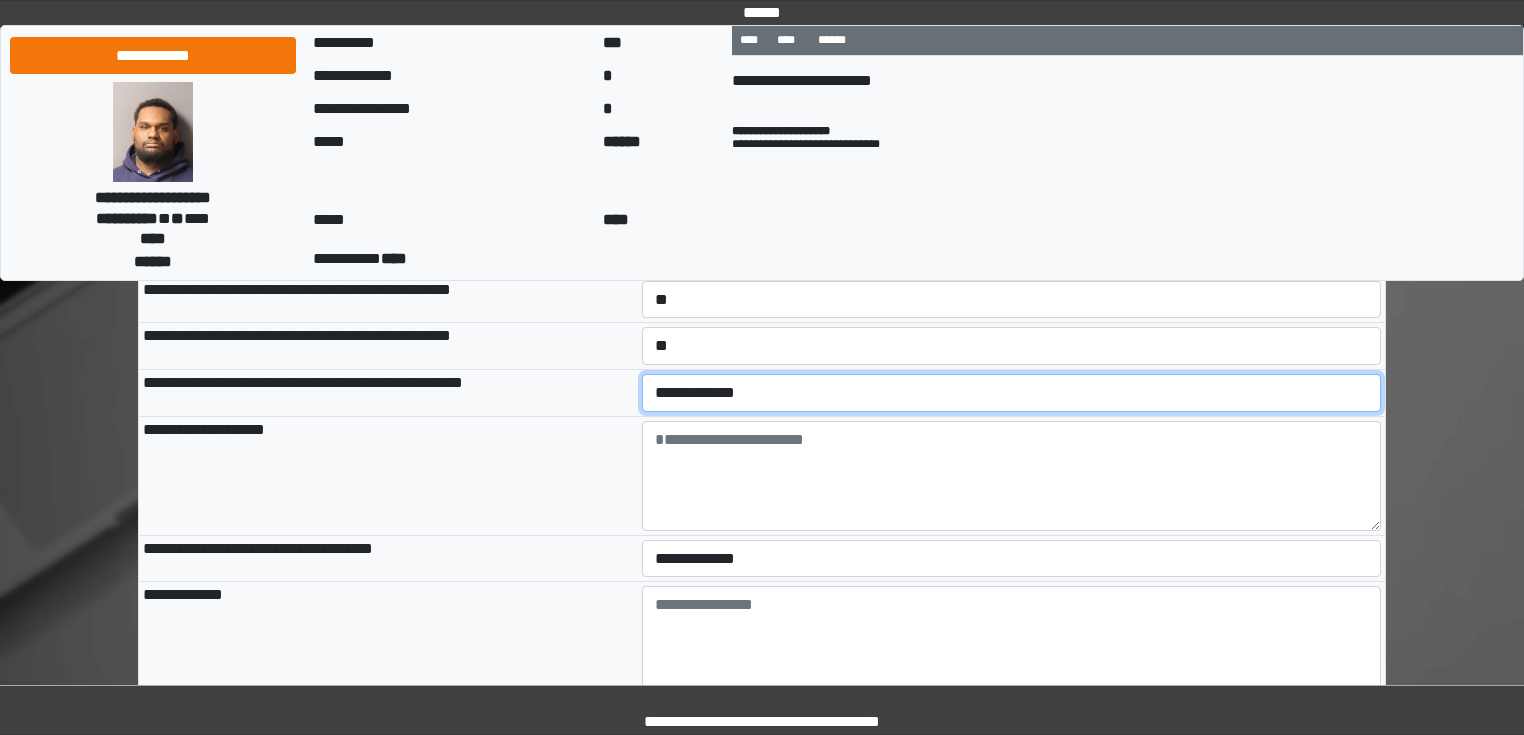select on "*" 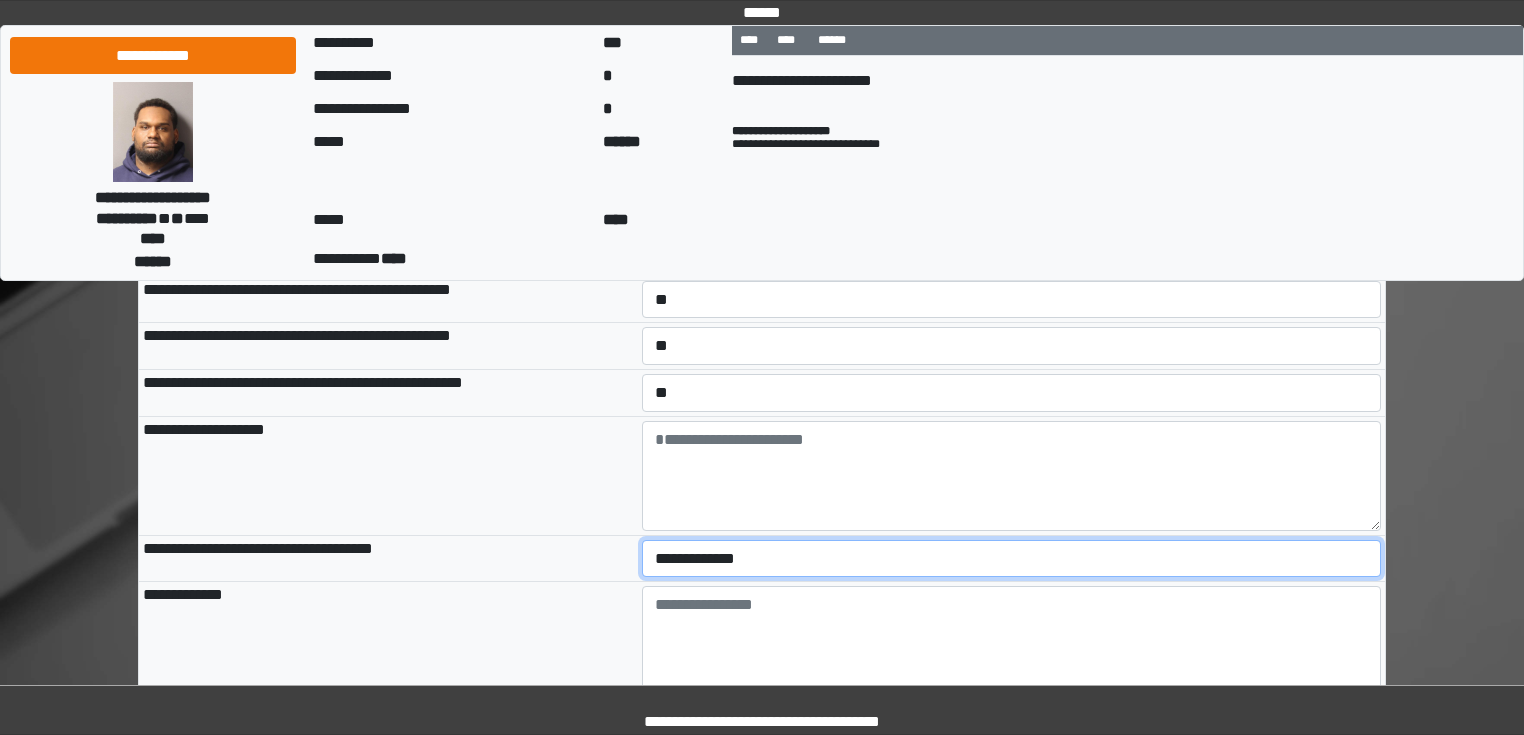 select on "*" 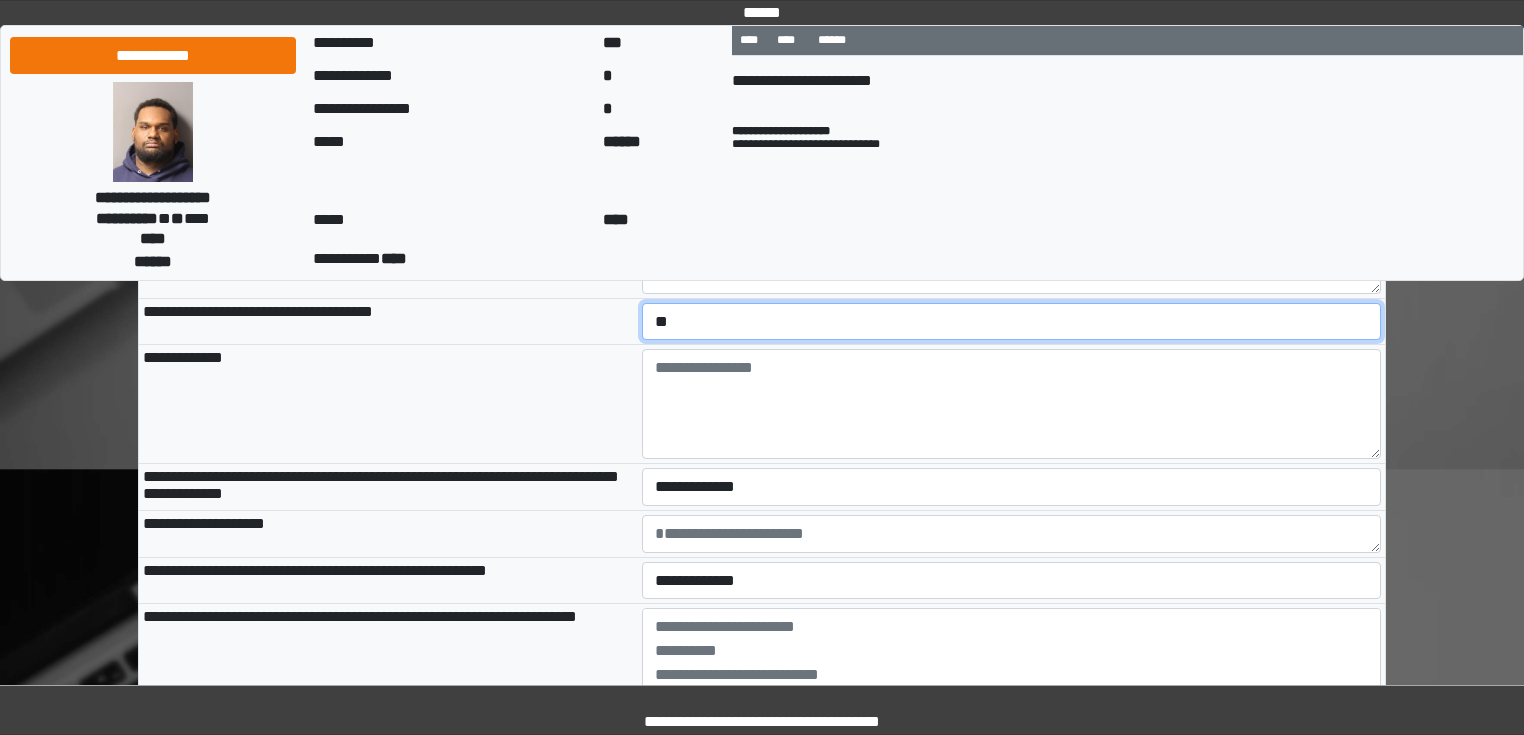 scroll, scrollTop: 1440, scrollLeft: 0, axis: vertical 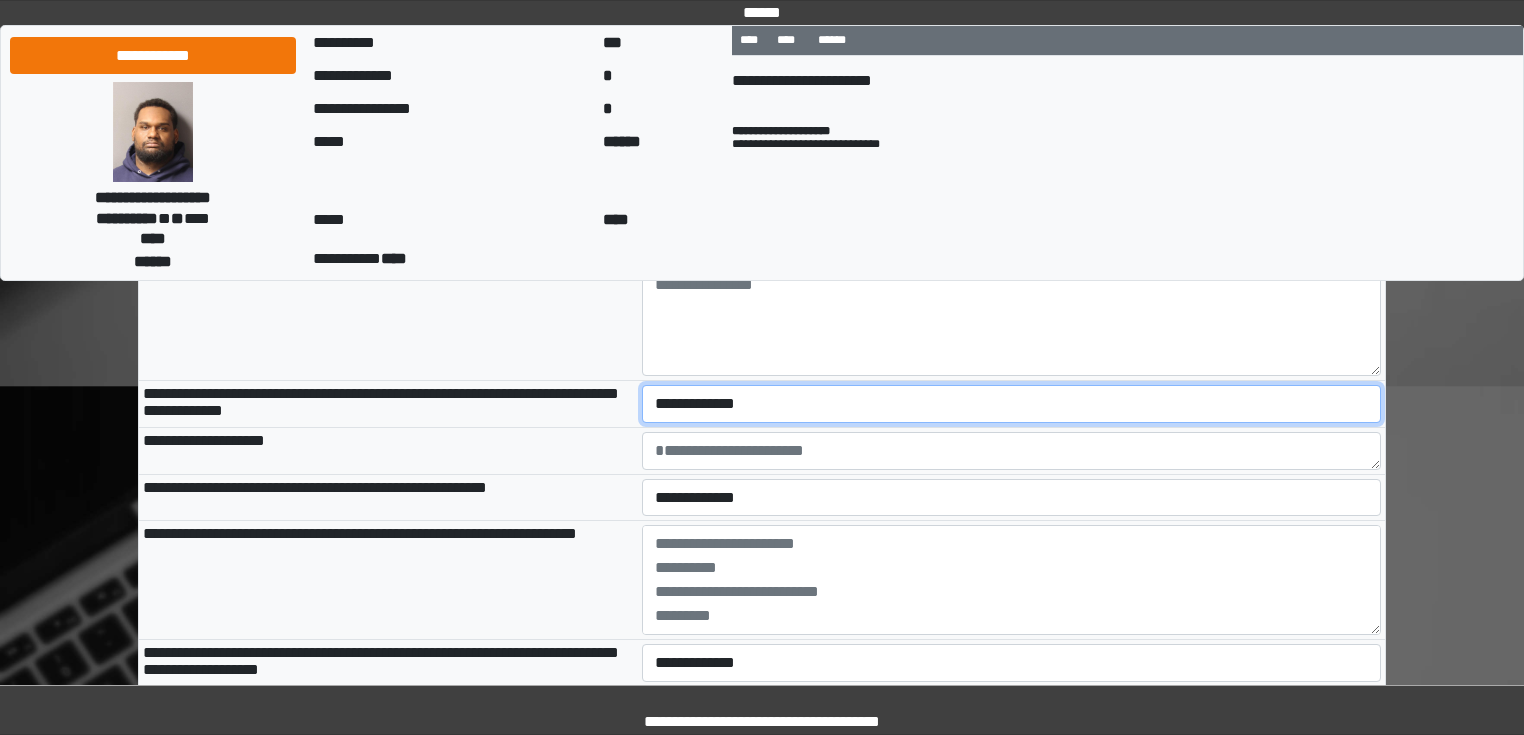 select on "*" 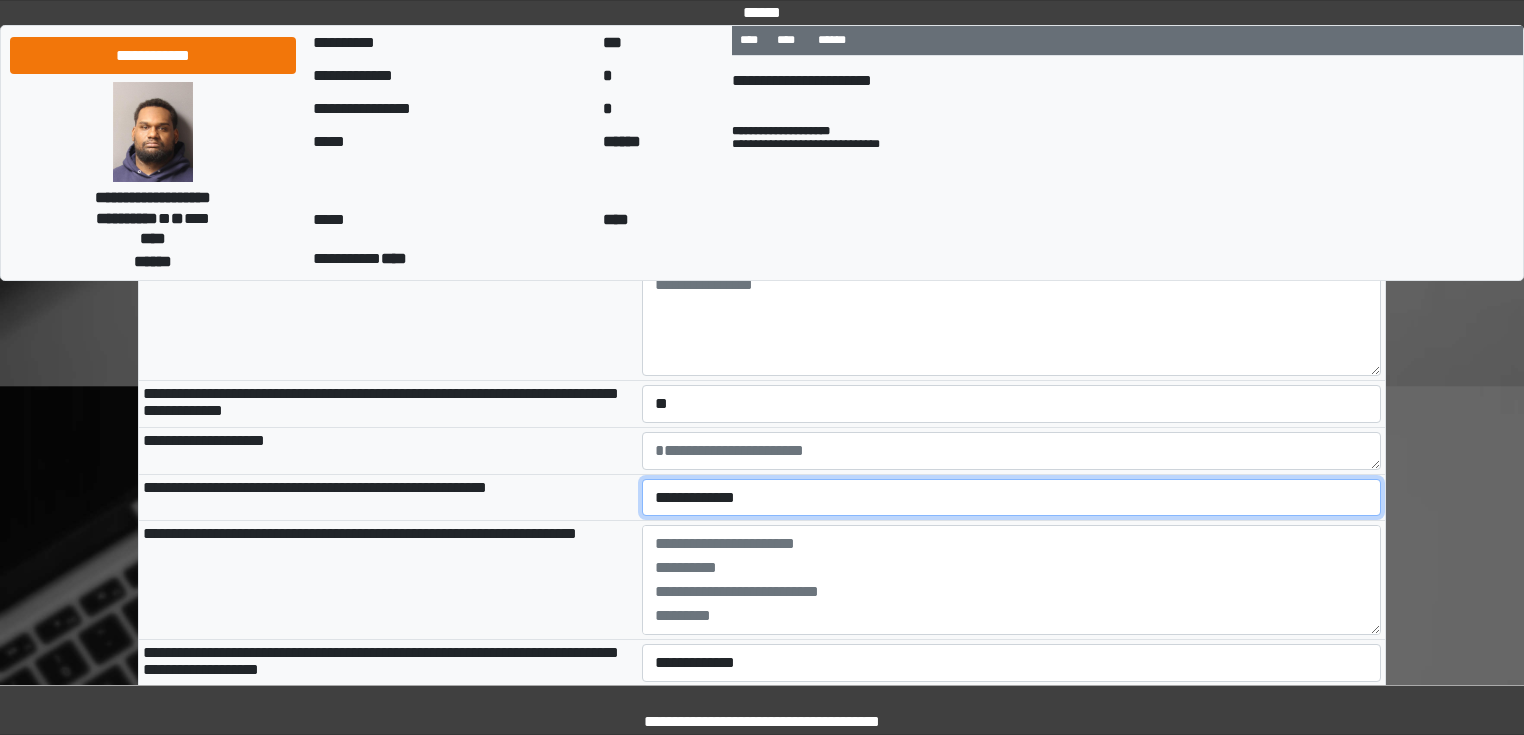 select on "*" 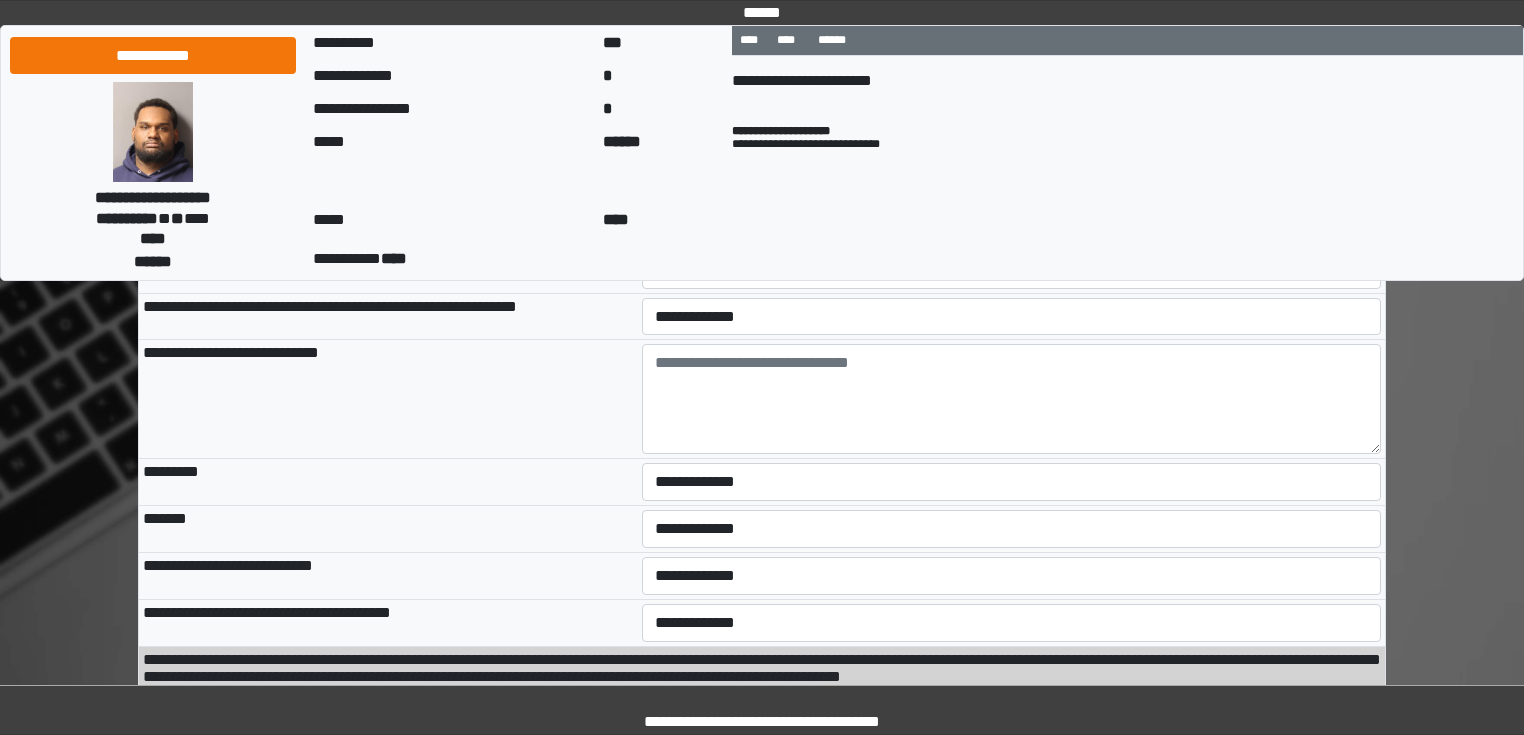 scroll, scrollTop: 1840, scrollLeft: 0, axis: vertical 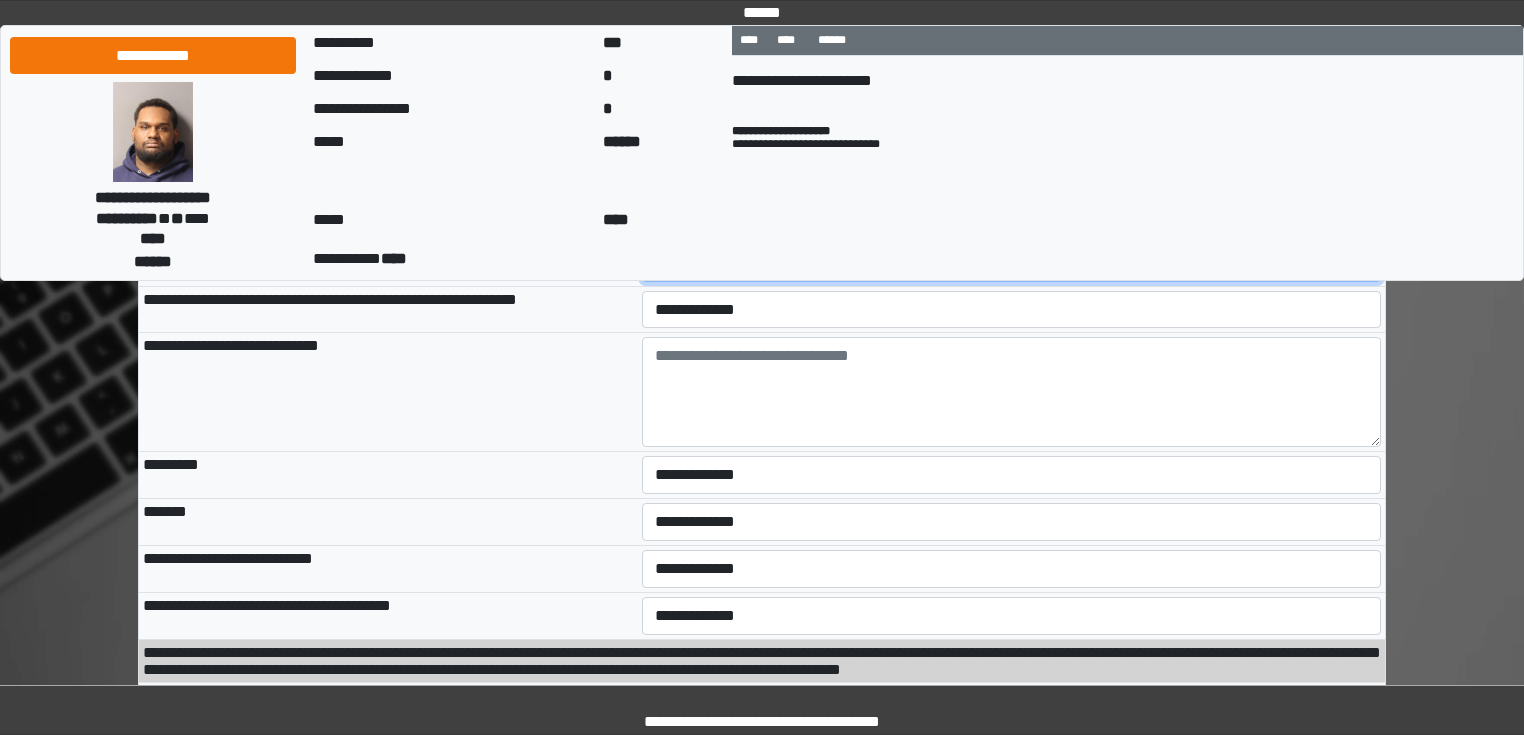 select on "*" 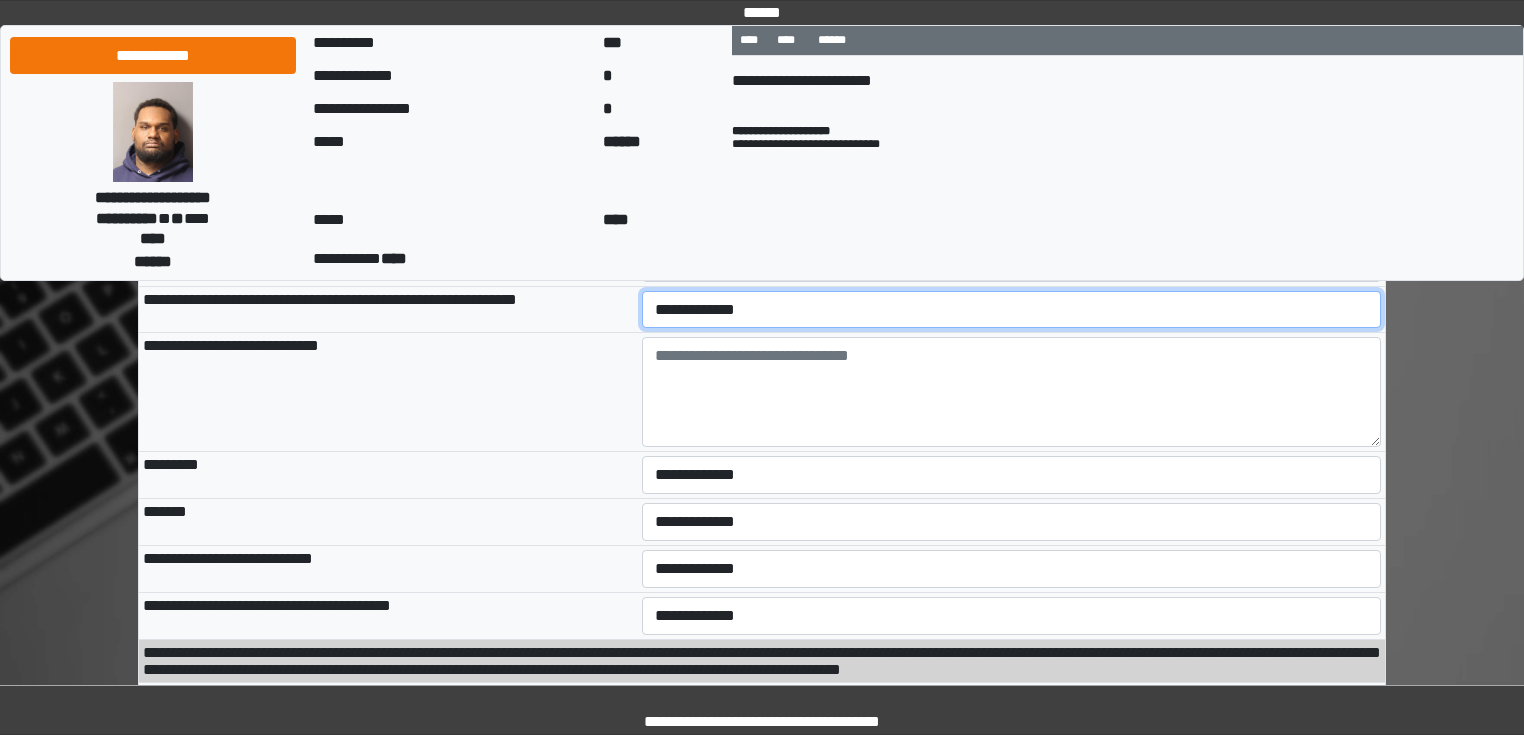 select on "*" 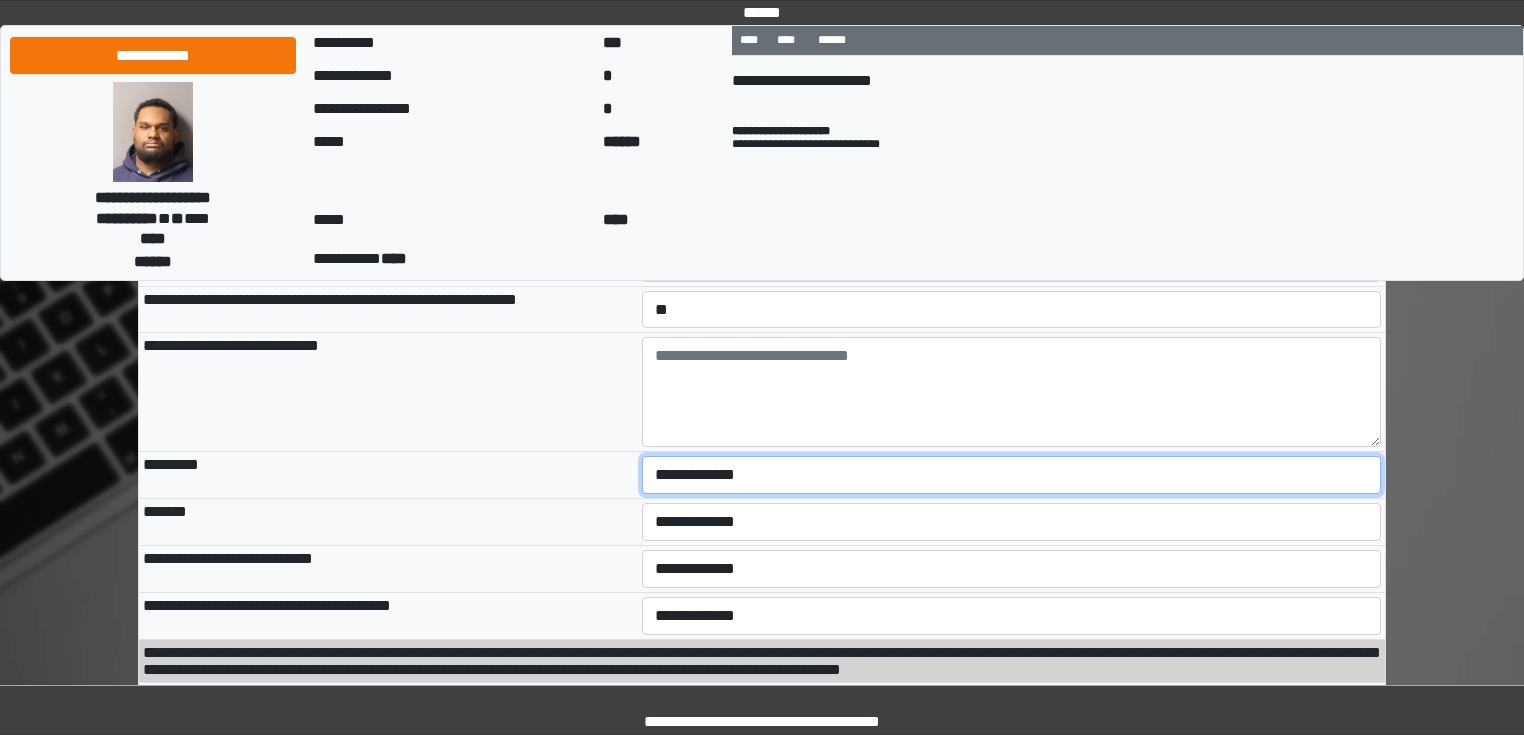 select on "***" 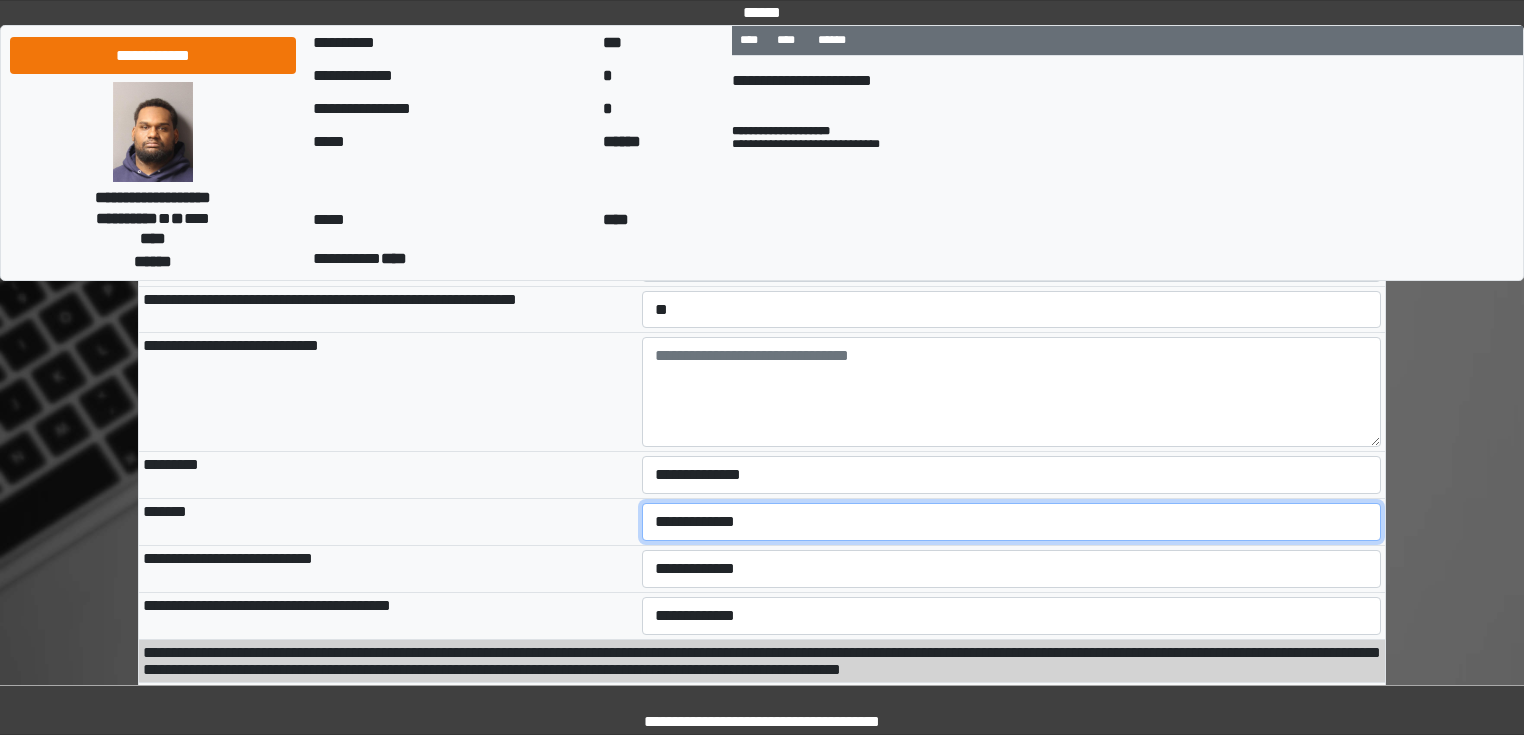 select on "***" 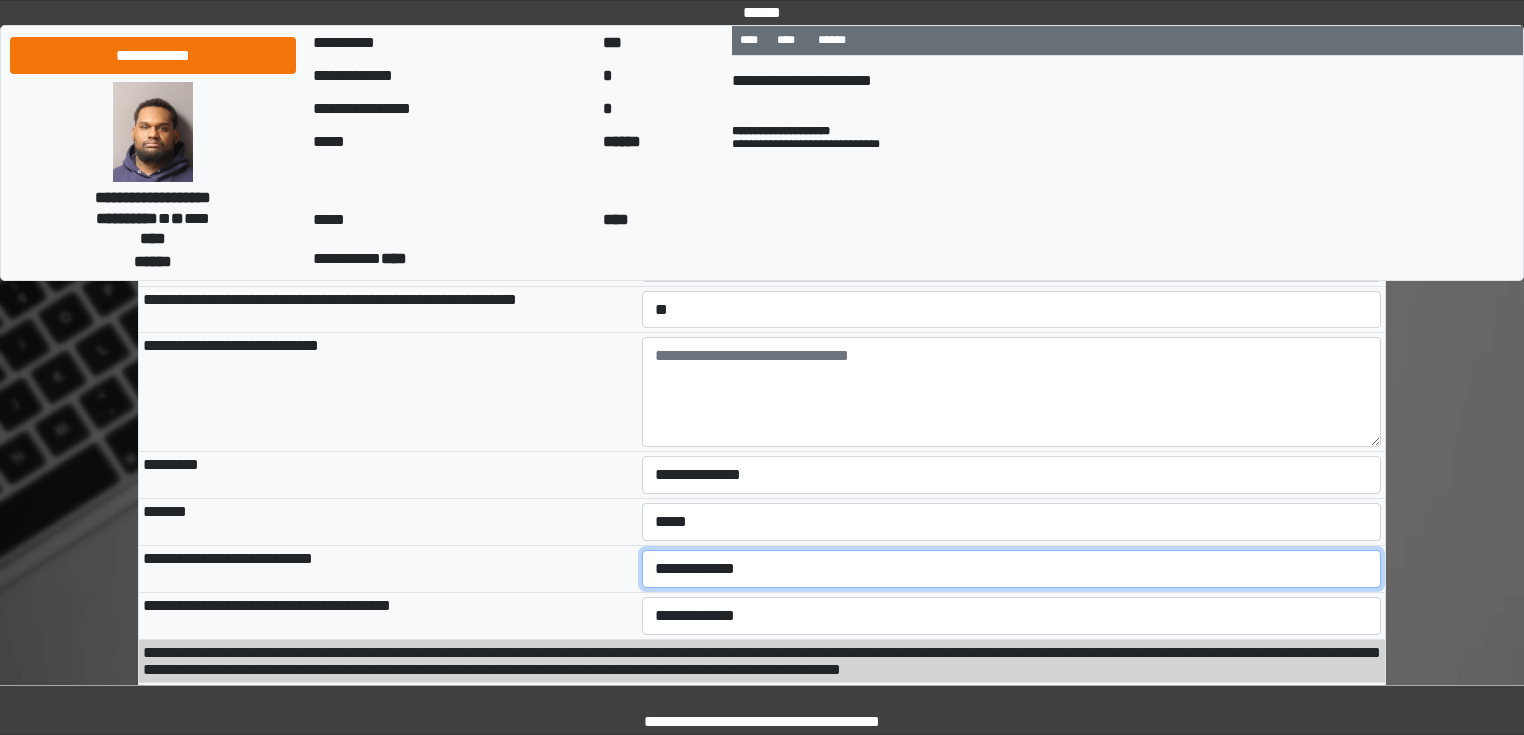 select on "*" 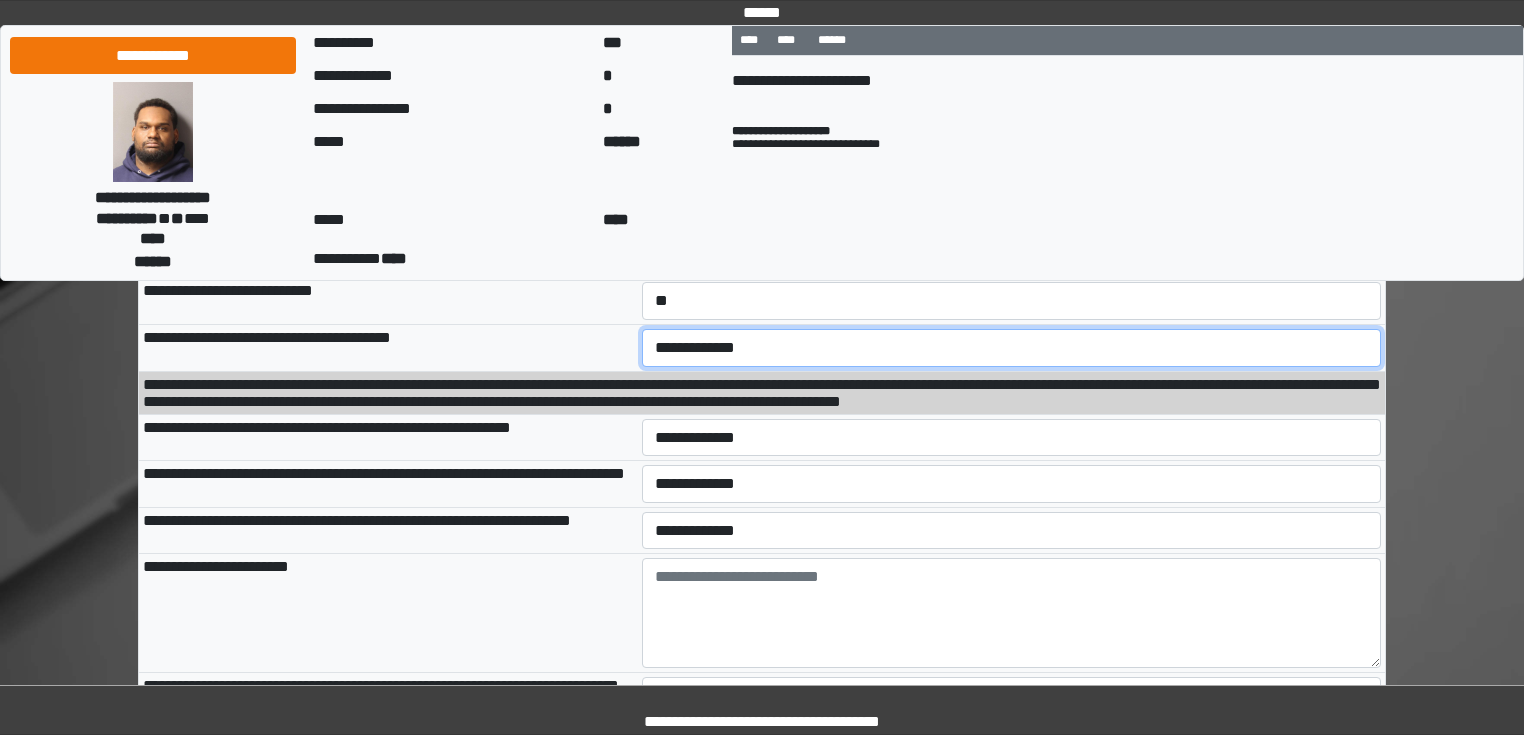 scroll, scrollTop: 2080, scrollLeft: 0, axis: vertical 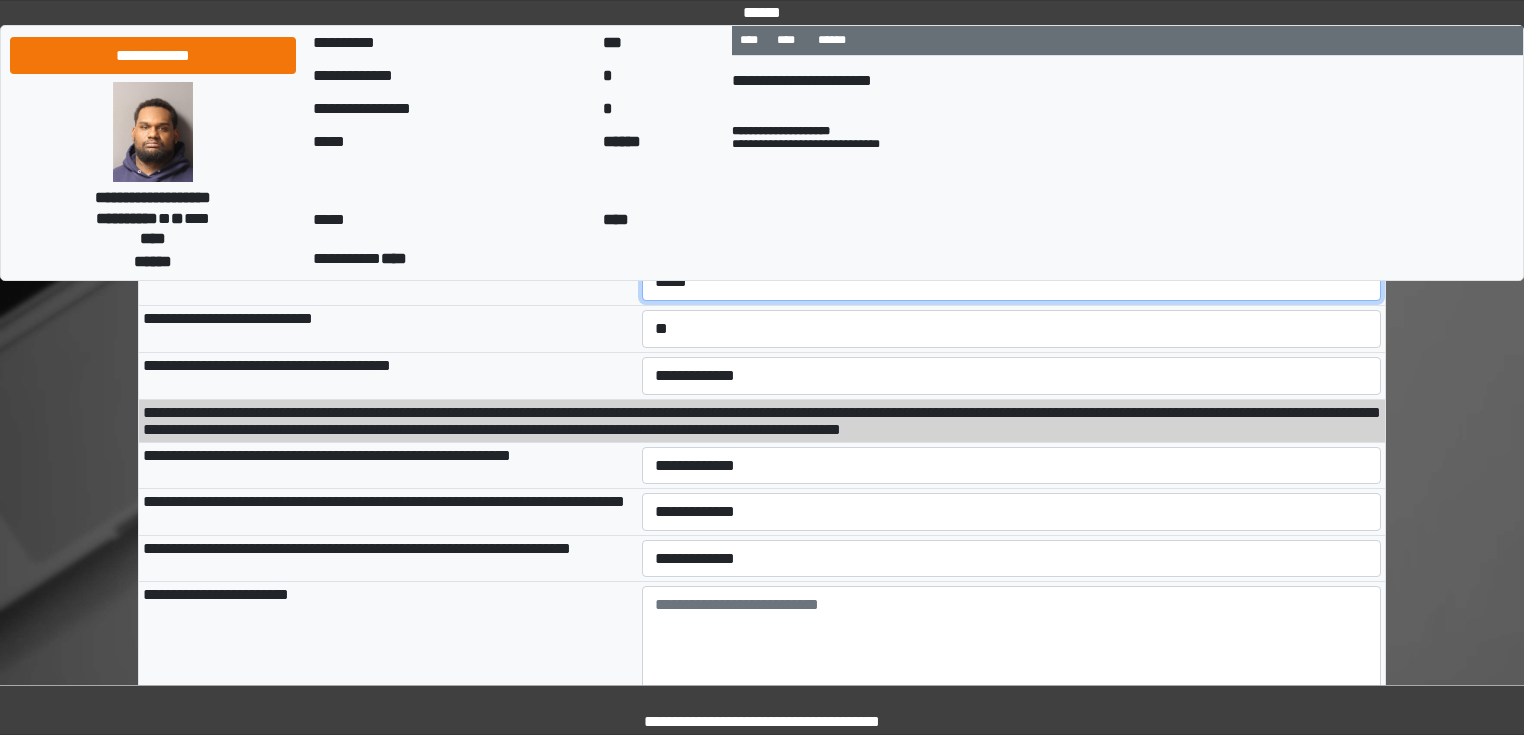 click on "**********" at bounding box center [1012, 282] 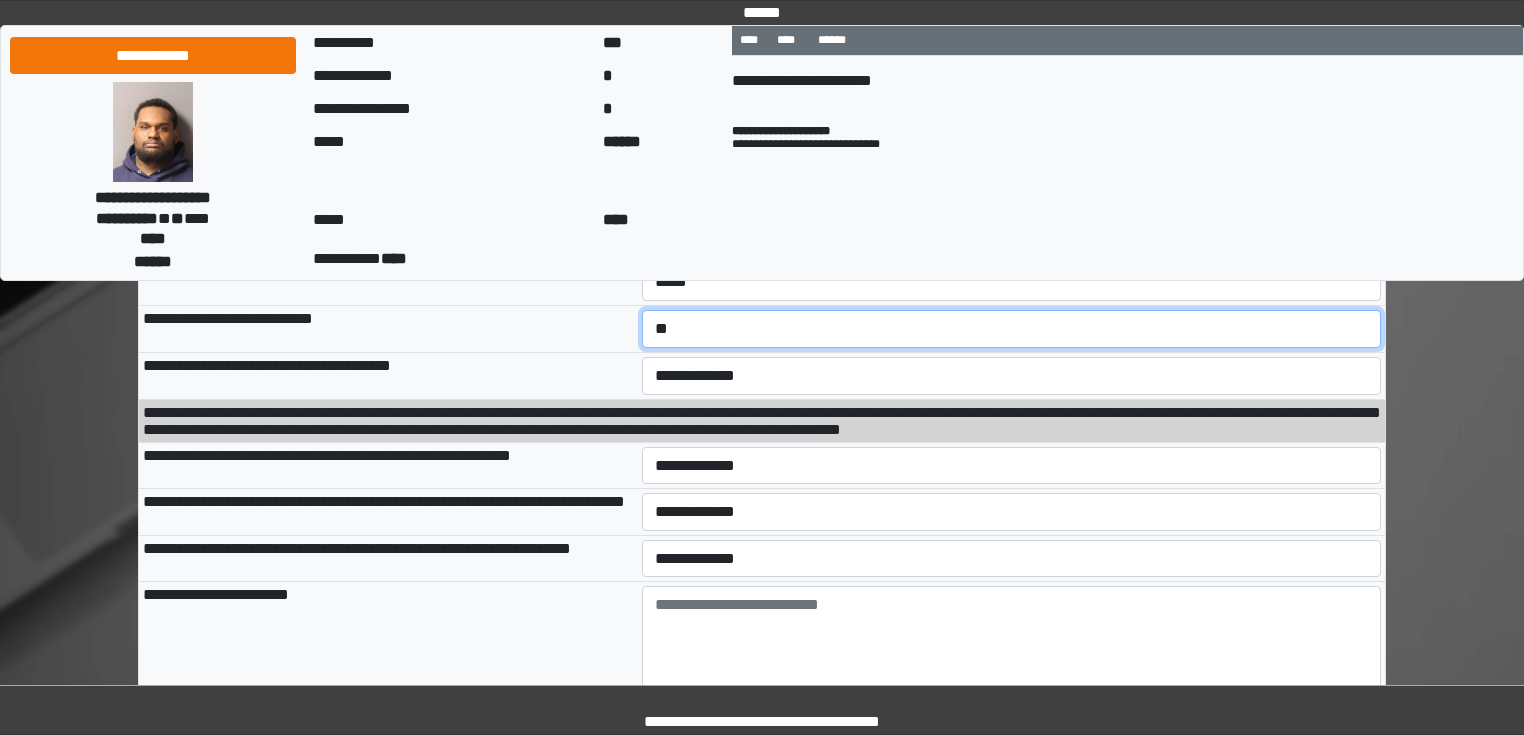 click on "**********" at bounding box center (1012, 329) 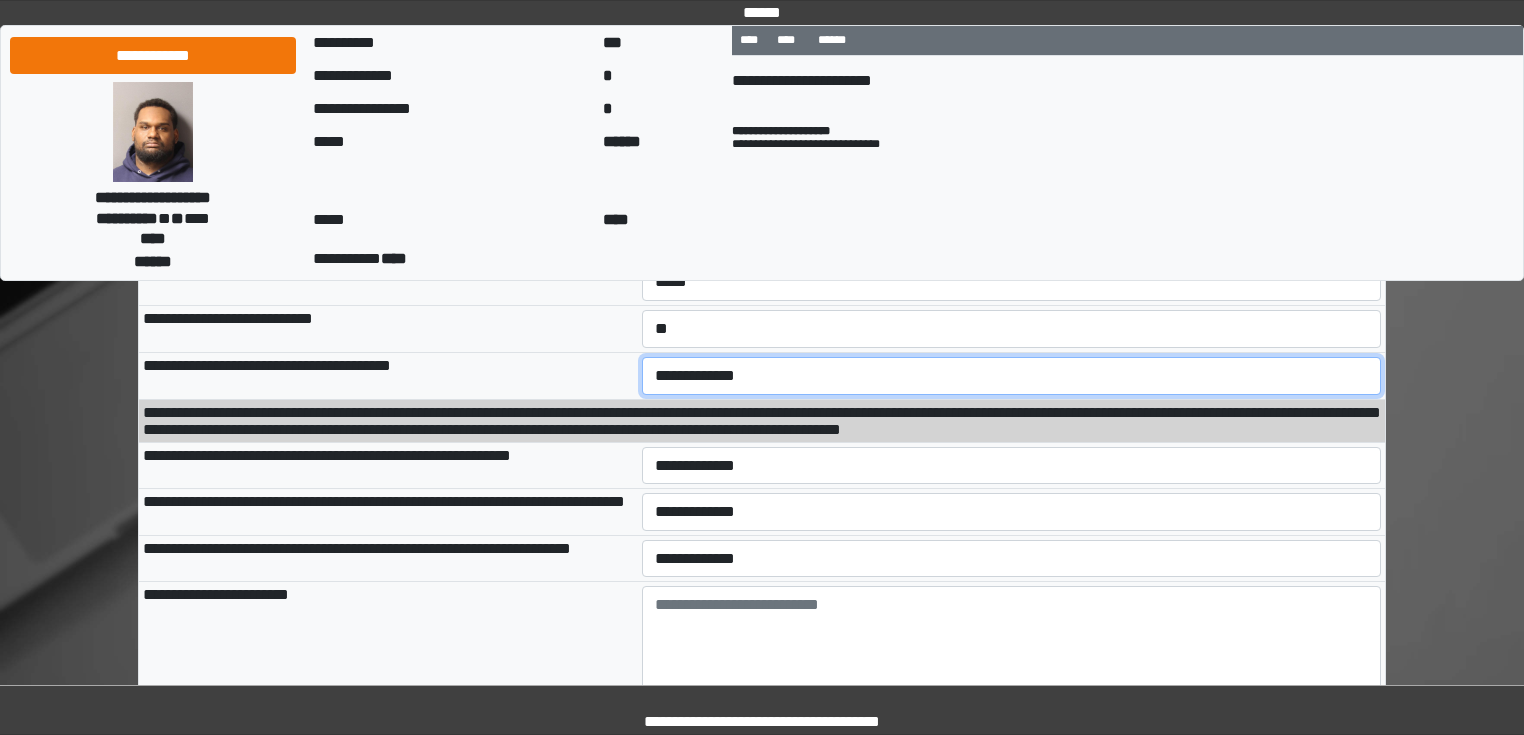 click on "**********" at bounding box center [1012, 376] 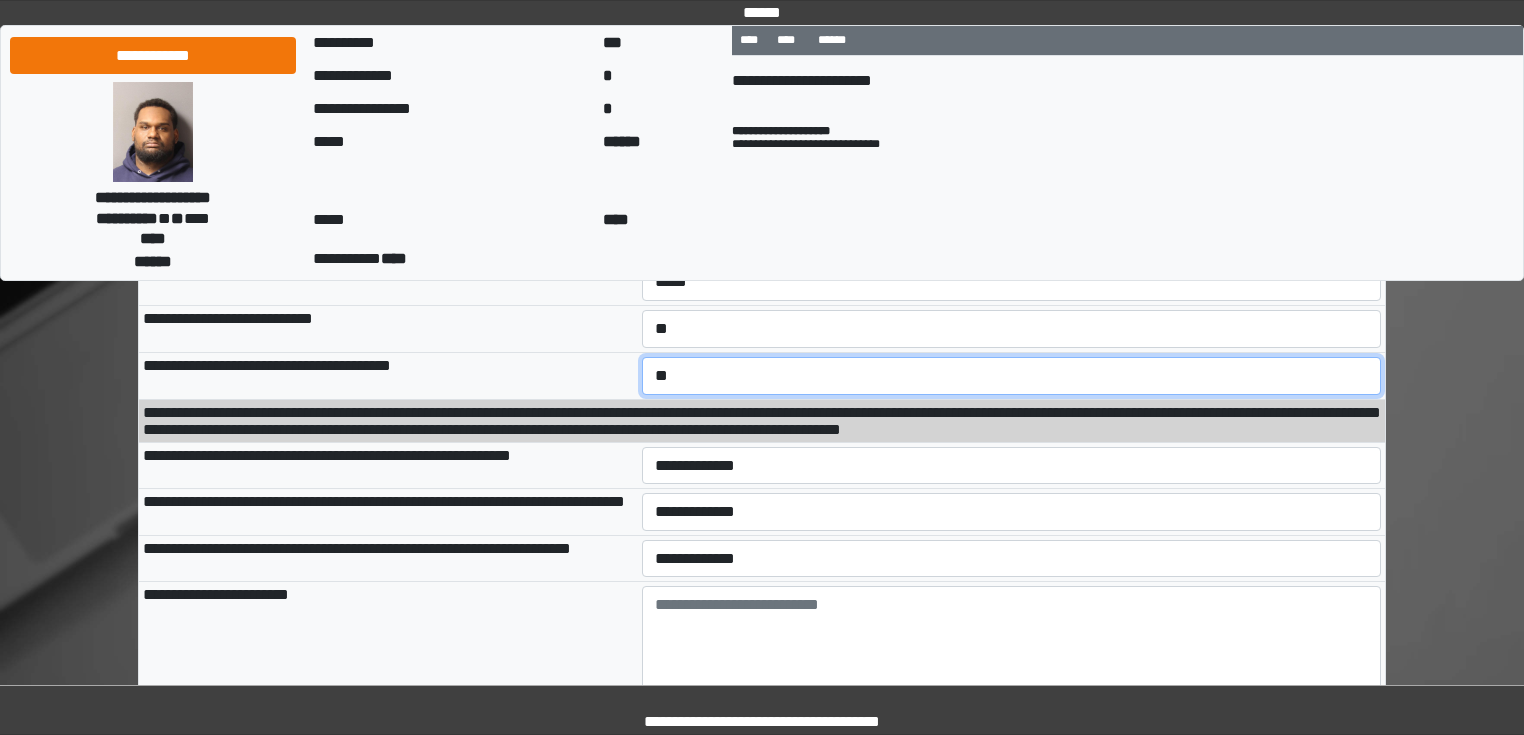 click on "**********" at bounding box center (1012, 376) 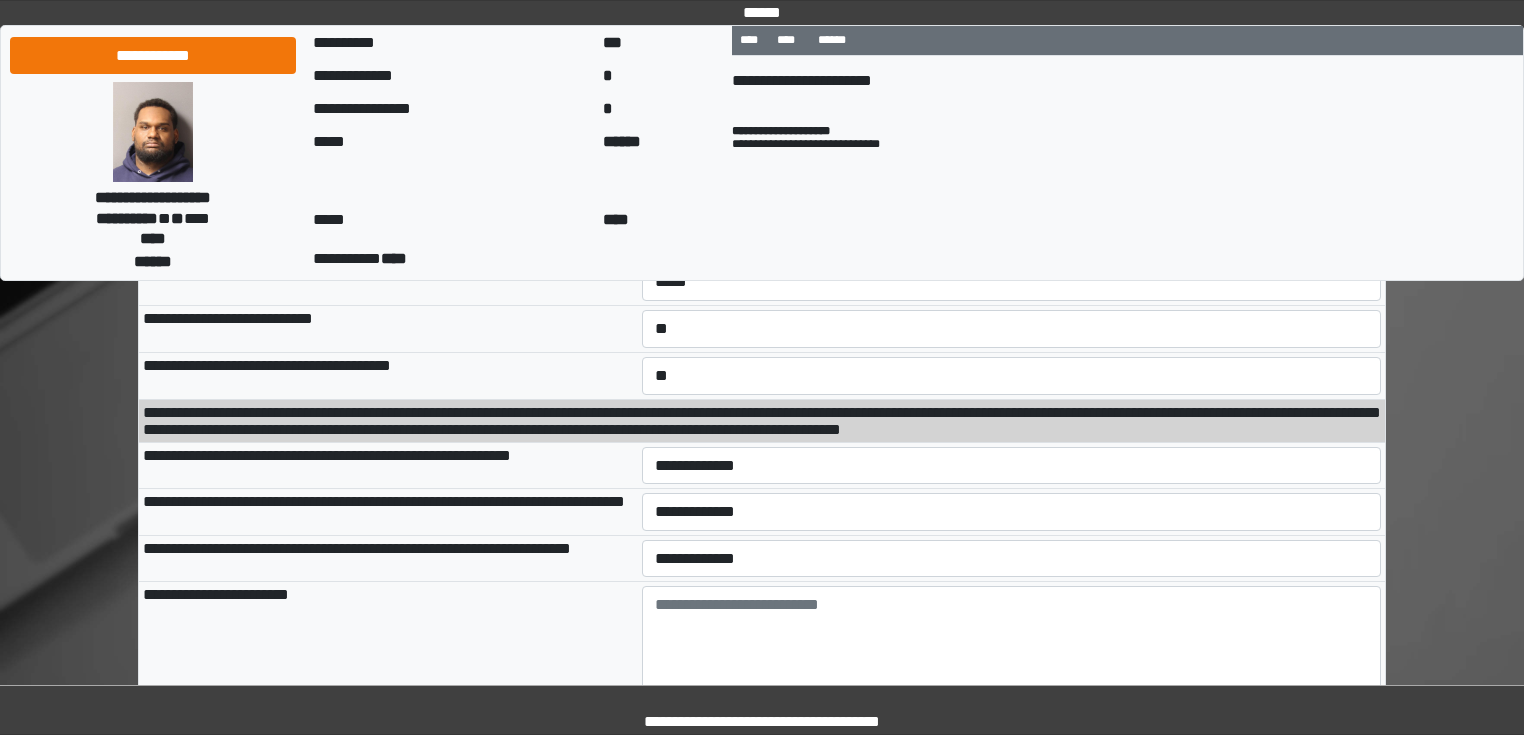 click on "**********" at bounding box center (388, 376) 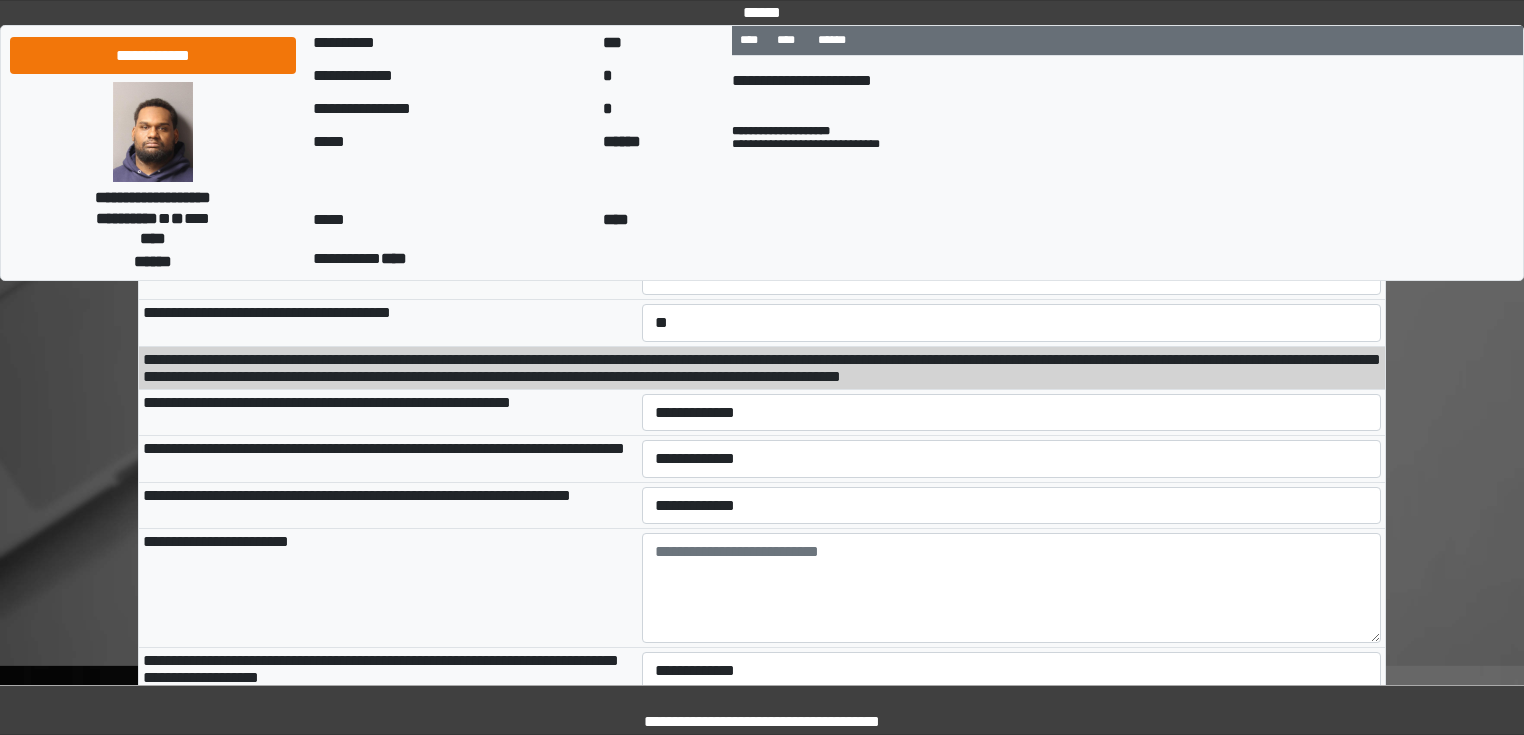 scroll, scrollTop: 2160, scrollLeft: 0, axis: vertical 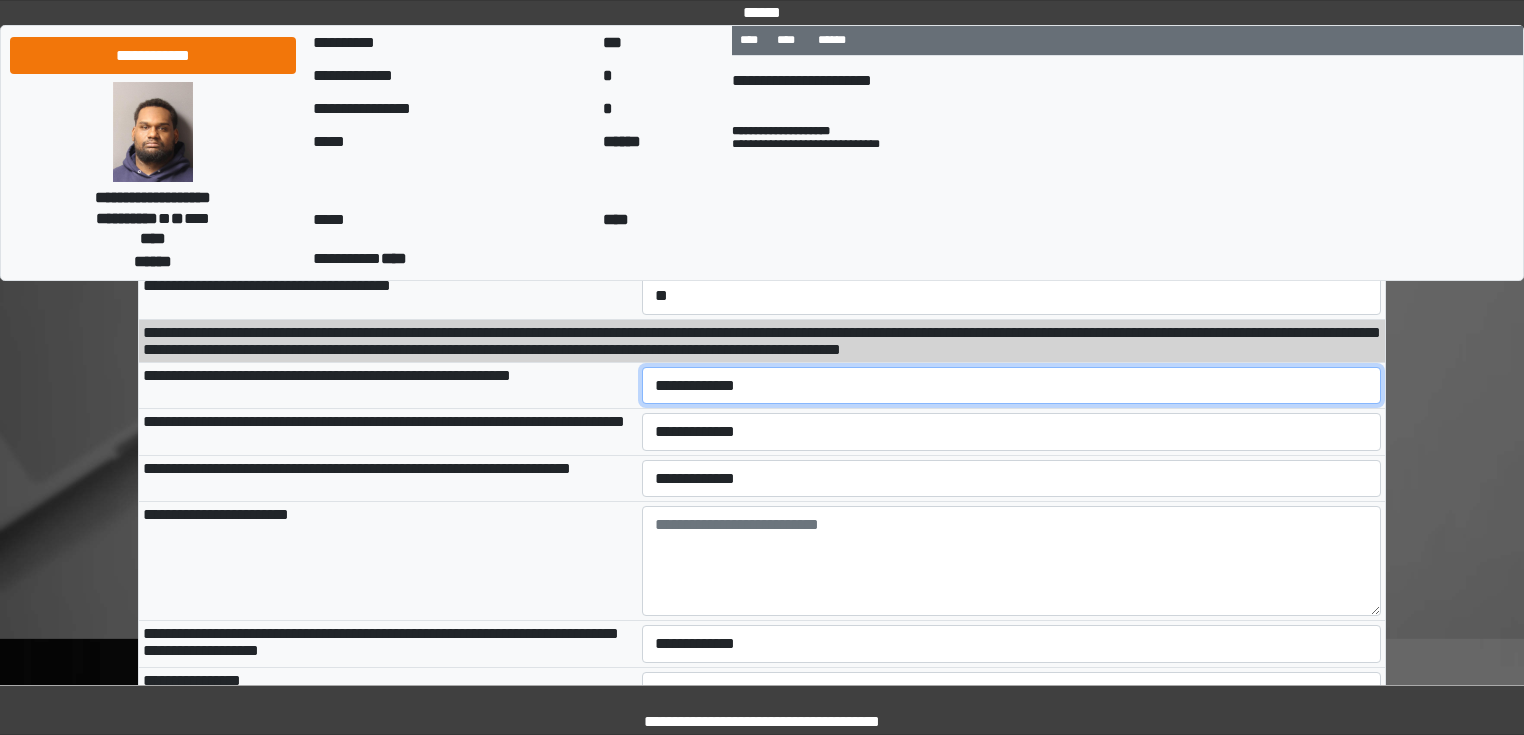 click on "**********" at bounding box center [1012, 386] 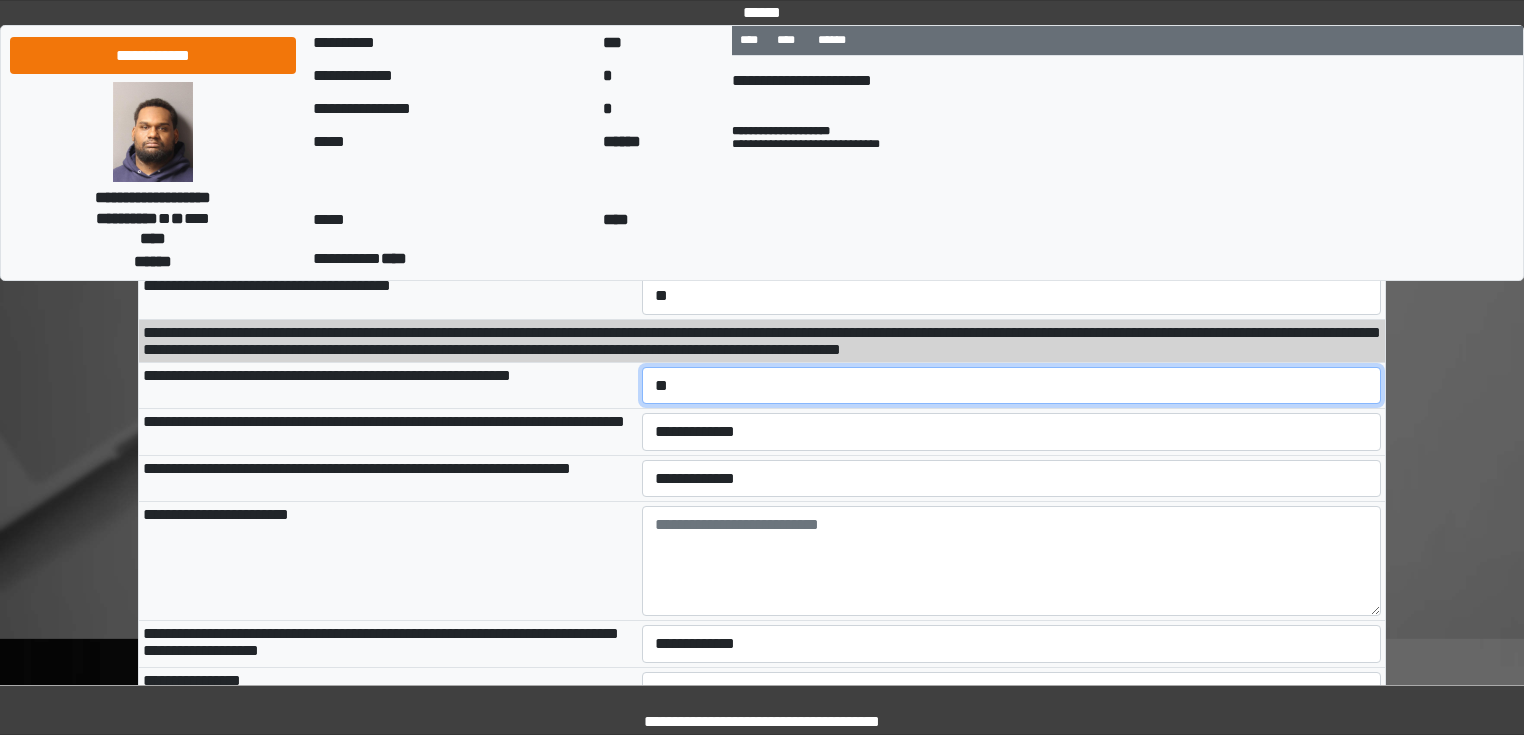 click on "**********" at bounding box center [1012, 386] 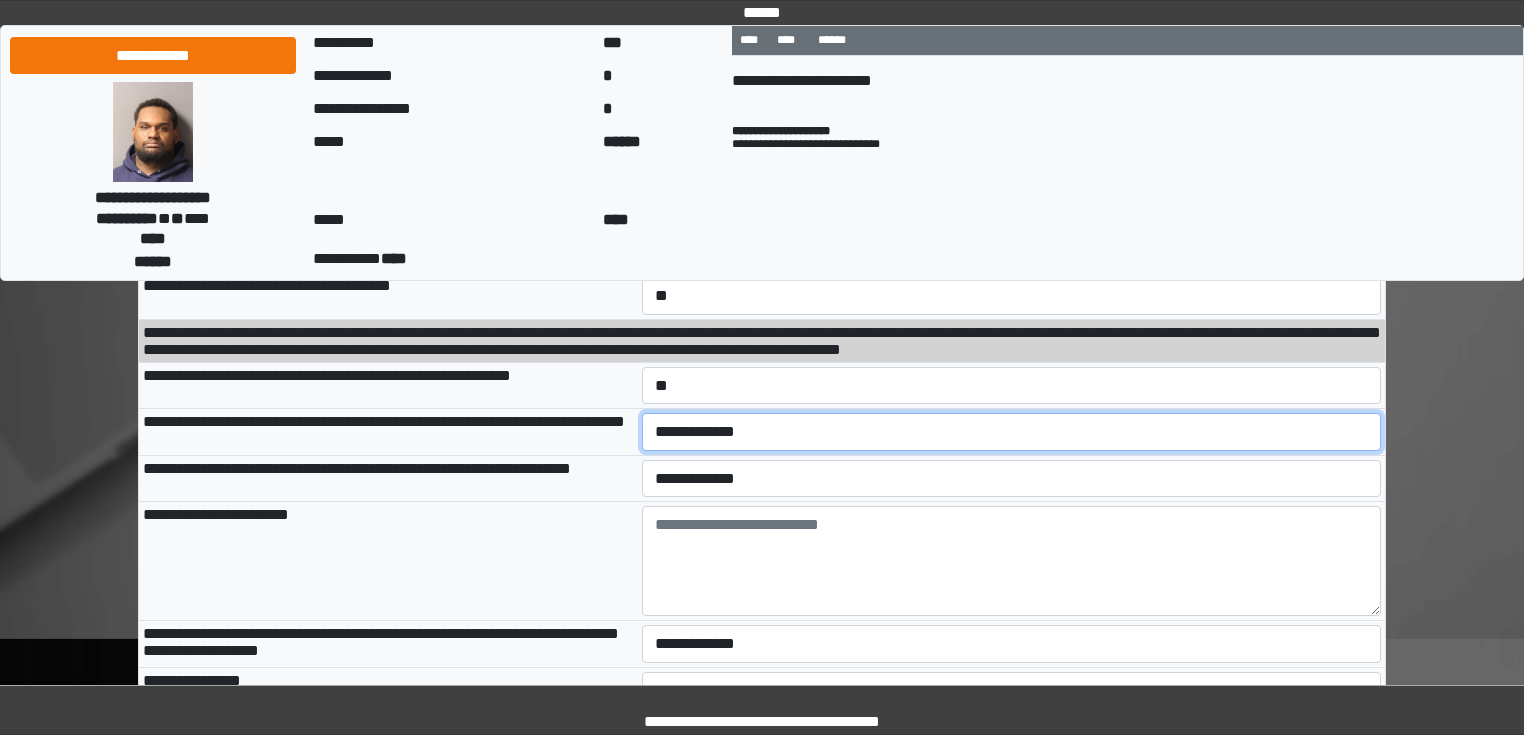 select on "*" 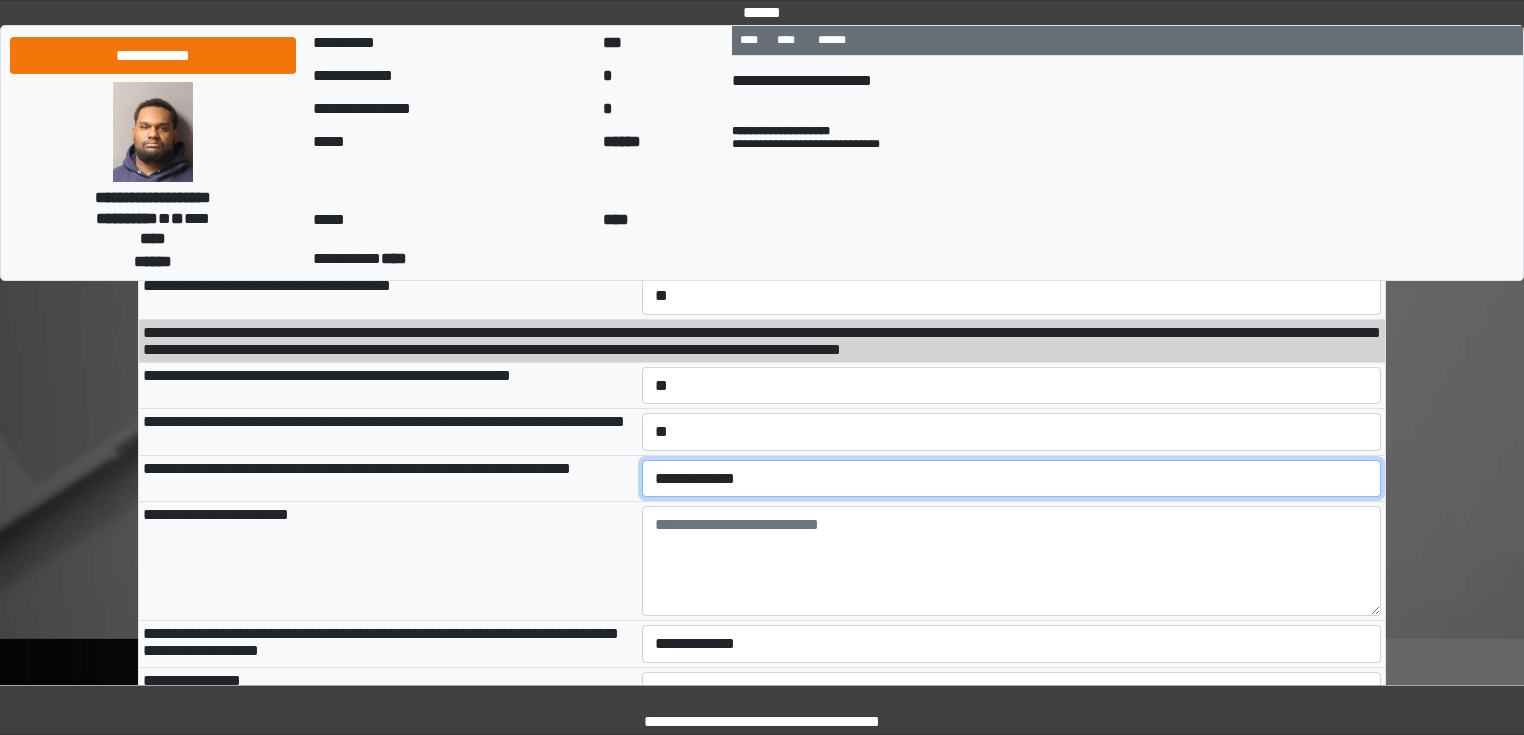 select on "*" 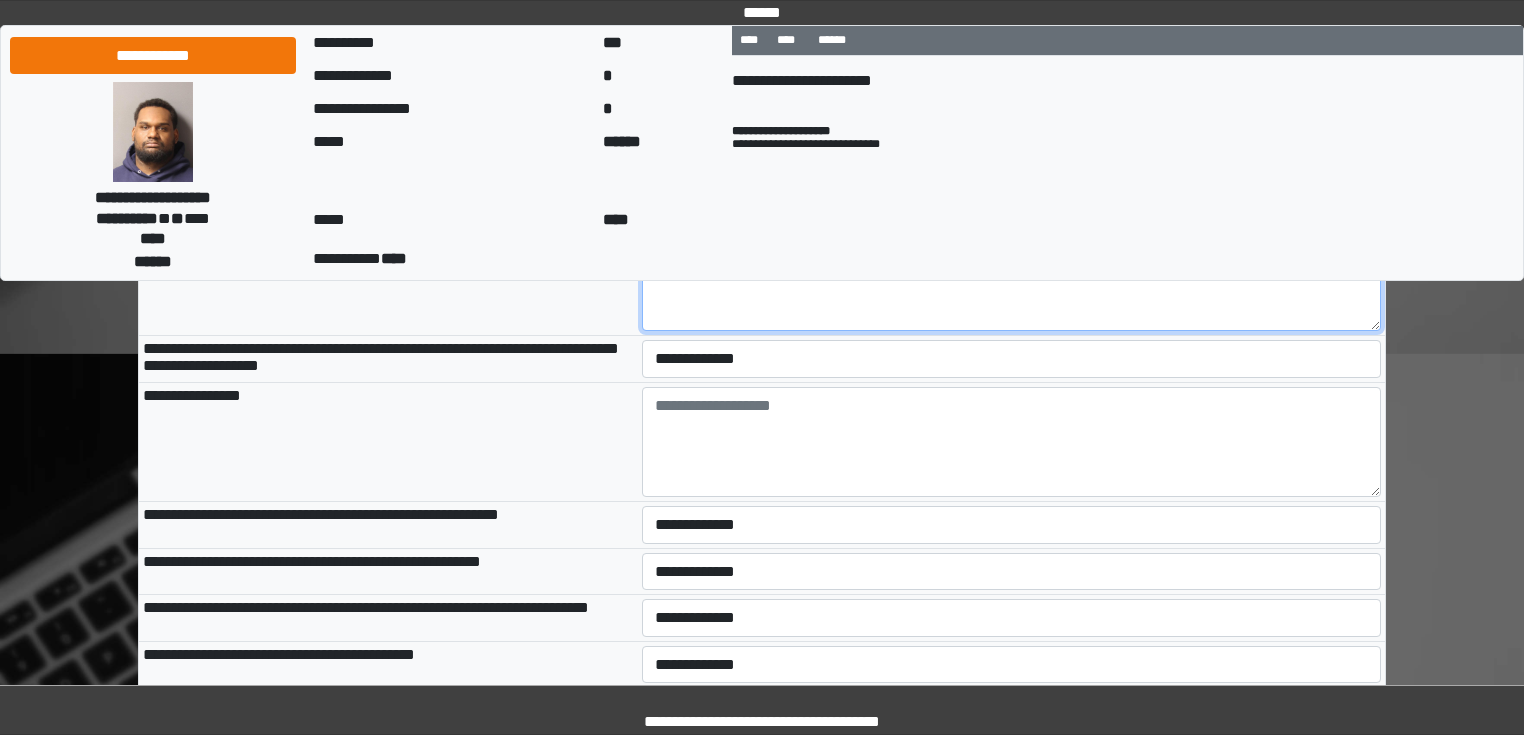 scroll, scrollTop: 2480, scrollLeft: 0, axis: vertical 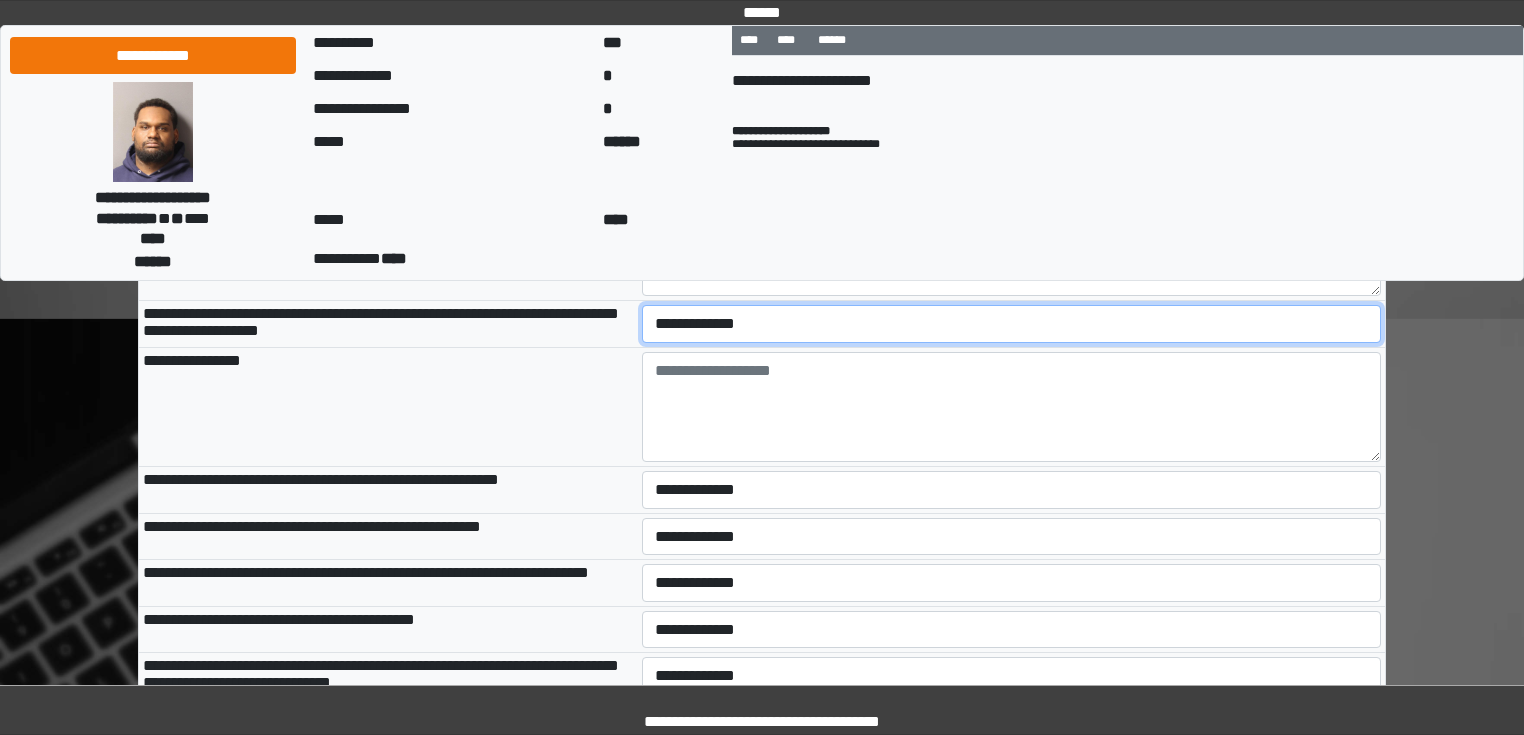 select on "*" 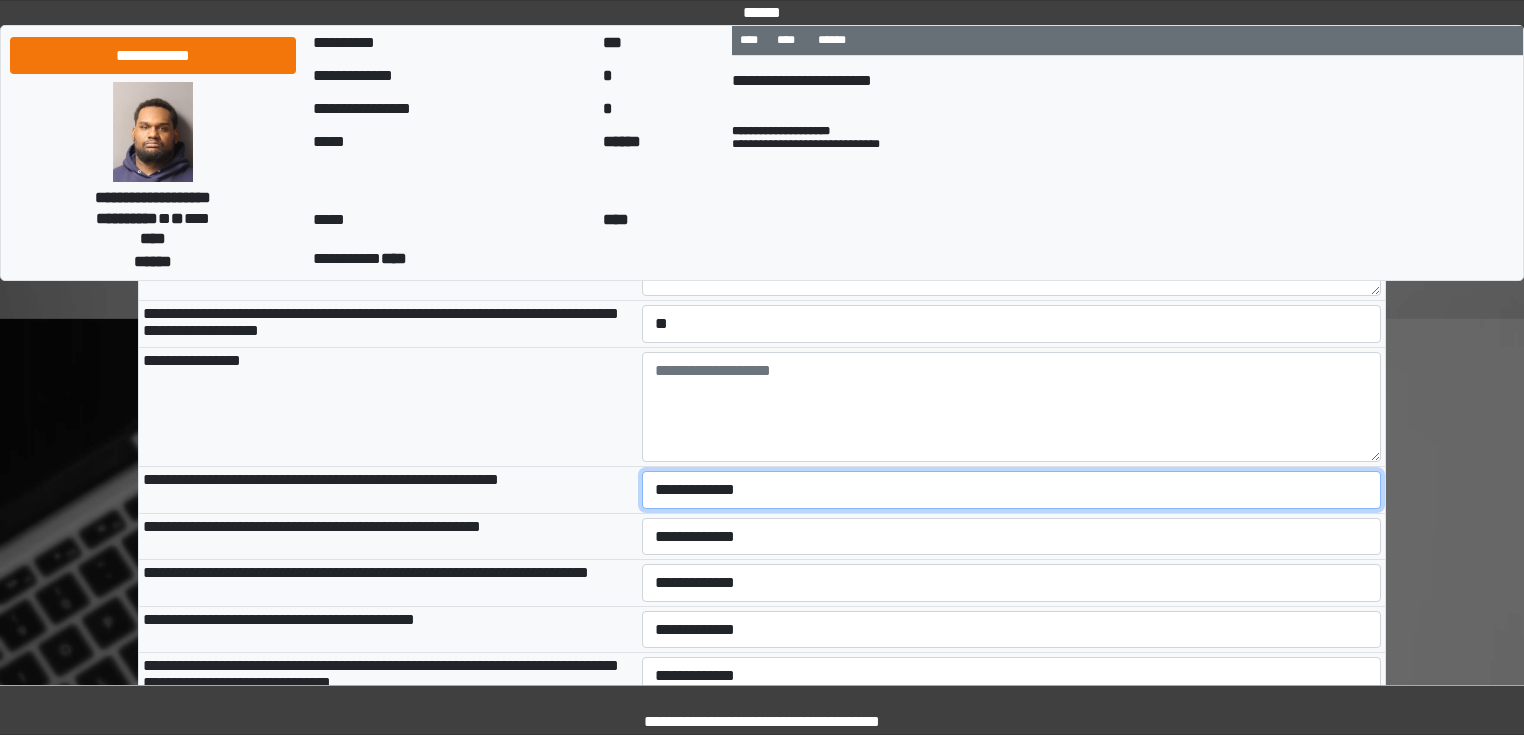 select on "*" 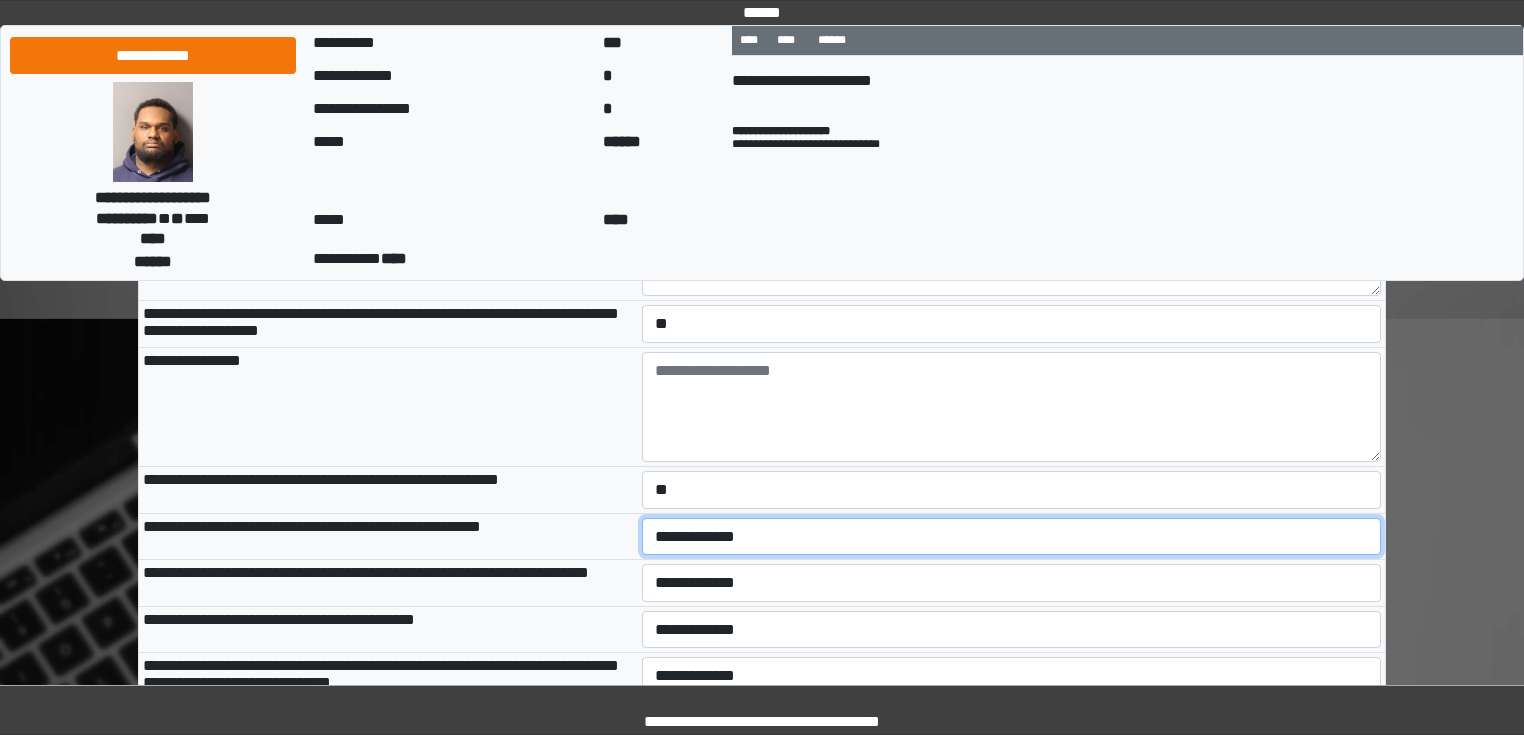 select on "*" 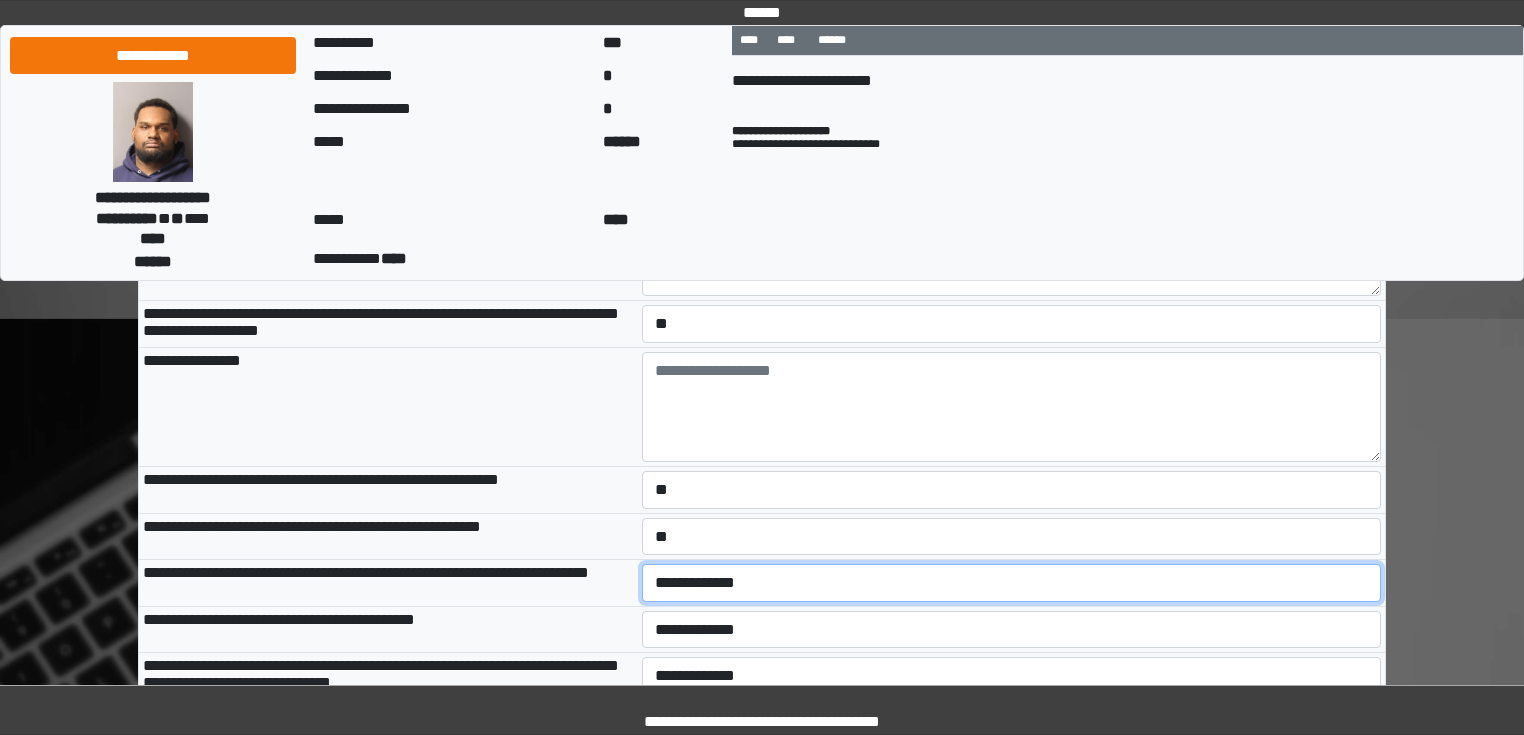 select on "*" 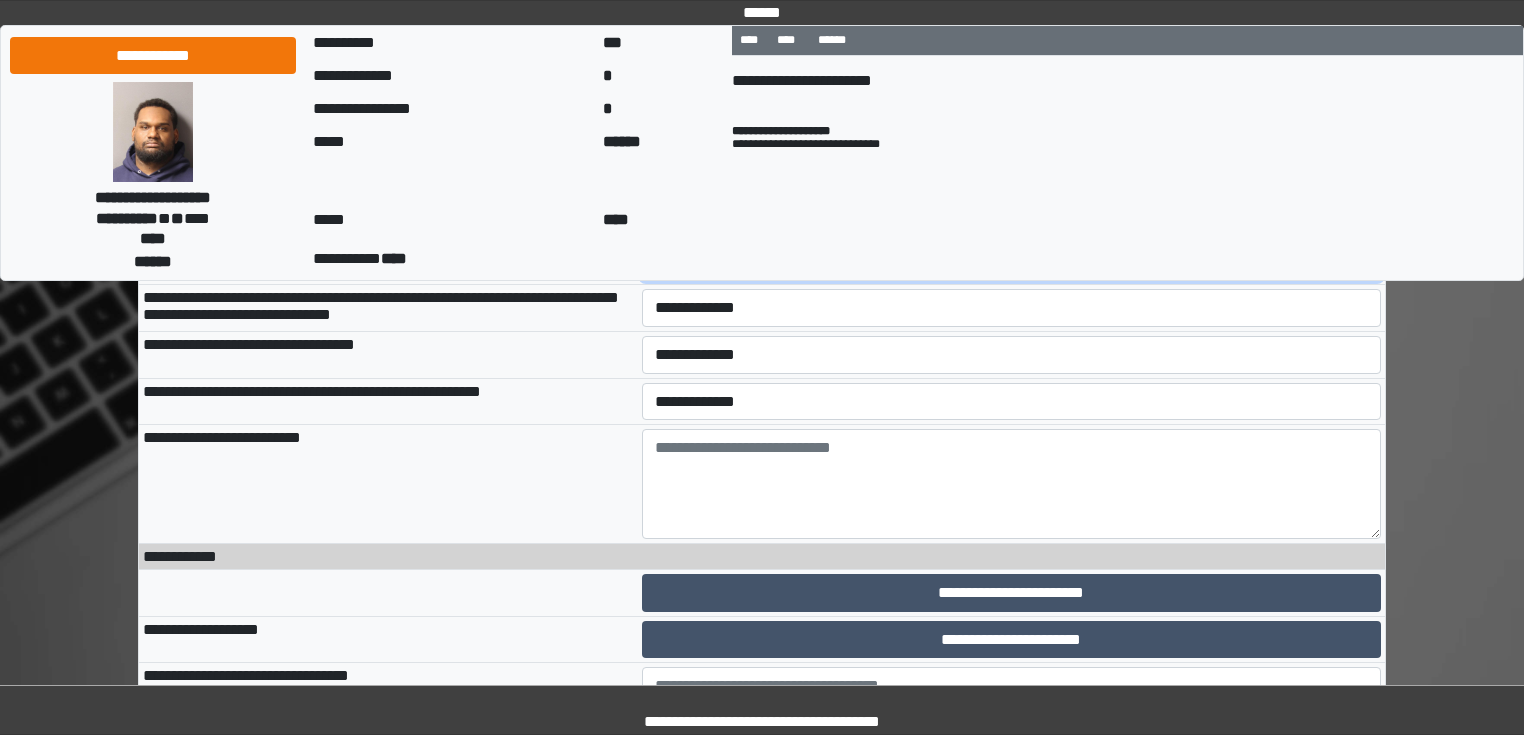 scroll, scrollTop: 2890, scrollLeft: 0, axis: vertical 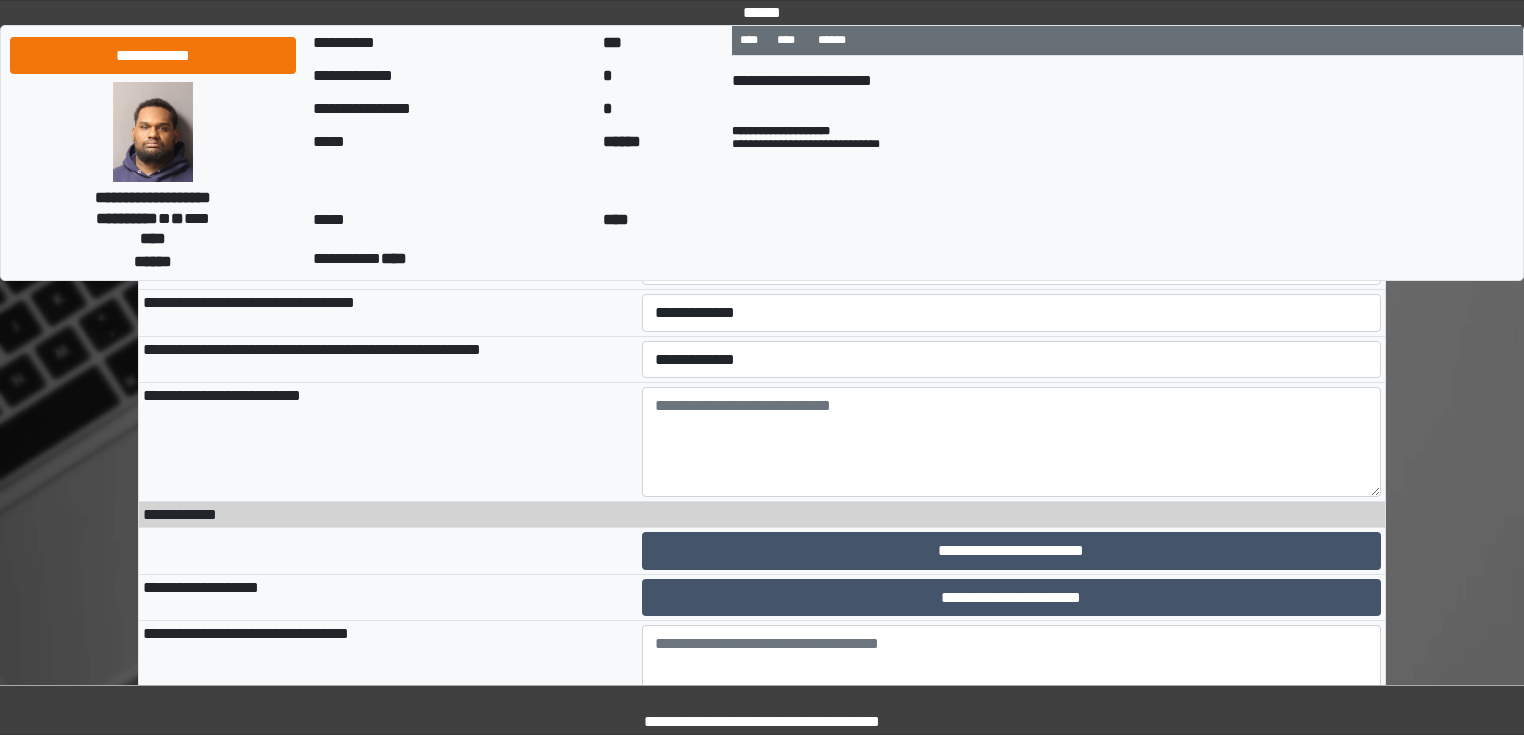 select on "*" 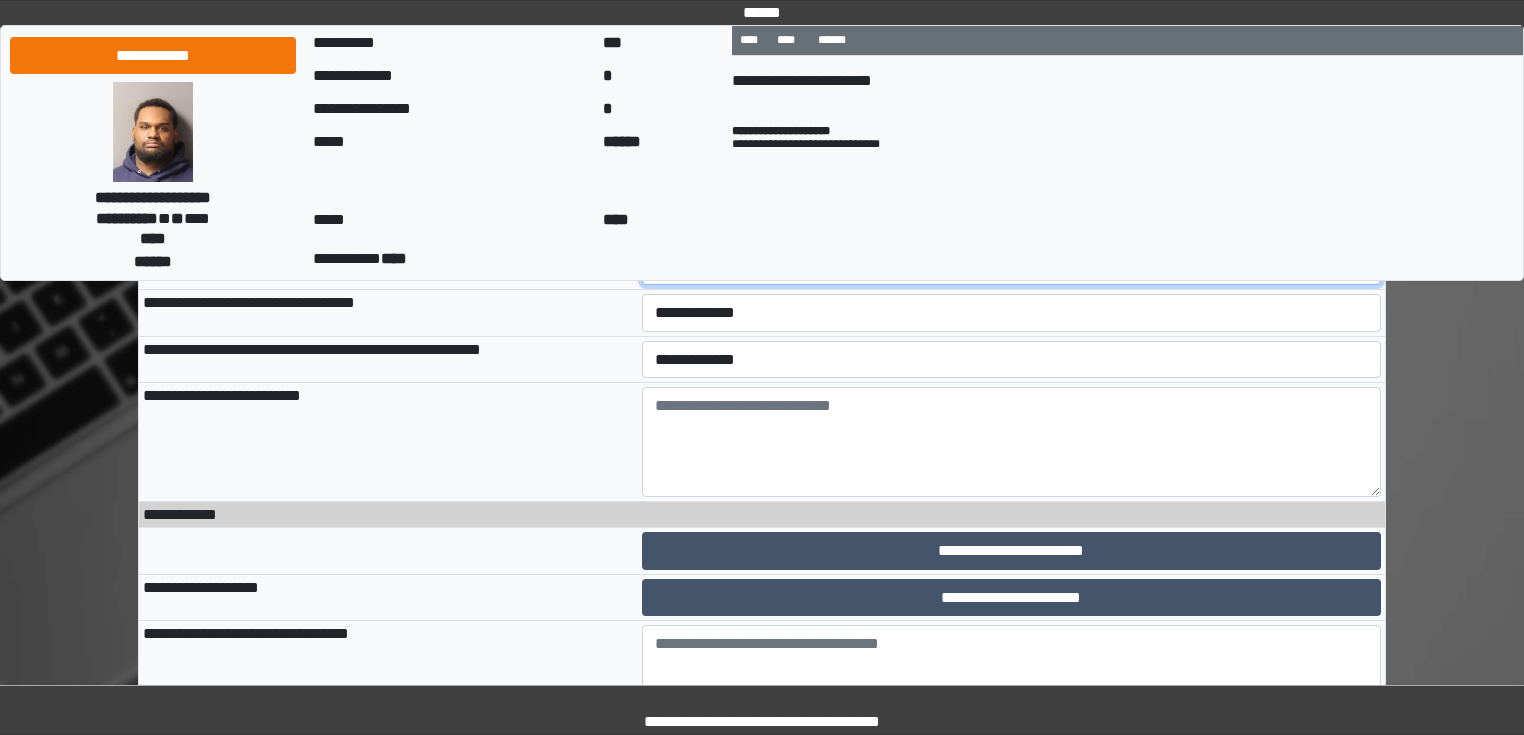 select on "*" 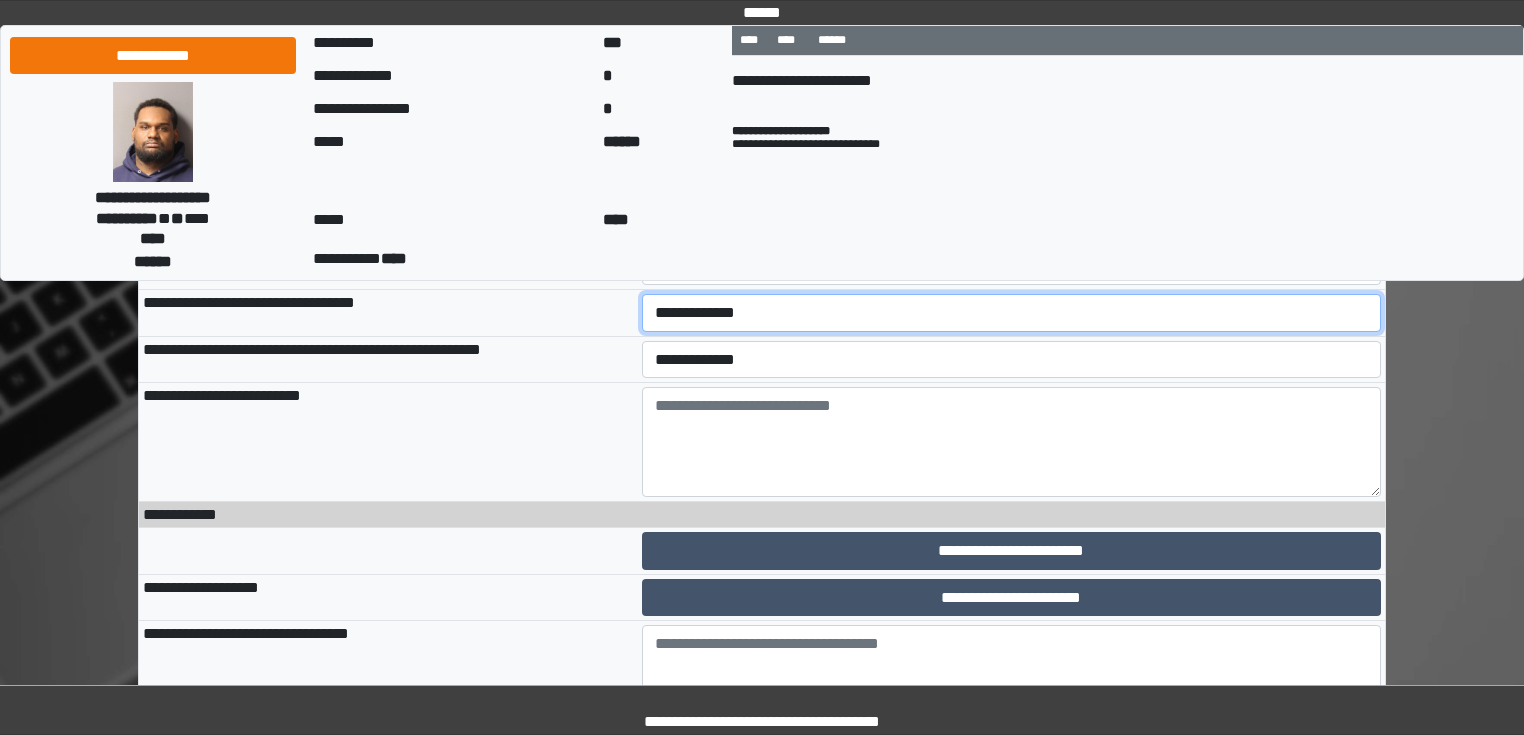 select on "*" 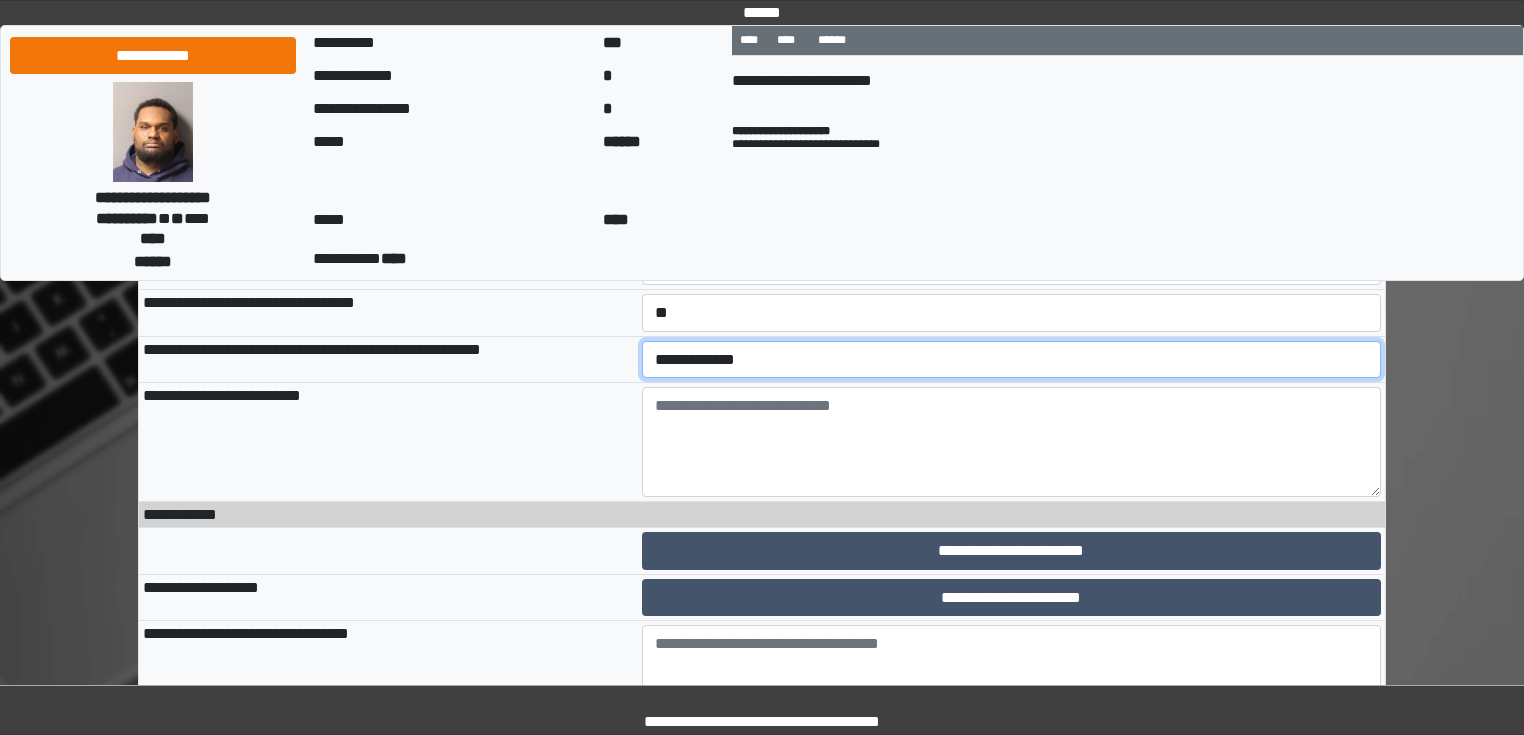 select on "*" 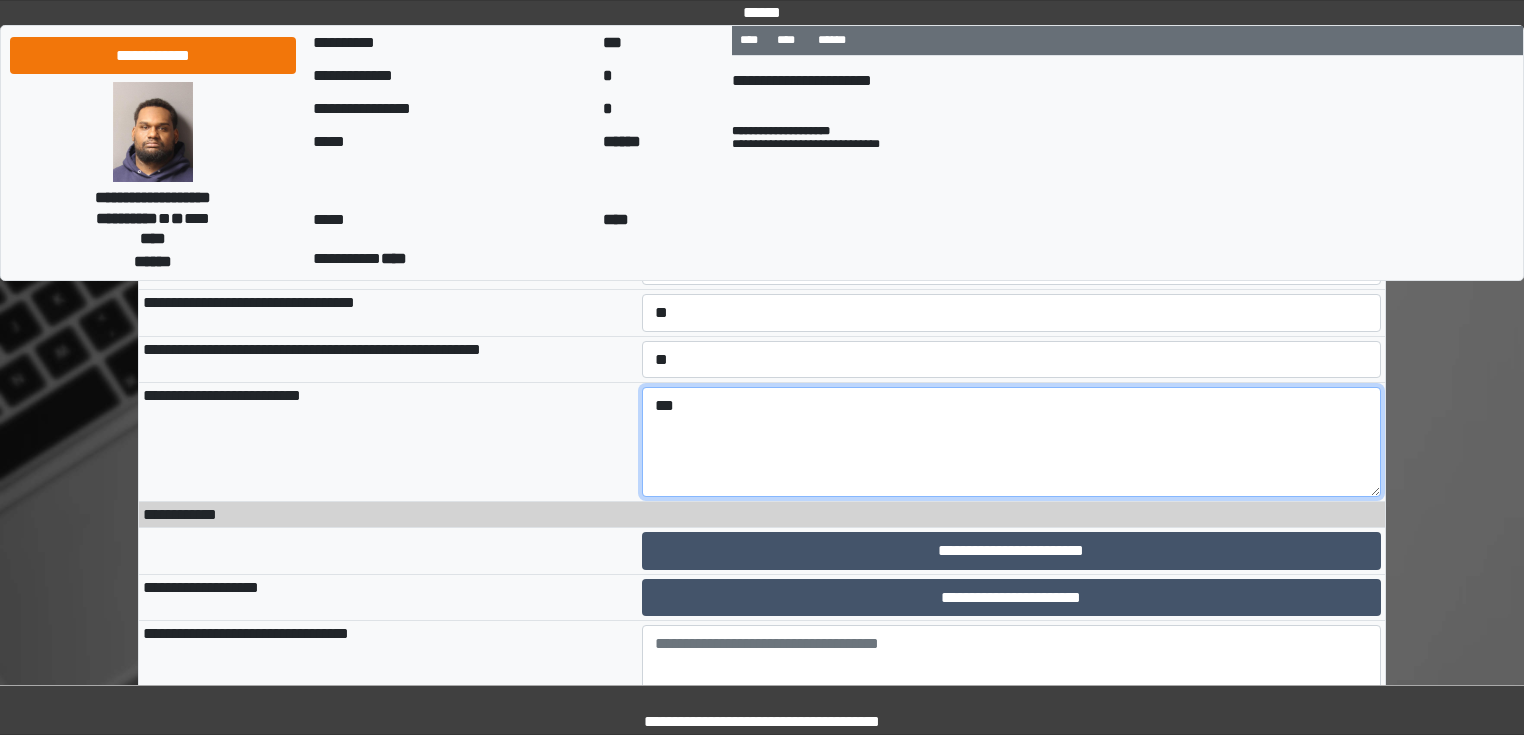 type on "***" 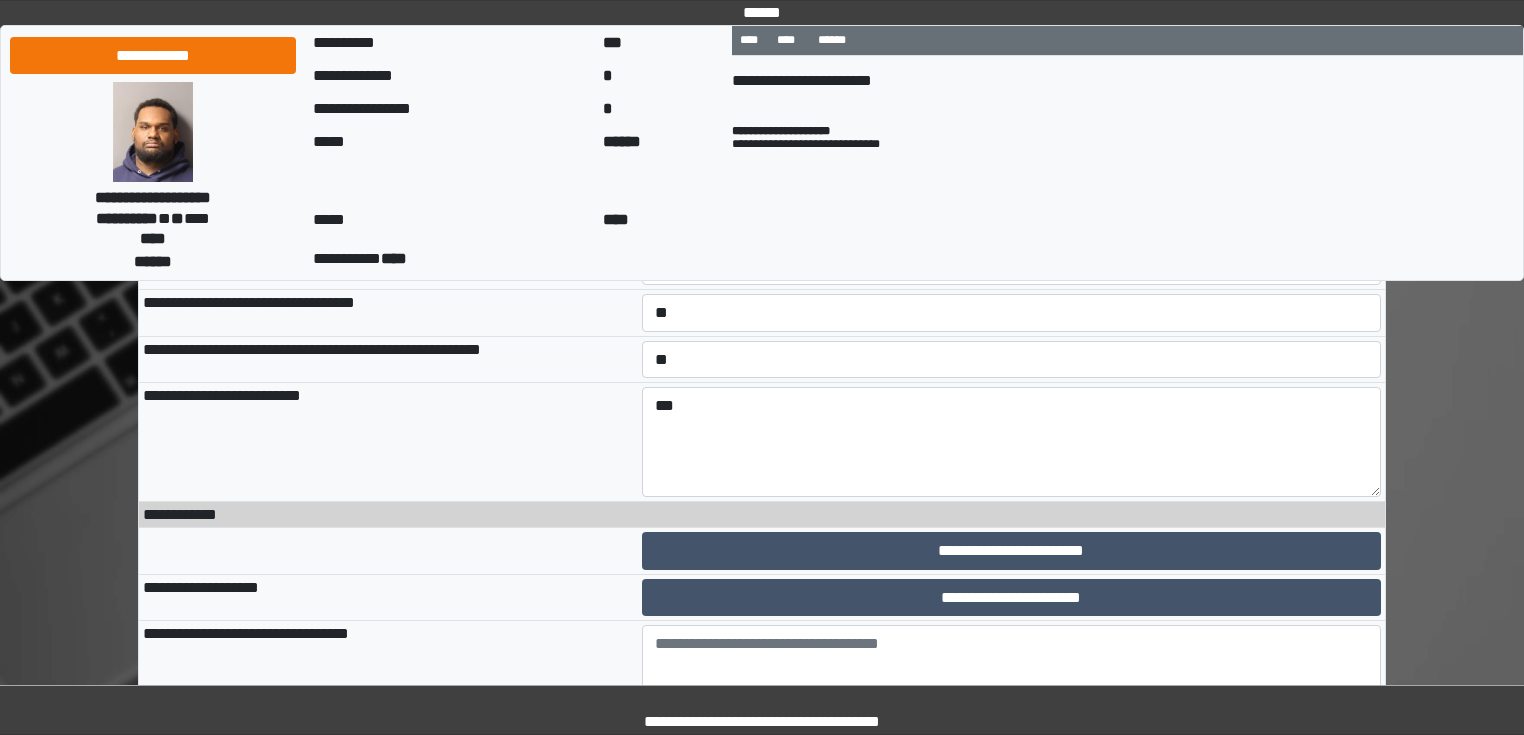 click on "**********" at bounding box center (388, 359) 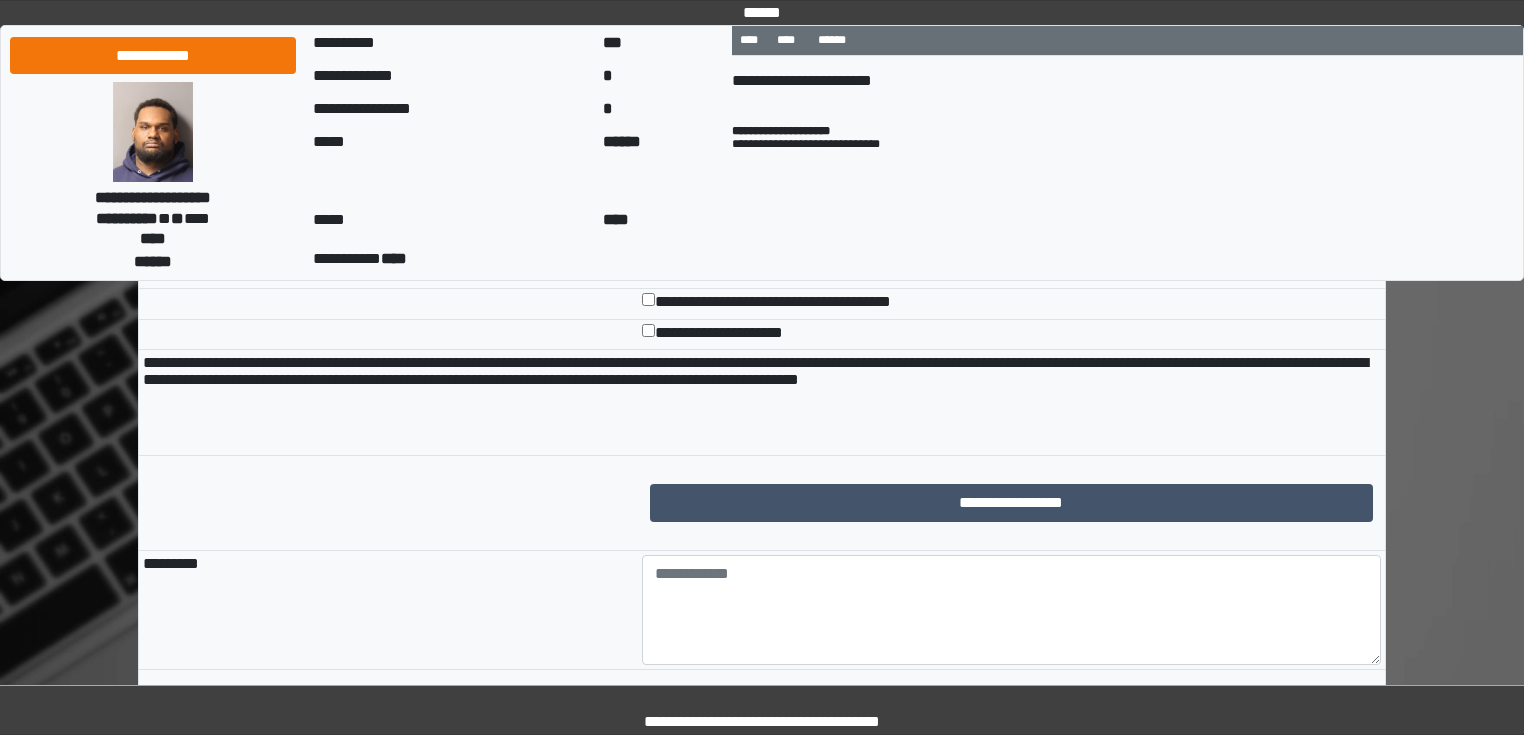 scroll, scrollTop: 3690, scrollLeft: 0, axis: vertical 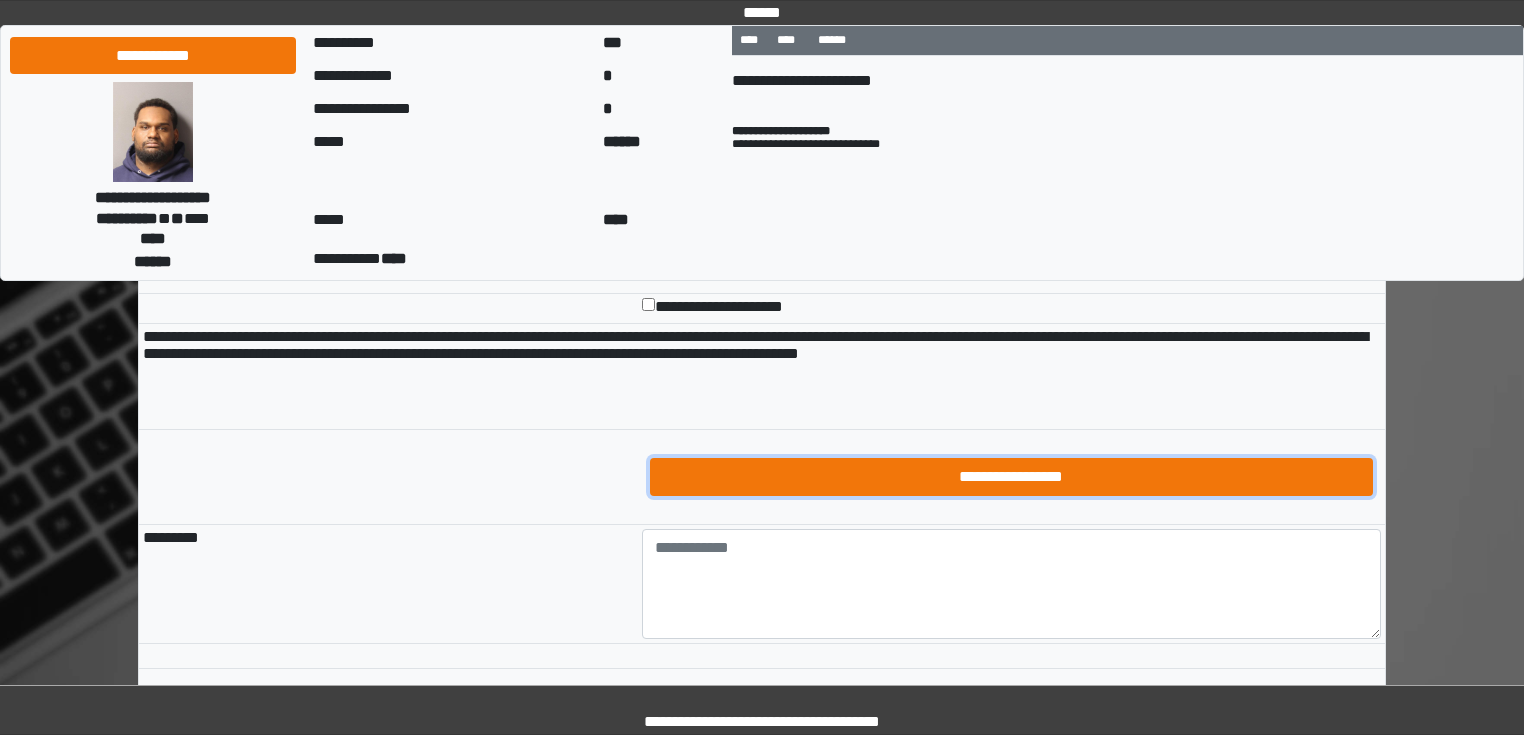 drag, startPoint x: 974, startPoint y: 600, endPoint x: 966, endPoint y: 592, distance: 11.313708 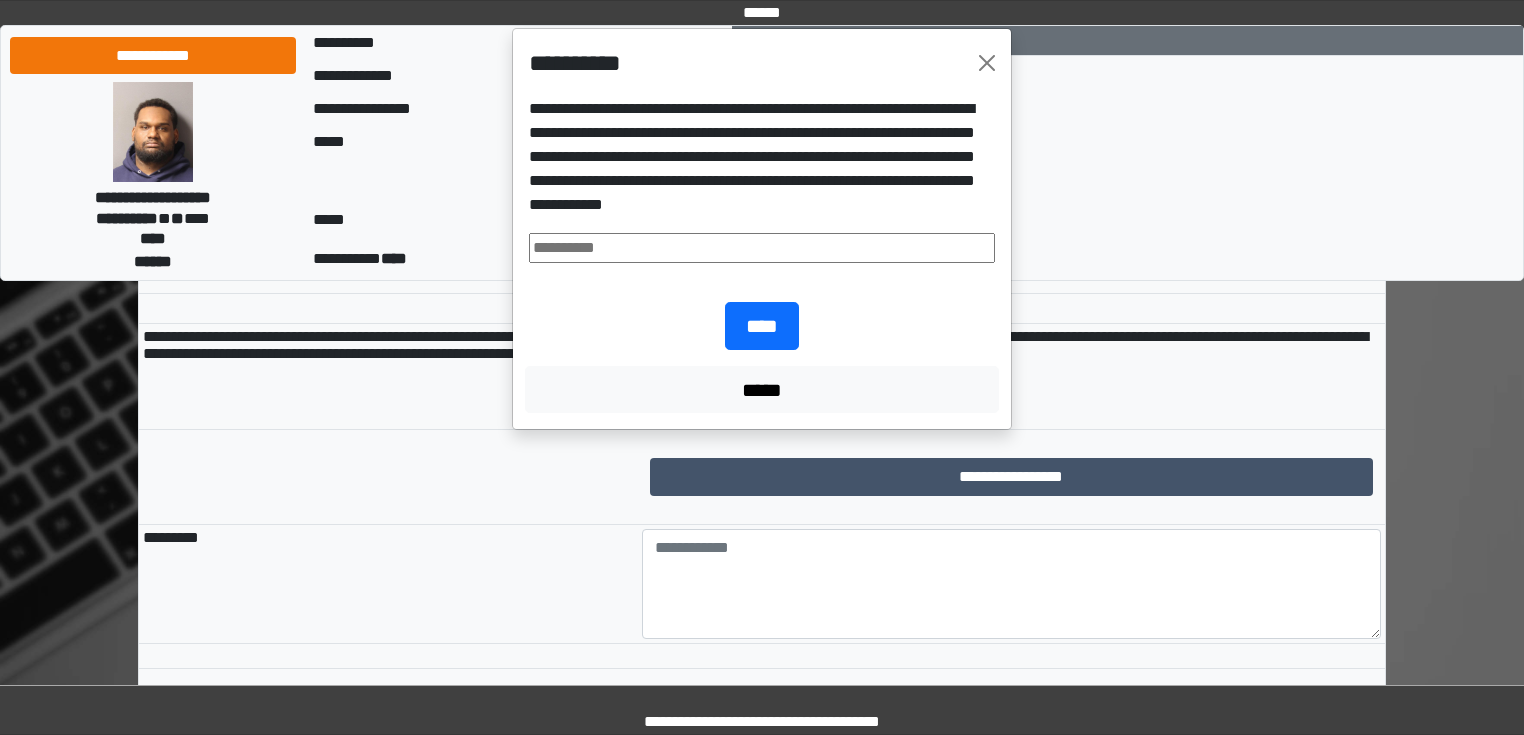 click at bounding box center (762, 248) 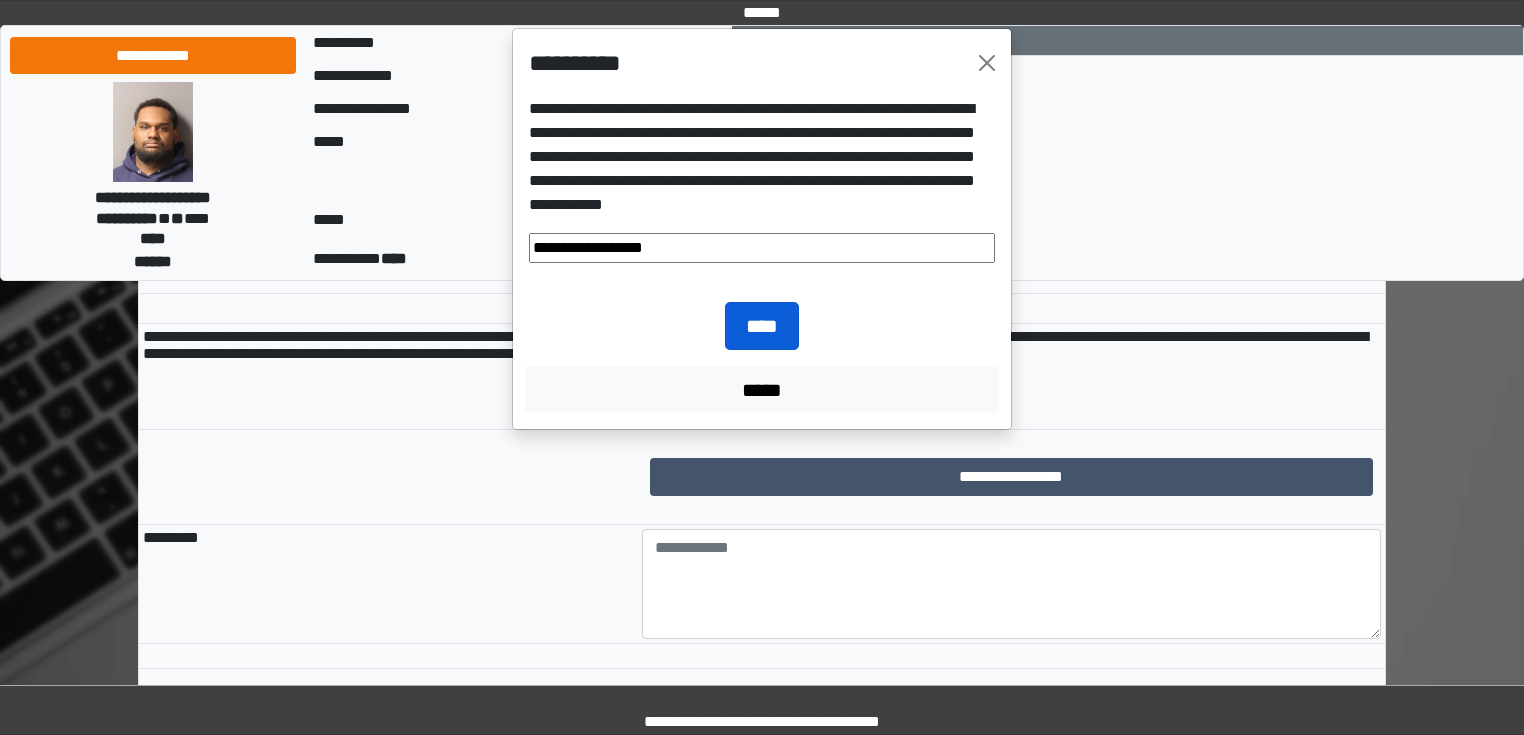 type on "**********" 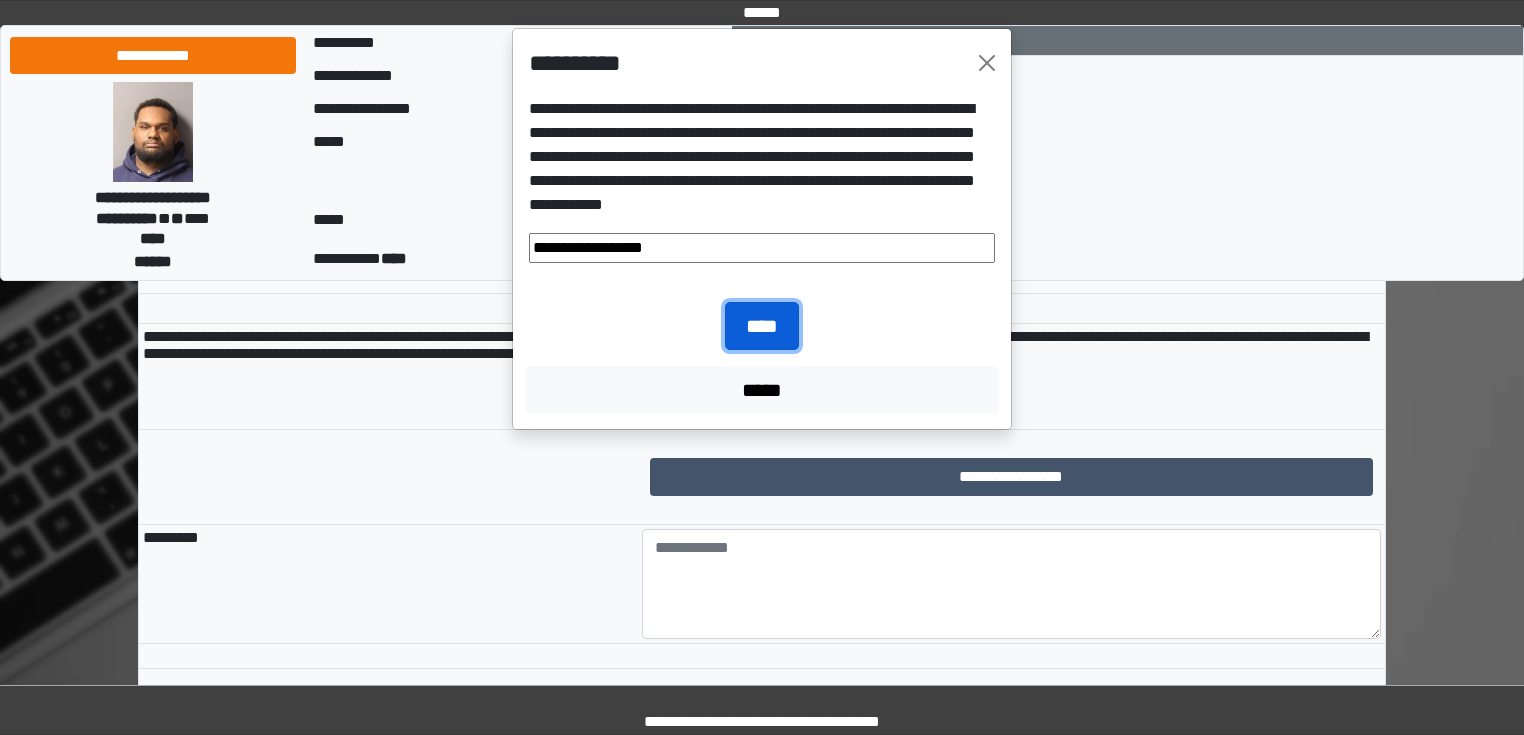 click on "****" at bounding box center [762, 326] 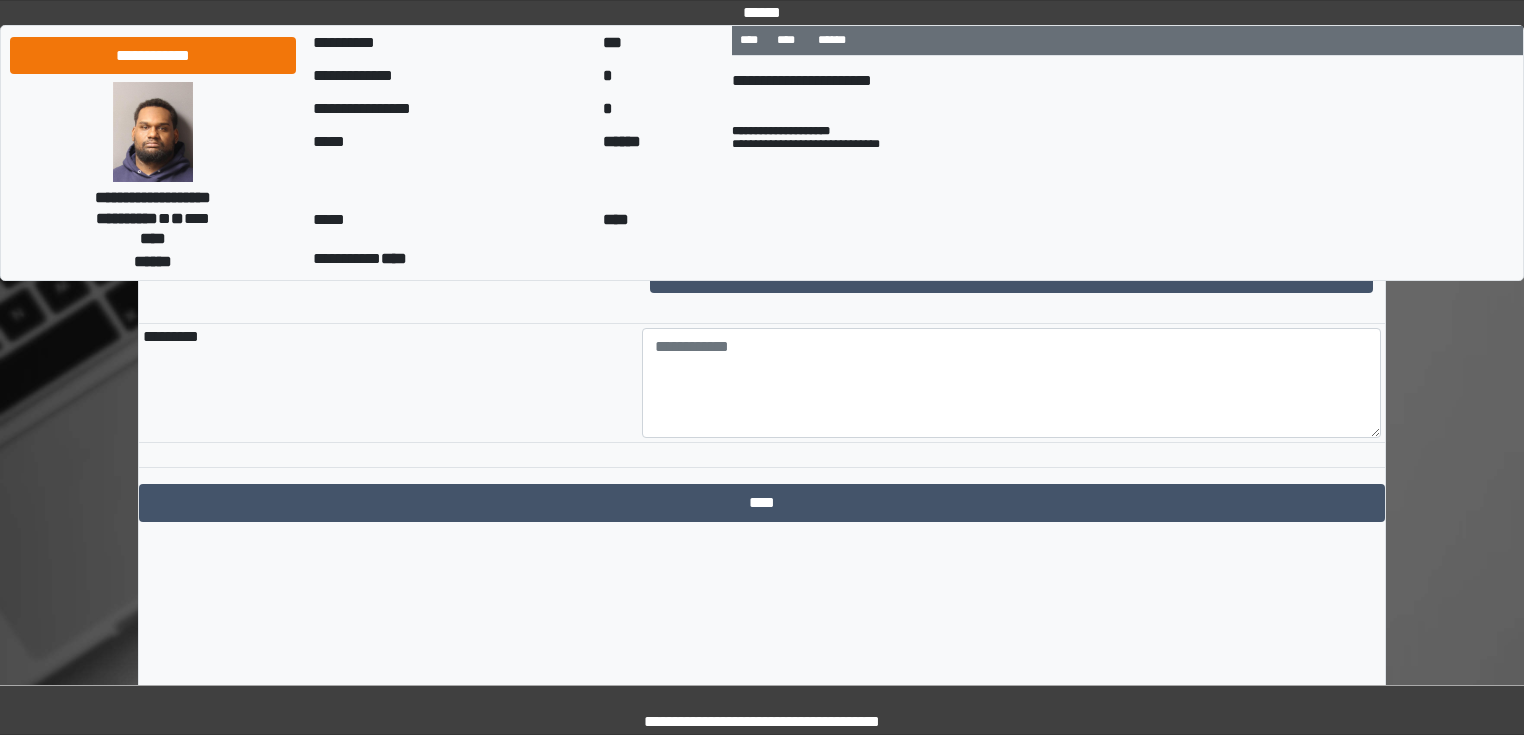 scroll, scrollTop: 3930, scrollLeft: 0, axis: vertical 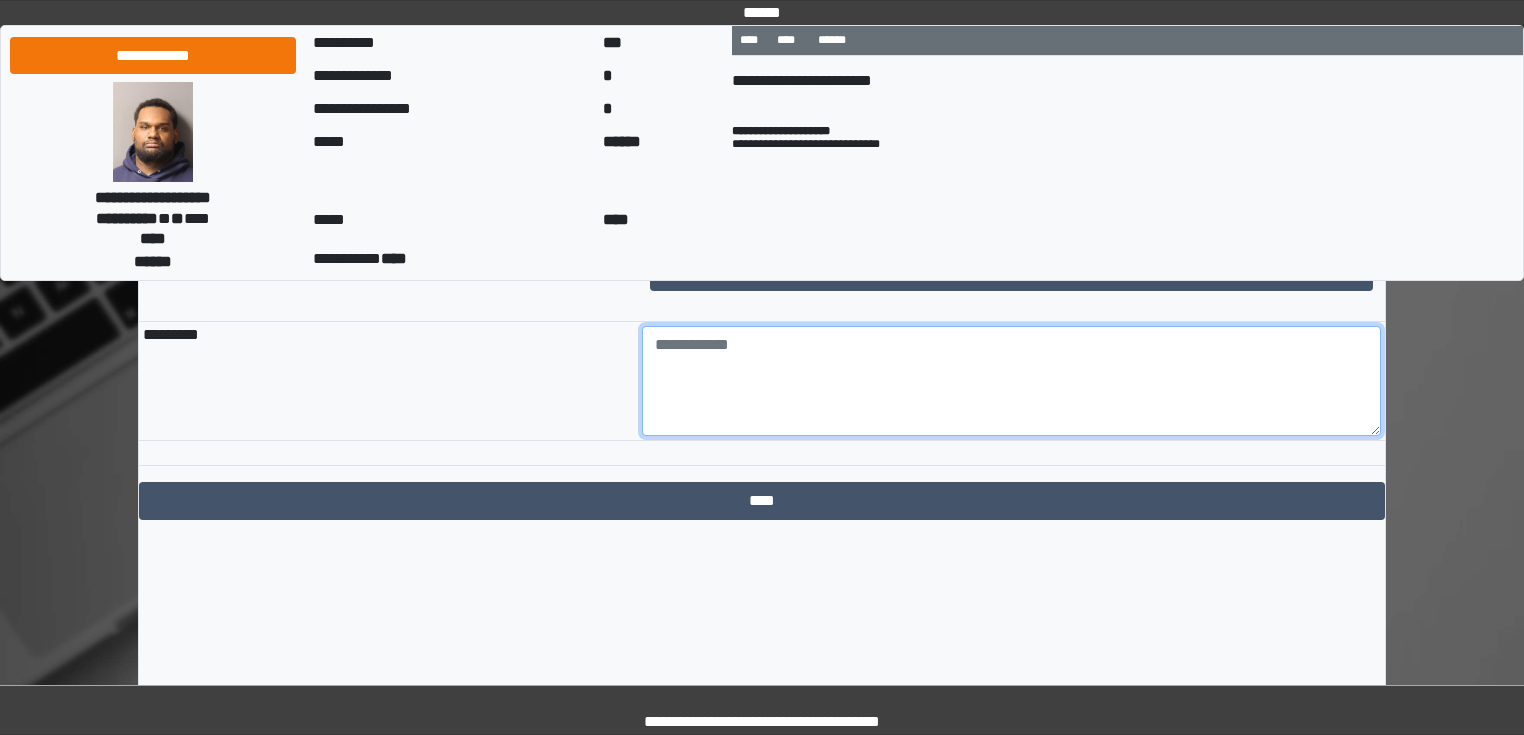 click at bounding box center [1012, 381] 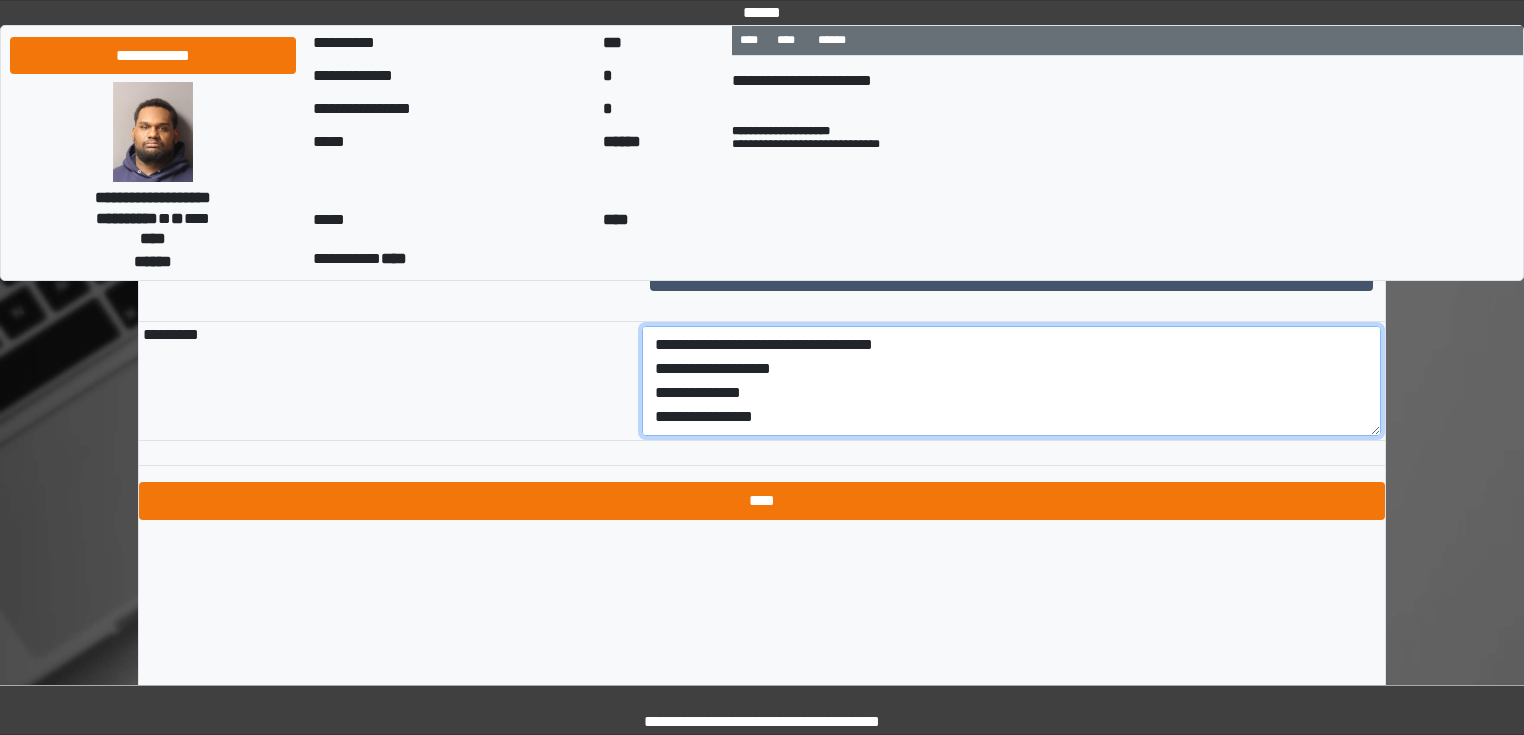 scroll, scrollTop: 144, scrollLeft: 0, axis: vertical 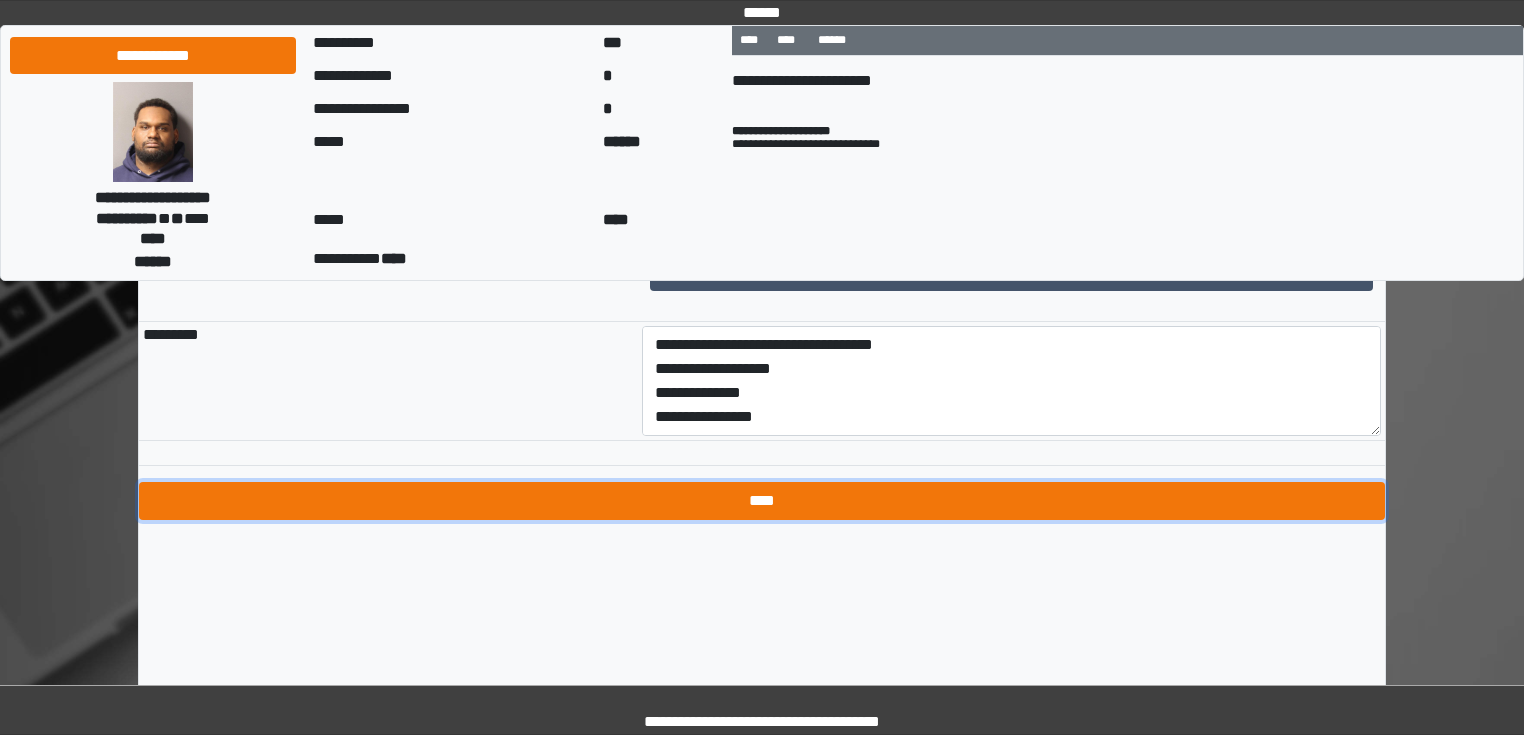 click on "****" at bounding box center [762, 501] 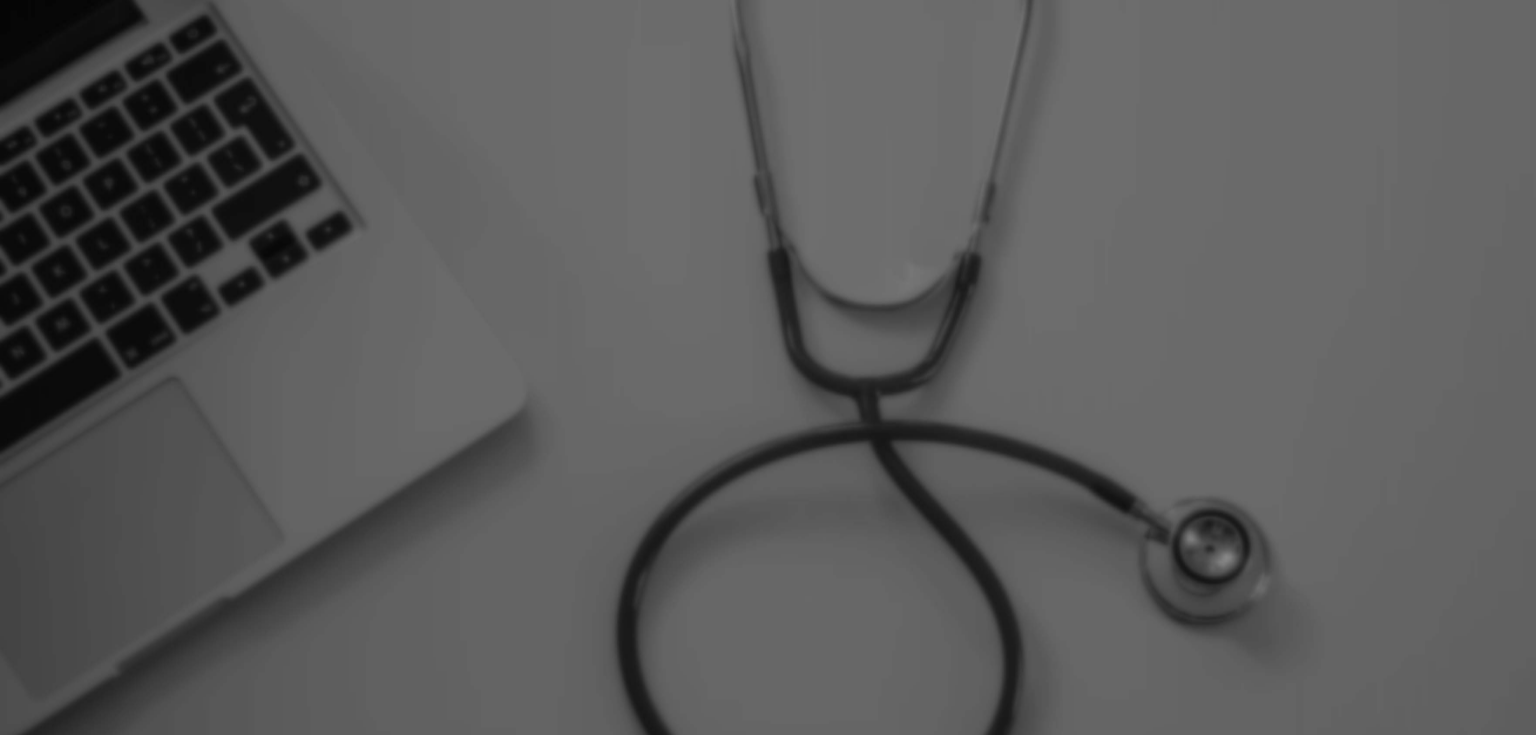 scroll, scrollTop: 0, scrollLeft: 0, axis: both 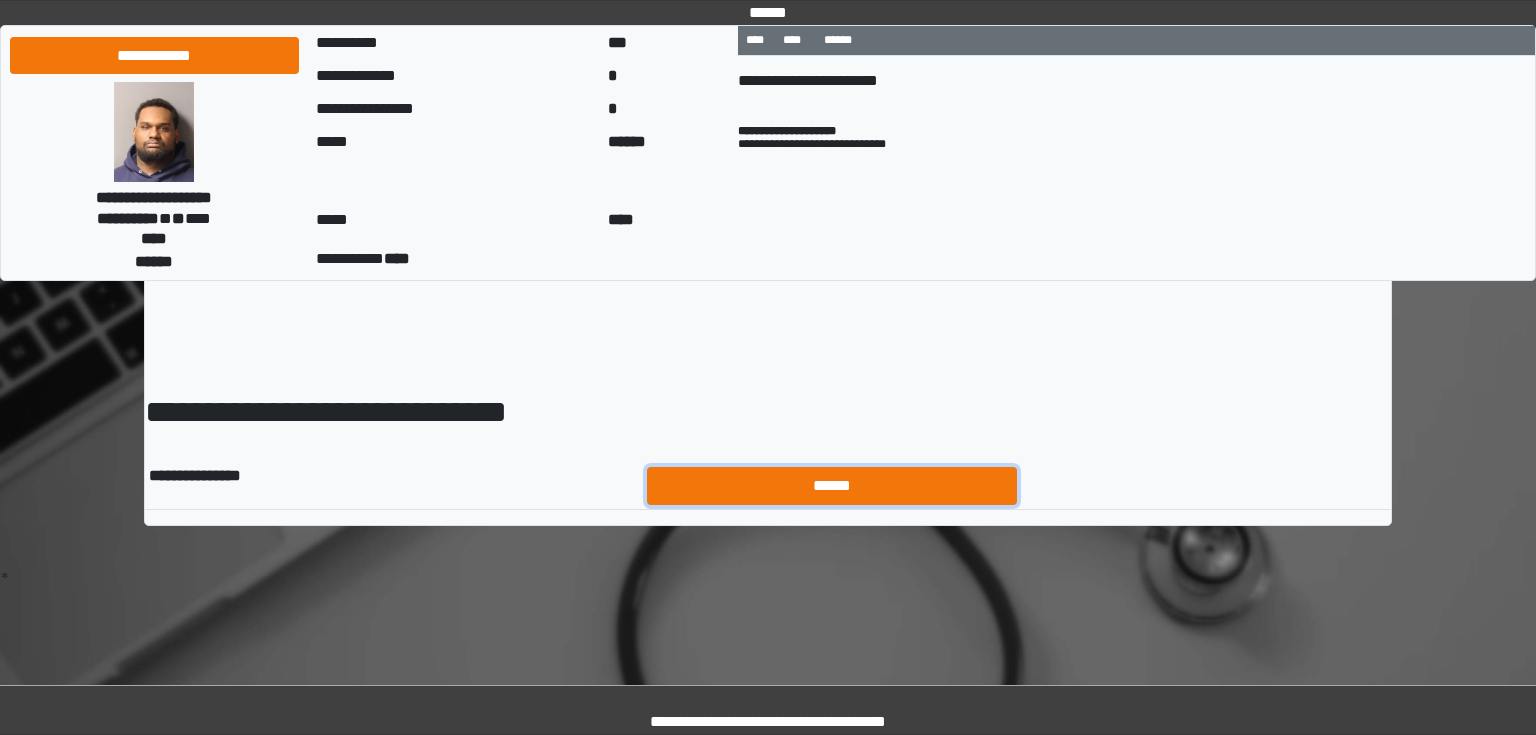 click on "******" at bounding box center [832, 486] 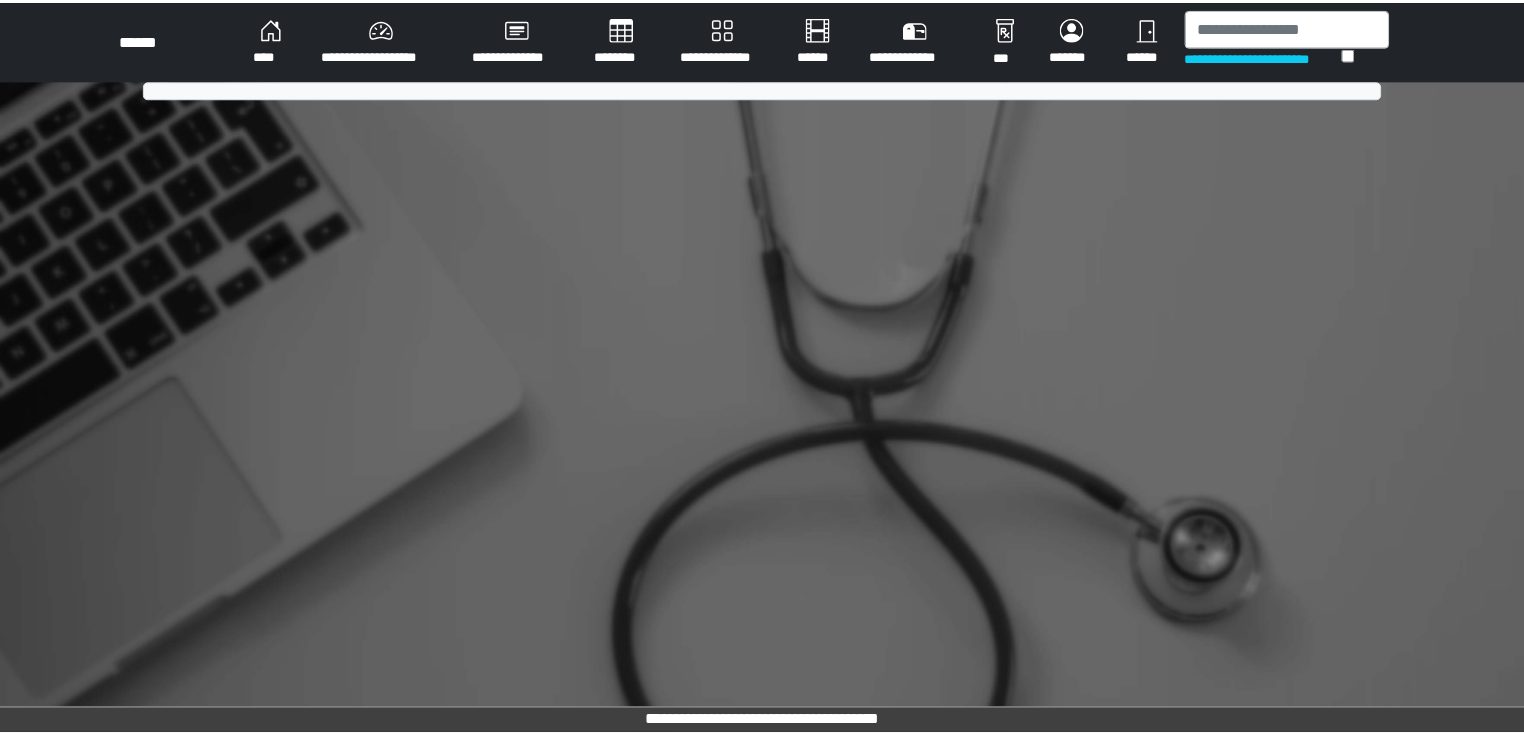 scroll, scrollTop: 0, scrollLeft: 0, axis: both 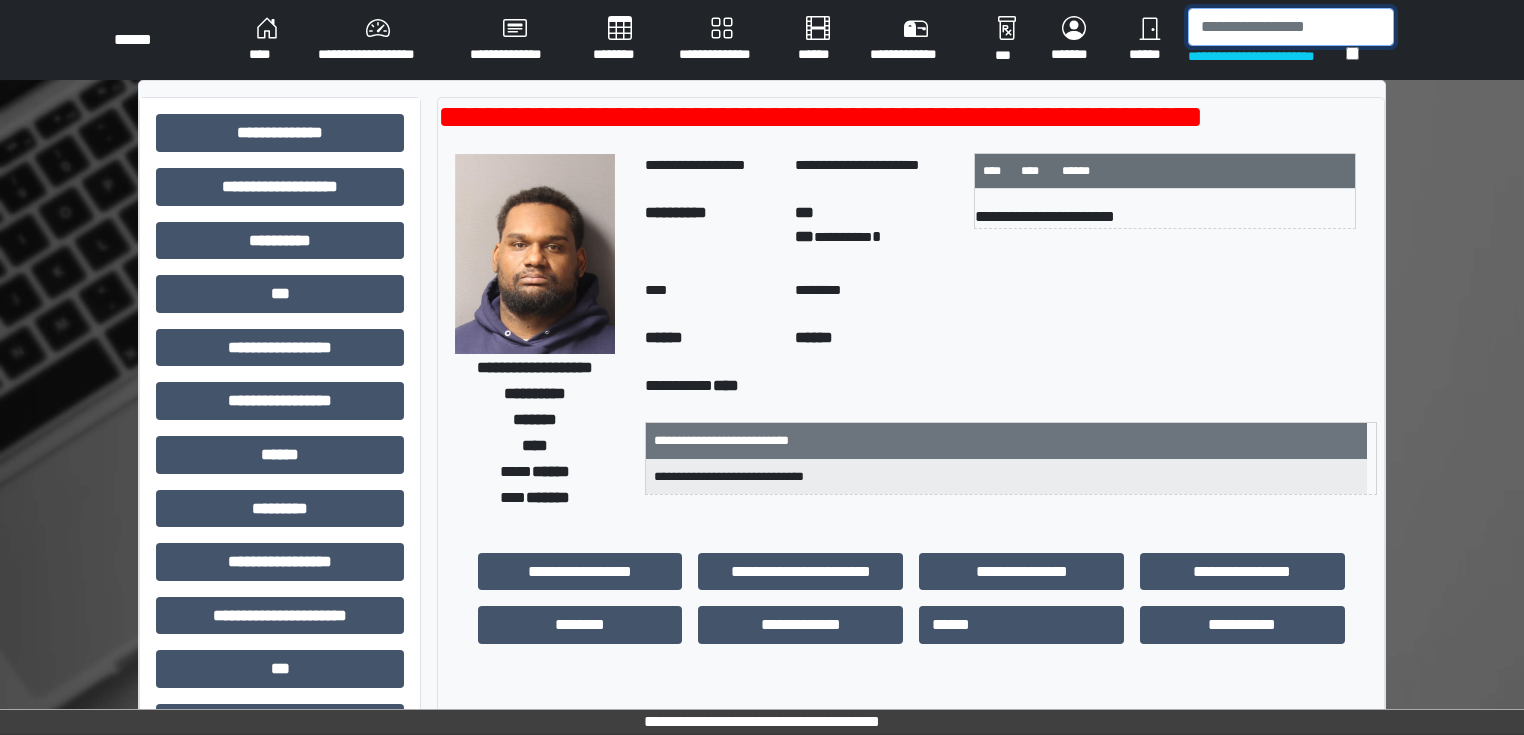 click at bounding box center [1291, 27] 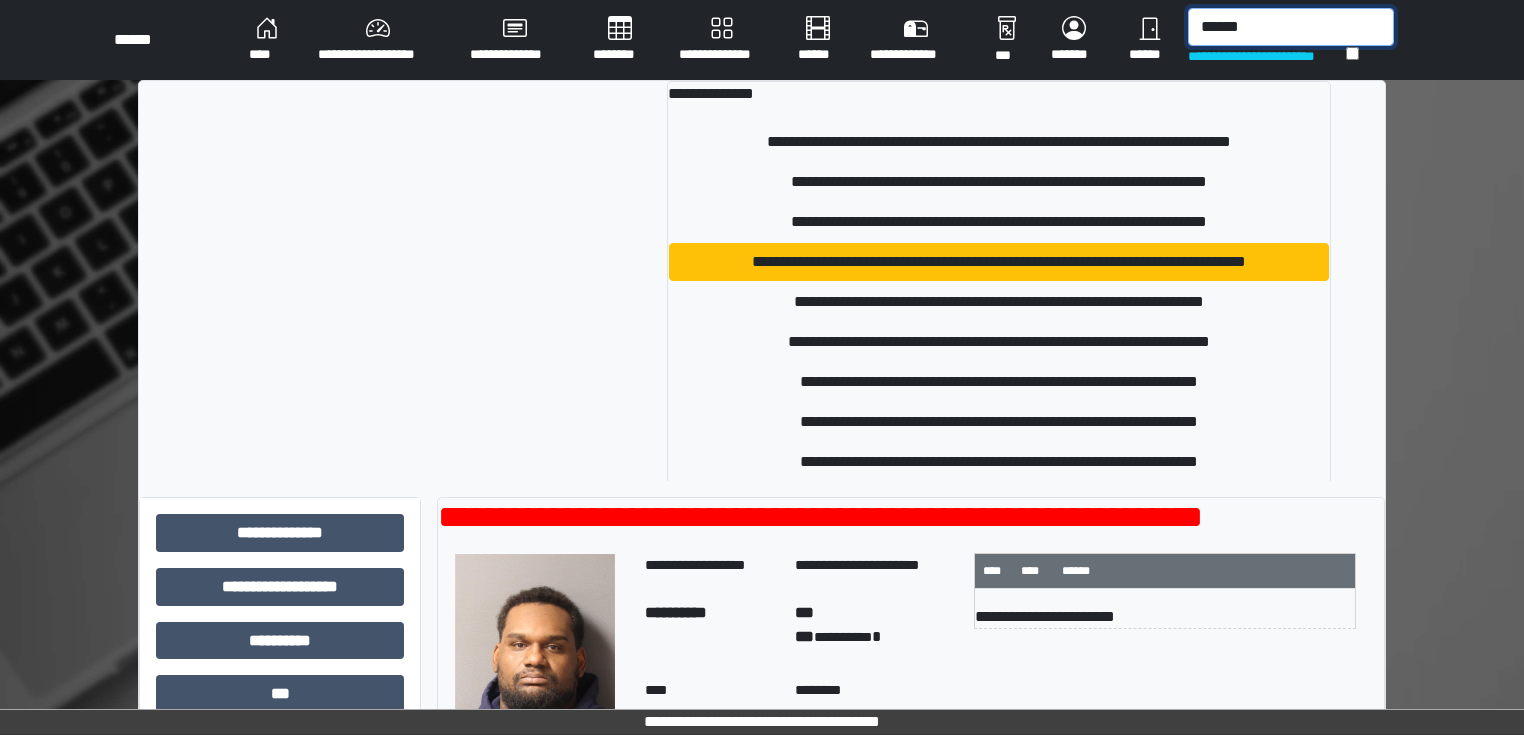 click on "******" at bounding box center [1291, 27] 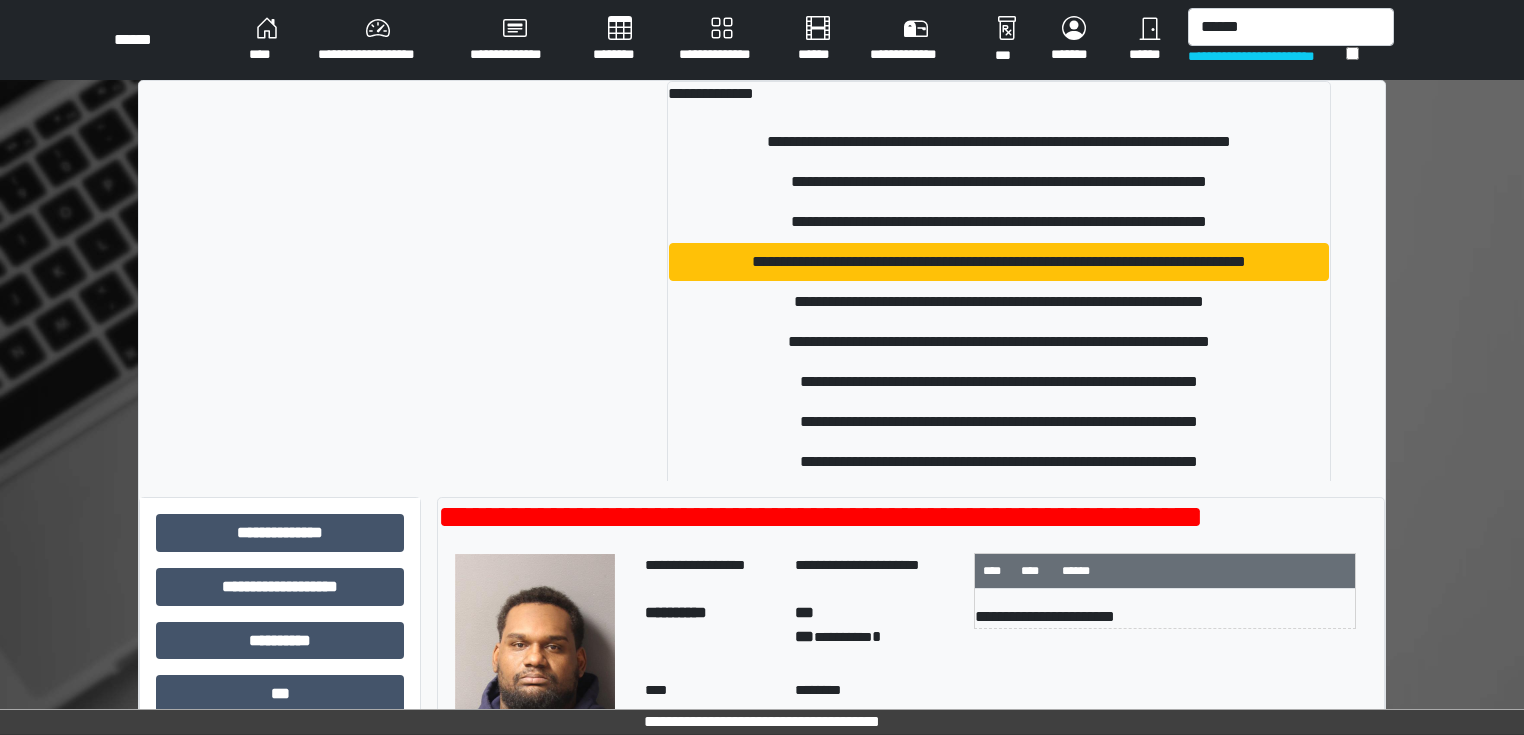 click on "**********" at bounding box center (1291, 40) 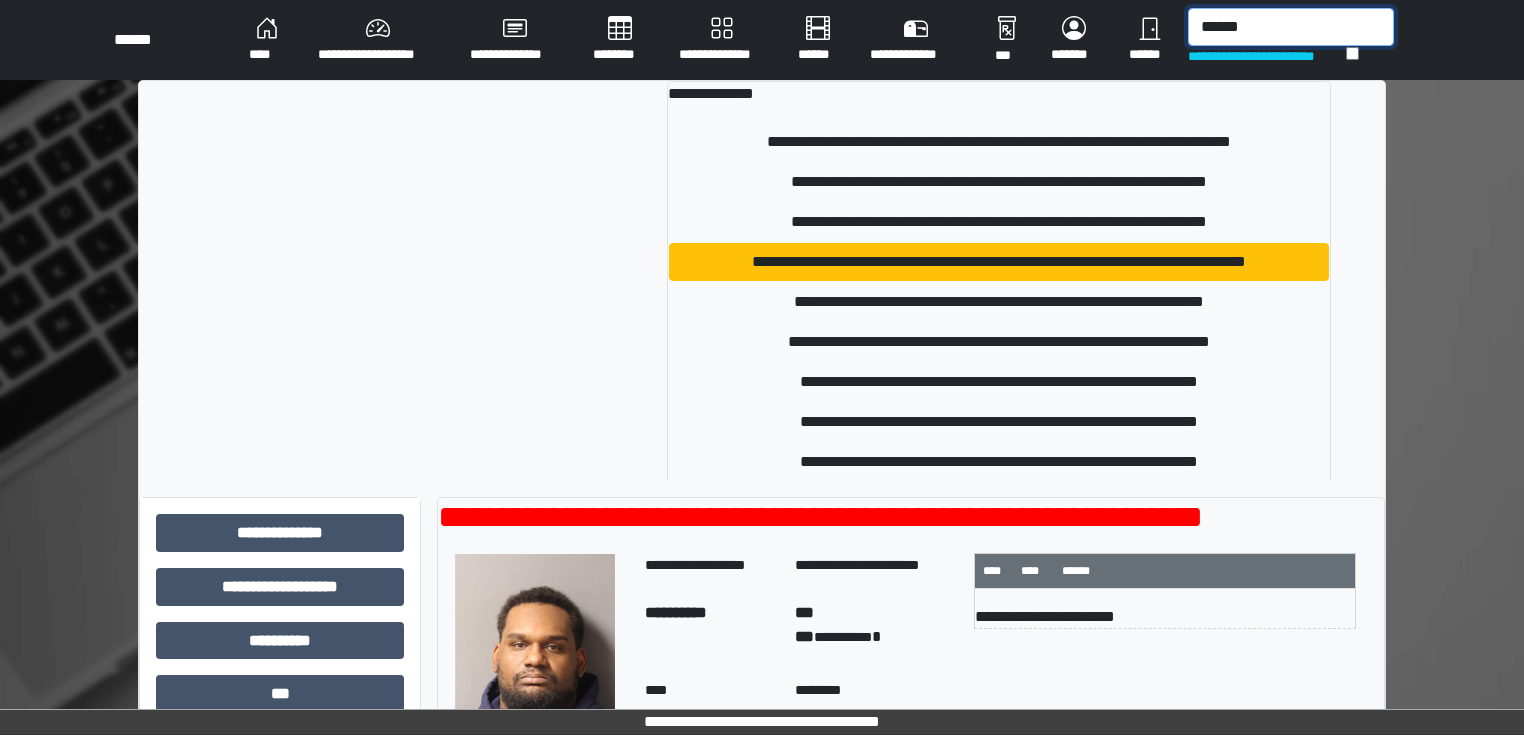 click on "******" at bounding box center (1291, 27) 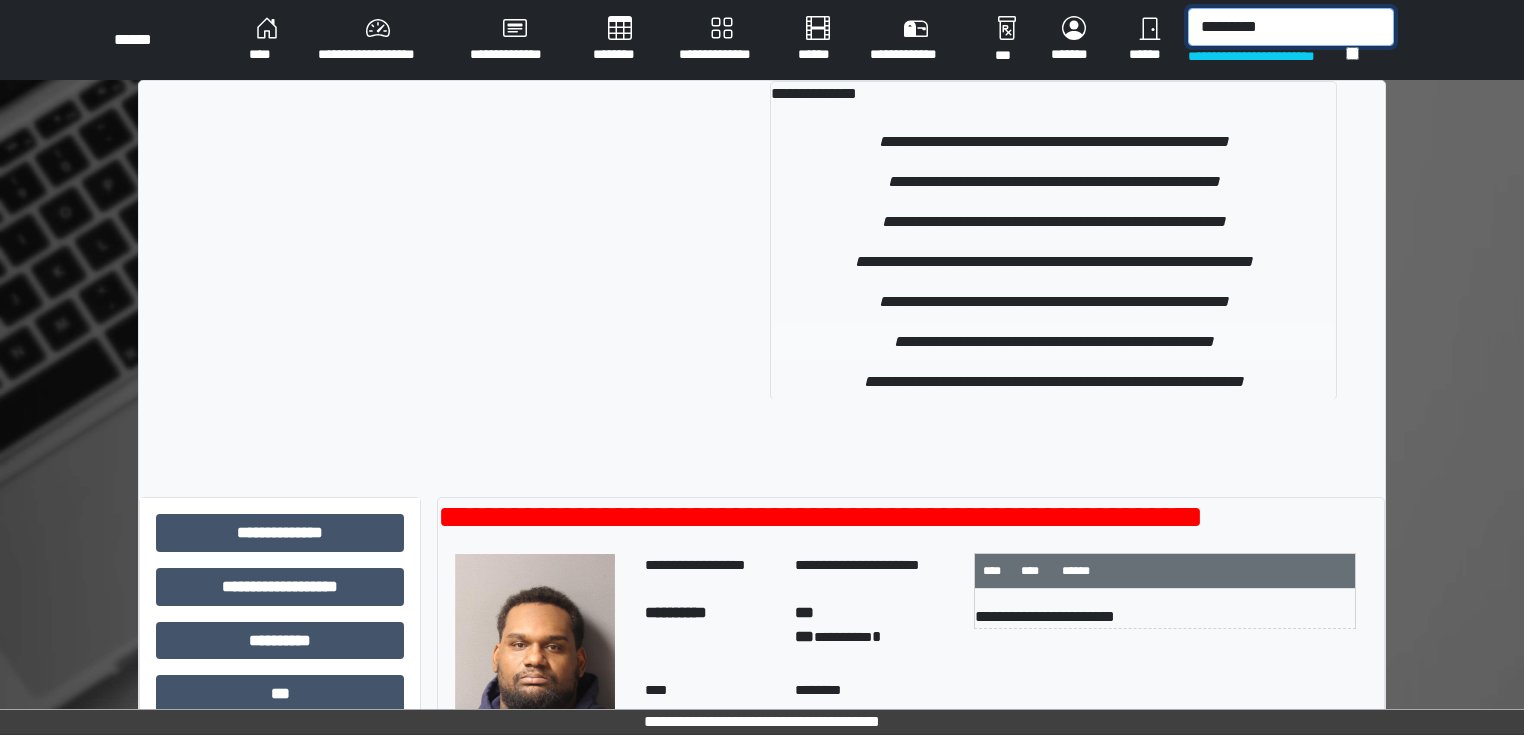 type on "*********" 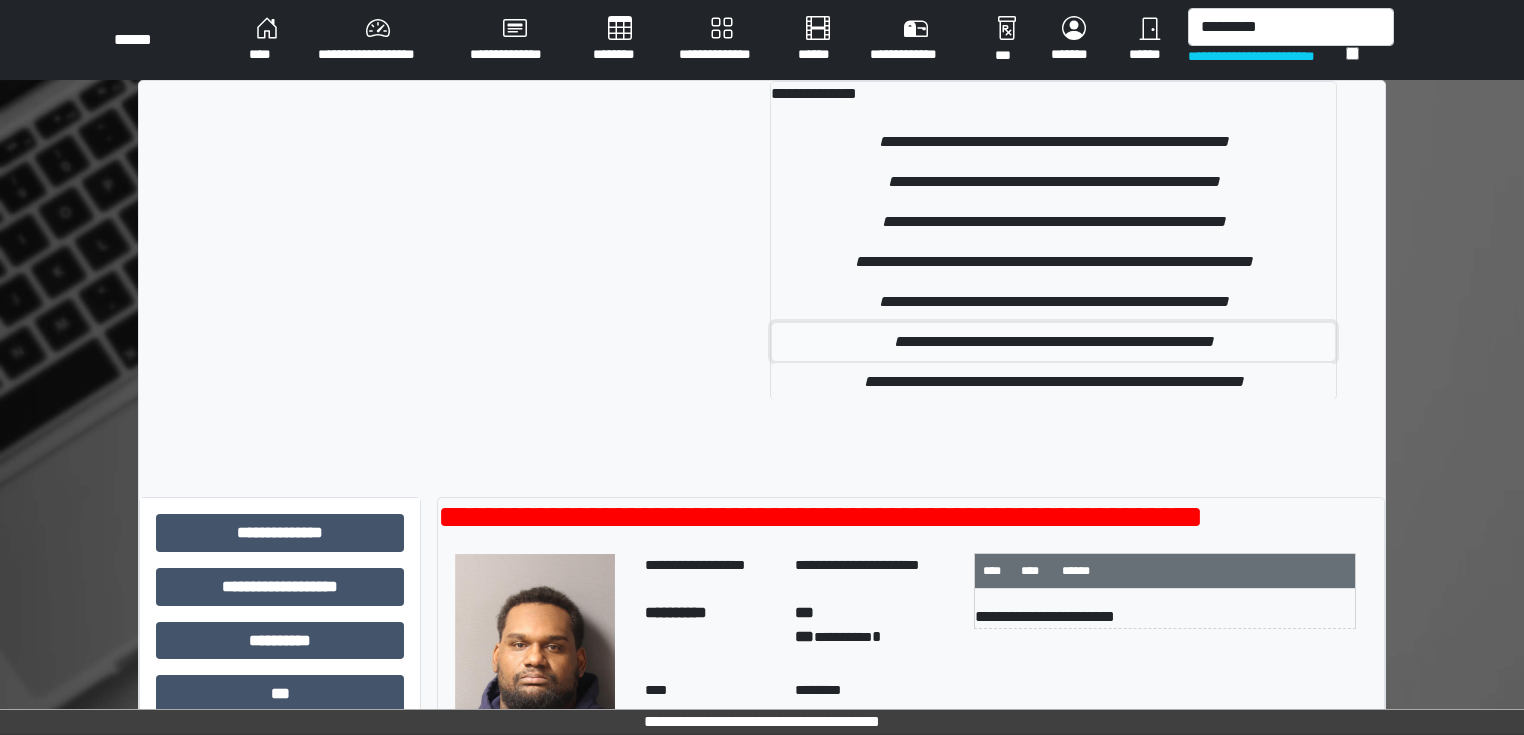click on "**********" at bounding box center [1053, 342] 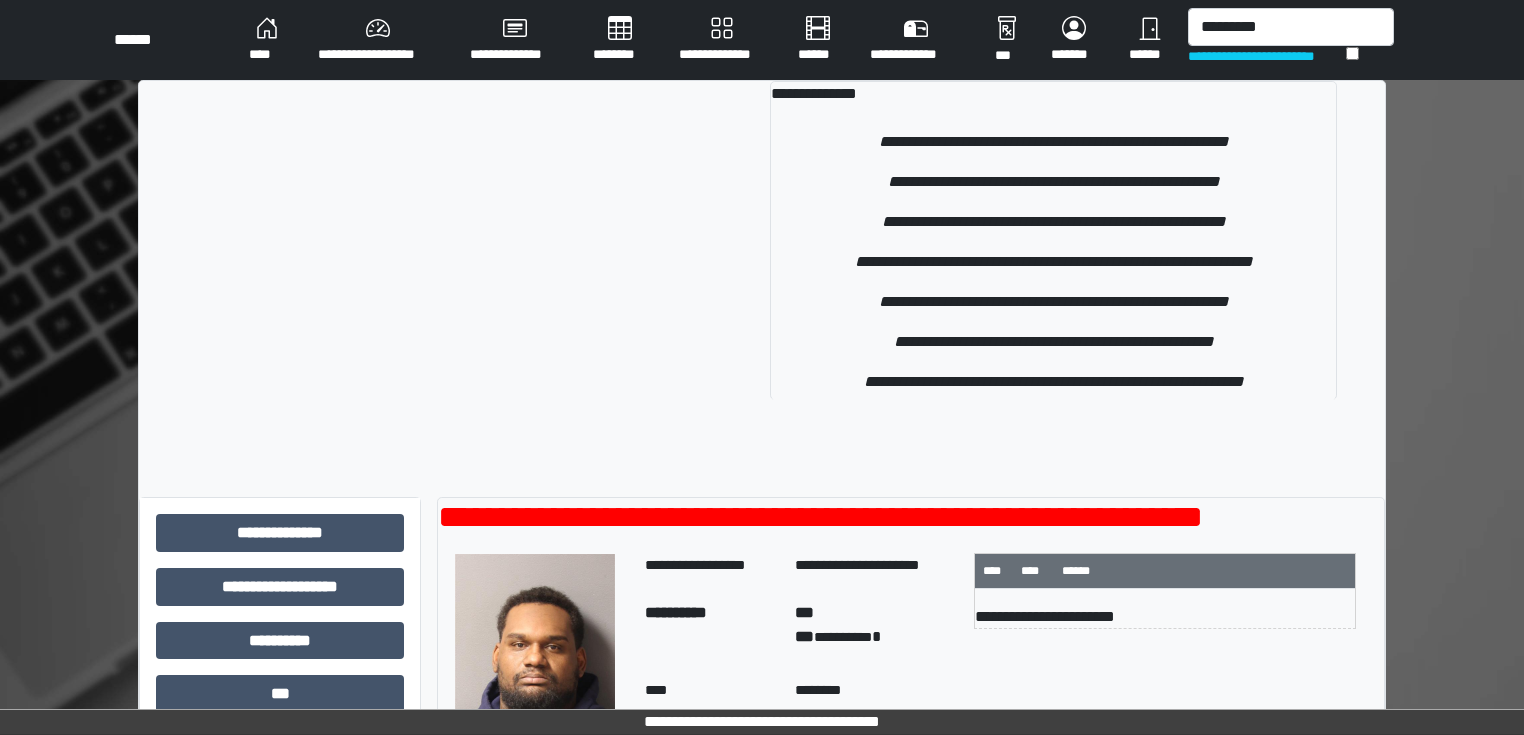 type 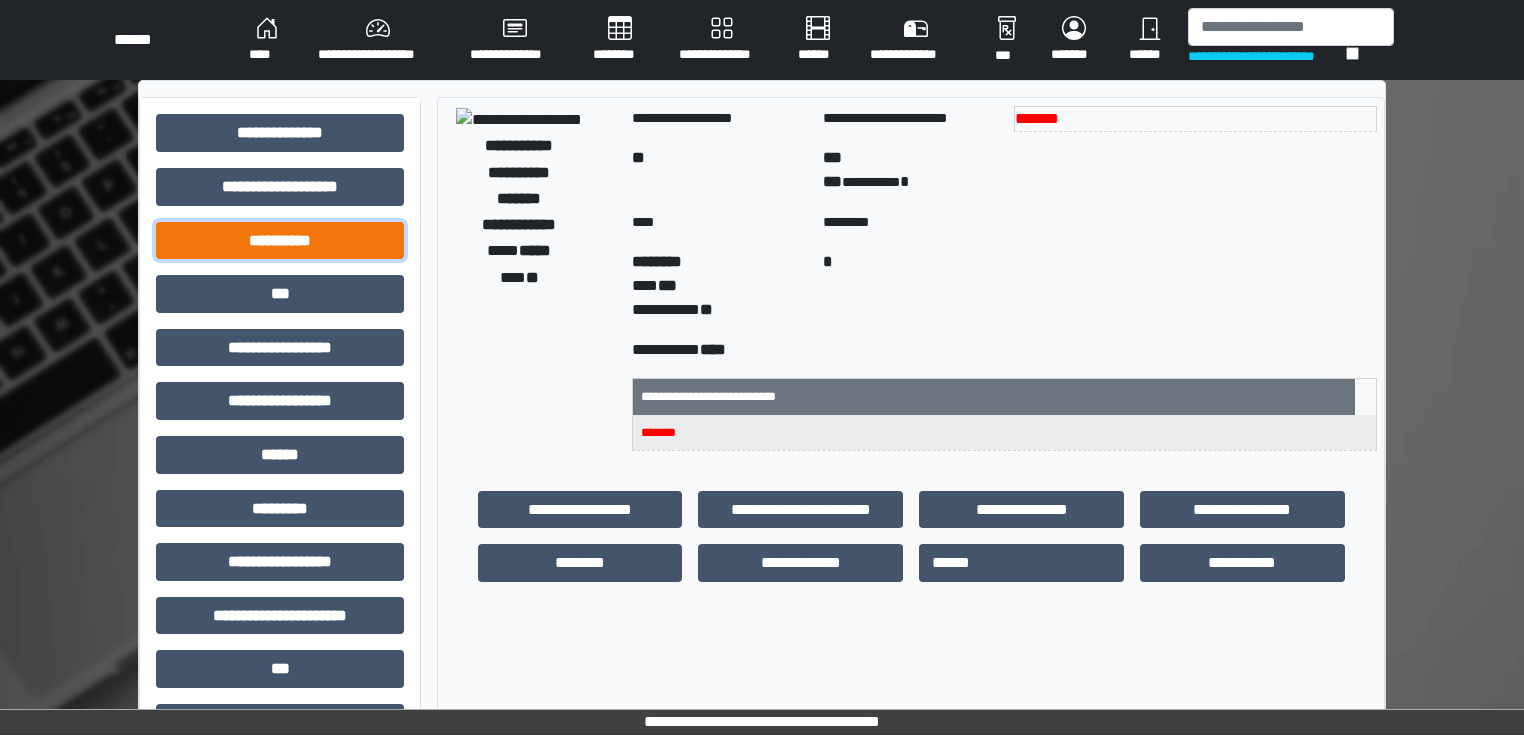 click on "**********" at bounding box center (280, 241) 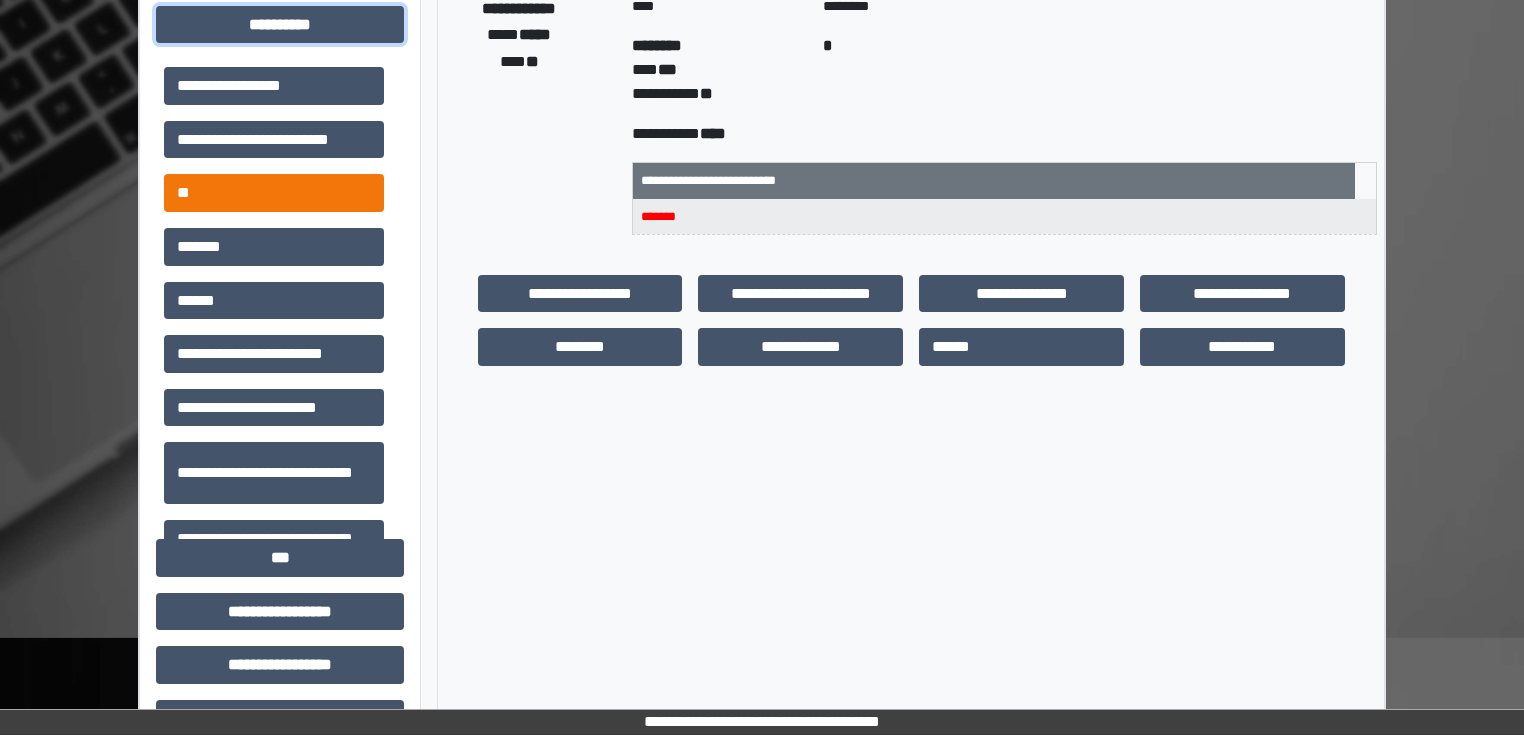 scroll, scrollTop: 240, scrollLeft: 0, axis: vertical 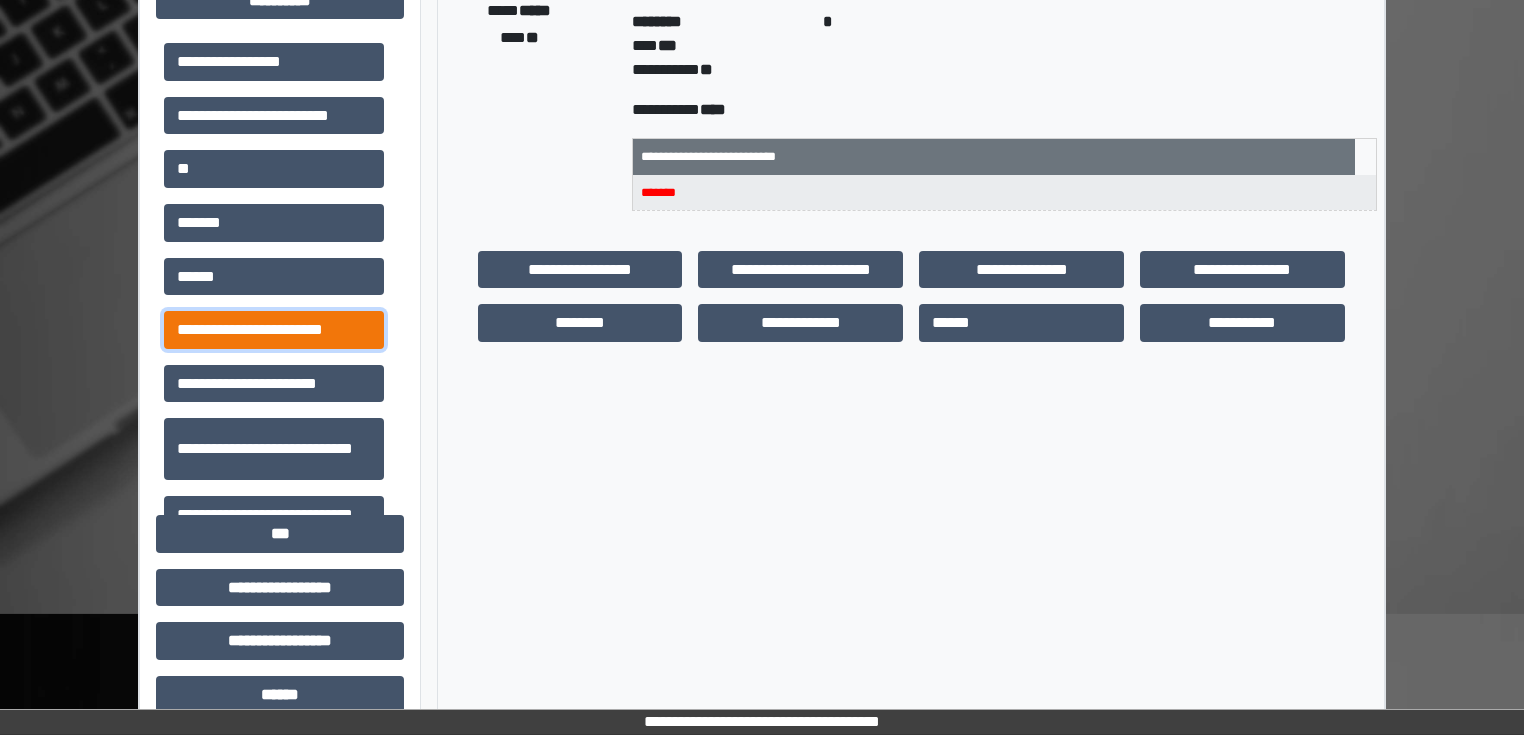 click on "**********" at bounding box center [274, 330] 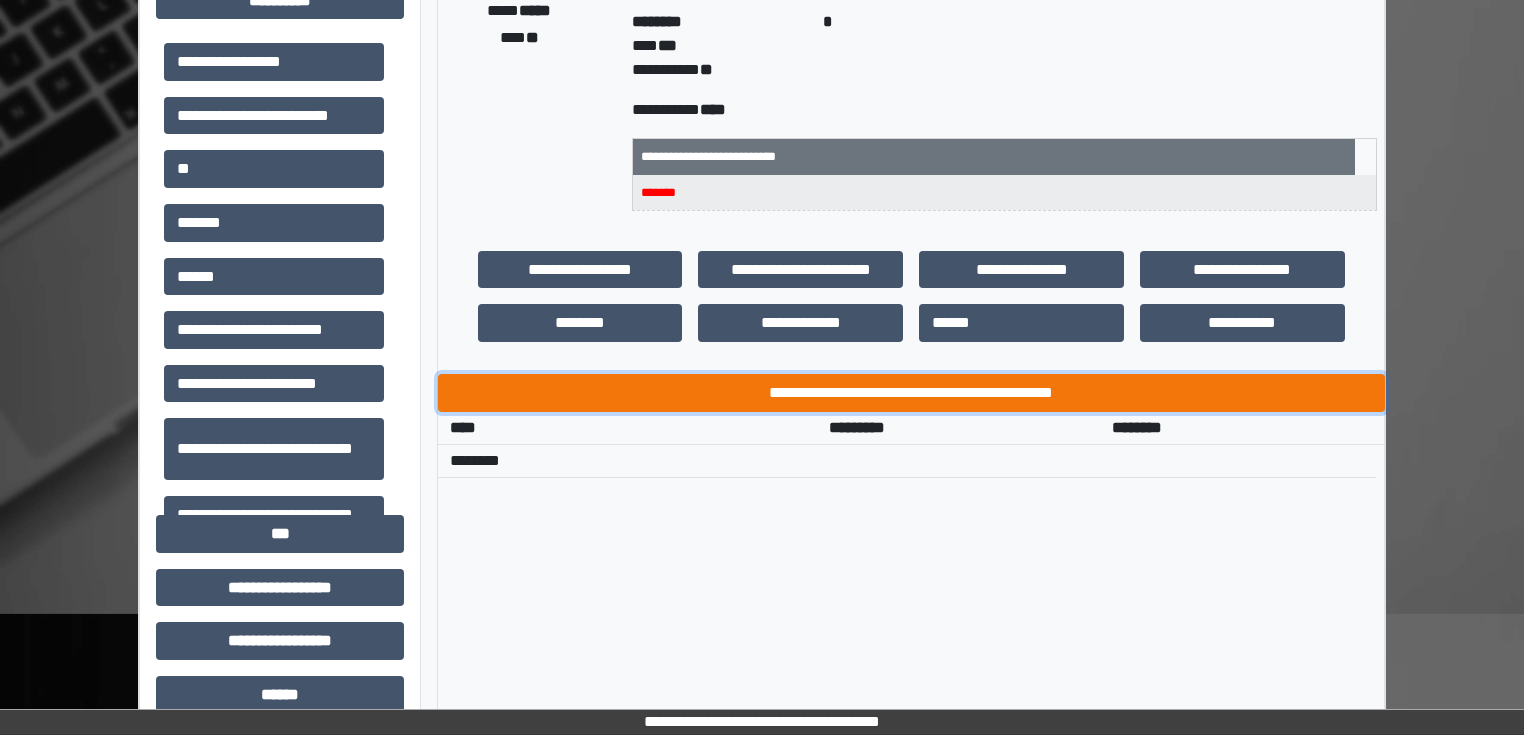 click on "**********" at bounding box center [911, 393] 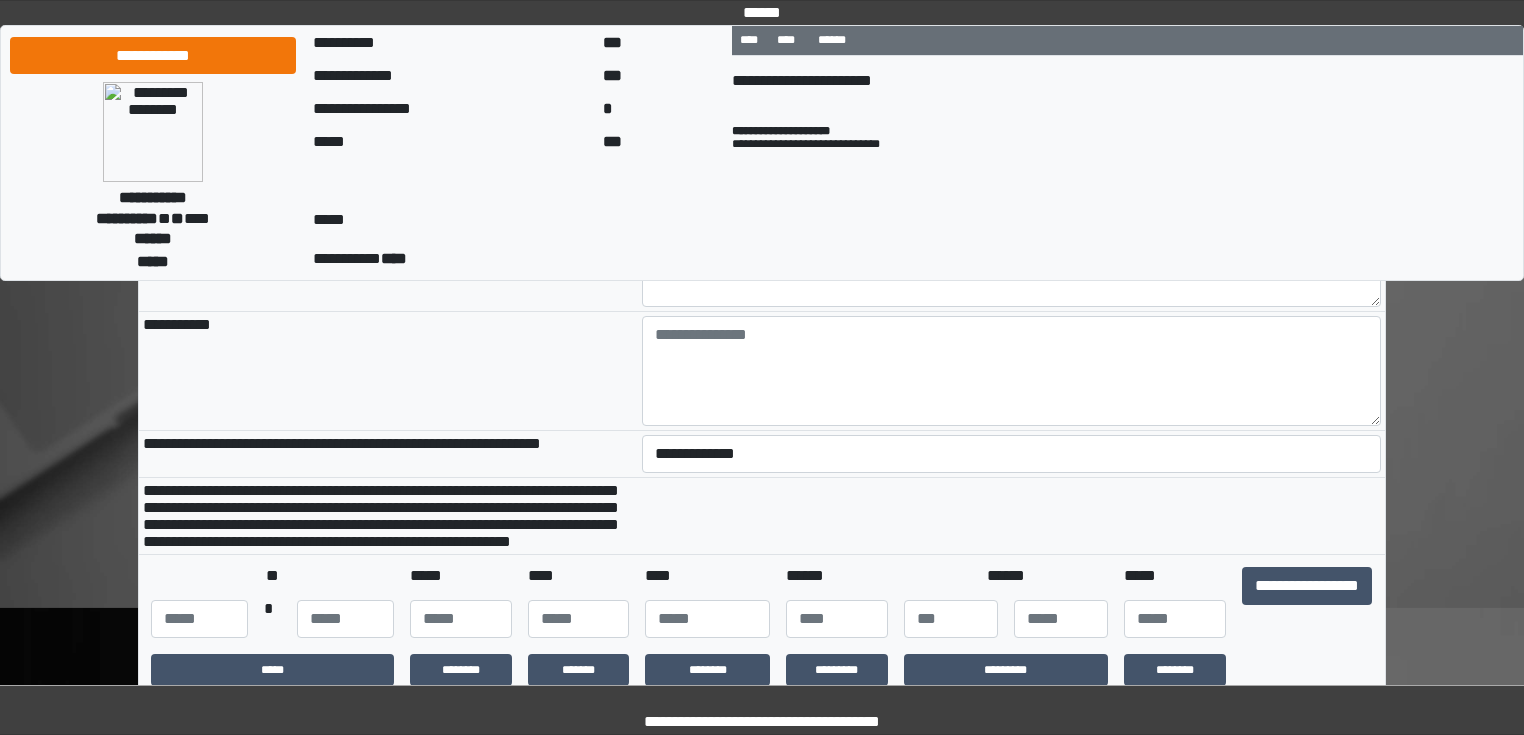scroll, scrollTop: 240, scrollLeft: 0, axis: vertical 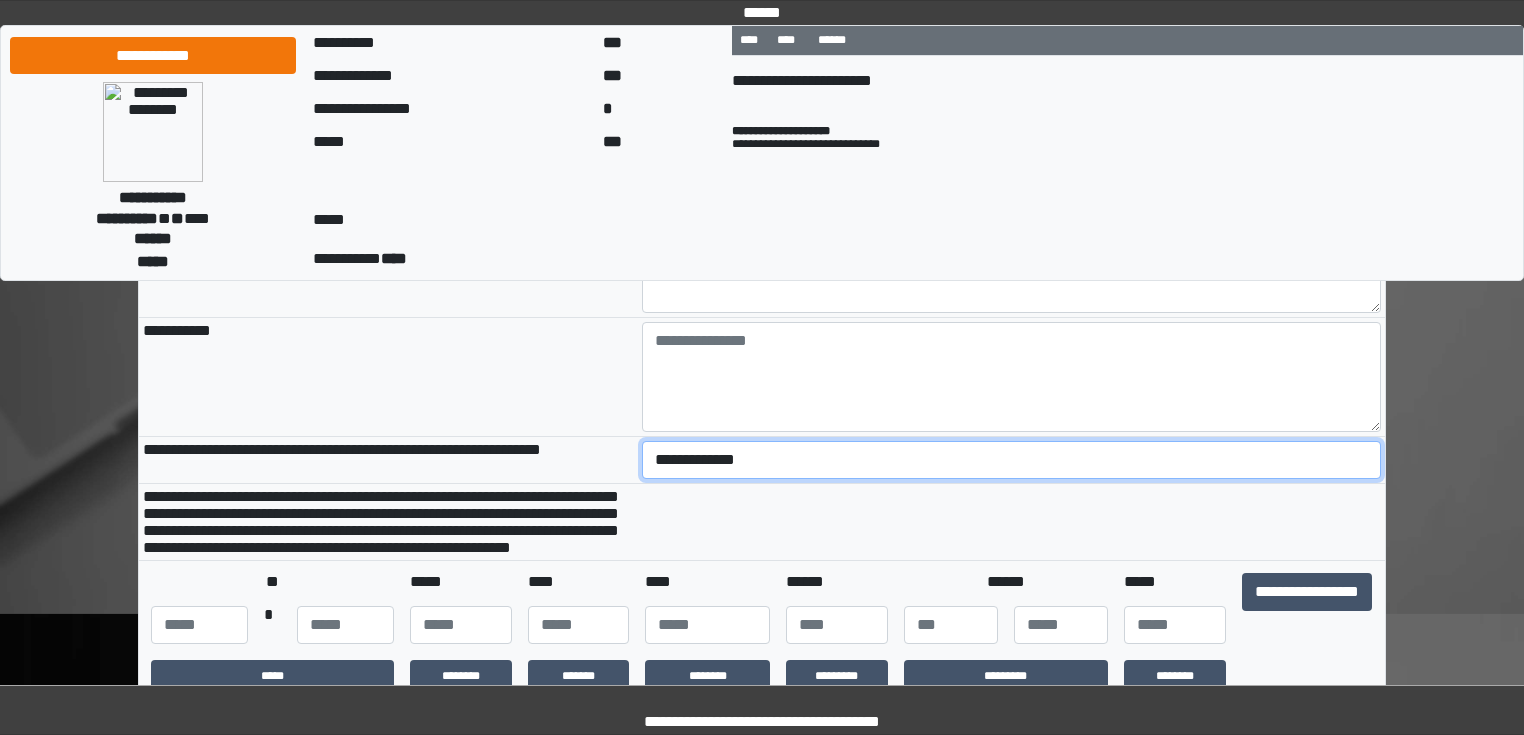 click on "**********" at bounding box center [1012, 460] 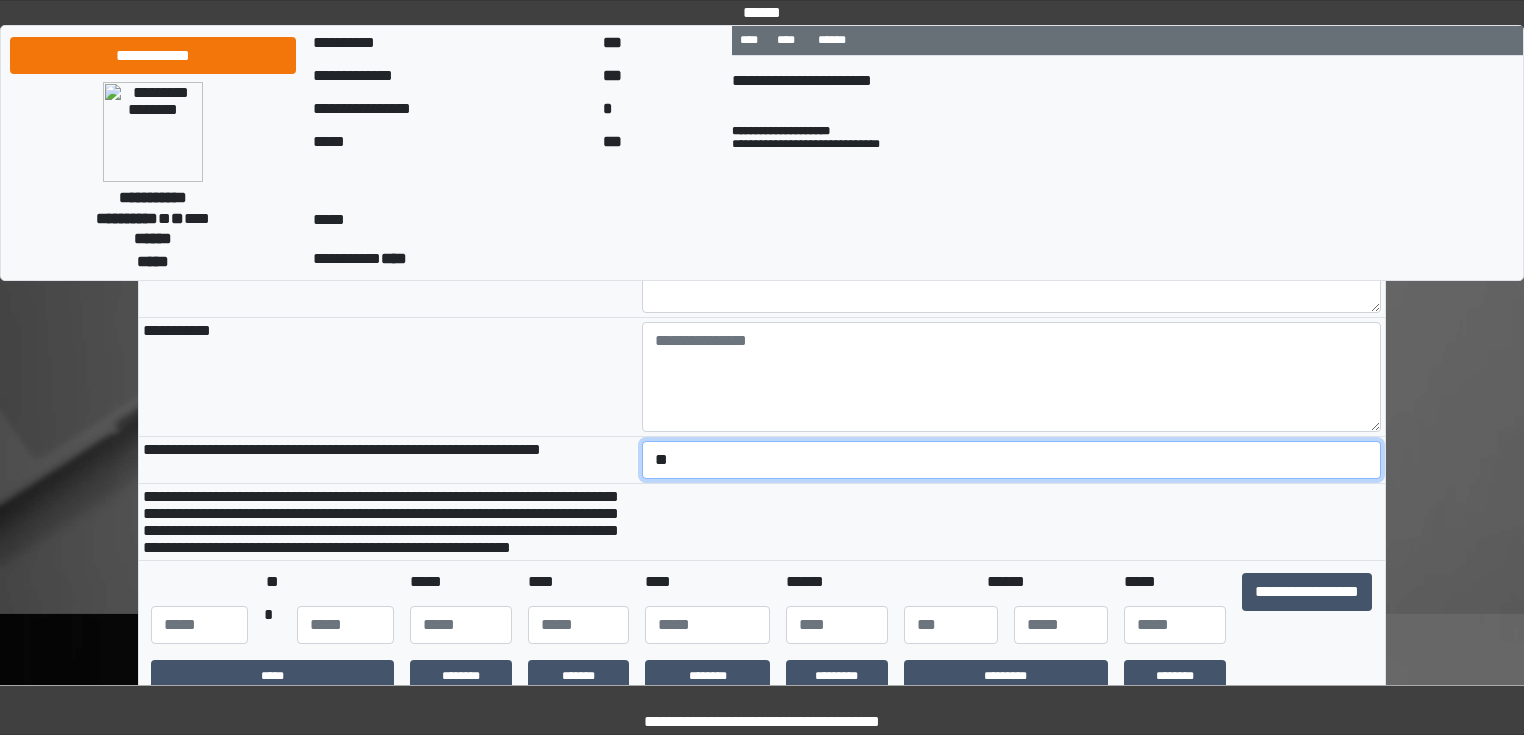 click on "**********" at bounding box center [1012, 460] 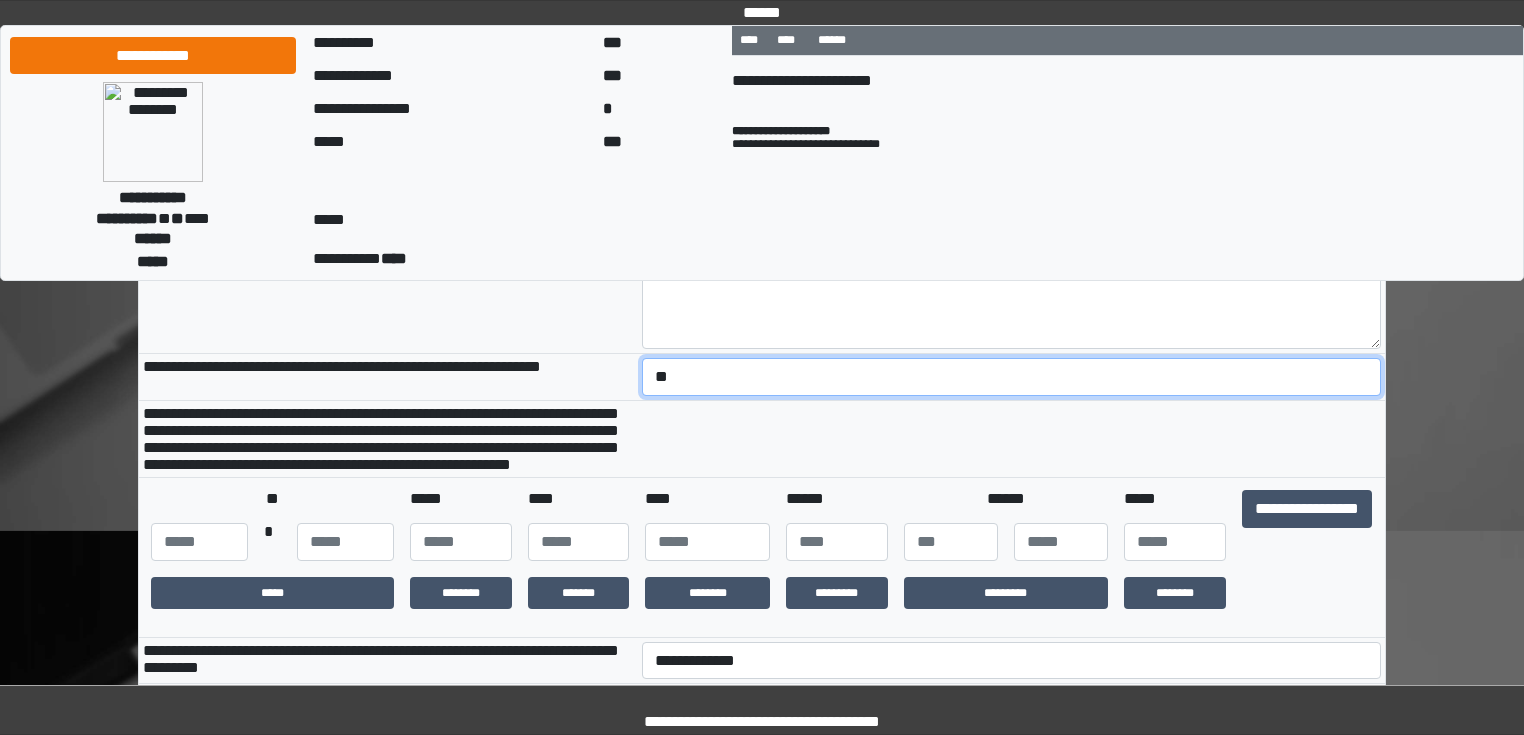 scroll, scrollTop: 400, scrollLeft: 0, axis: vertical 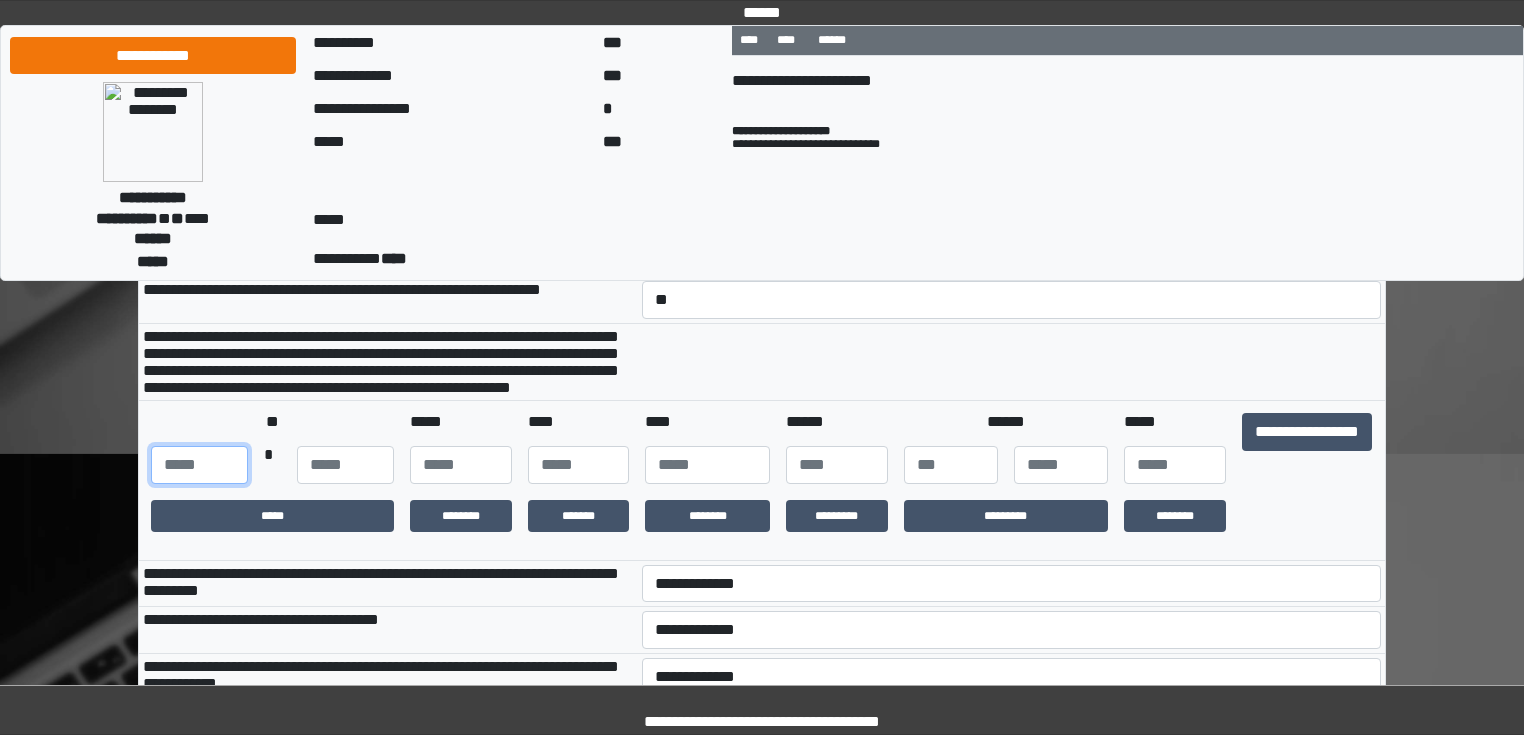 click at bounding box center (199, 465) 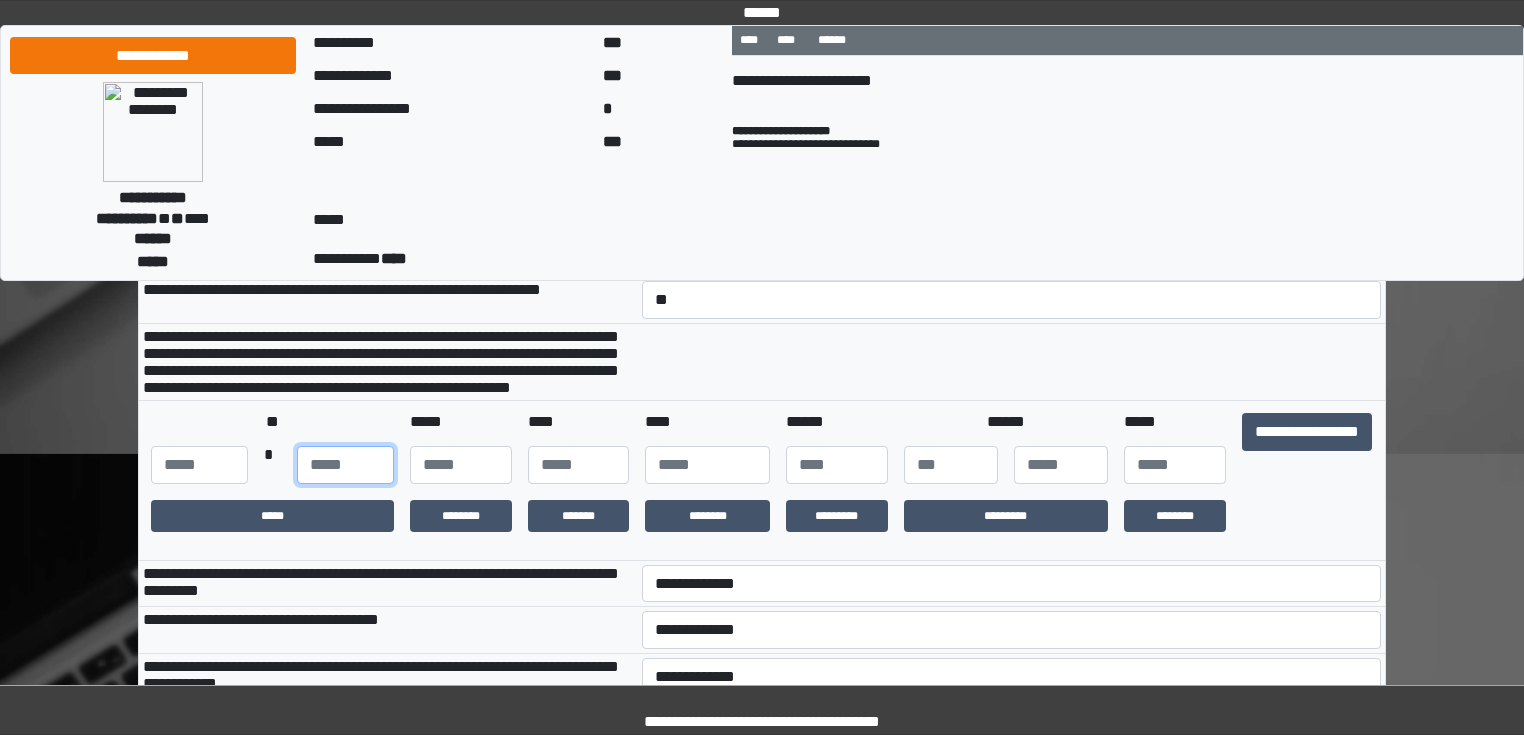 type on "**" 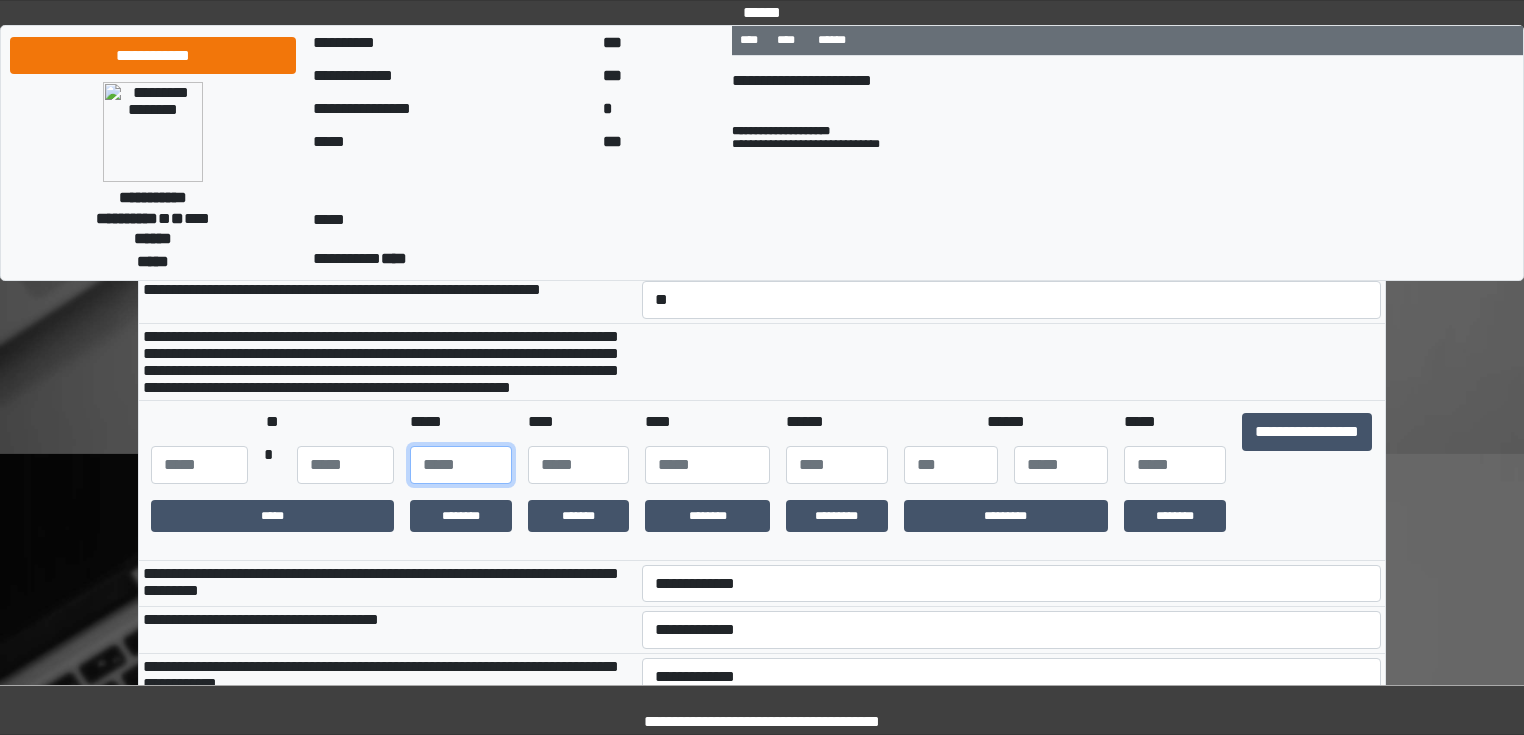 type on "**" 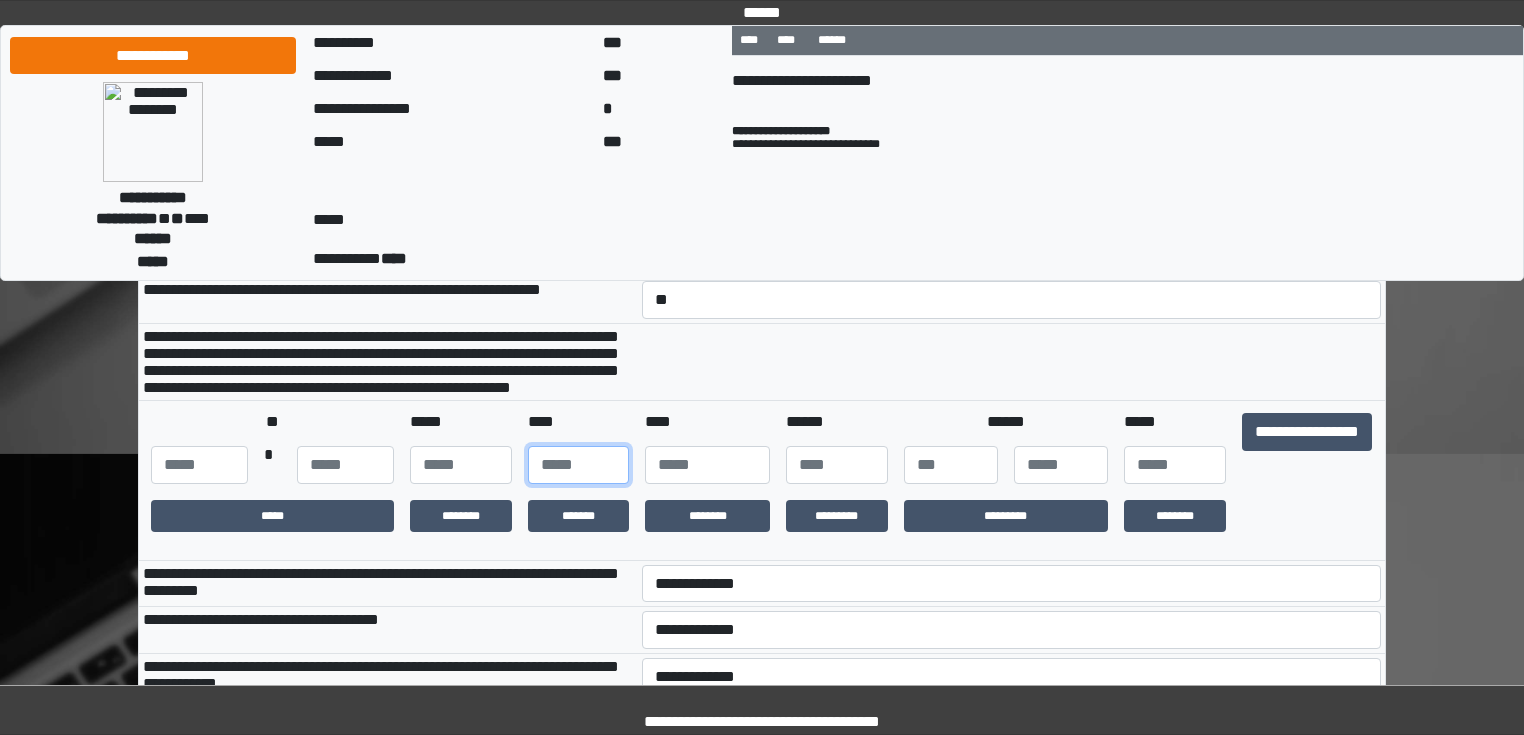 type on "**" 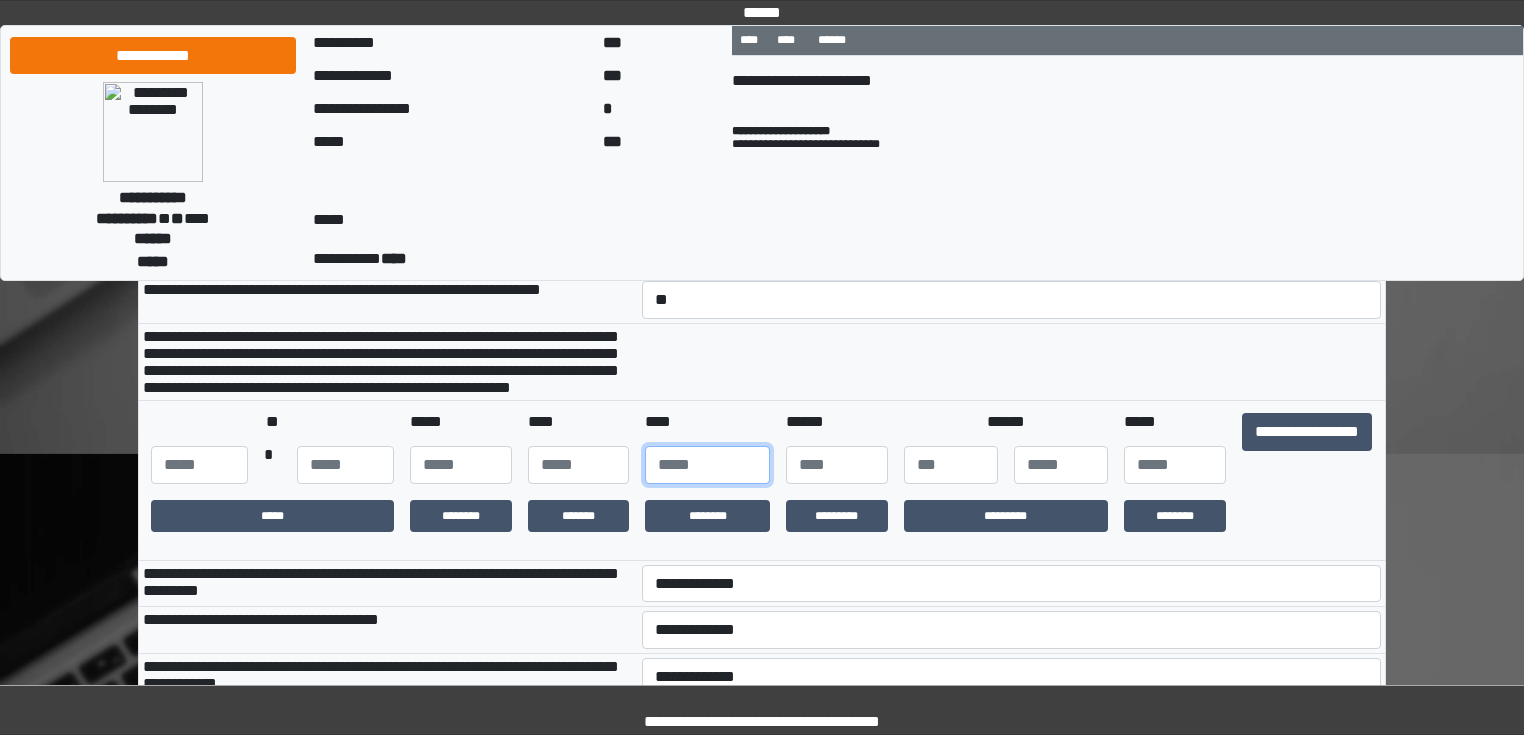 type on "****" 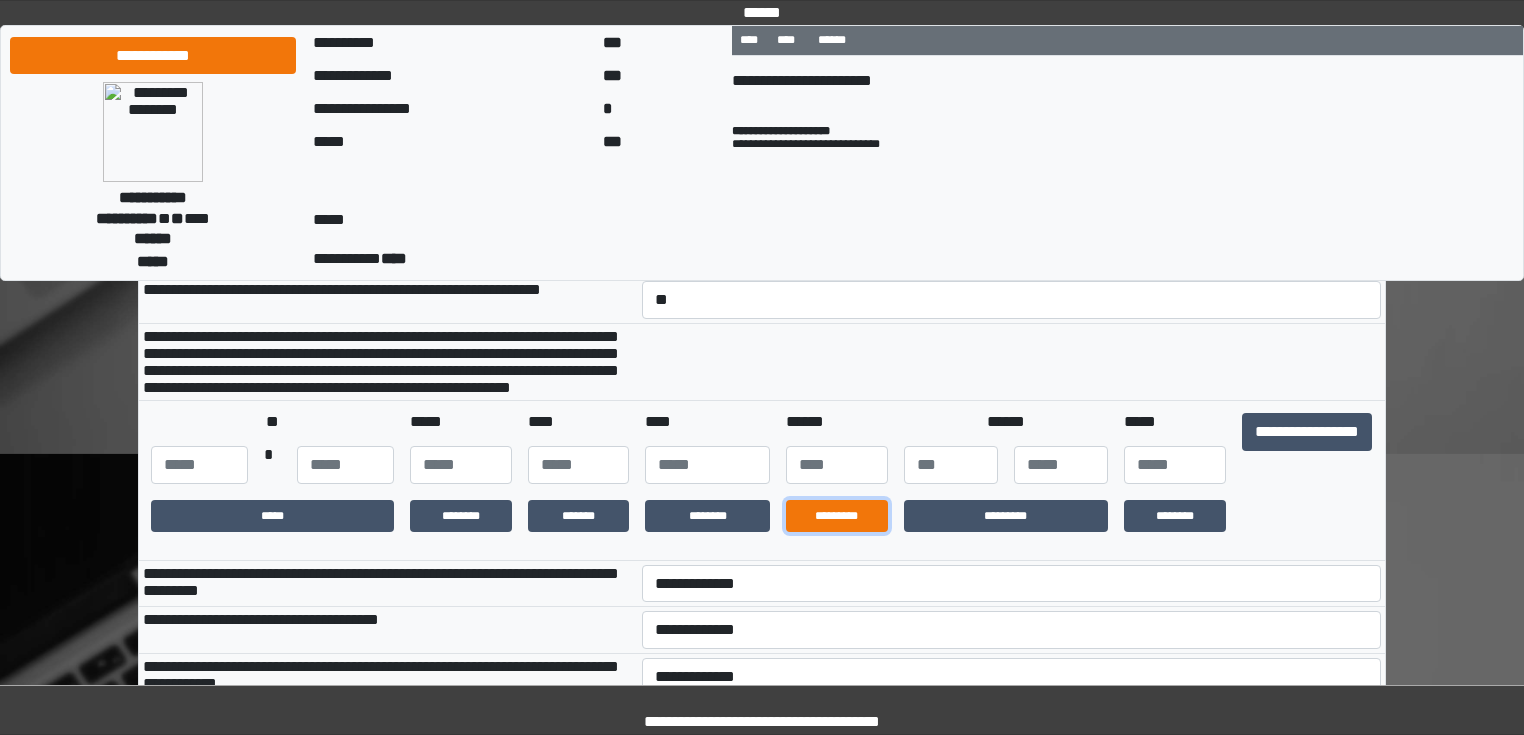 click on "*********" at bounding box center (837, 516) 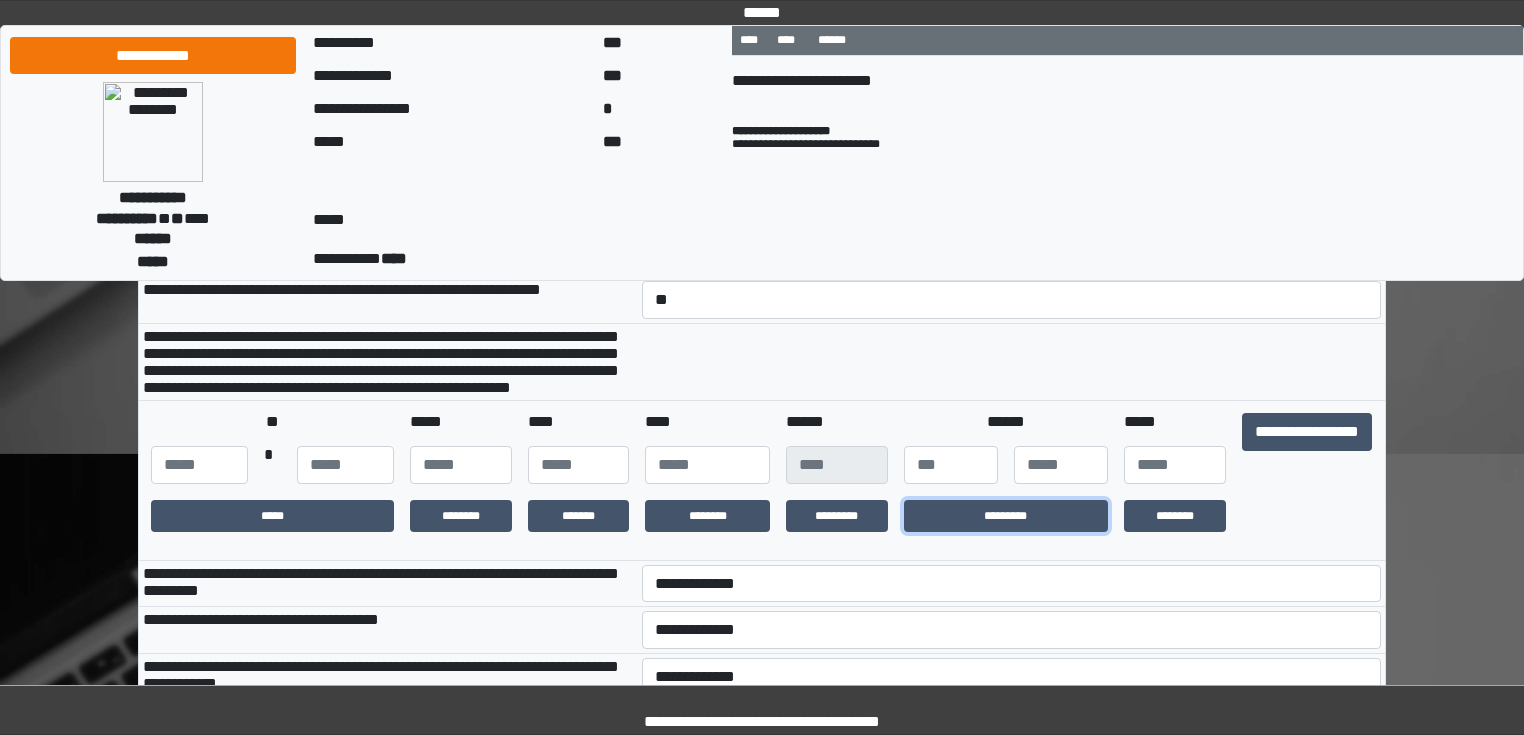 drag, startPoint x: 929, startPoint y: 558, endPoint x: 1071, endPoint y: 539, distance: 143.26549 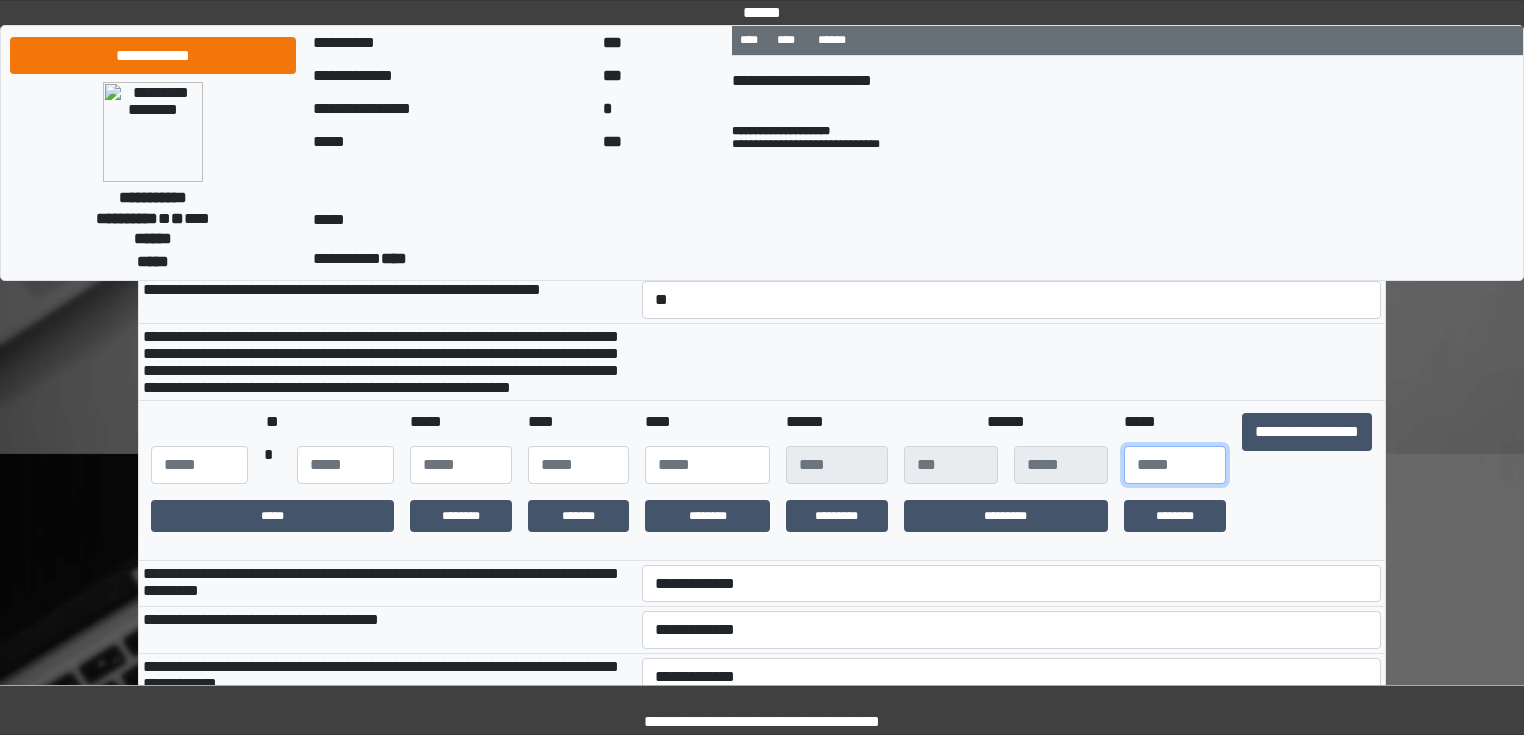 click at bounding box center (1175, 465) 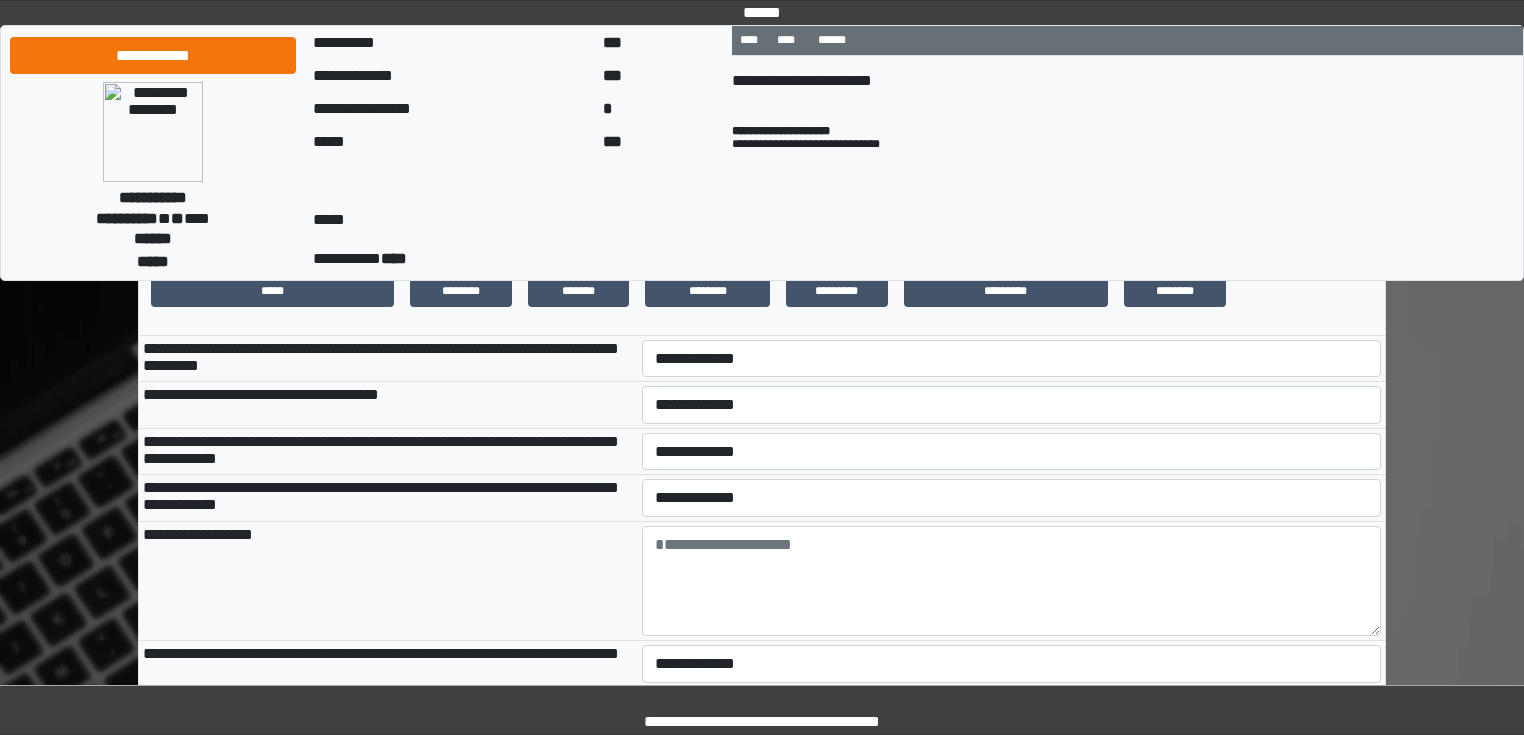scroll, scrollTop: 640, scrollLeft: 0, axis: vertical 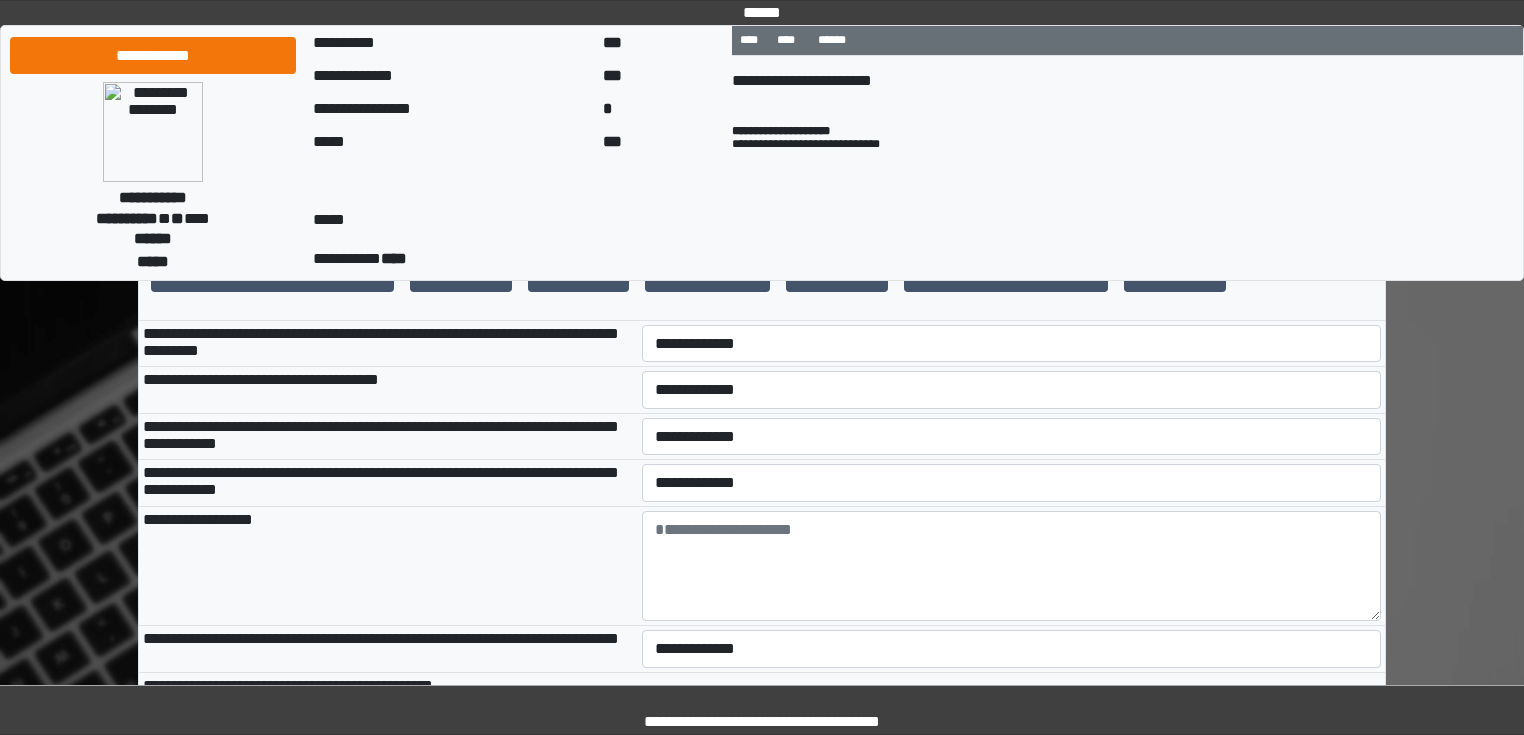 type on "**" 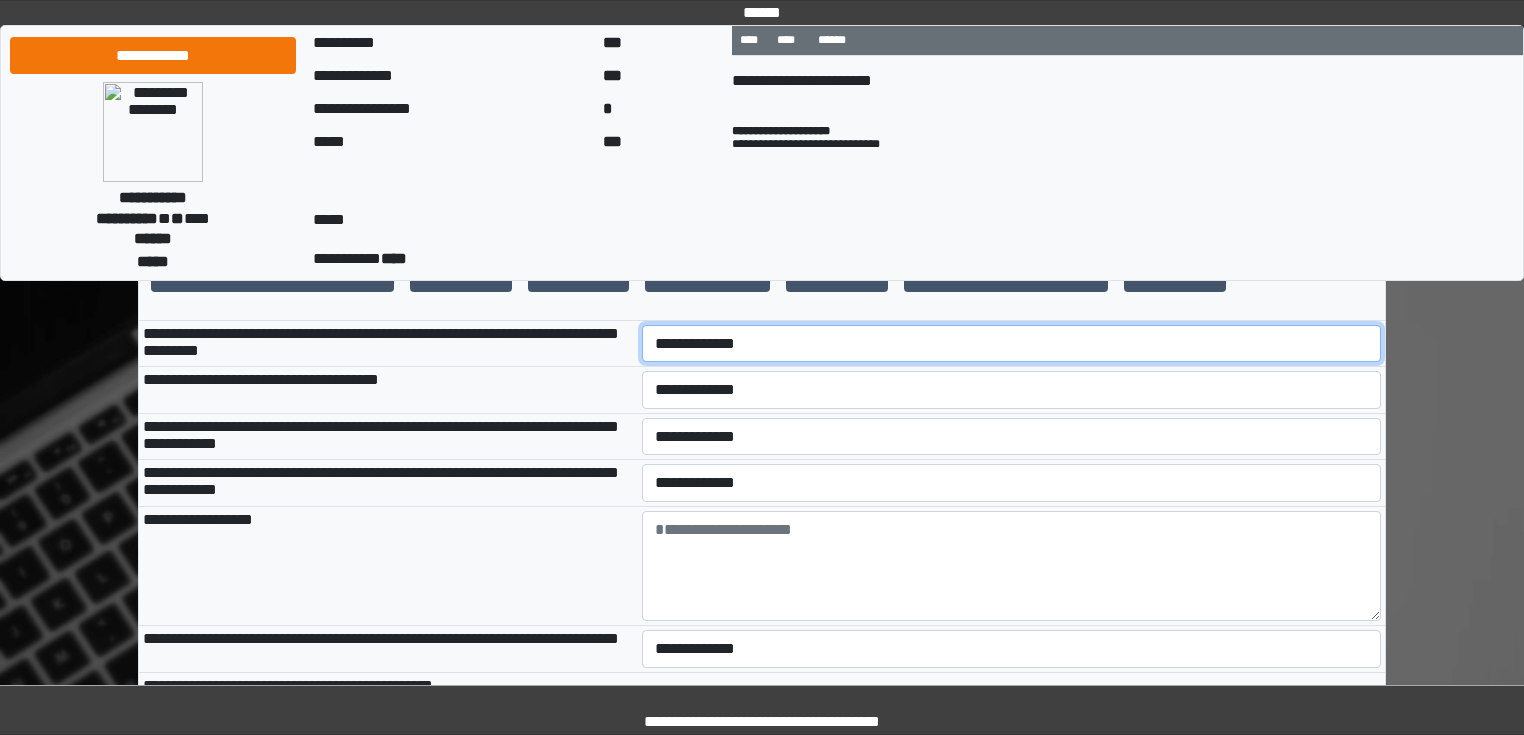 click on "**********" at bounding box center (1012, 344) 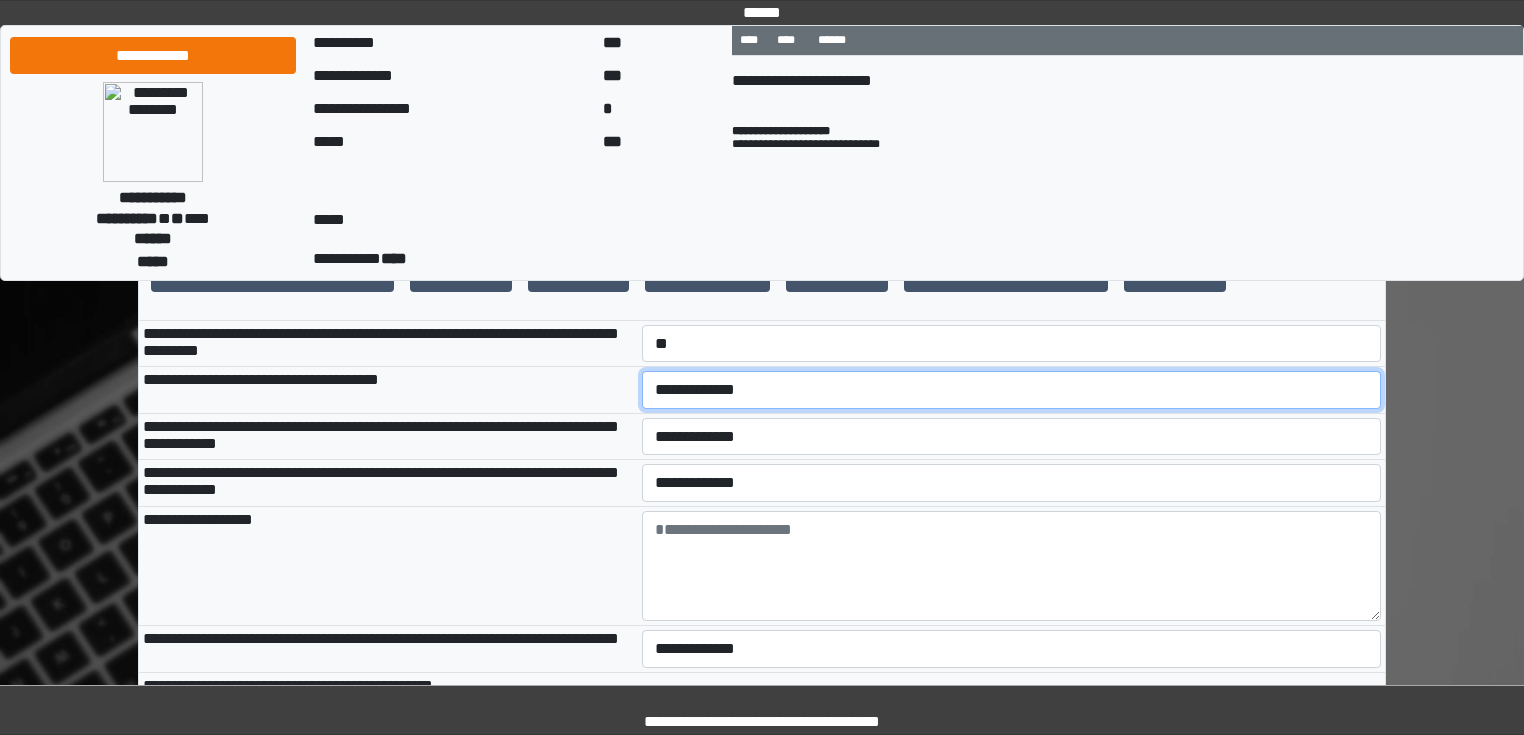 click on "**********" at bounding box center [1012, 390] 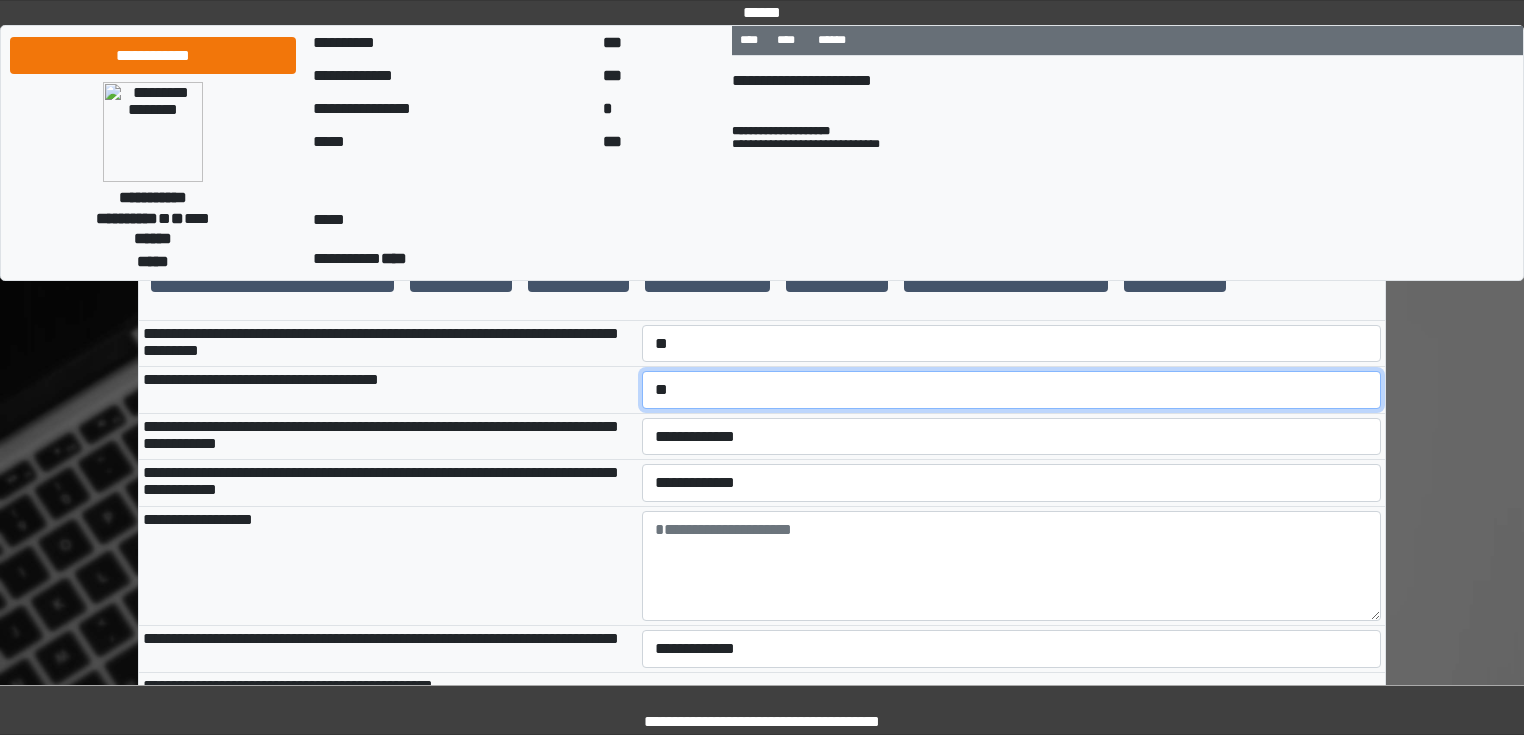 click on "**********" at bounding box center (1012, 390) 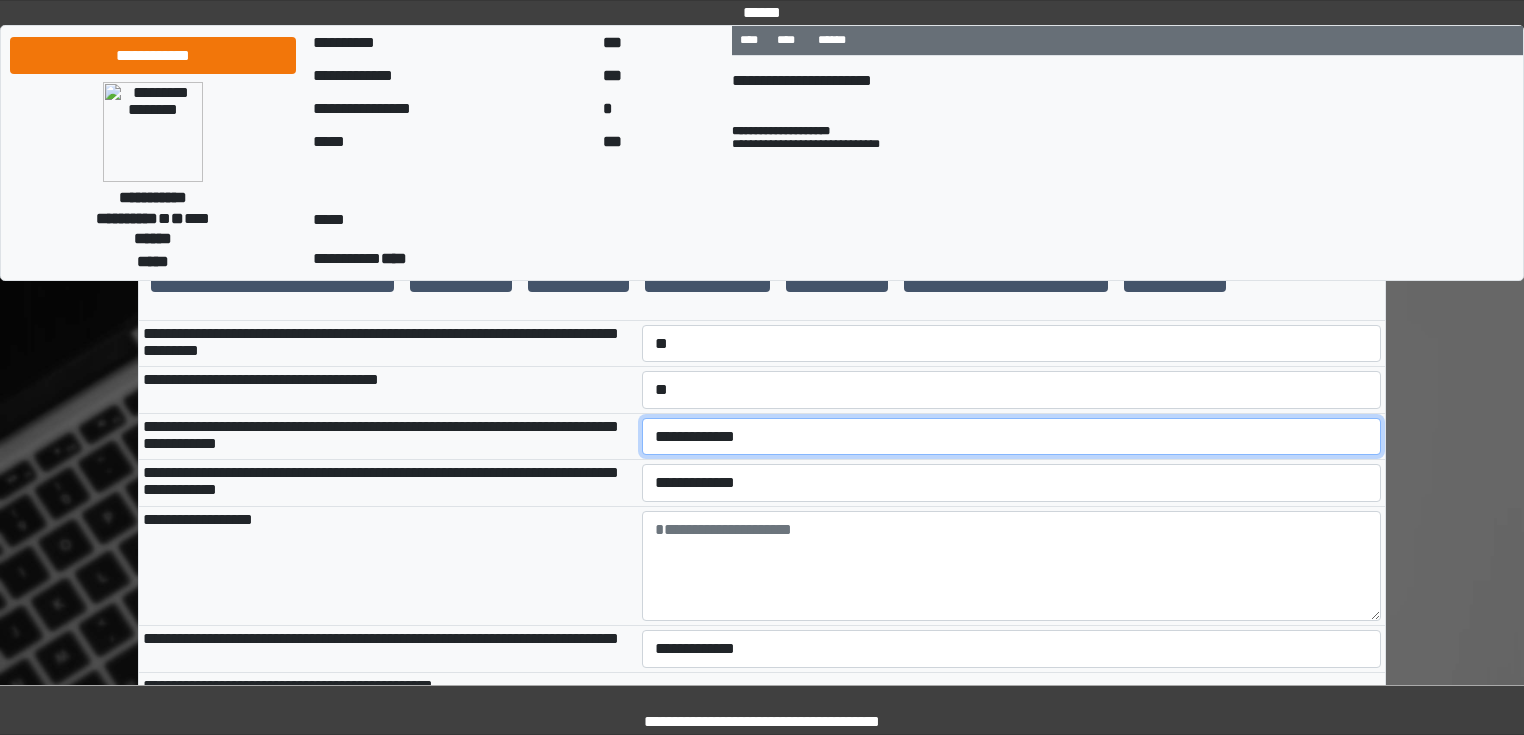 click on "**********" at bounding box center (1012, 437) 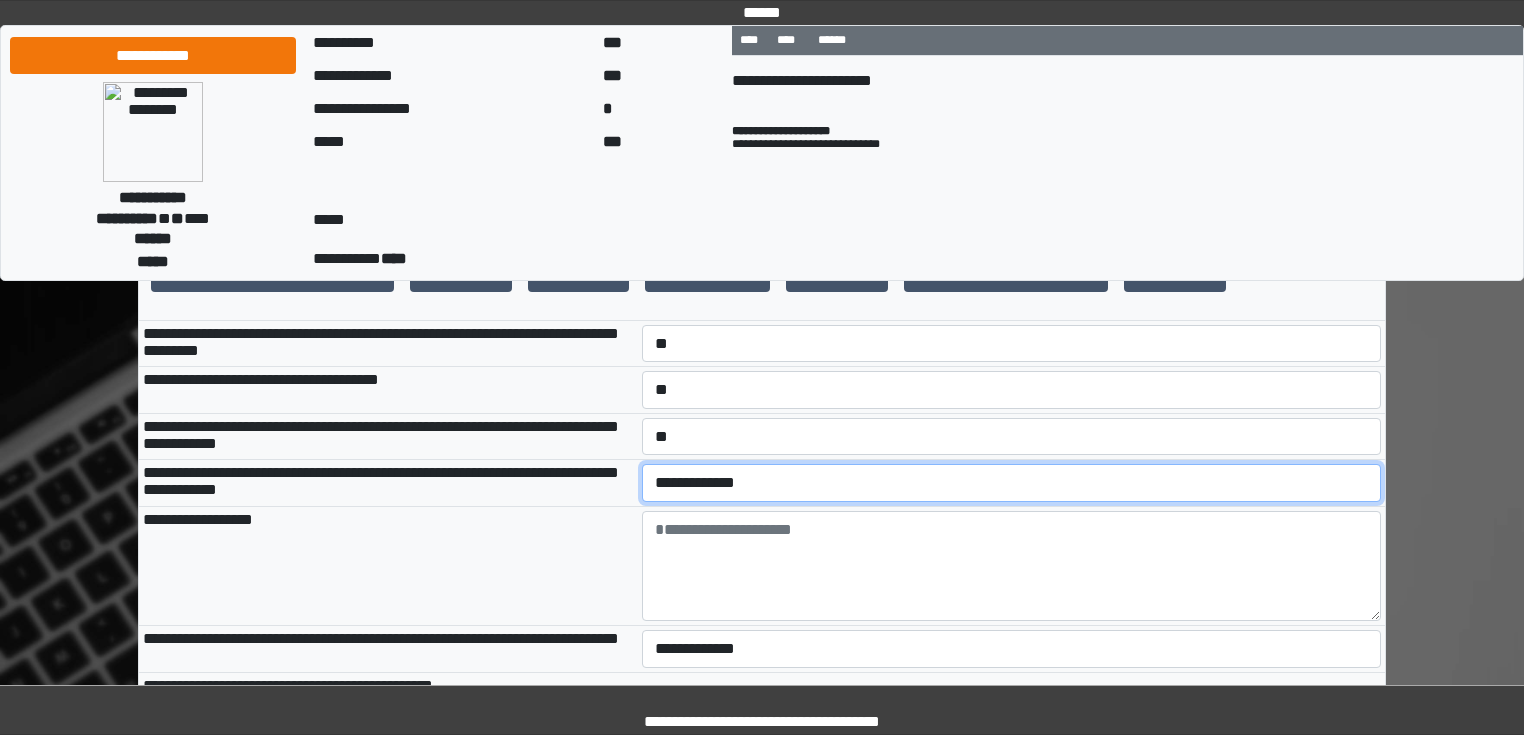 click on "**********" at bounding box center (1012, 483) 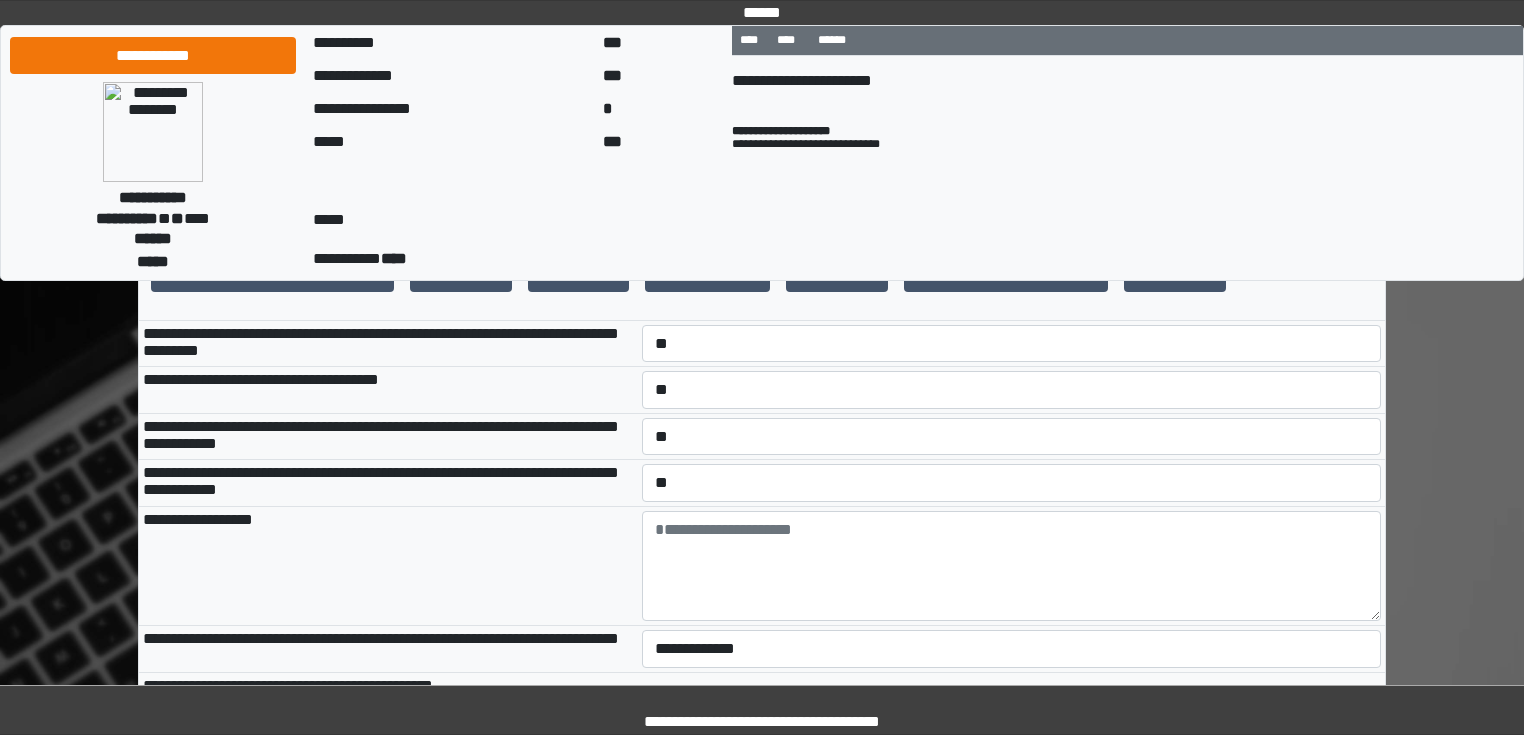 click on "**********" at bounding box center (388, 565) 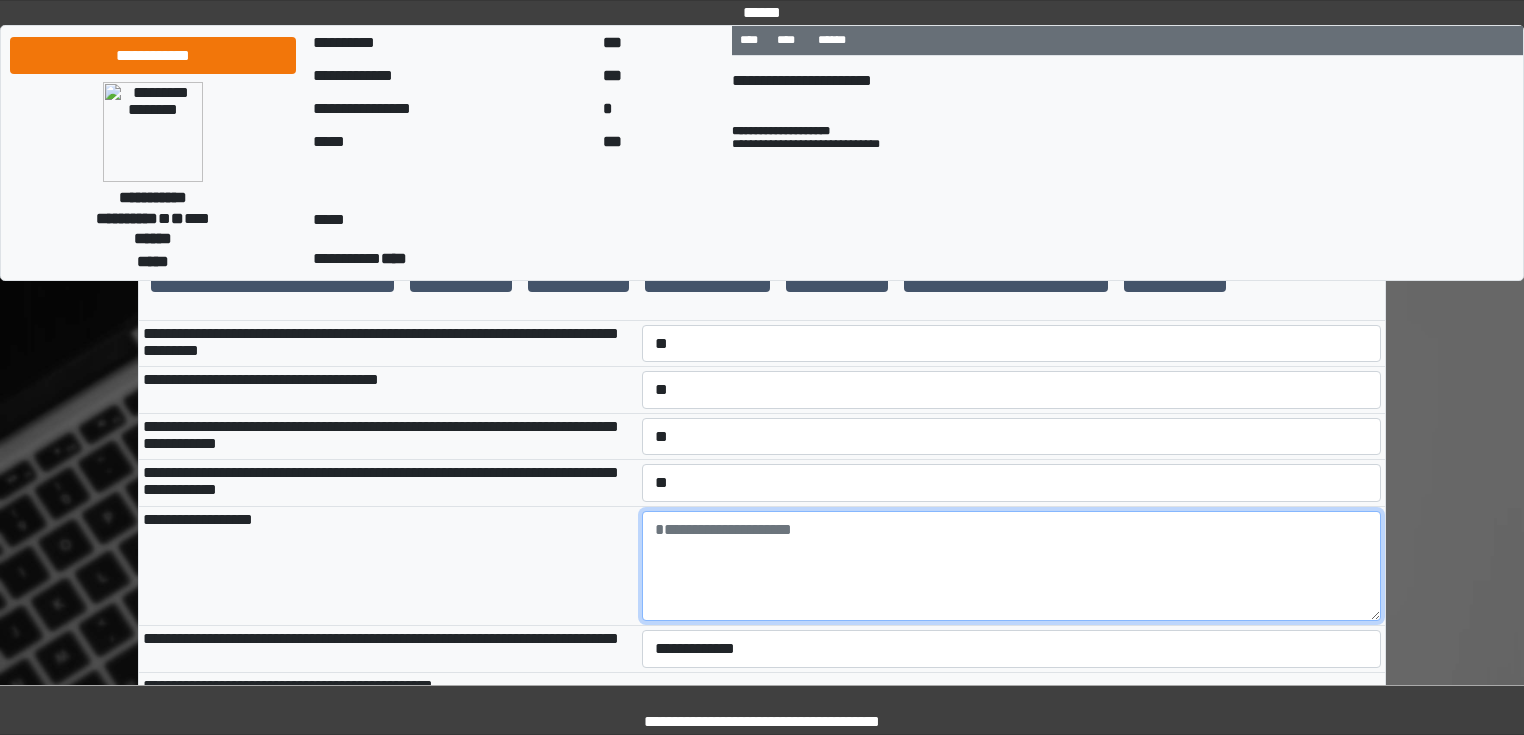 click at bounding box center (1012, 566) 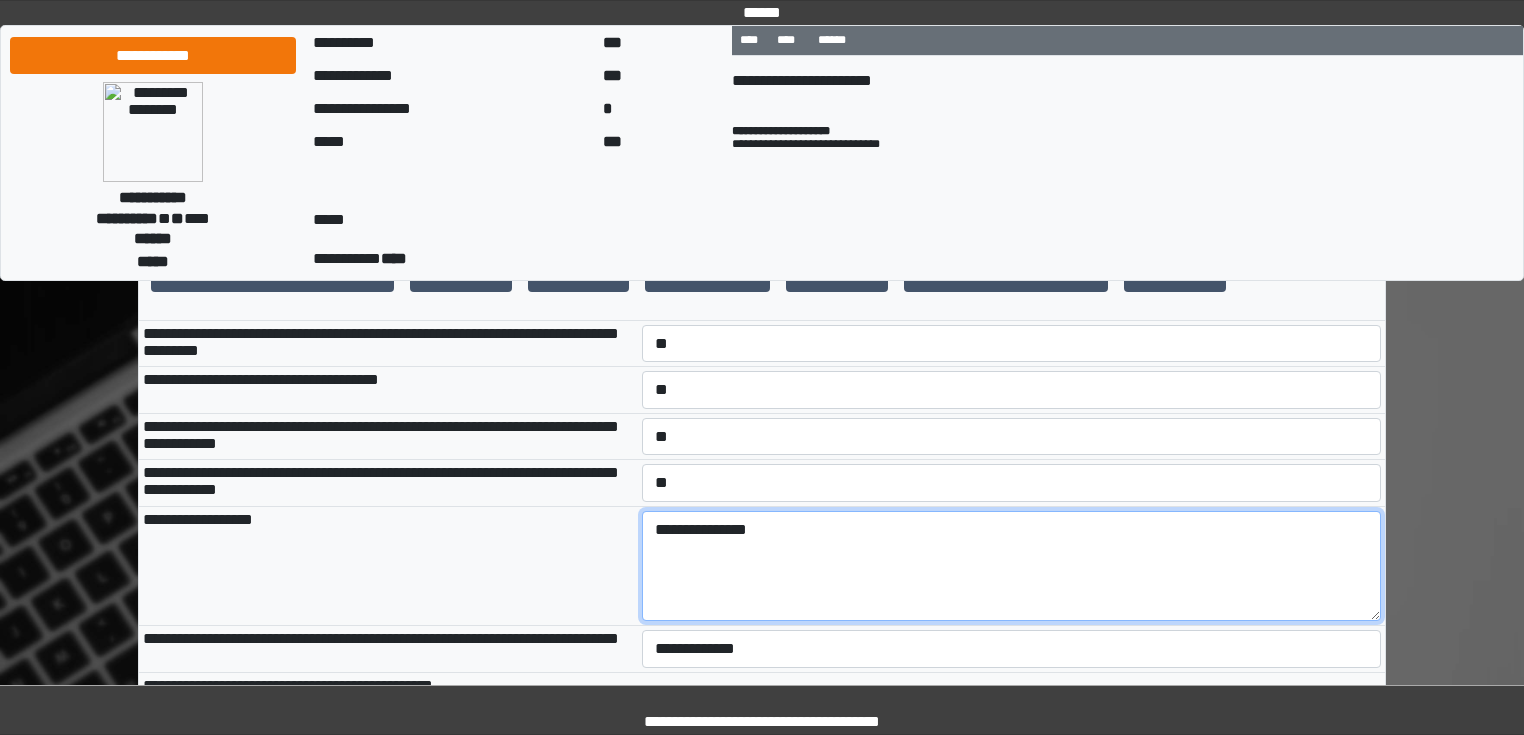 click on "**********" at bounding box center (1012, 566) 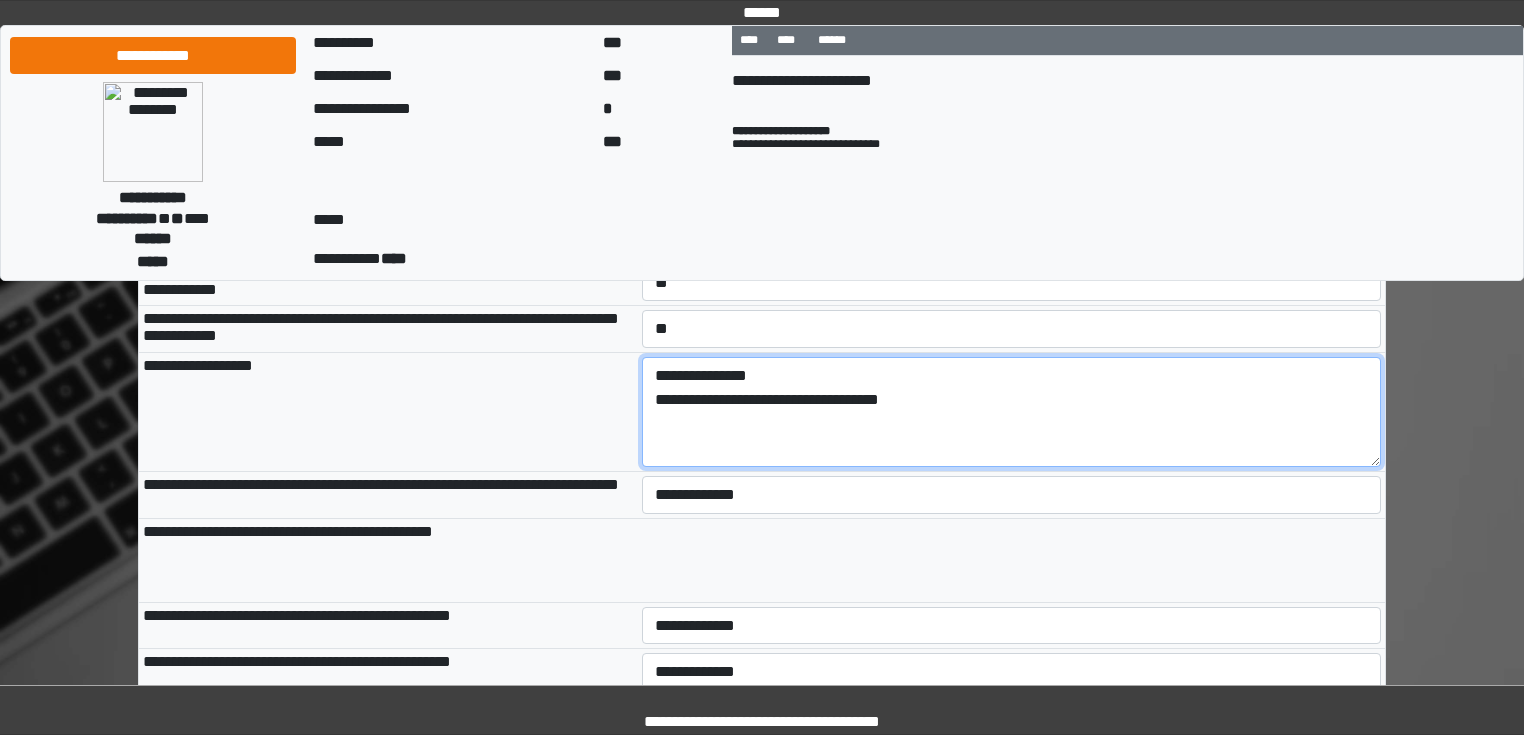 scroll, scrollTop: 880, scrollLeft: 0, axis: vertical 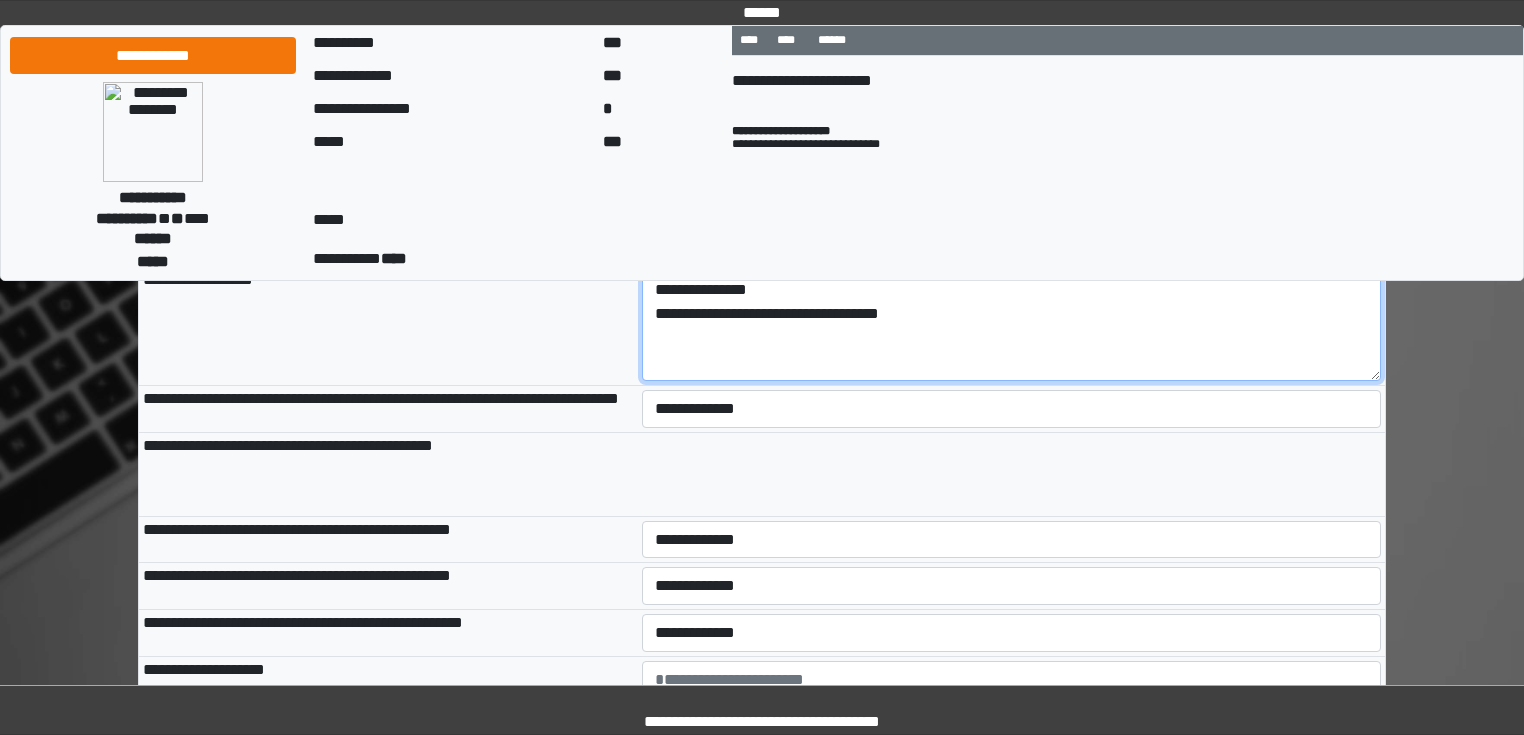 type on "**********" 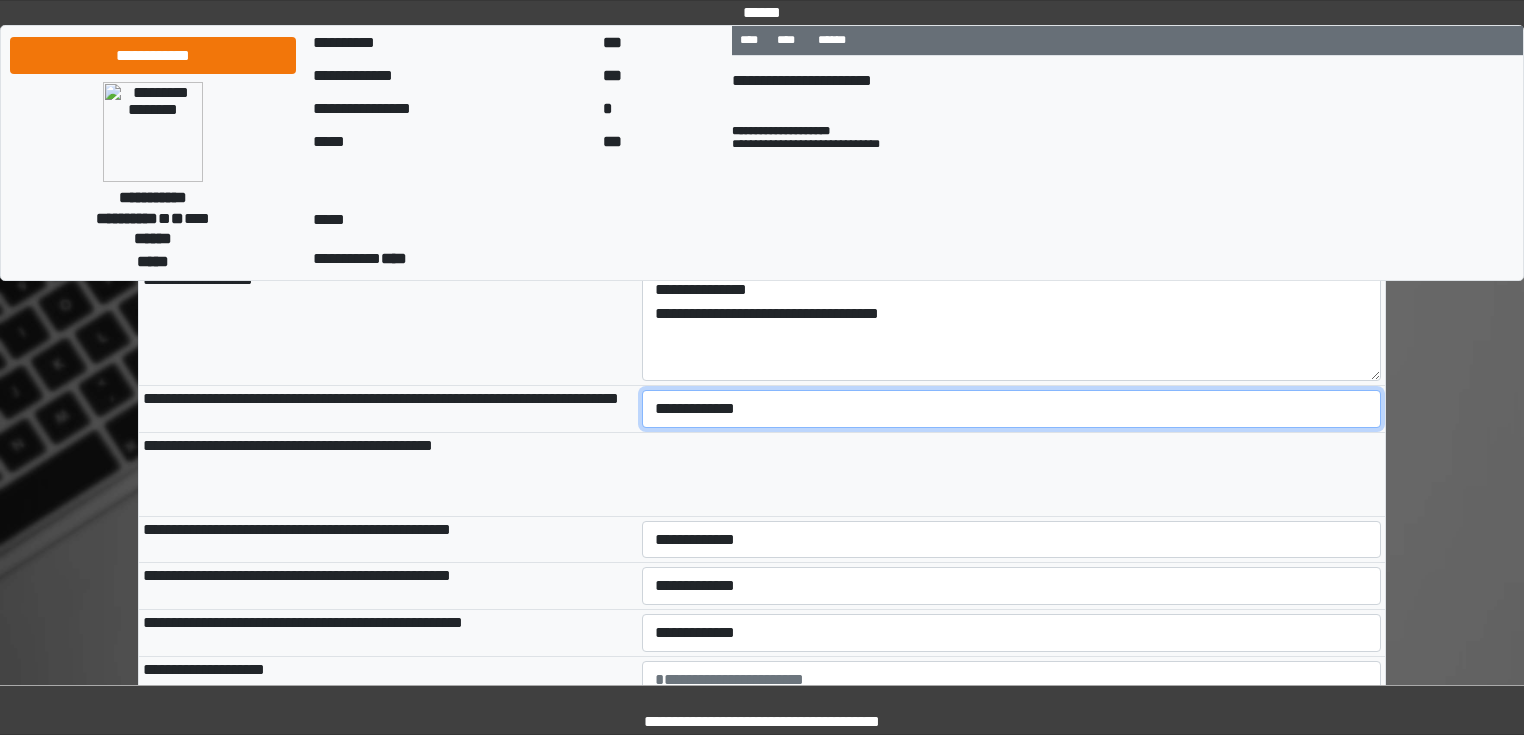 click on "**********" at bounding box center [1012, 409] 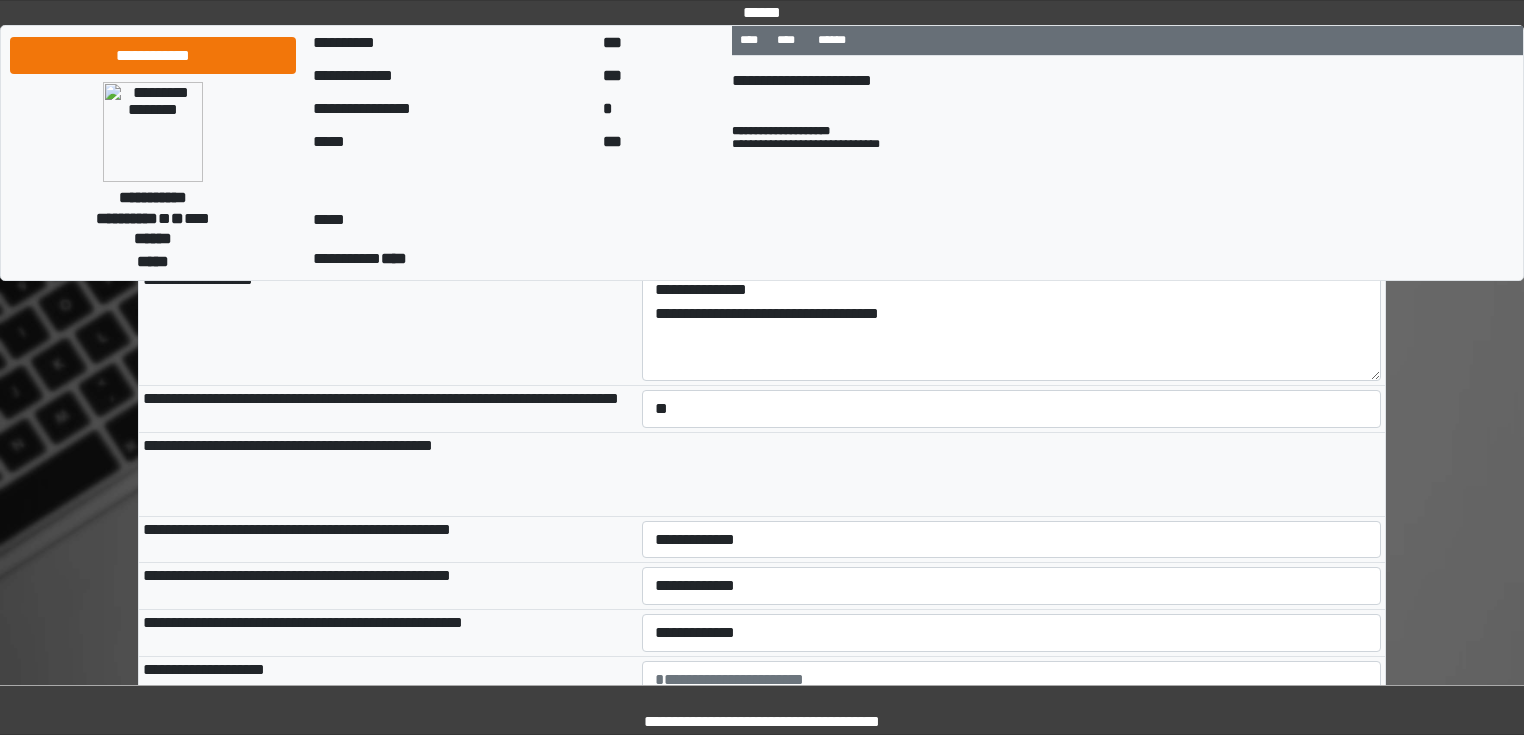 click on "**********" at bounding box center [762, 474] 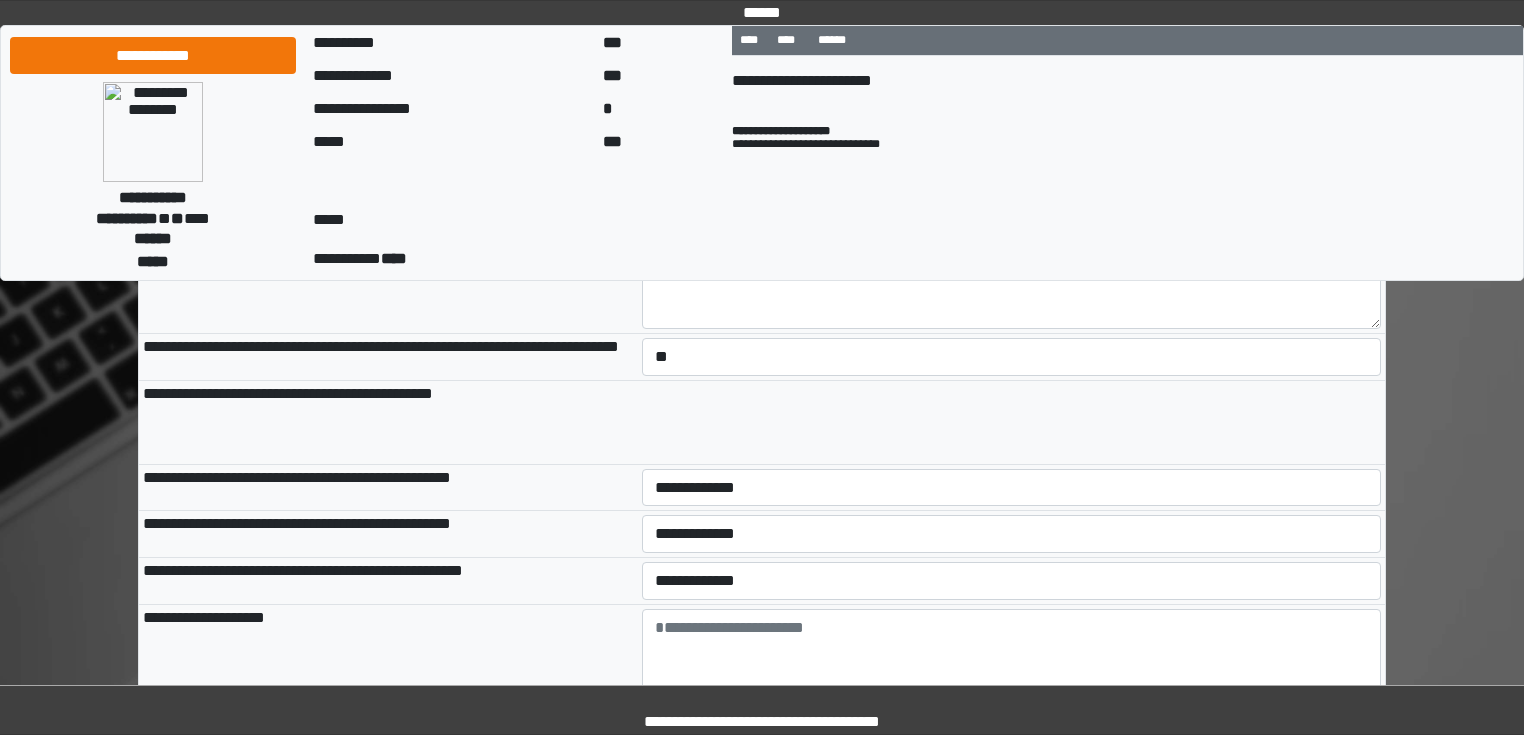 scroll, scrollTop: 960, scrollLeft: 0, axis: vertical 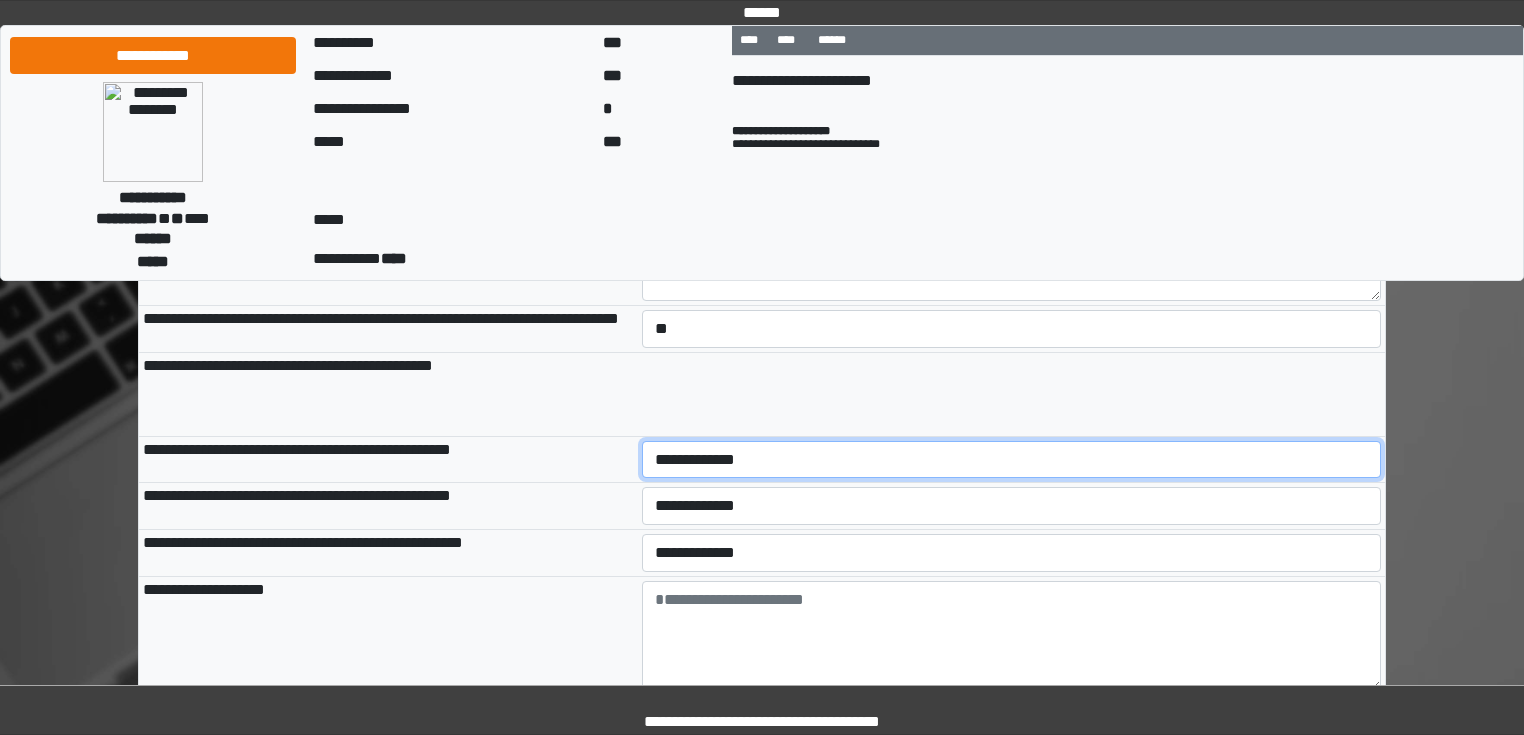click on "**********" at bounding box center [1012, 460] 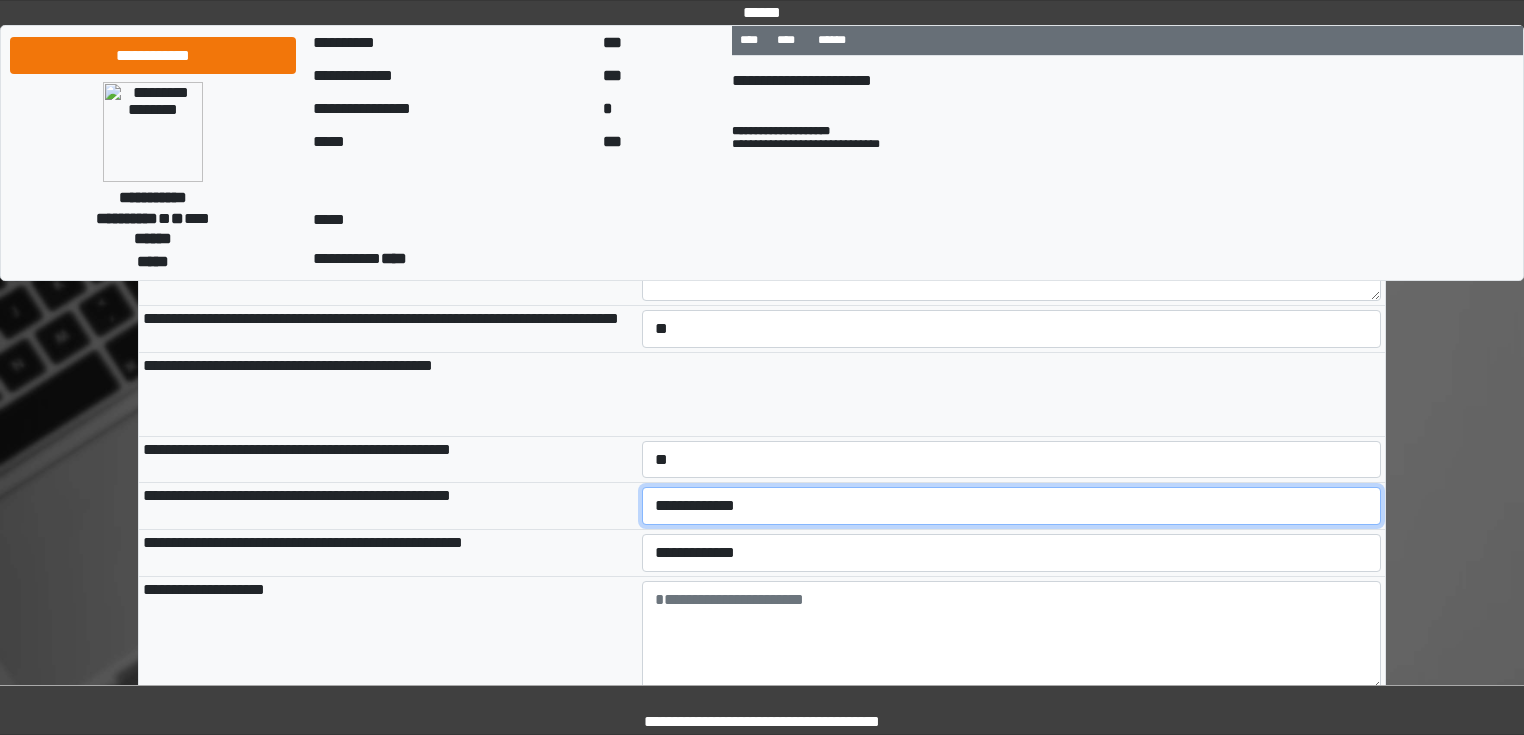 click on "**********" at bounding box center (1012, 506) 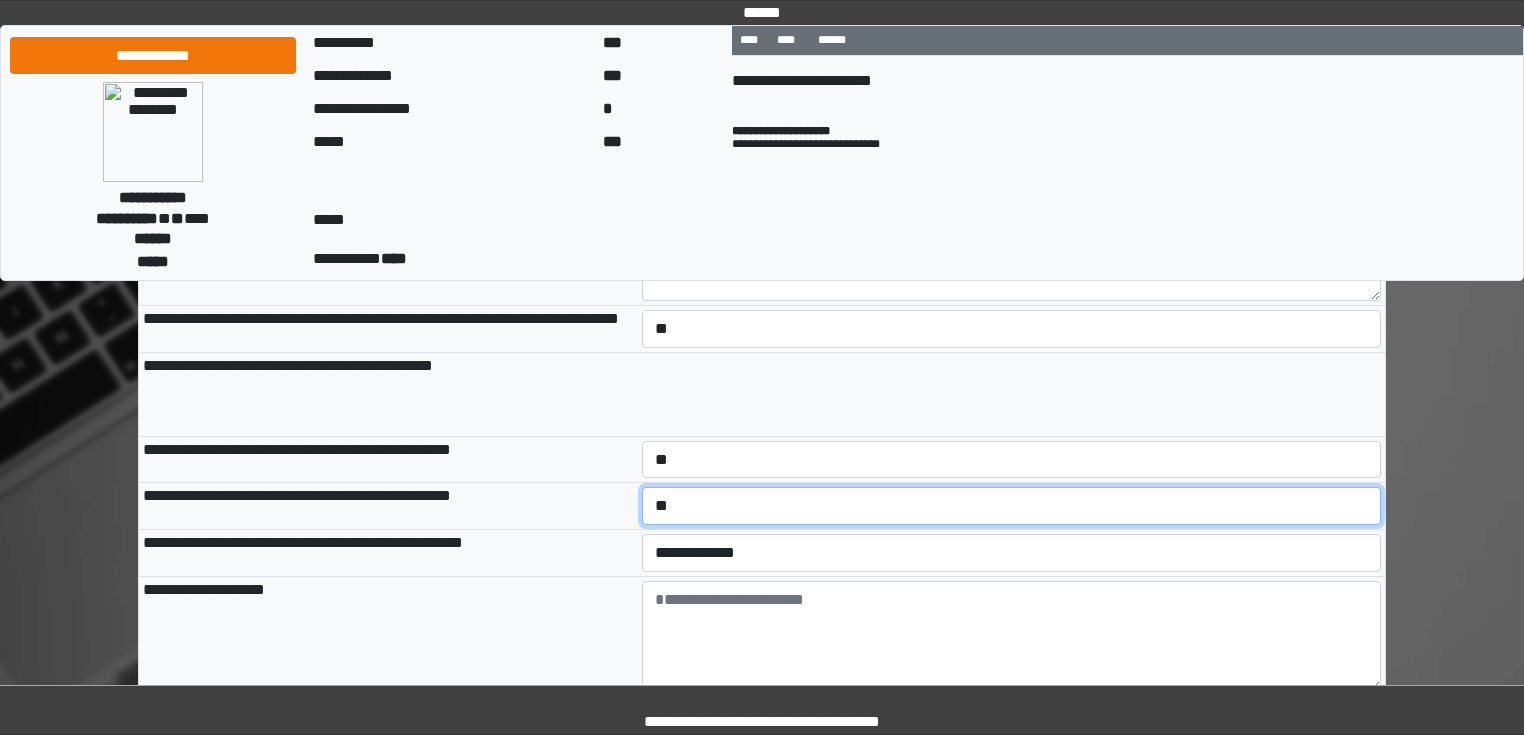 click on "**********" at bounding box center (1012, 506) 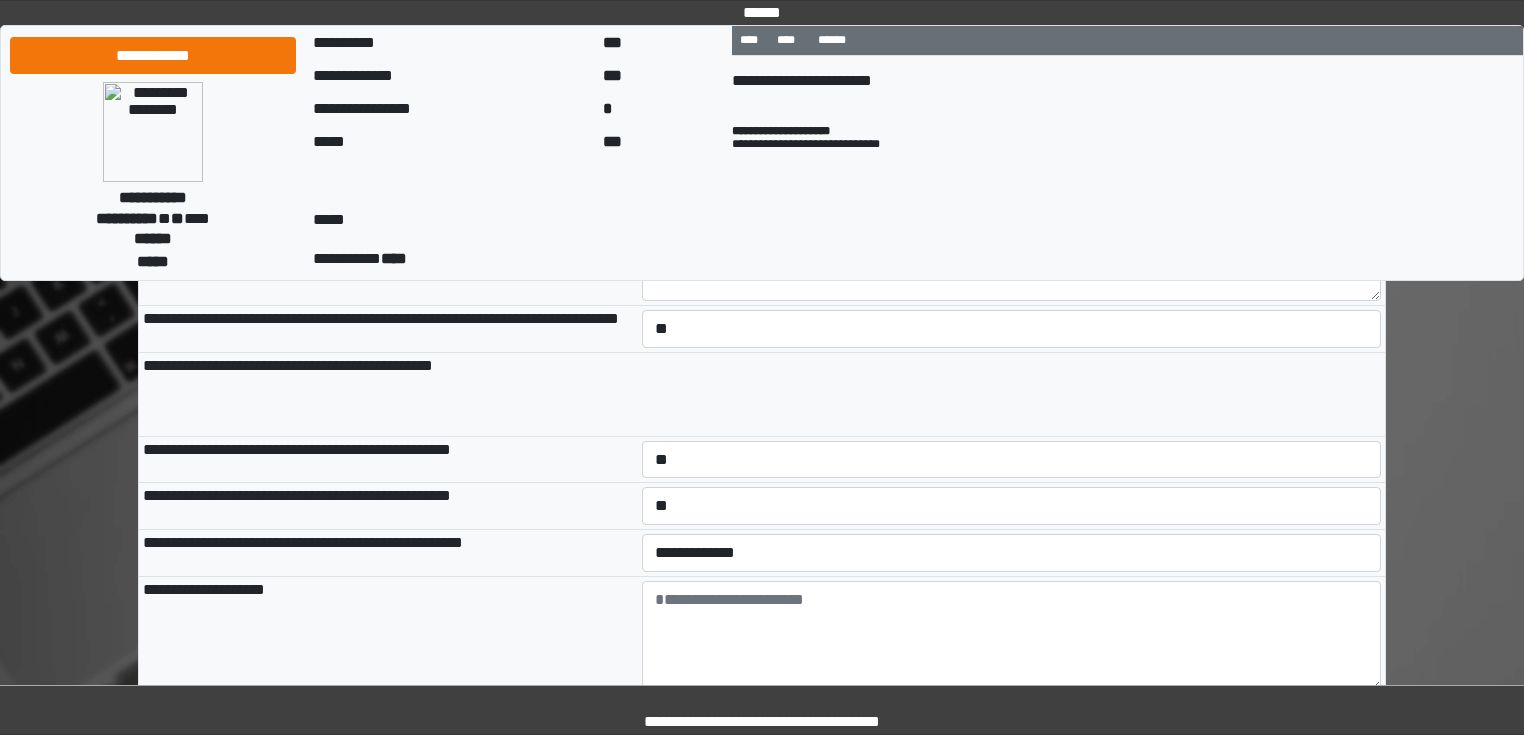 click on "**********" at bounding box center [388, 552] 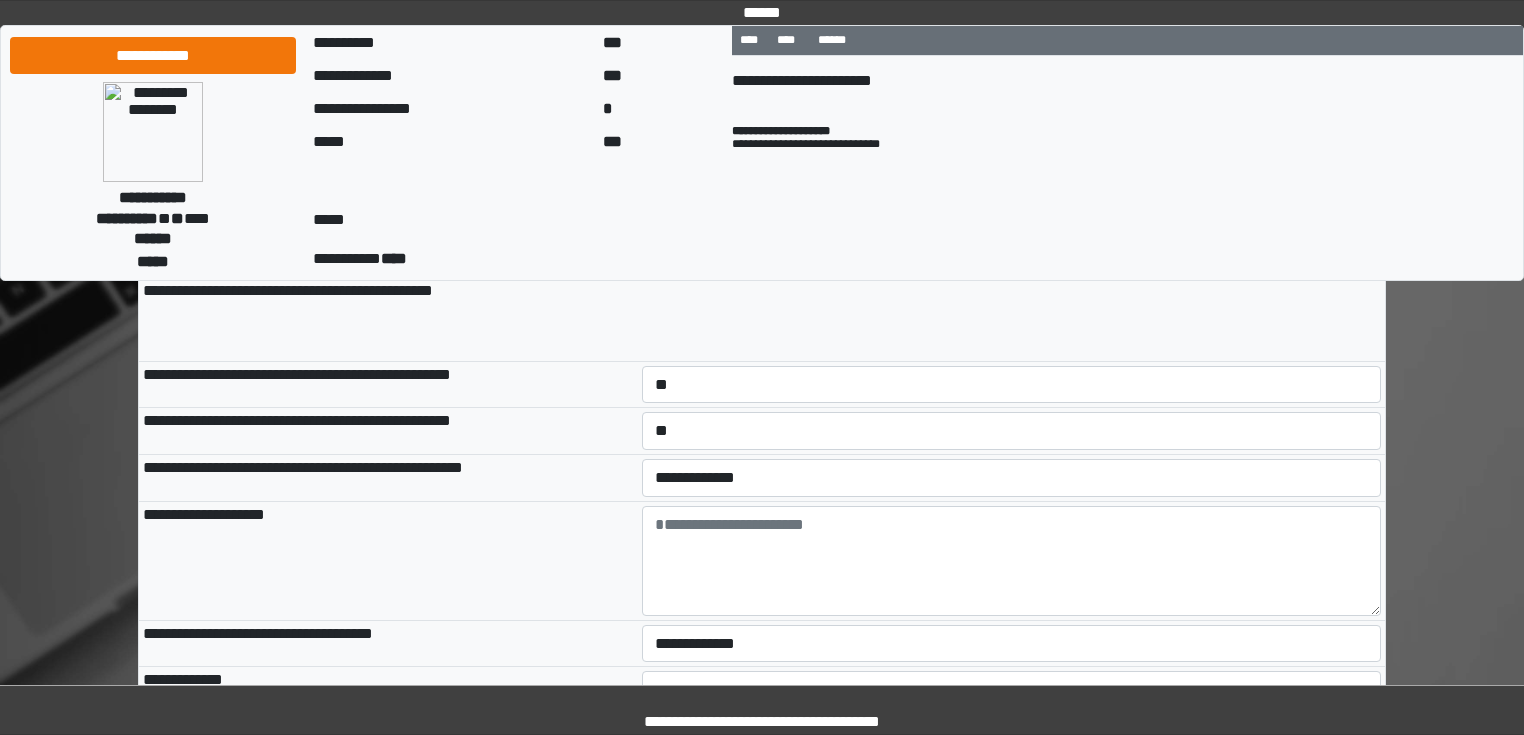 scroll, scrollTop: 1120, scrollLeft: 0, axis: vertical 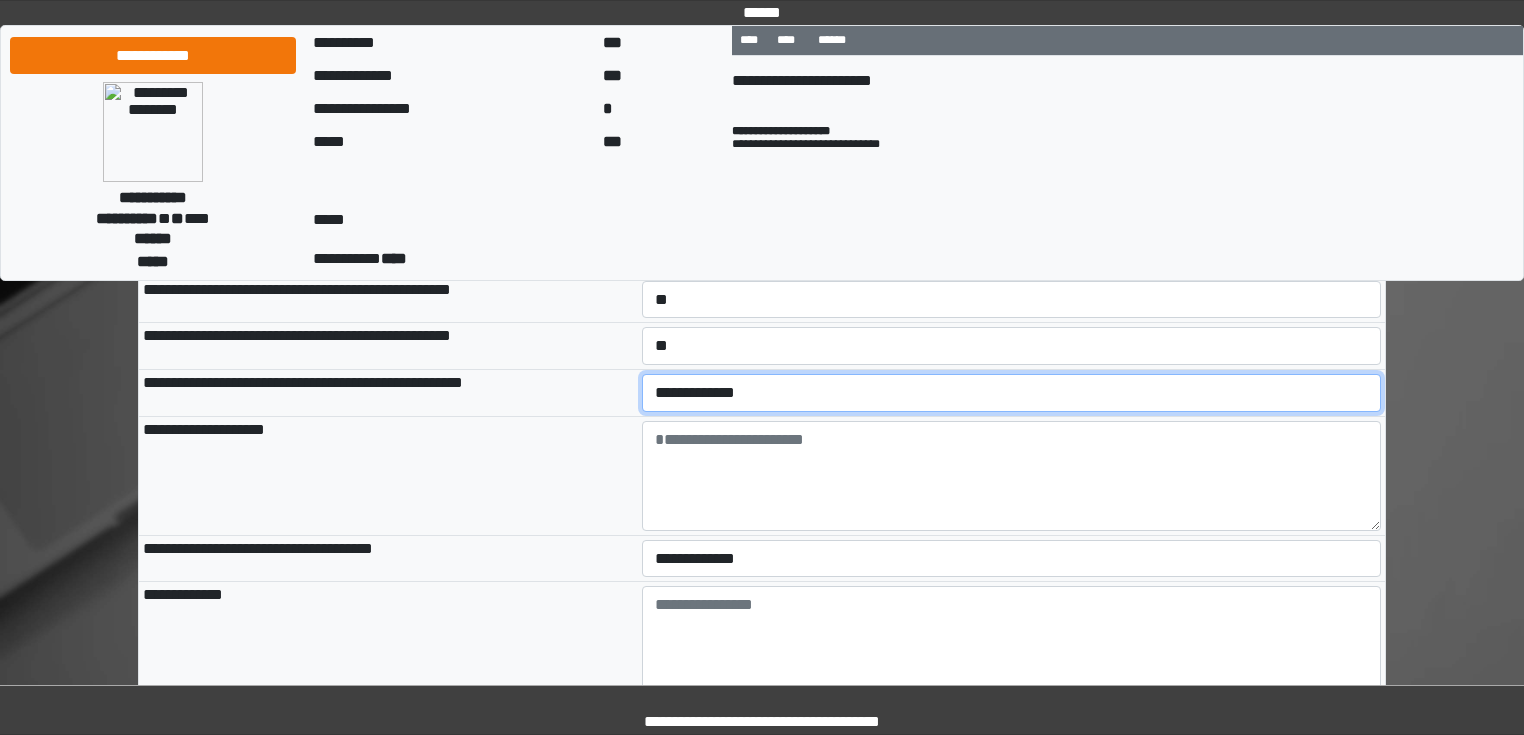 drag, startPoint x: 705, startPoint y: 459, endPoint x: 700, endPoint y: 472, distance: 13.928389 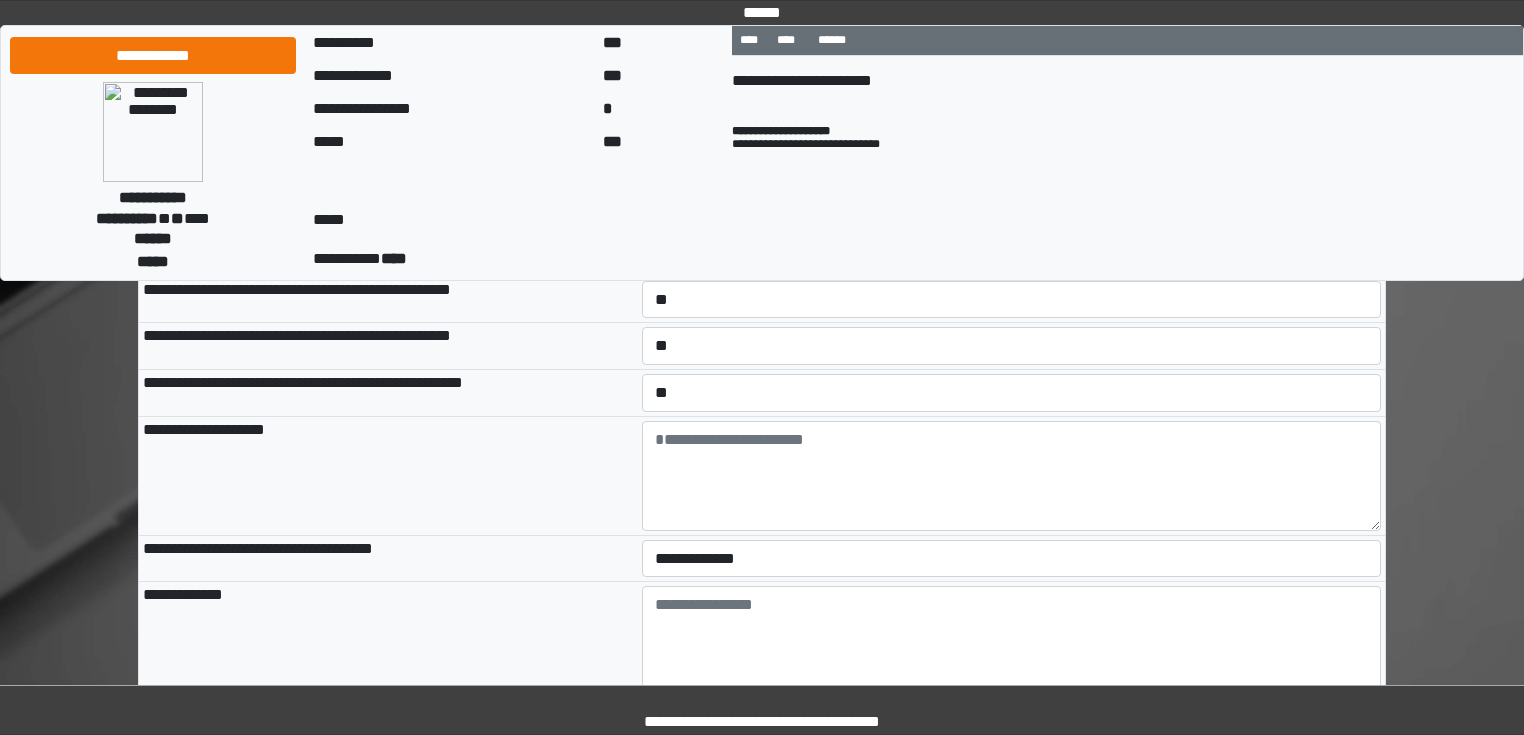 click on "**********" at bounding box center [388, 475] 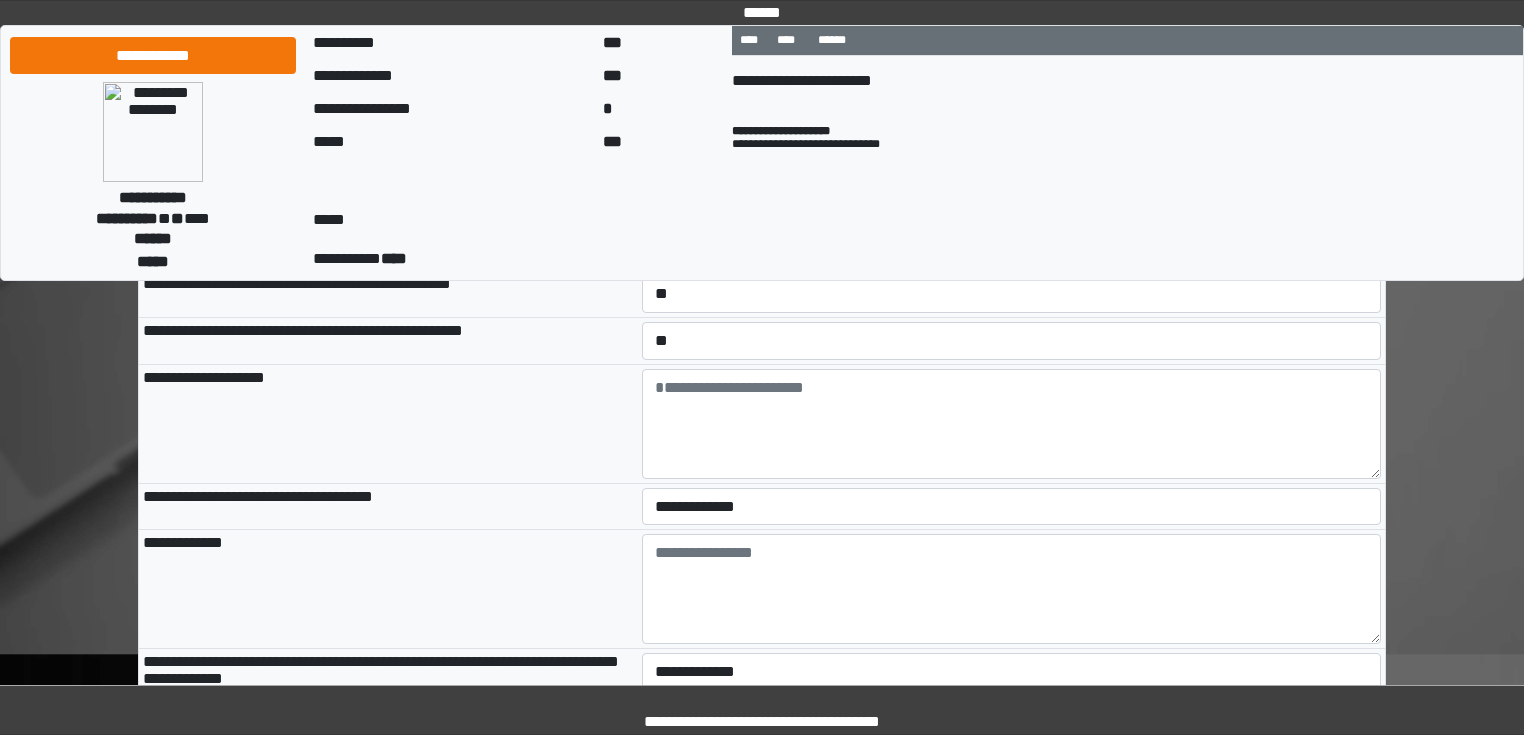 scroll, scrollTop: 1200, scrollLeft: 0, axis: vertical 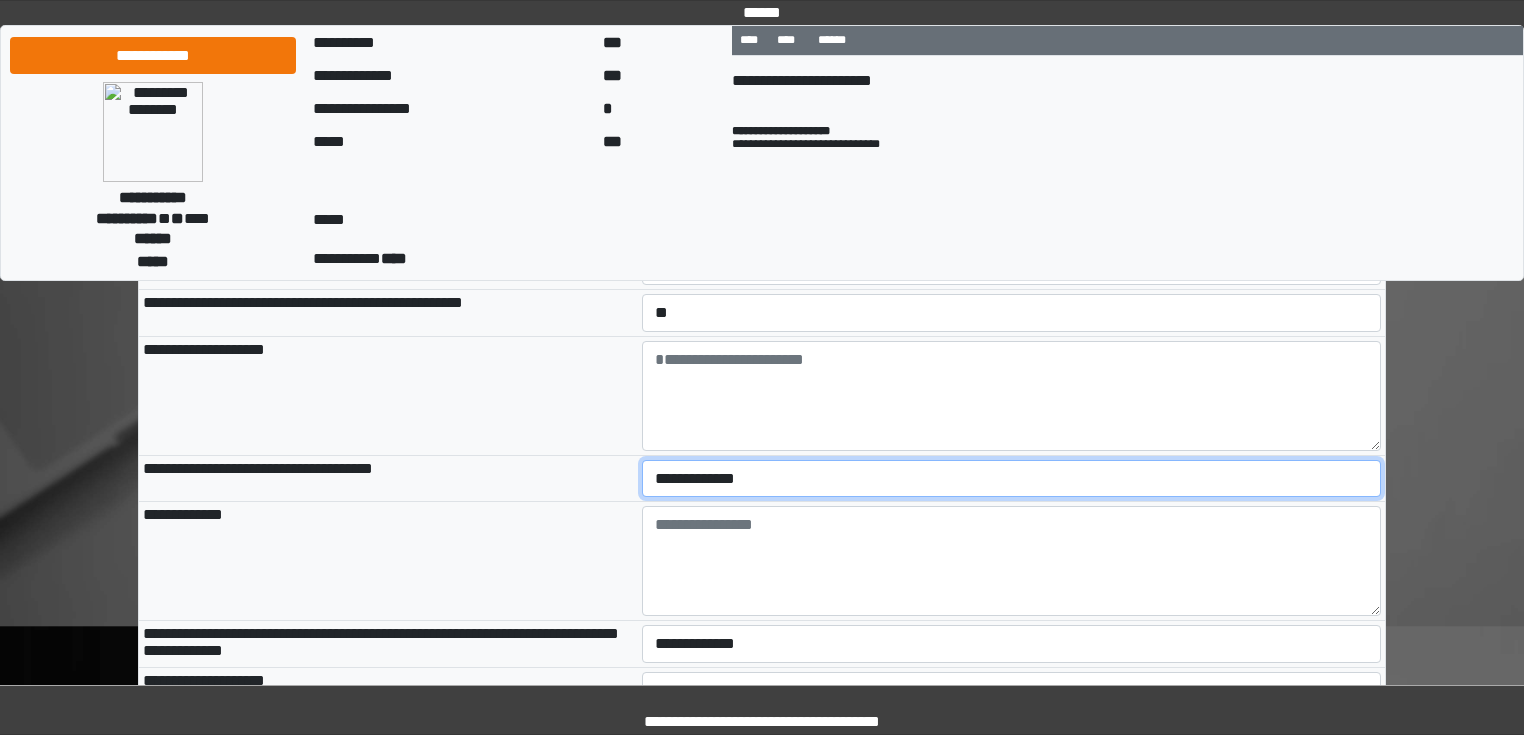 drag, startPoint x: 703, startPoint y: 535, endPoint x: 701, endPoint y: 554, distance: 19.104973 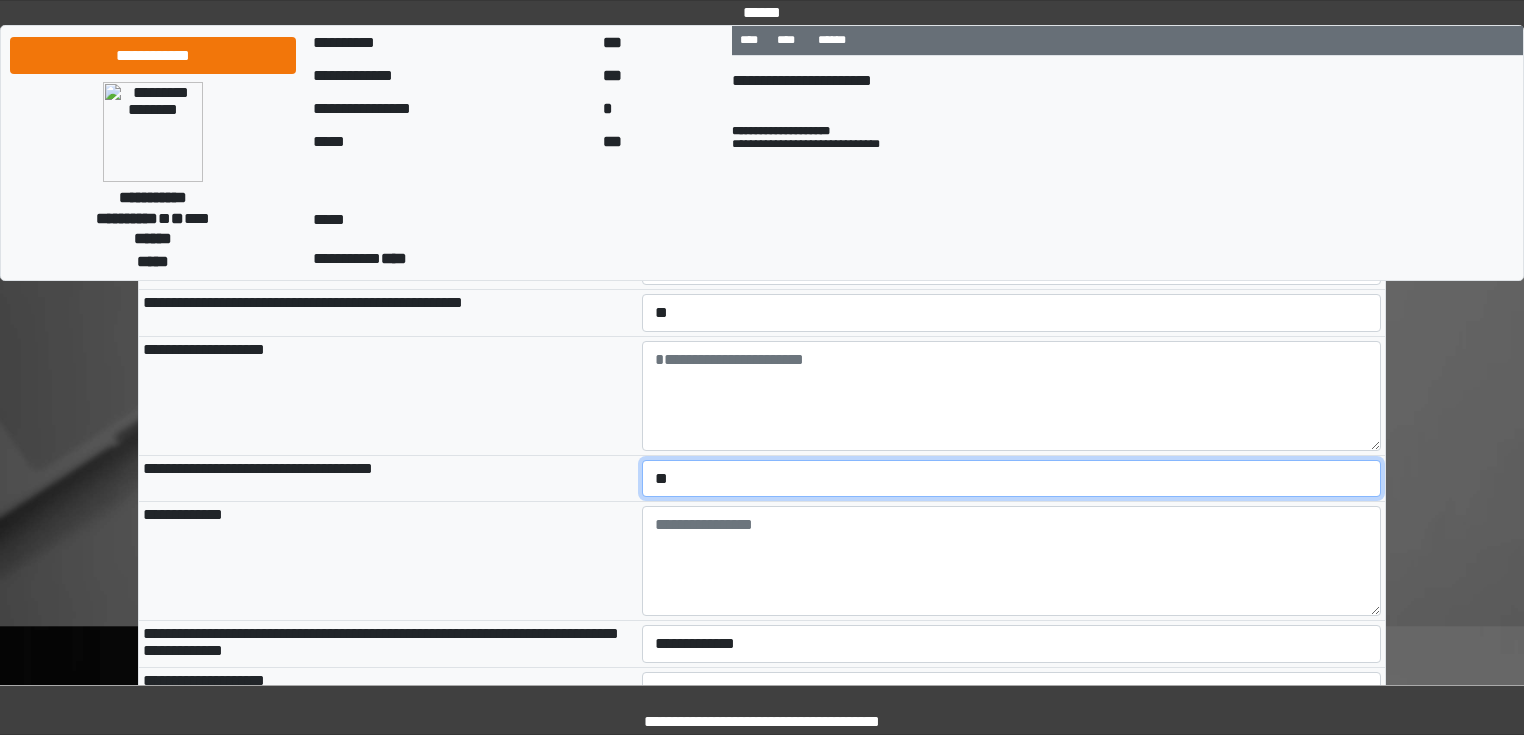 click on "**********" at bounding box center [1012, 479] 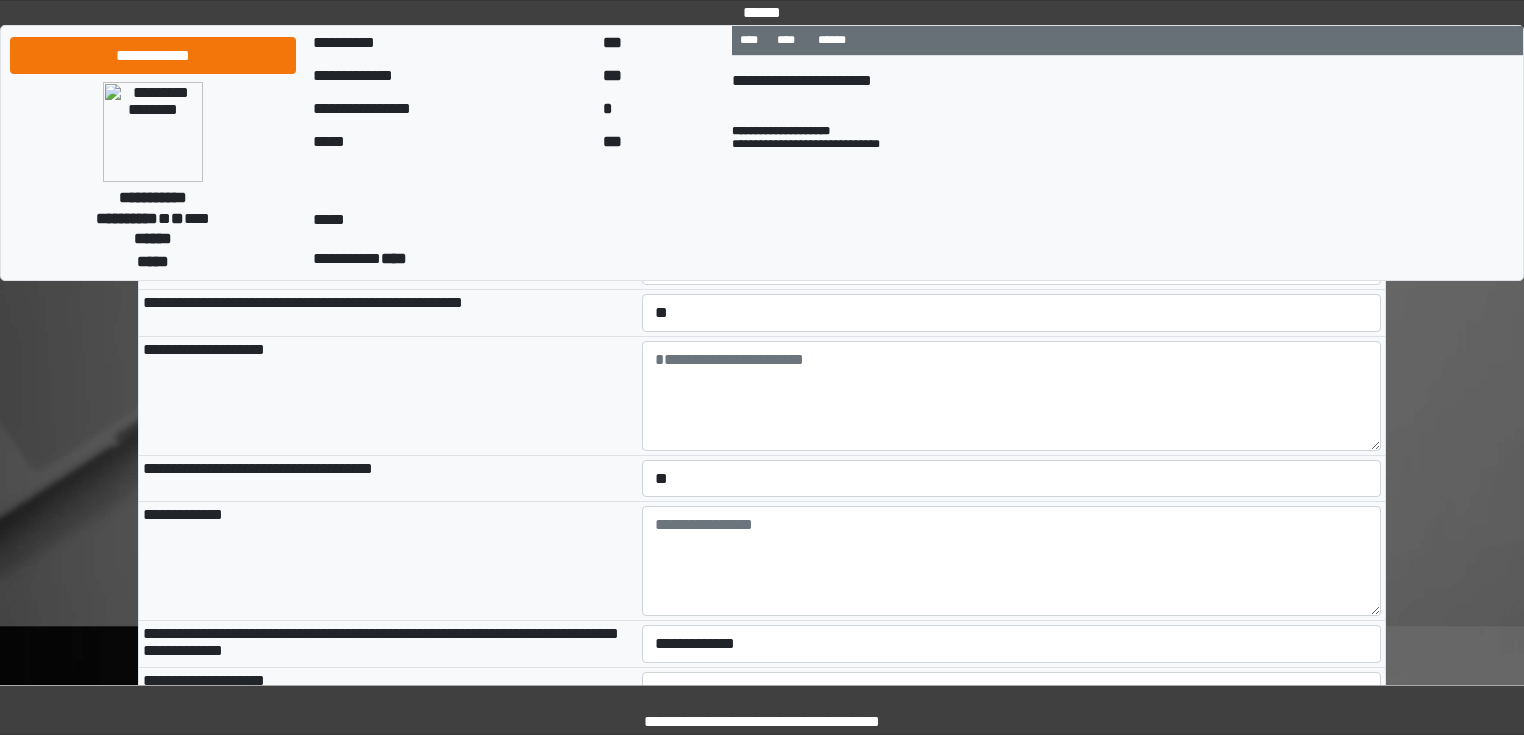 click on "**********" at bounding box center (388, 561) 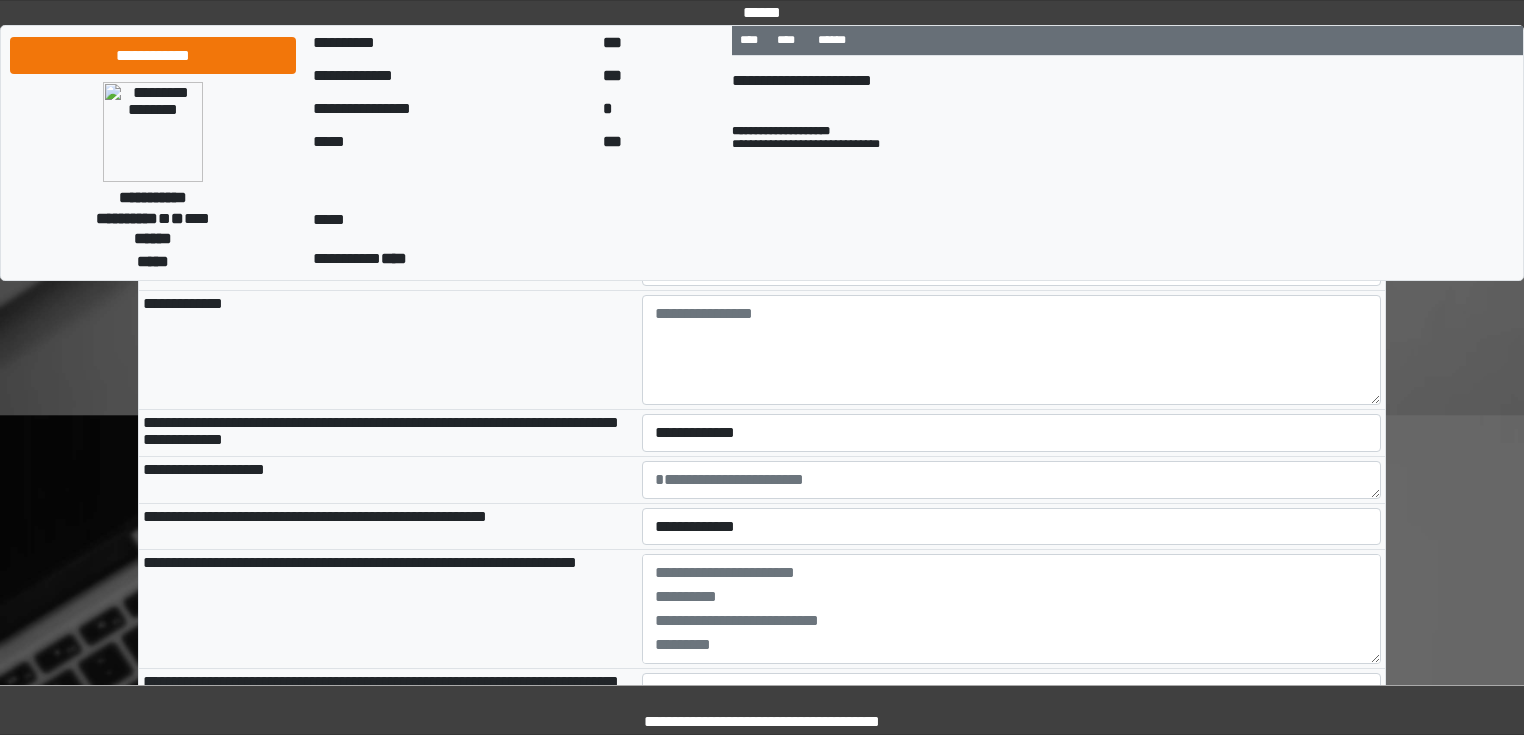 scroll, scrollTop: 1440, scrollLeft: 0, axis: vertical 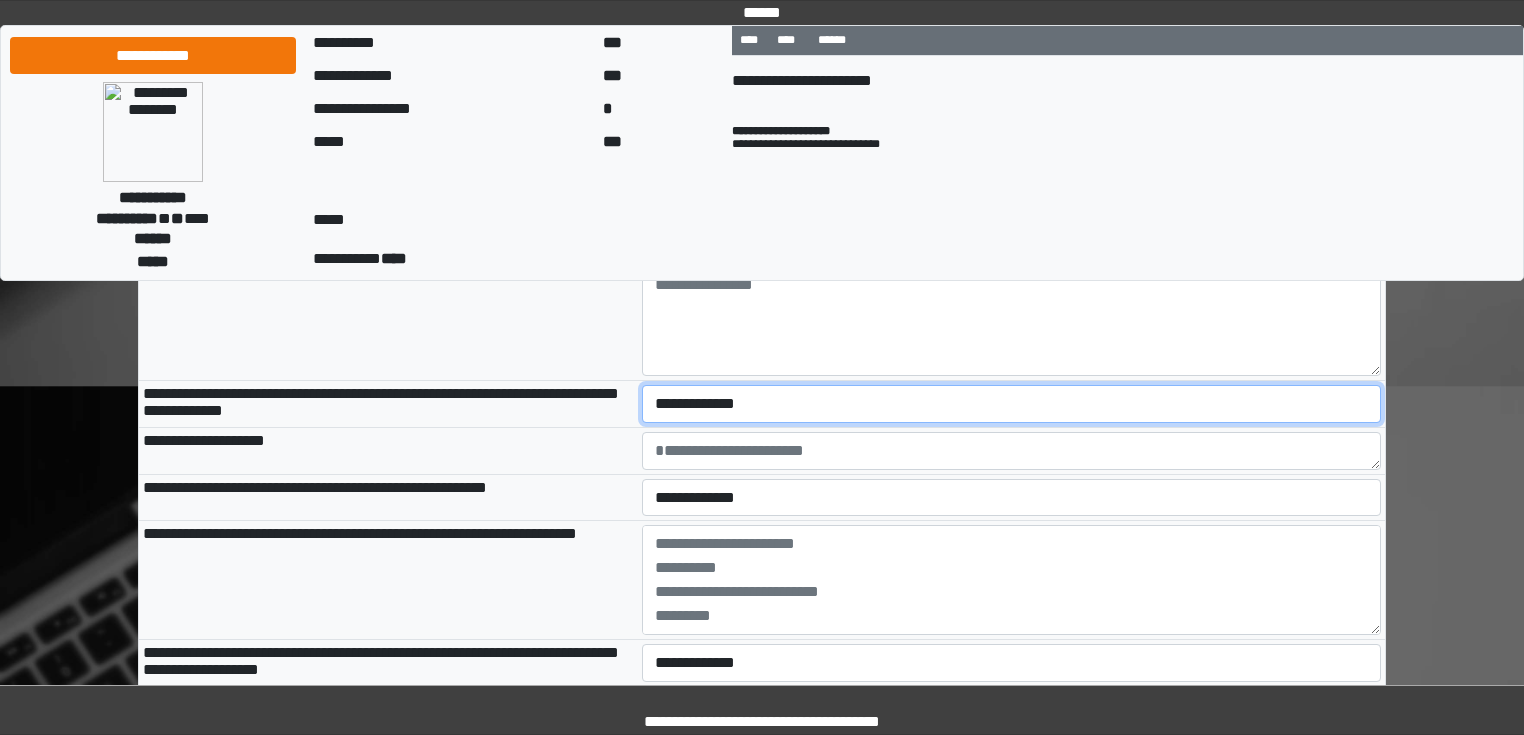 drag, startPoint x: 672, startPoint y: 468, endPoint x: 672, endPoint y: 481, distance: 13 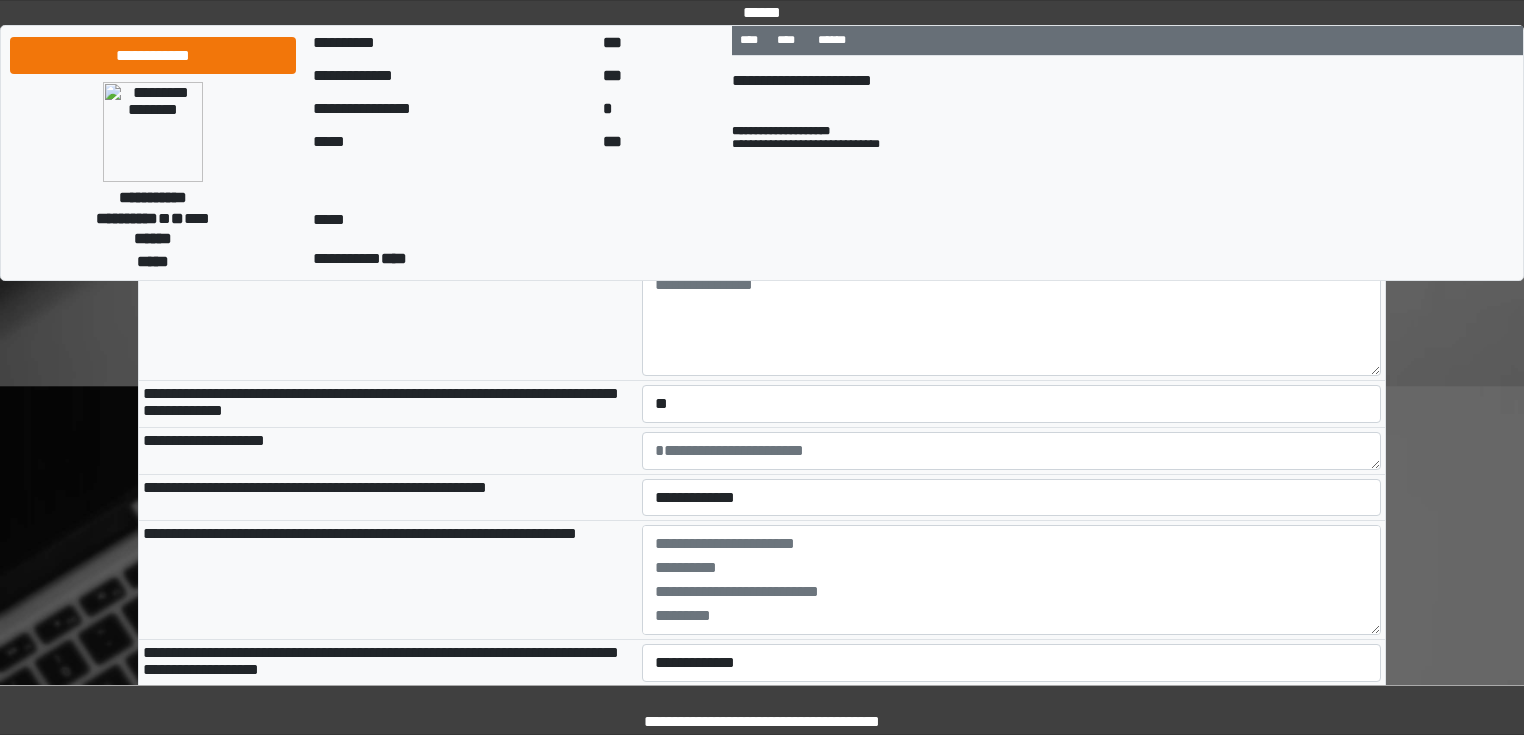 click on "**********" at bounding box center (388, 450) 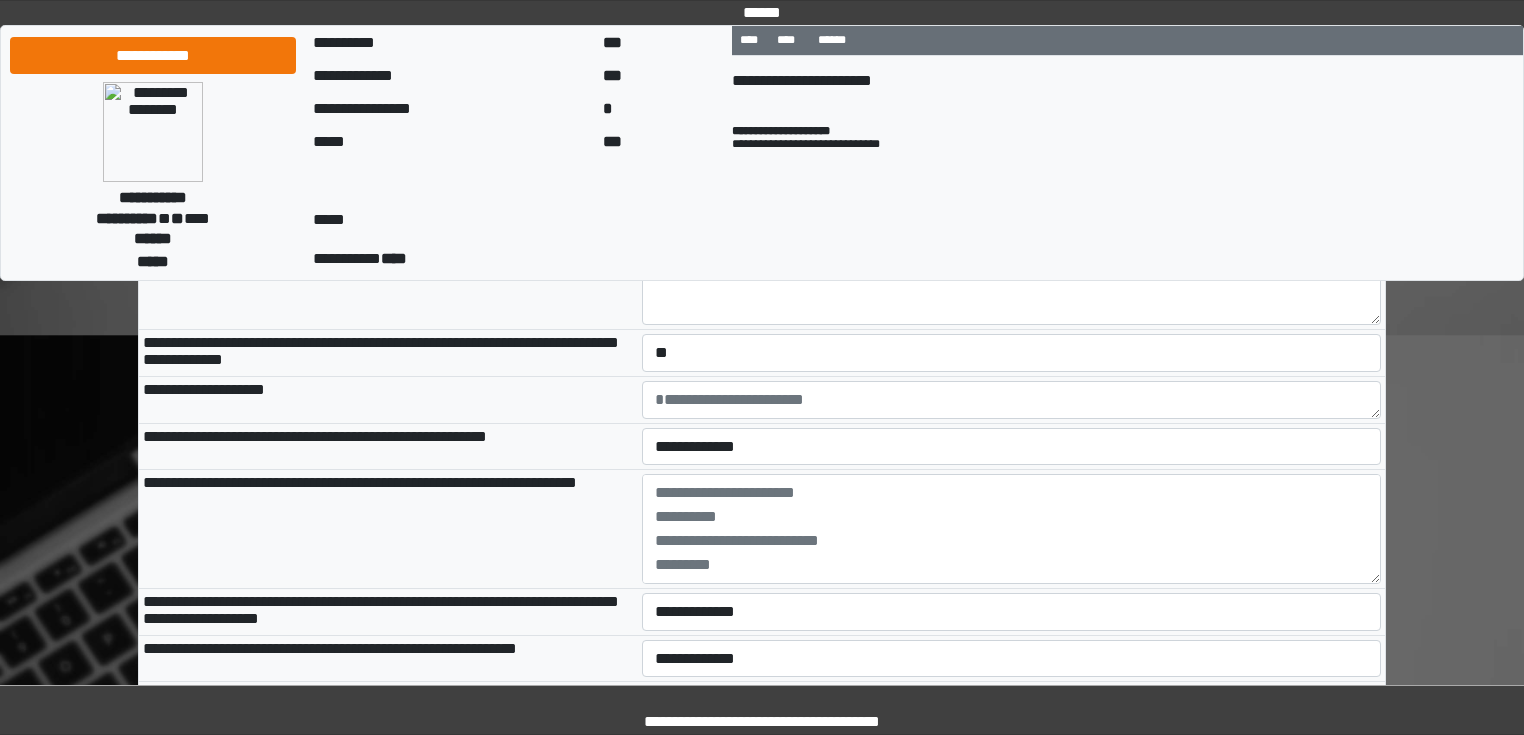 scroll, scrollTop: 1520, scrollLeft: 0, axis: vertical 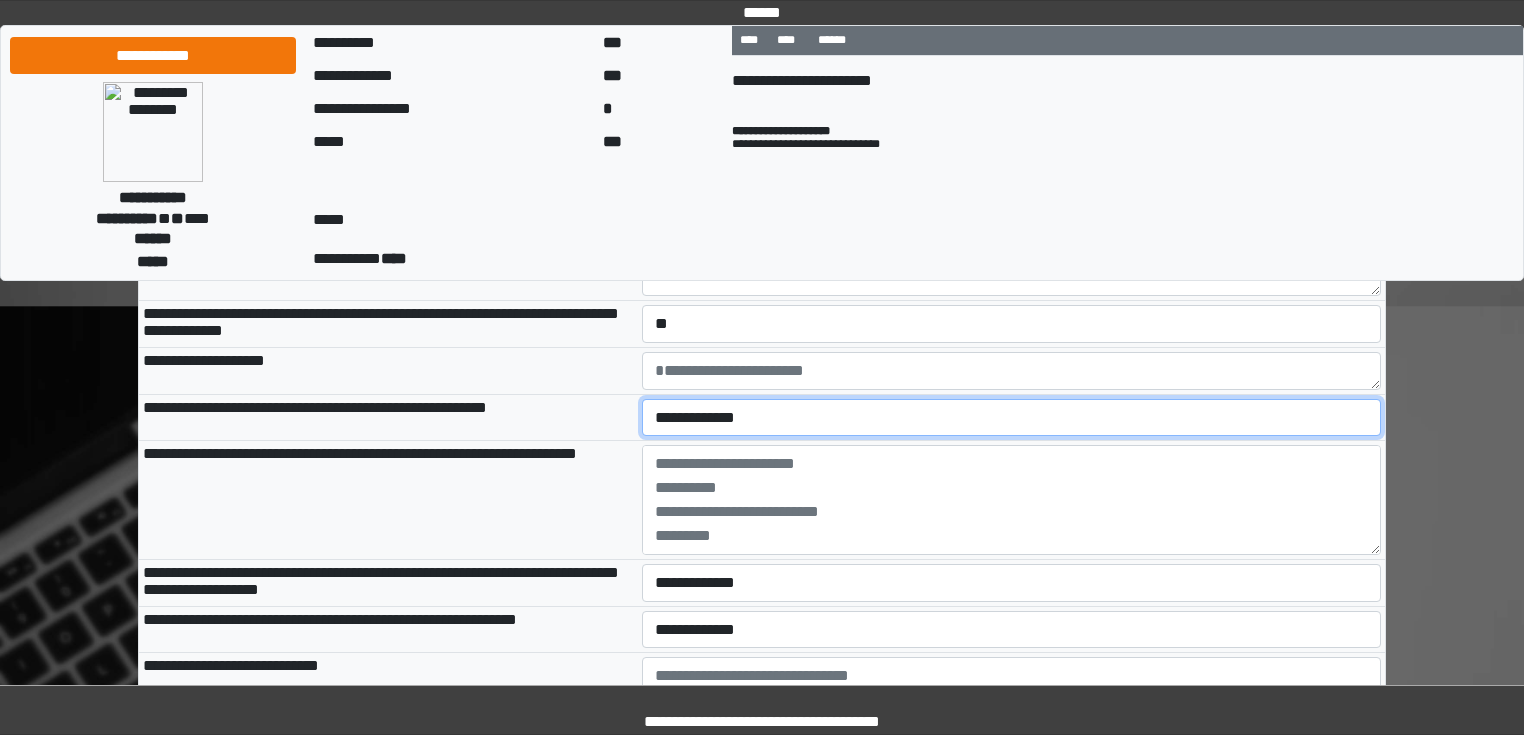 click on "**********" at bounding box center [1012, 418] 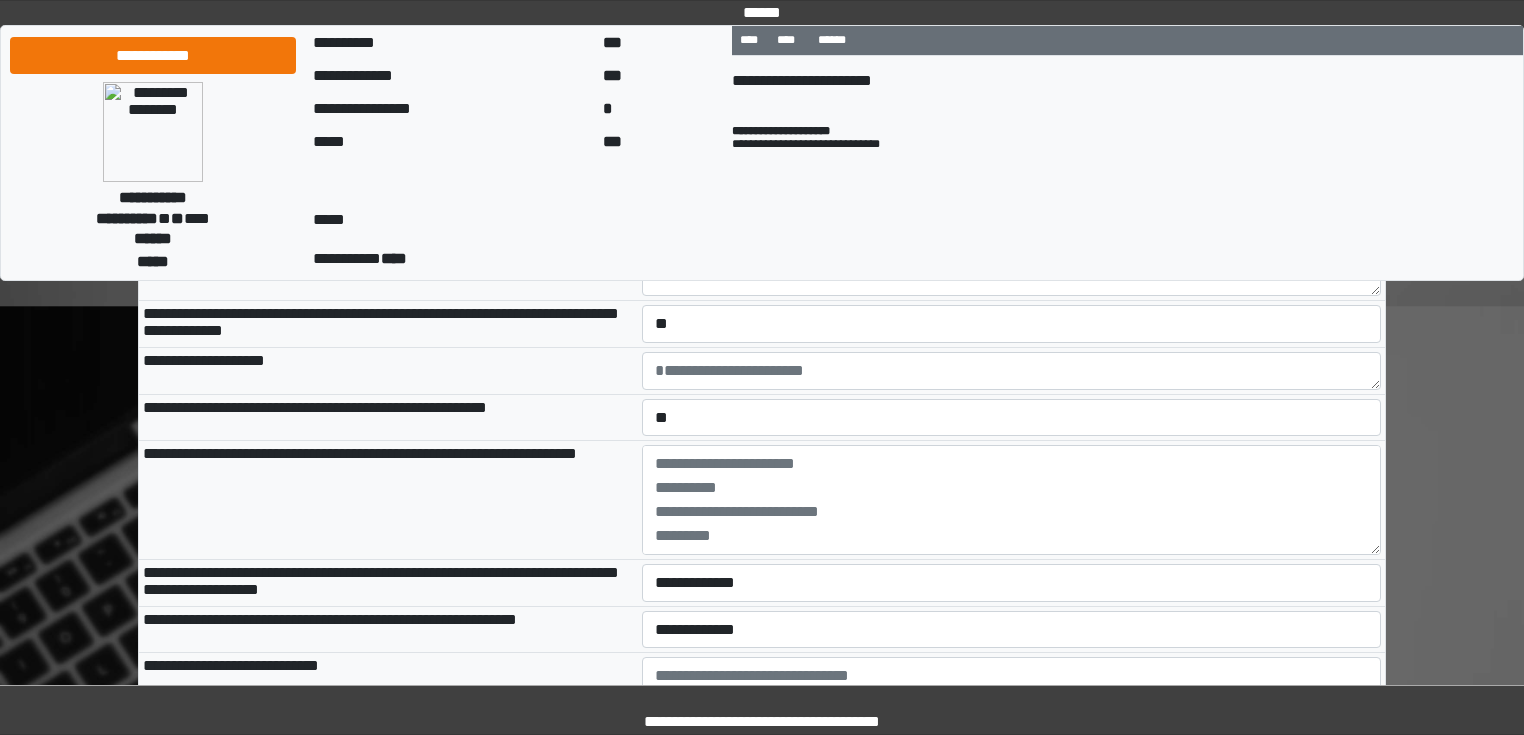 click on "**********" at bounding box center [388, 500] 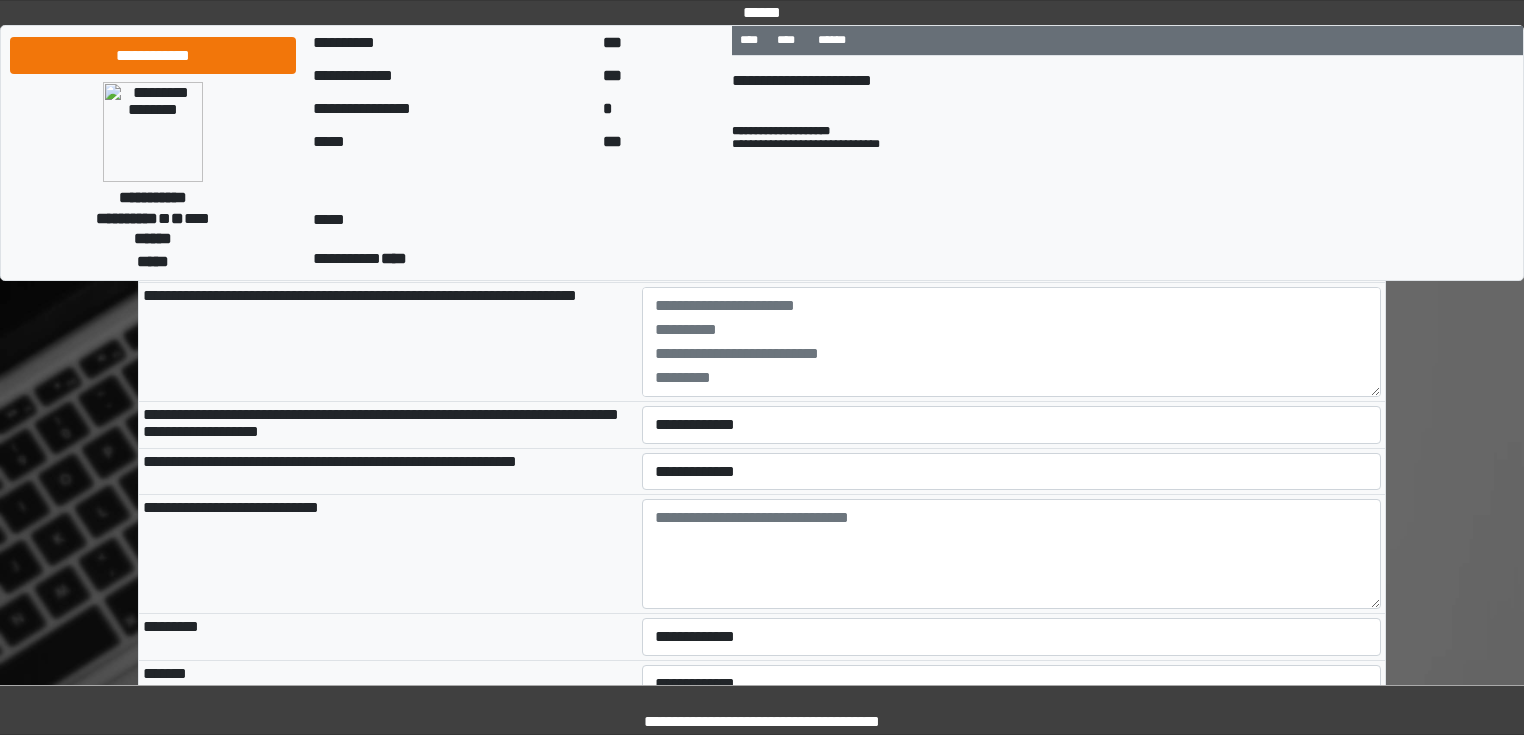 scroll, scrollTop: 1680, scrollLeft: 0, axis: vertical 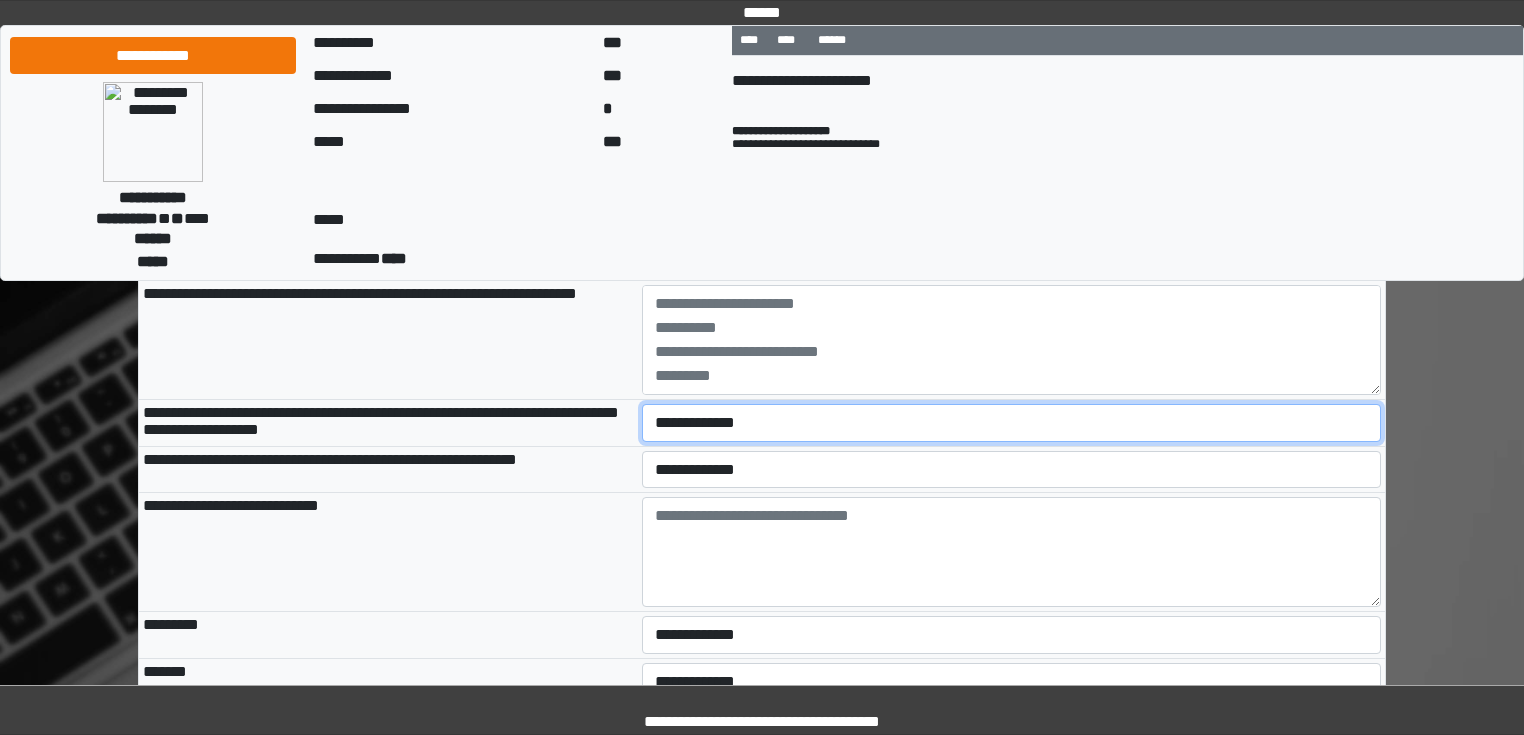 drag, startPoint x: 704, startPoint y: 485, endPoint x: 698, endPoint y: 501, distance: 17.088007 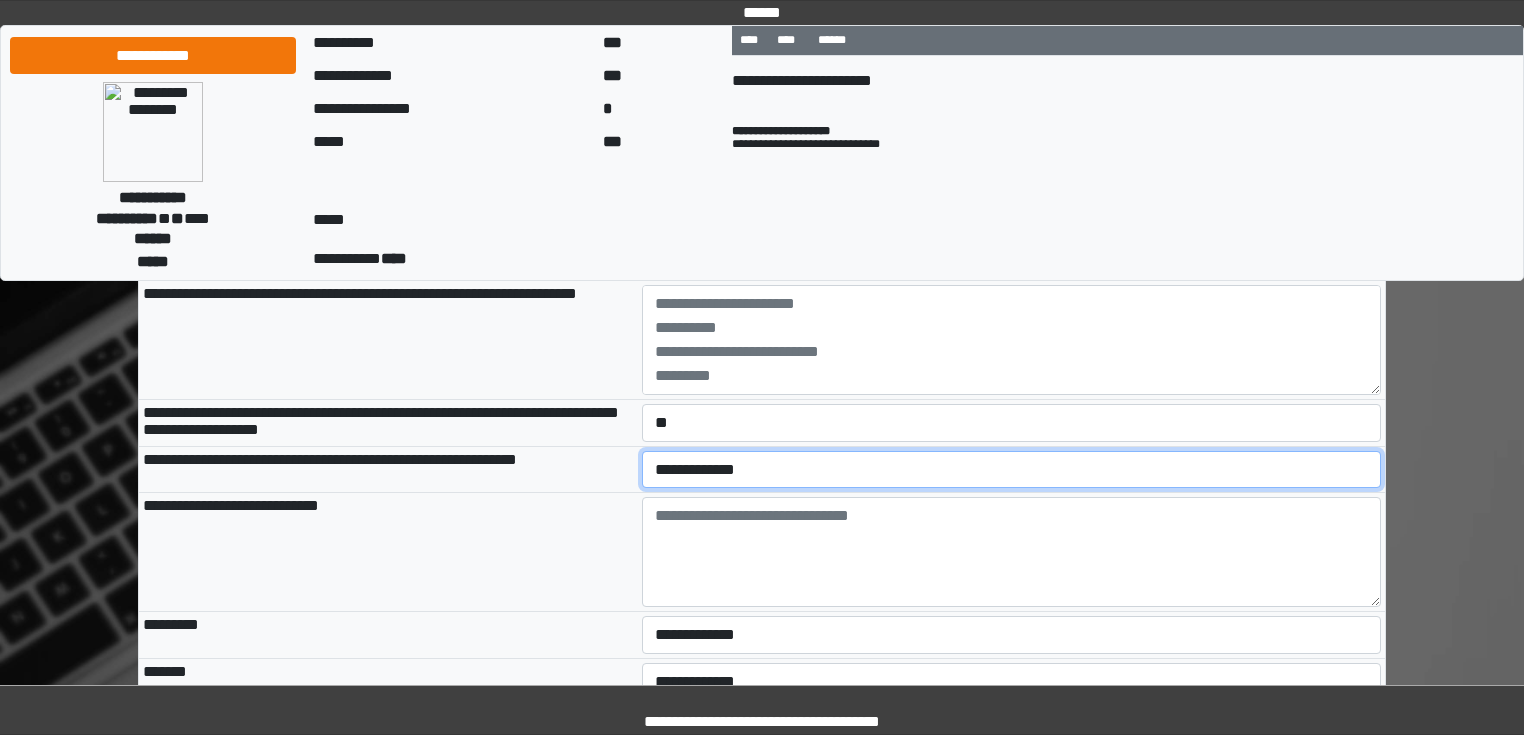 drag, startPoint x: 684, startPoint y: 546, endPoint x: 683, endPoint y: 556, distance: 10.049875 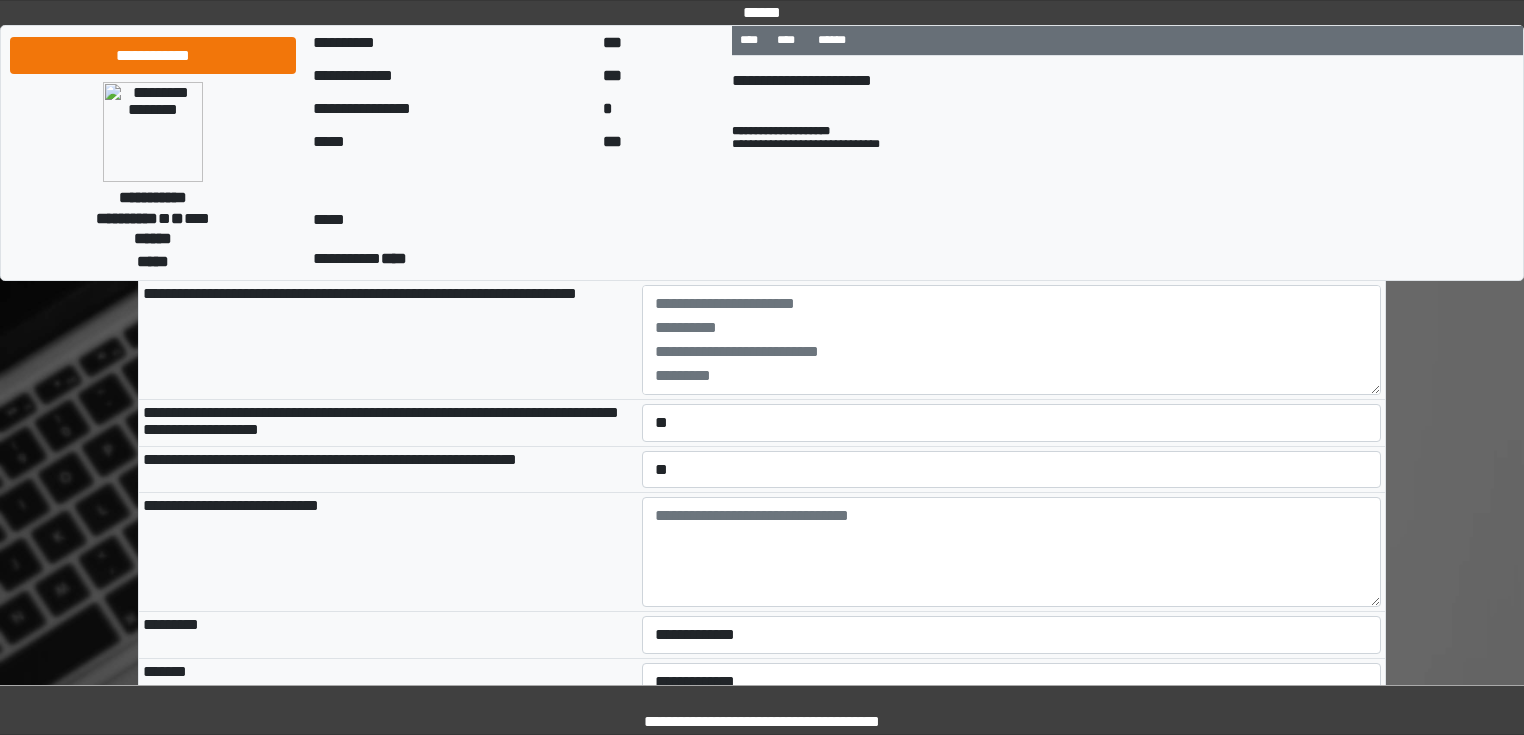 click on "**********" at bounding box center [388, 552] 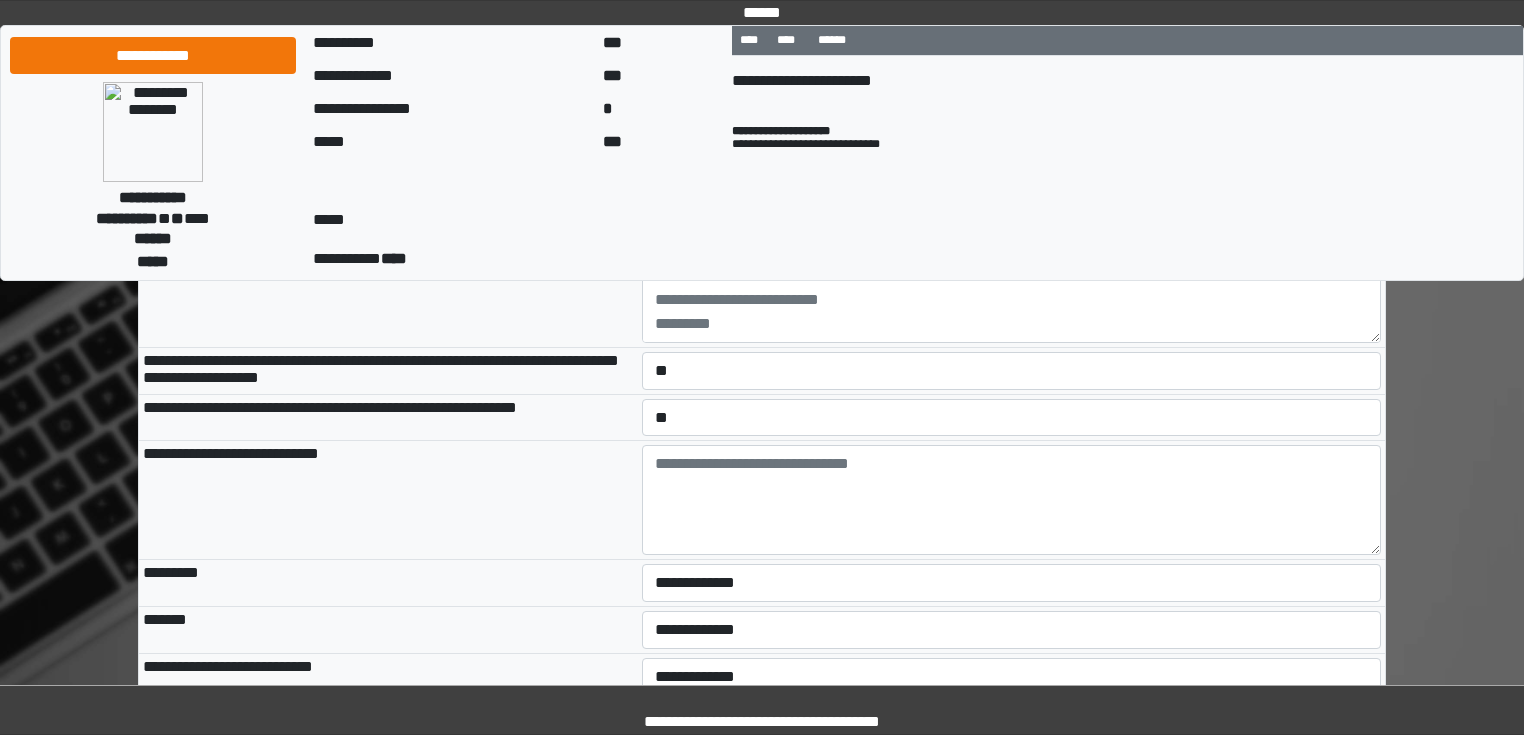scroll, scrollTop: 1760, scrollLeft: 0, axis: vertical 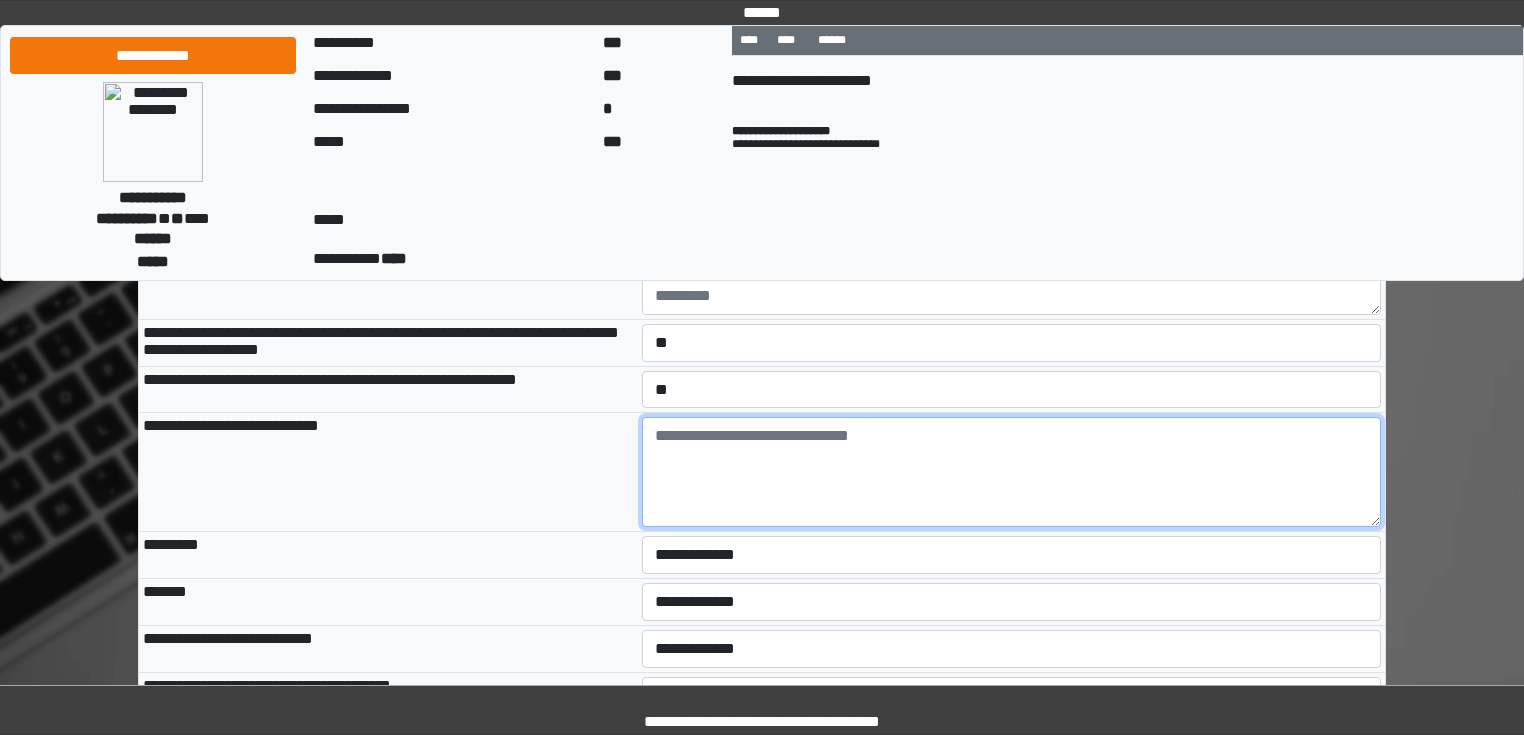 click at bounding box center (1012, 472) 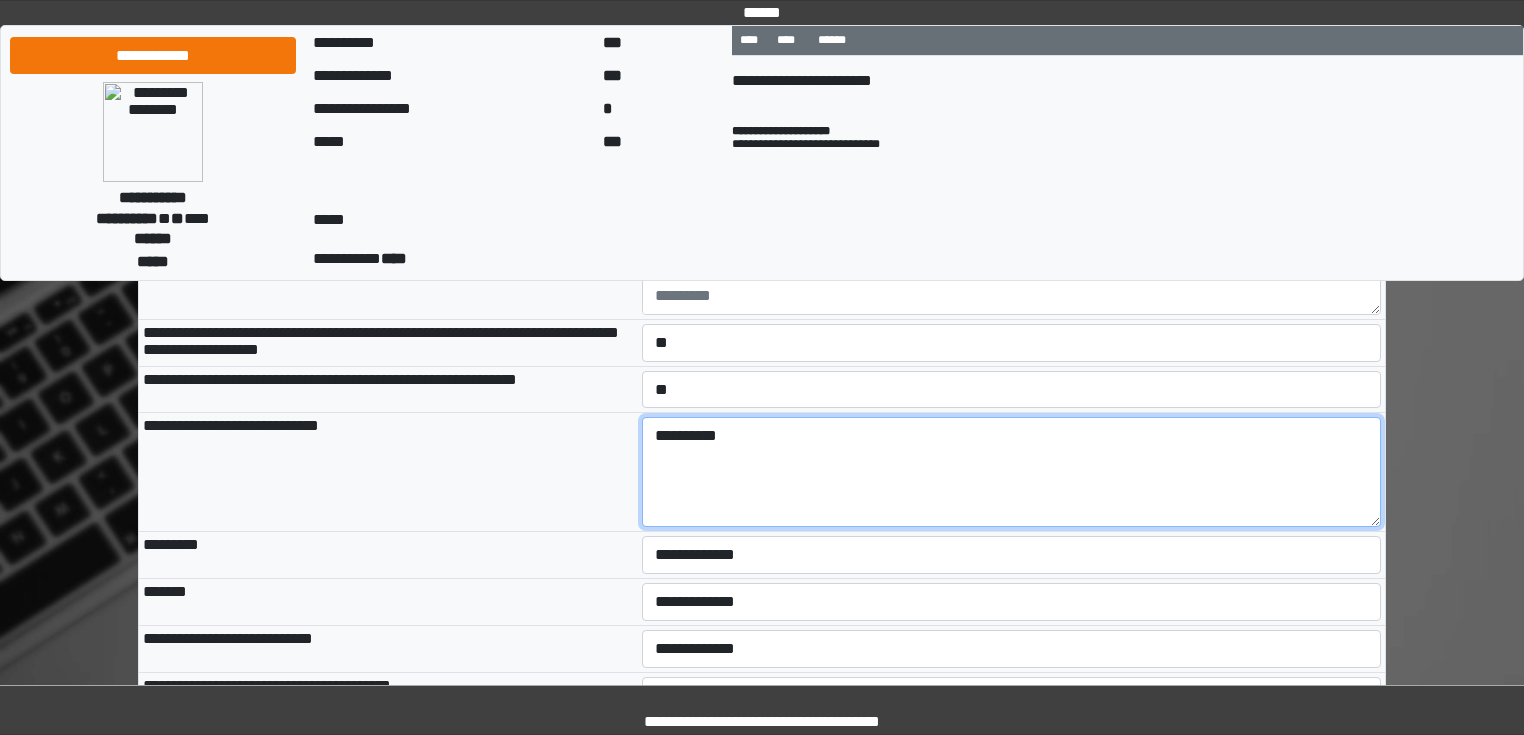 type on "**********" 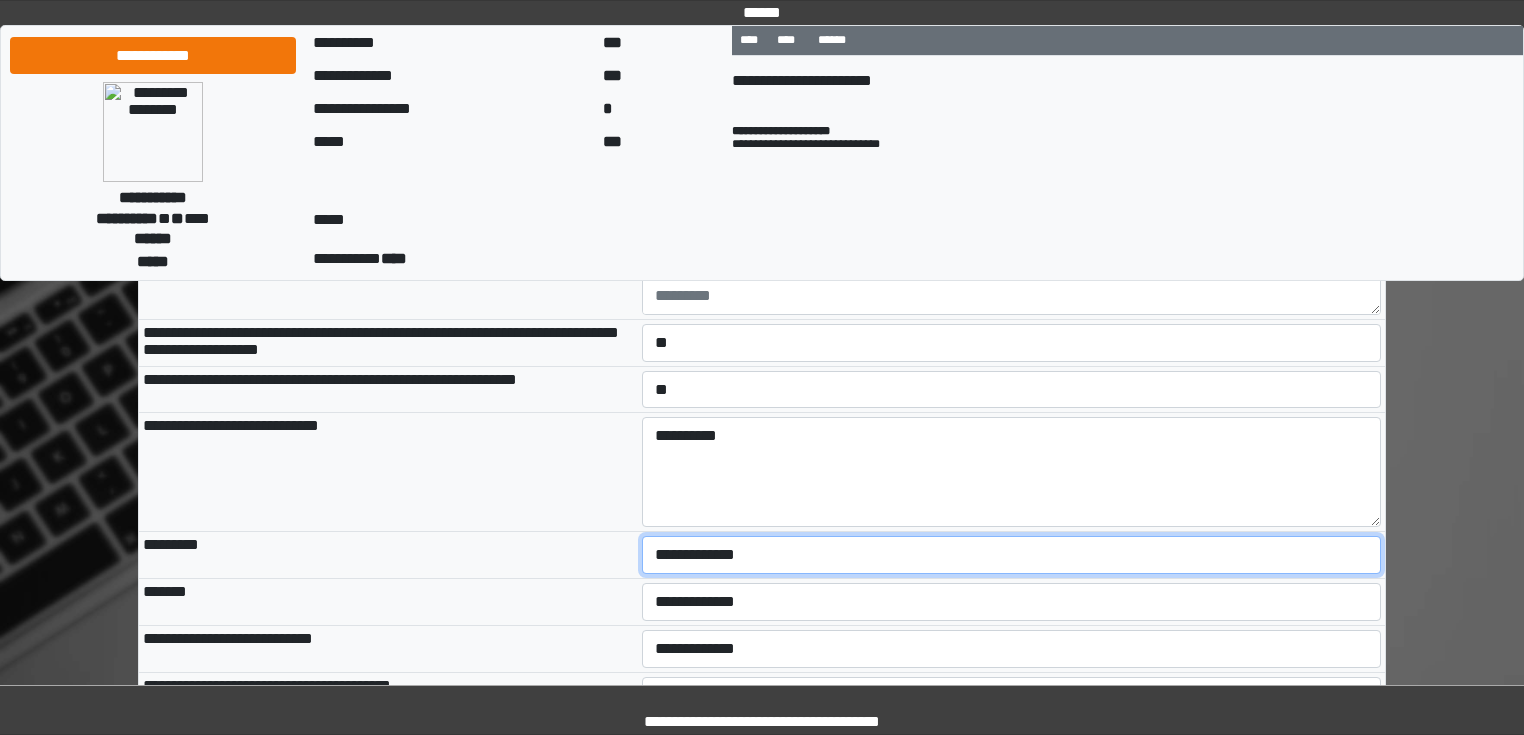 select on "***" 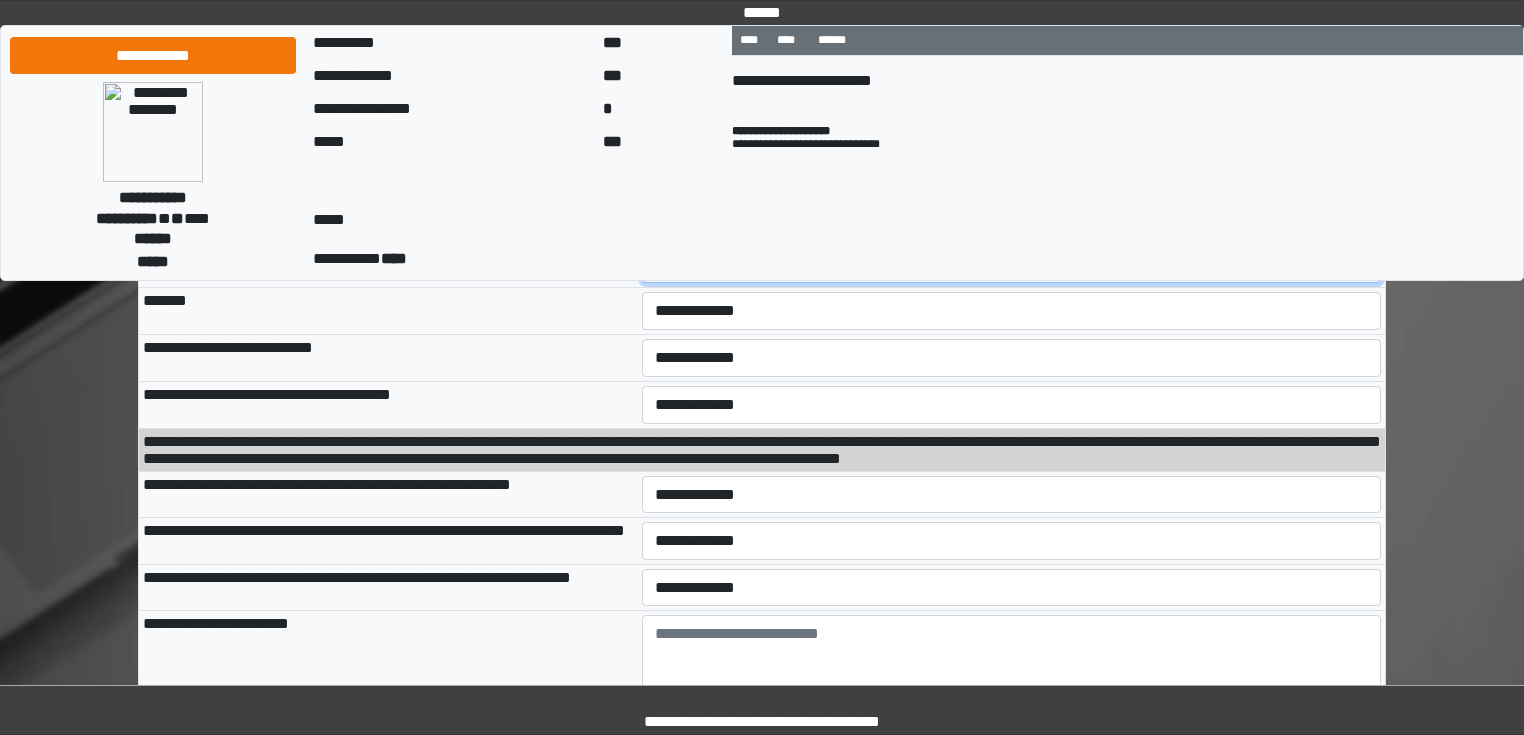 scroll, scrollTop: 2080, scrollLeft: 0, axis: vertical 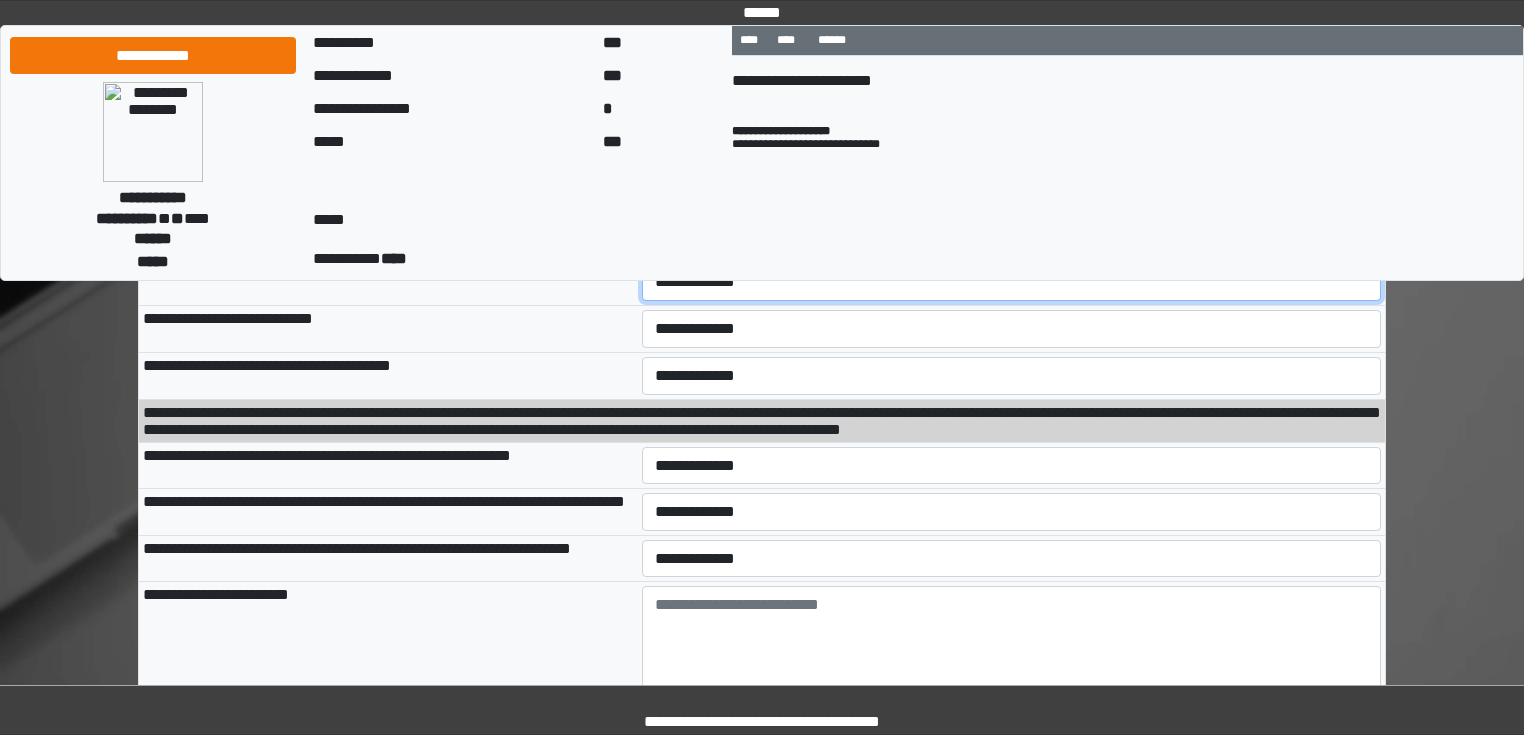 click on "**********" at bounding box center (1012, 282) 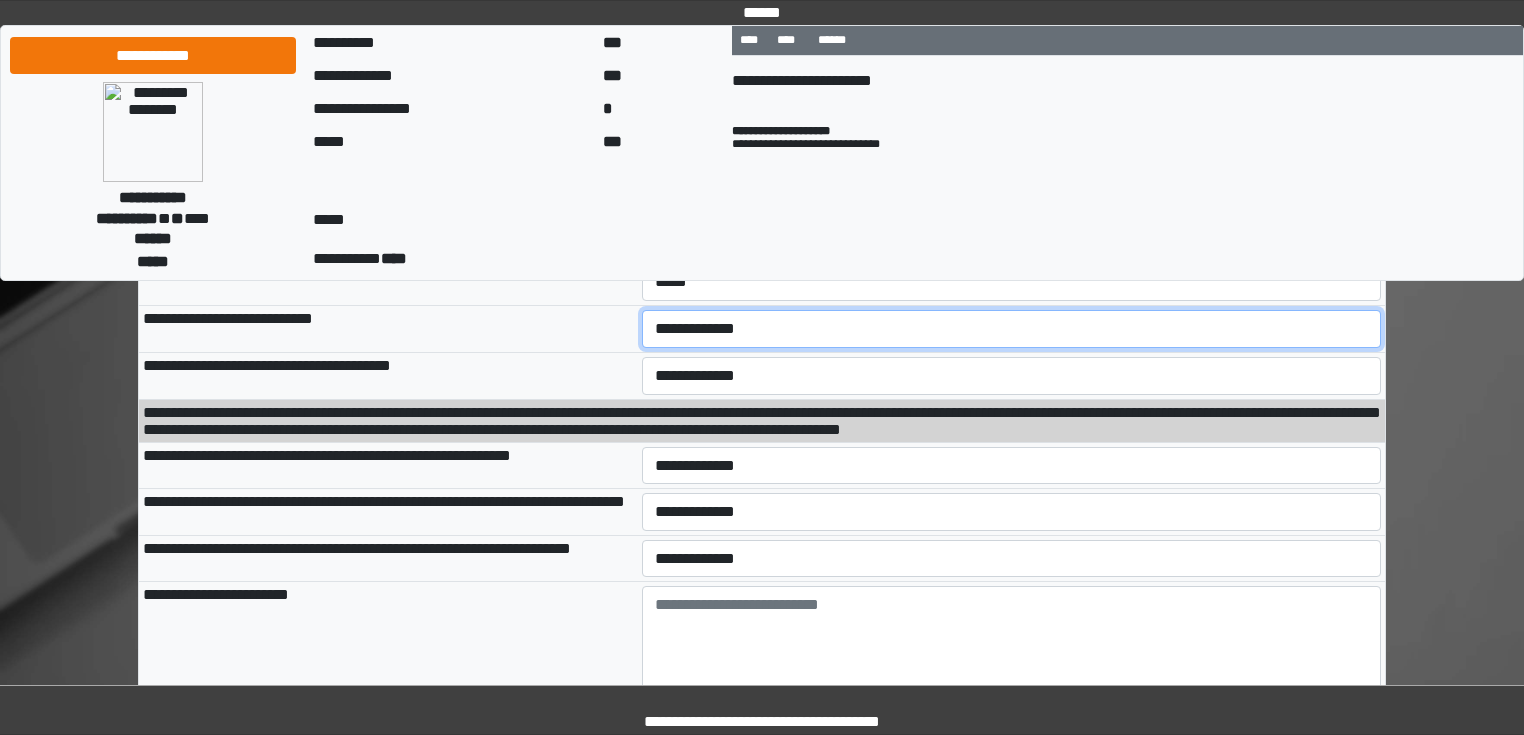 click on "**********" at bounding box center (1012, 329) 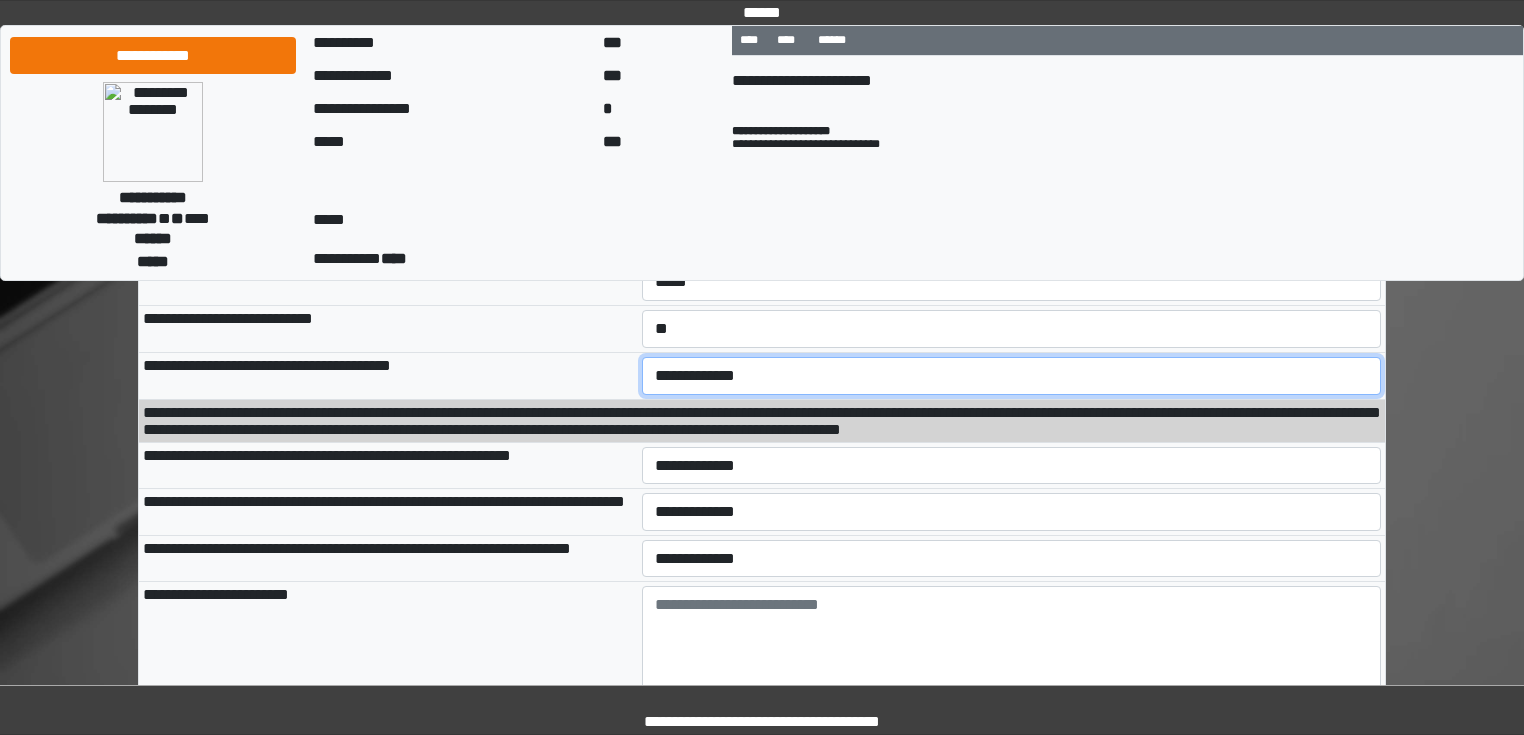 click on "**********" at bounding box center [1012, 376] 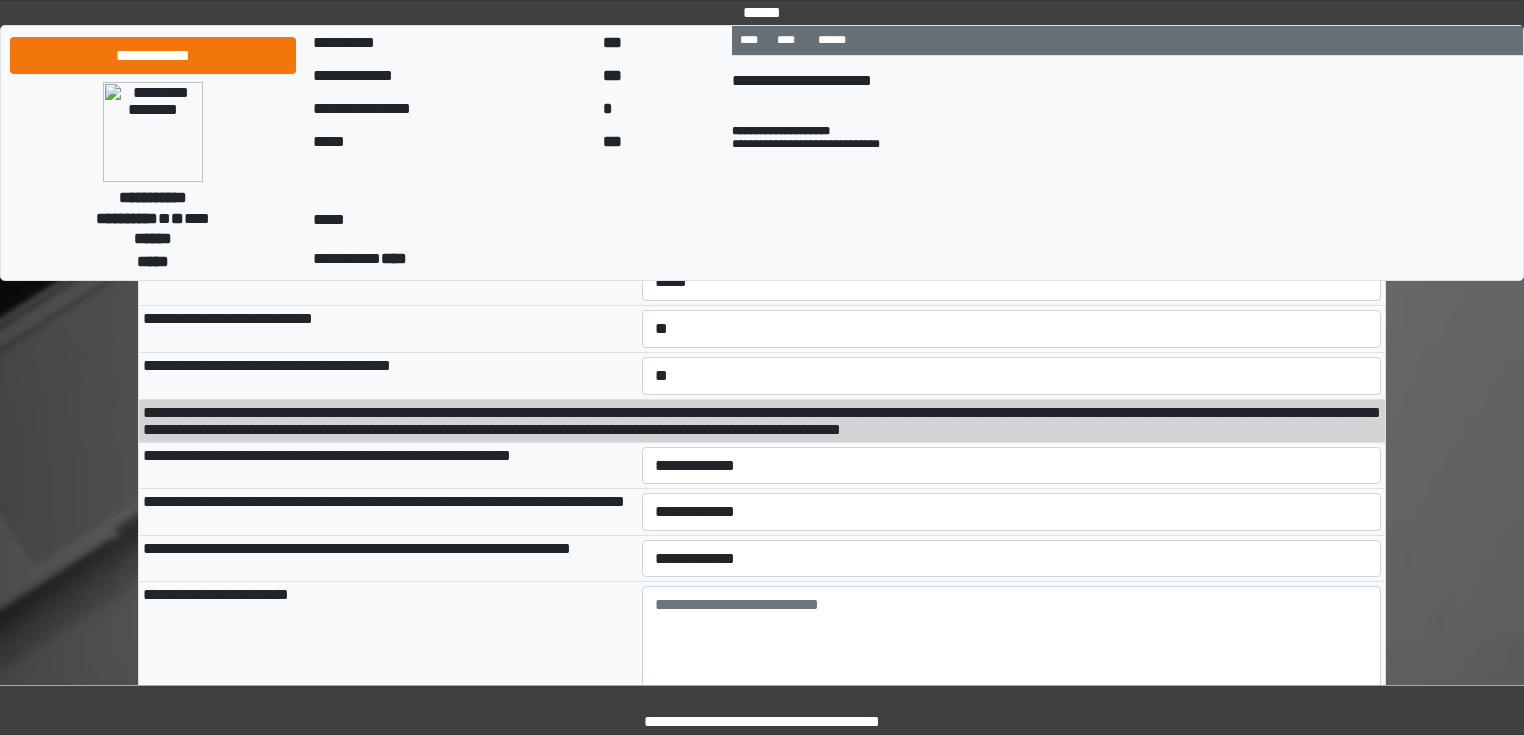 click on "**********" at bounding box center (762, 420) 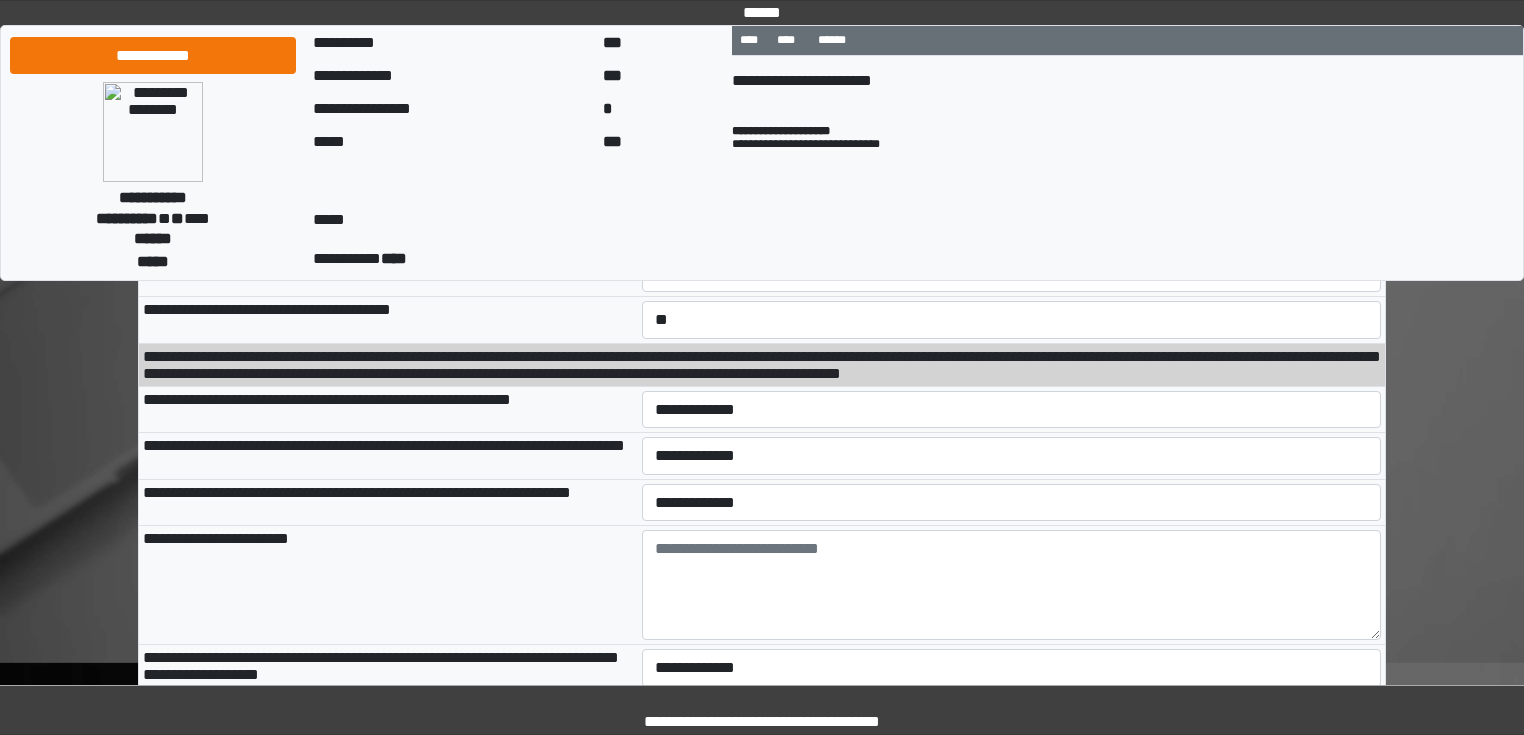 scroll, scrollTop: 2160, scrollLeft: 0, axis: vertical 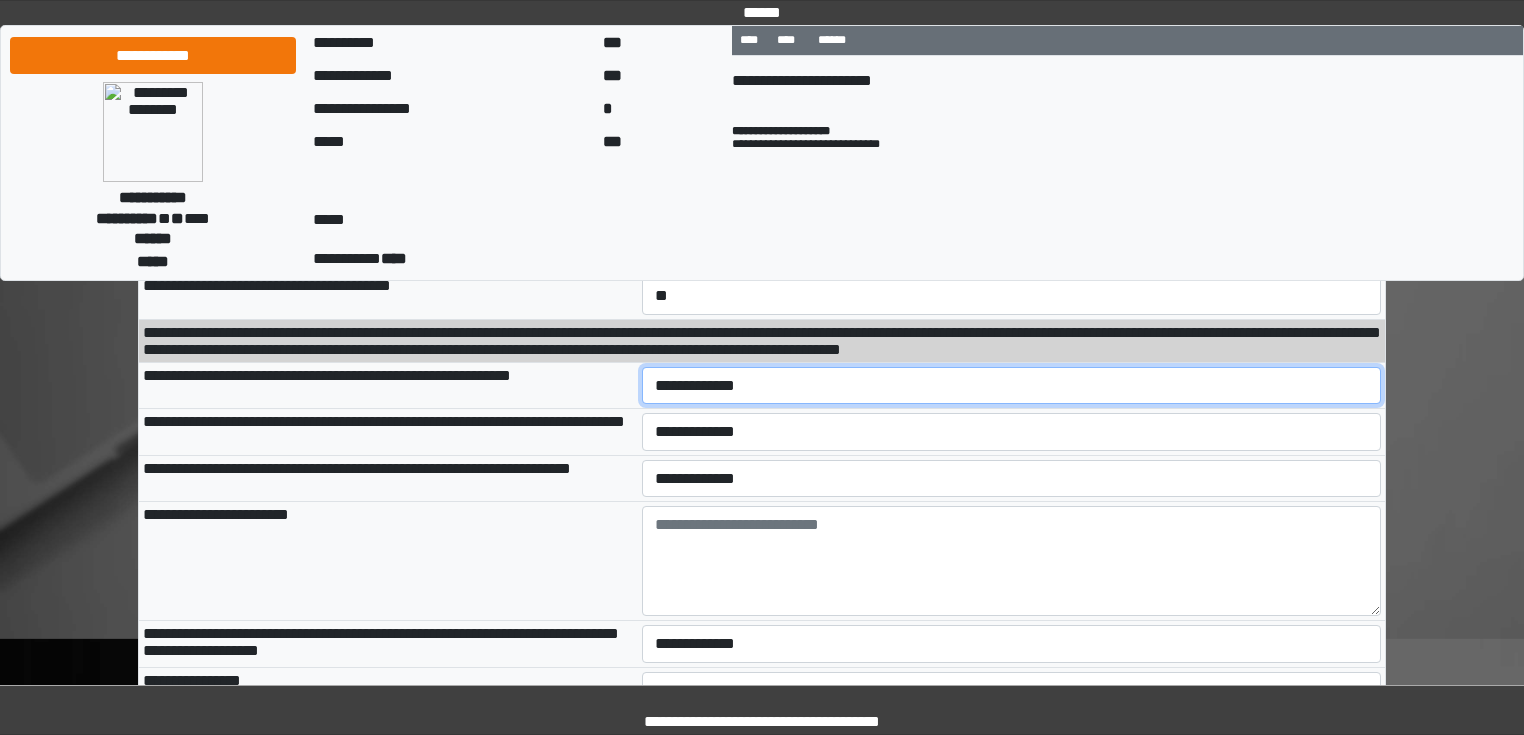 click on "**********" at bounding box center [1012, 386] 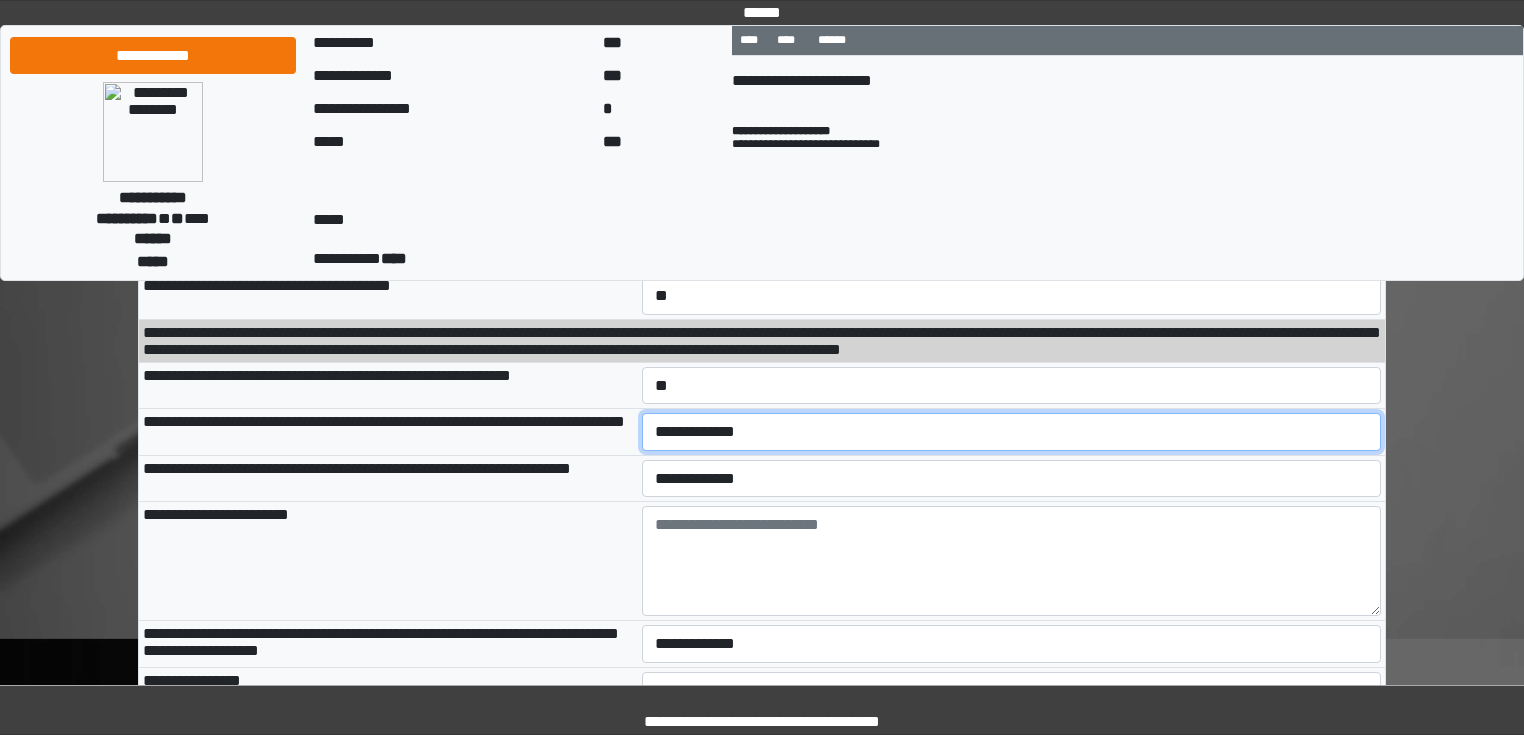 select on "*" 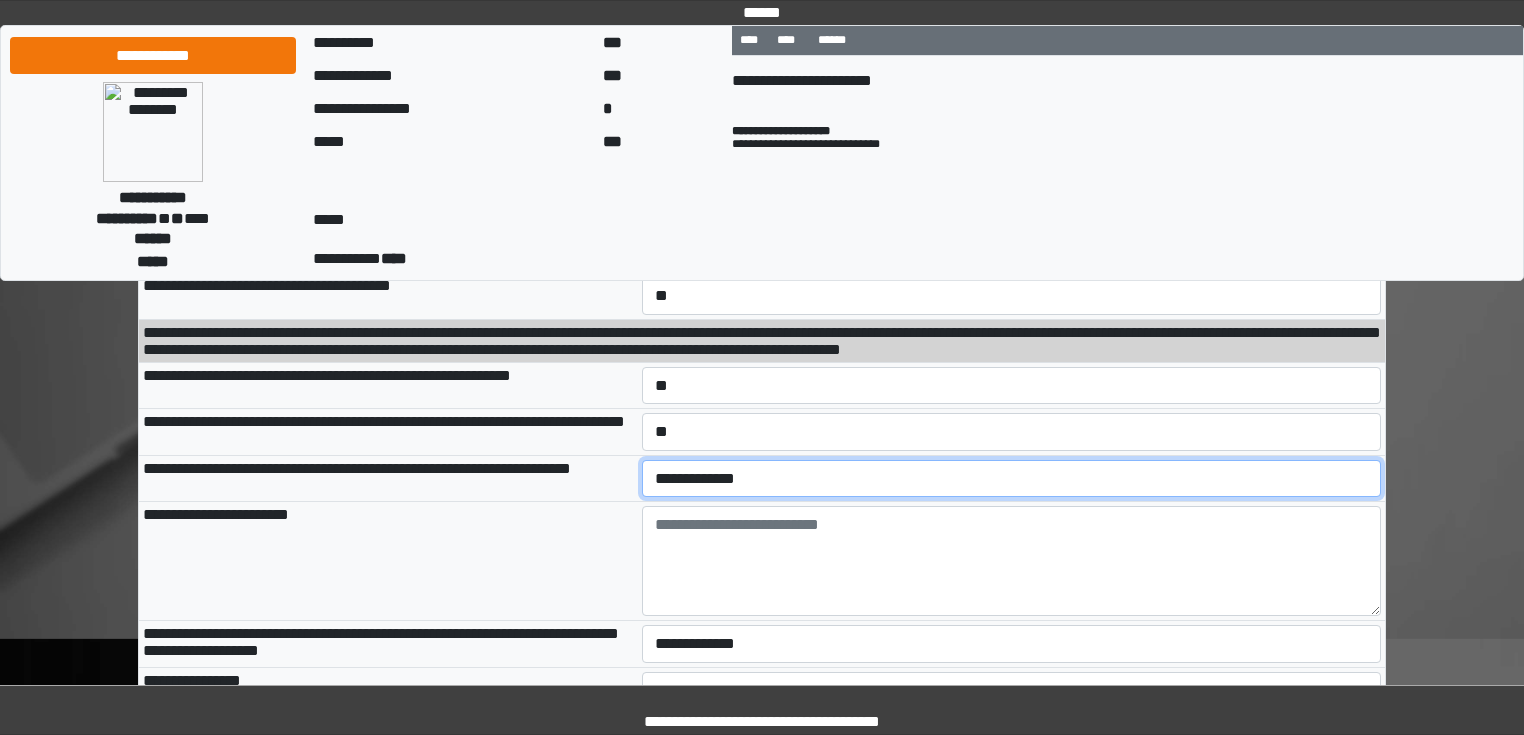 select on "*" 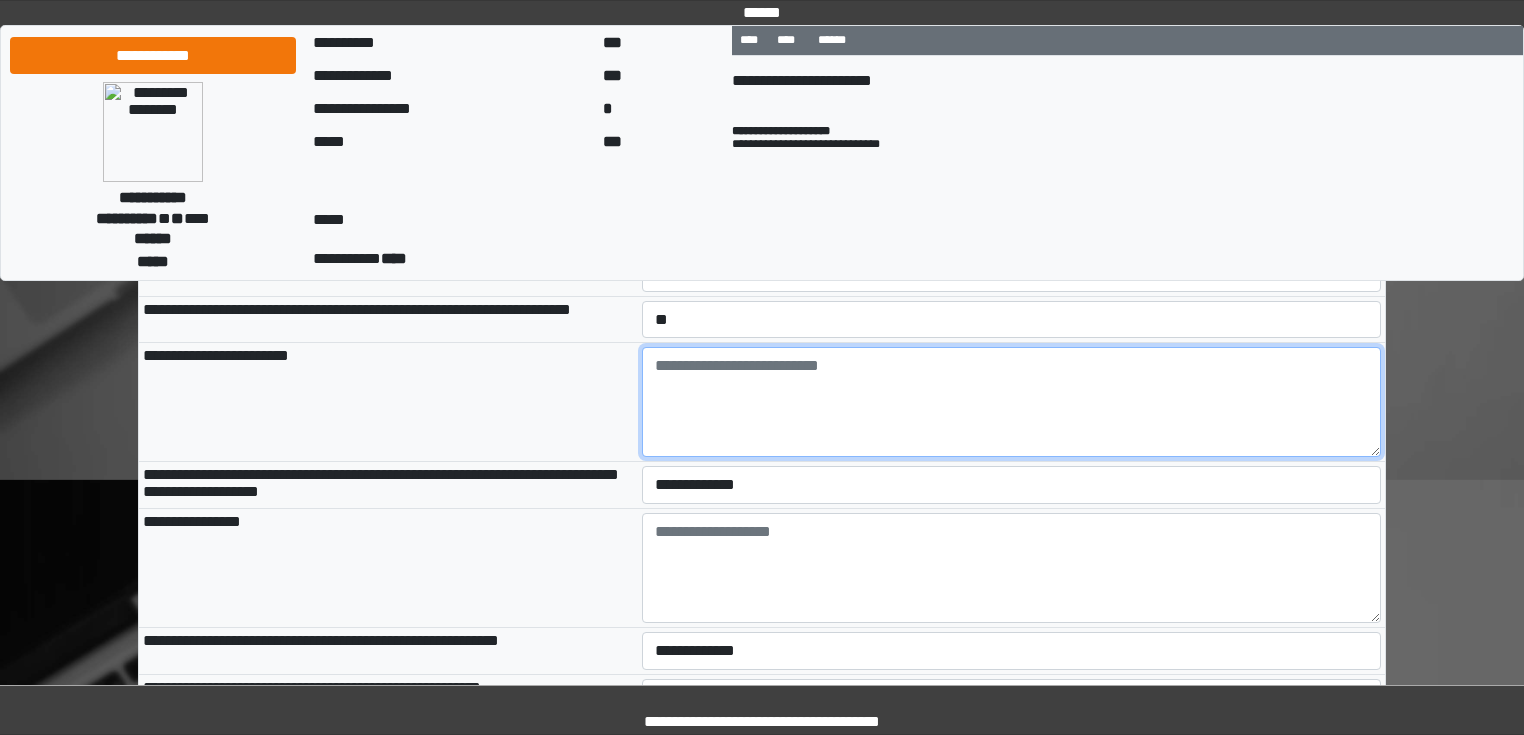 scroll, scrollTop: 2320, scrollLeft: 0, axis: vertical 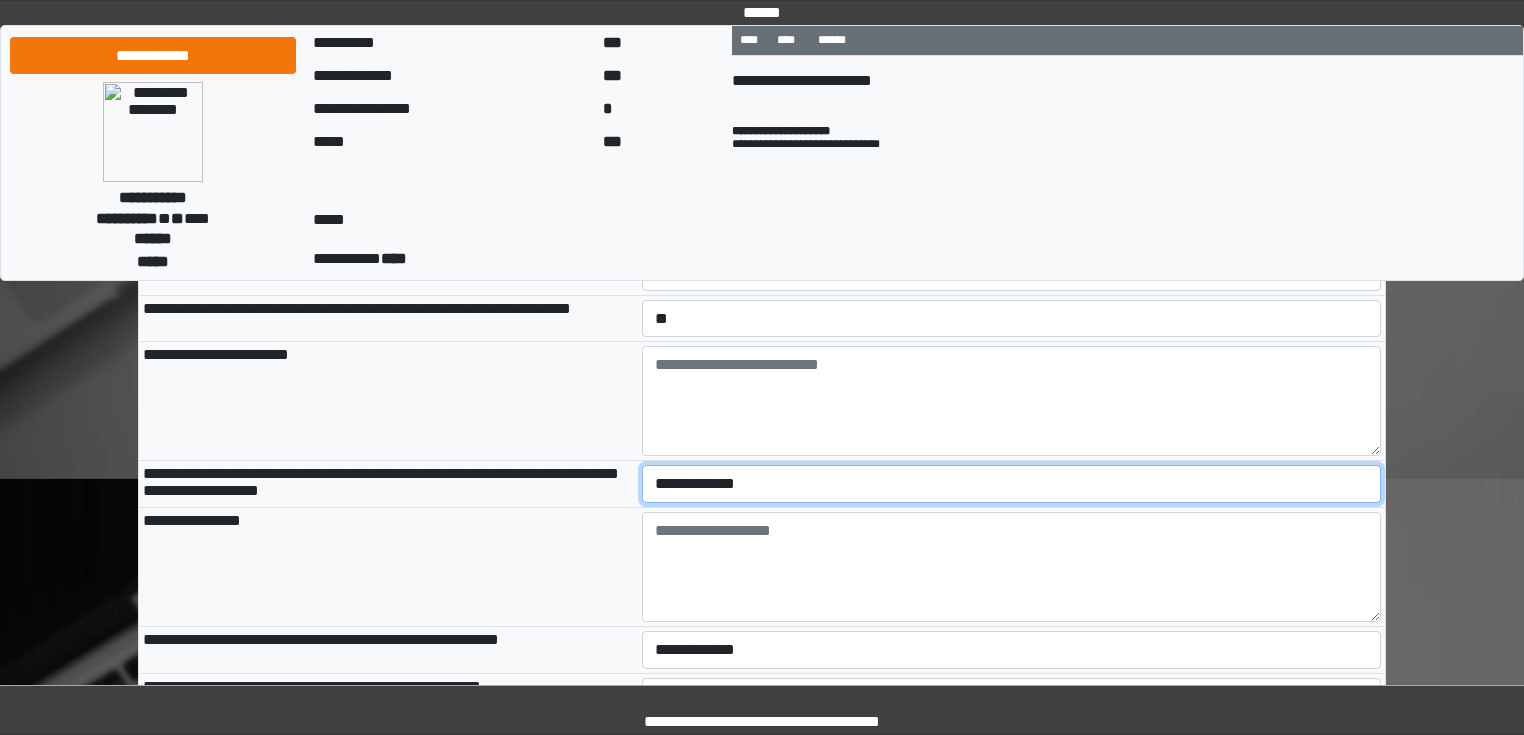 select on "*" 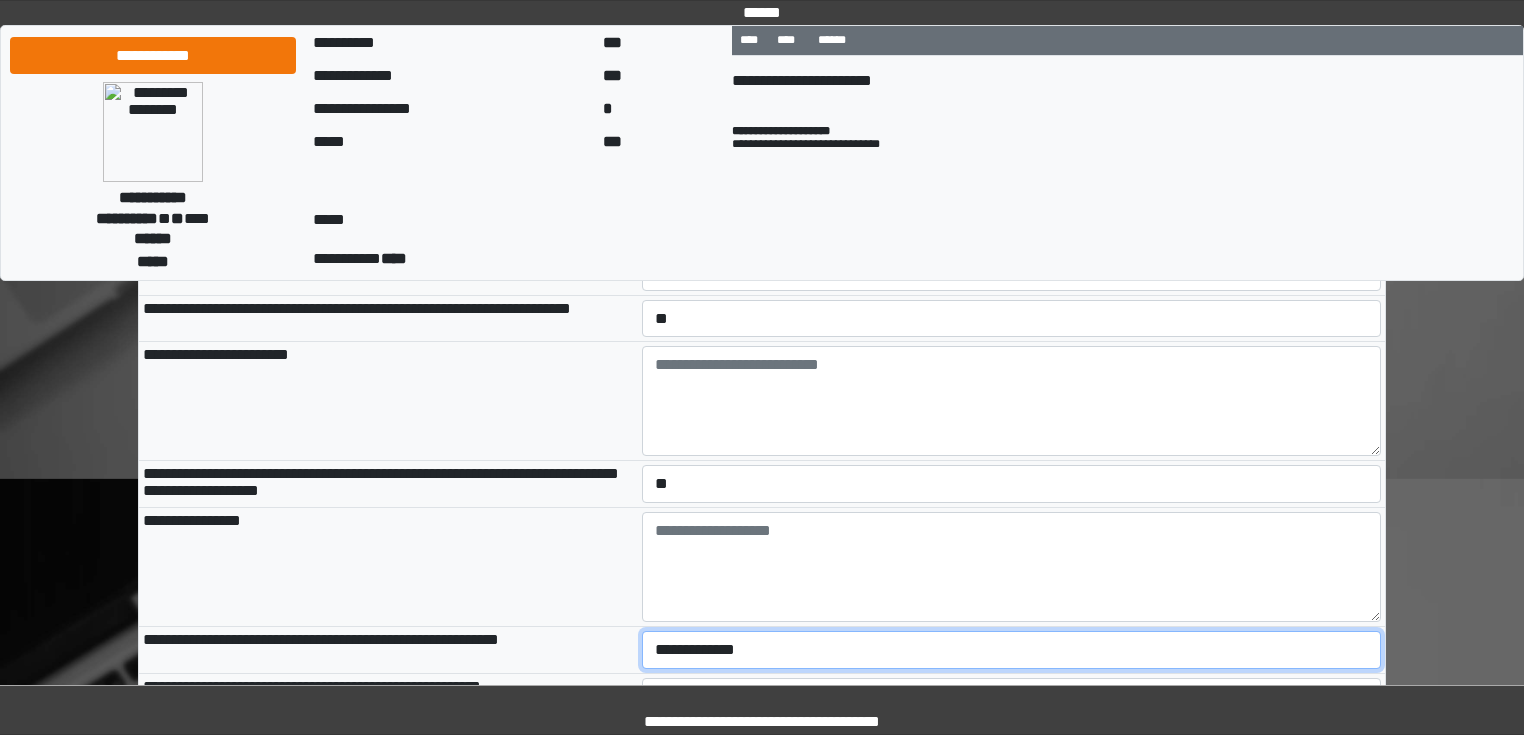 scroll, scrollTop: 2345, scrollLeft: 0, axis: vertical 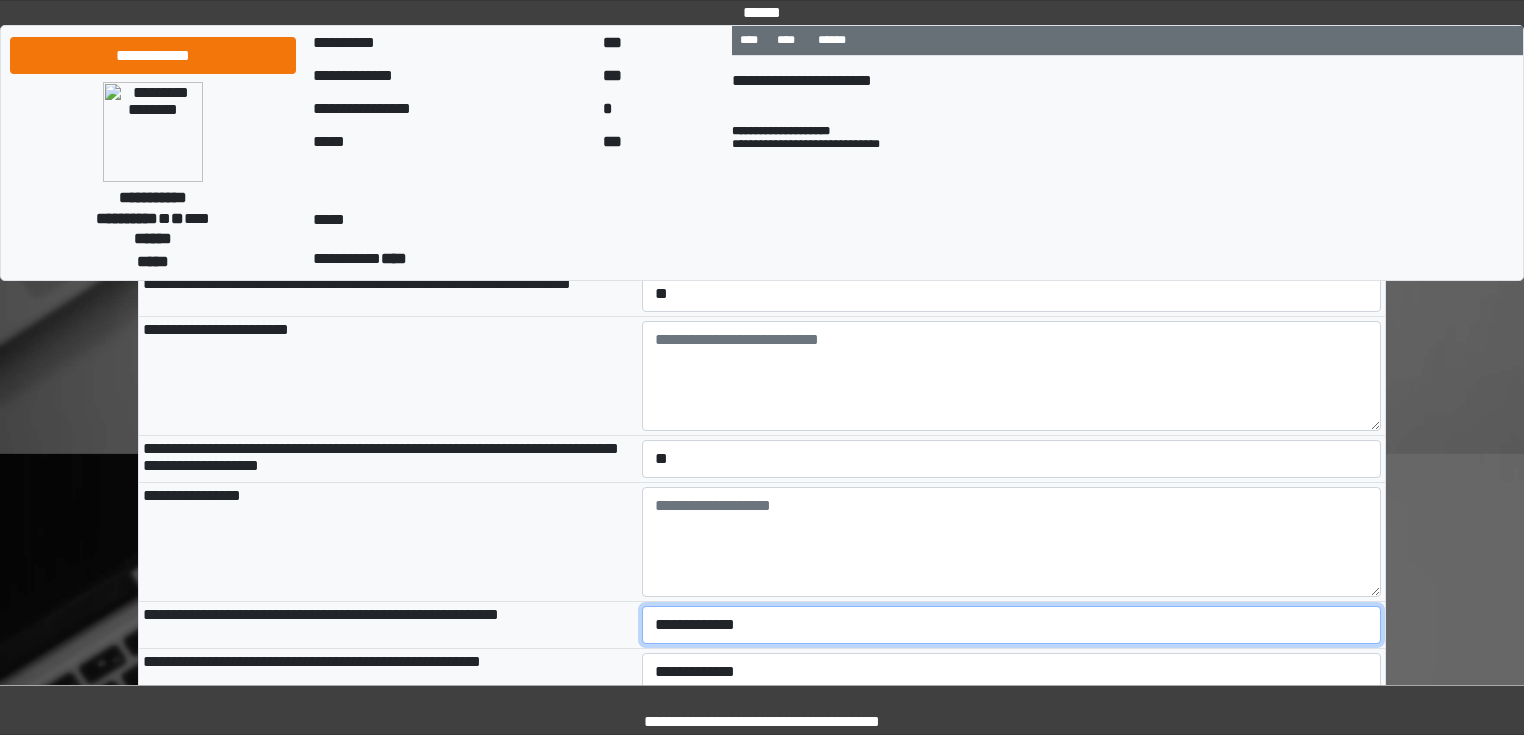 select on "*" 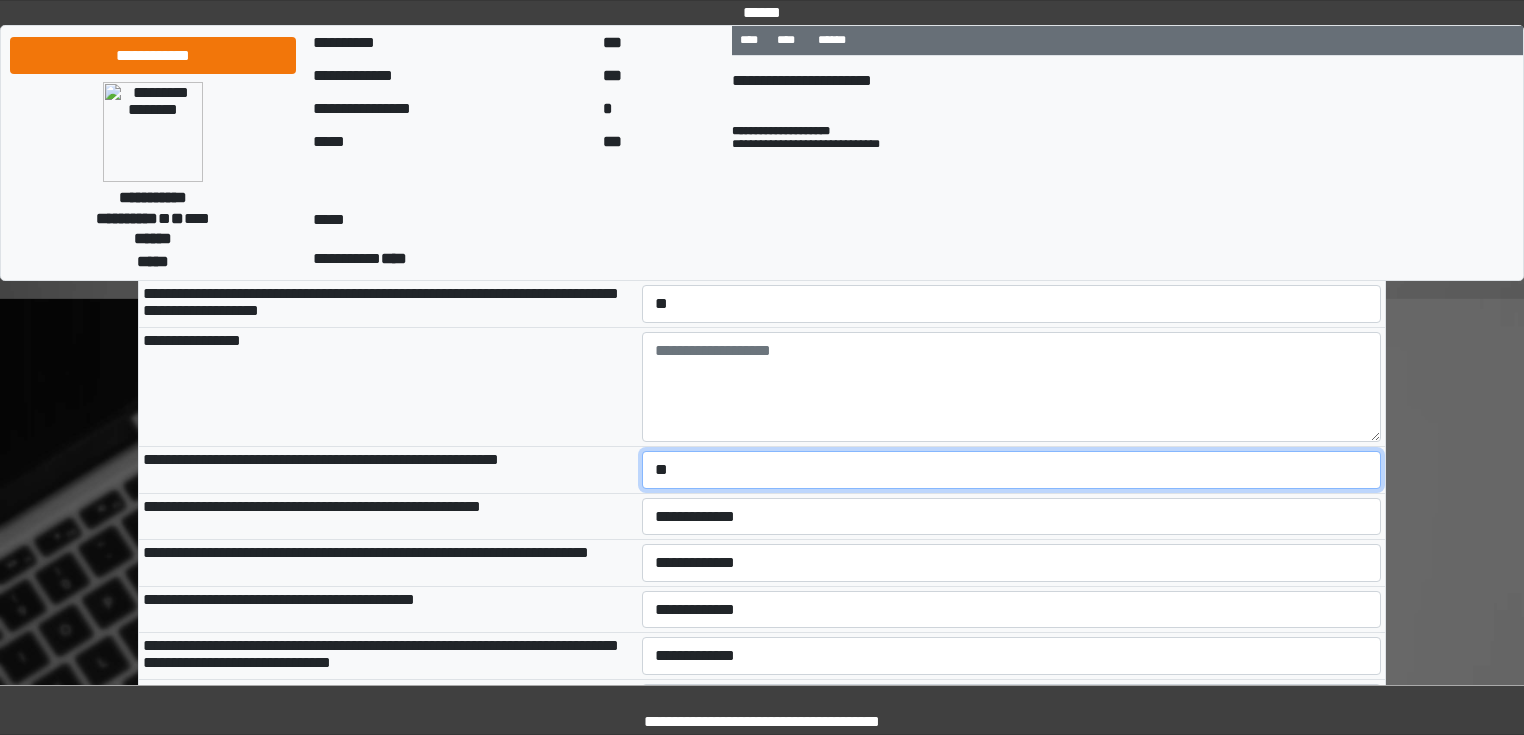 scroll, scrollTop: 2585, scrollLeft: 0, axis: vertical 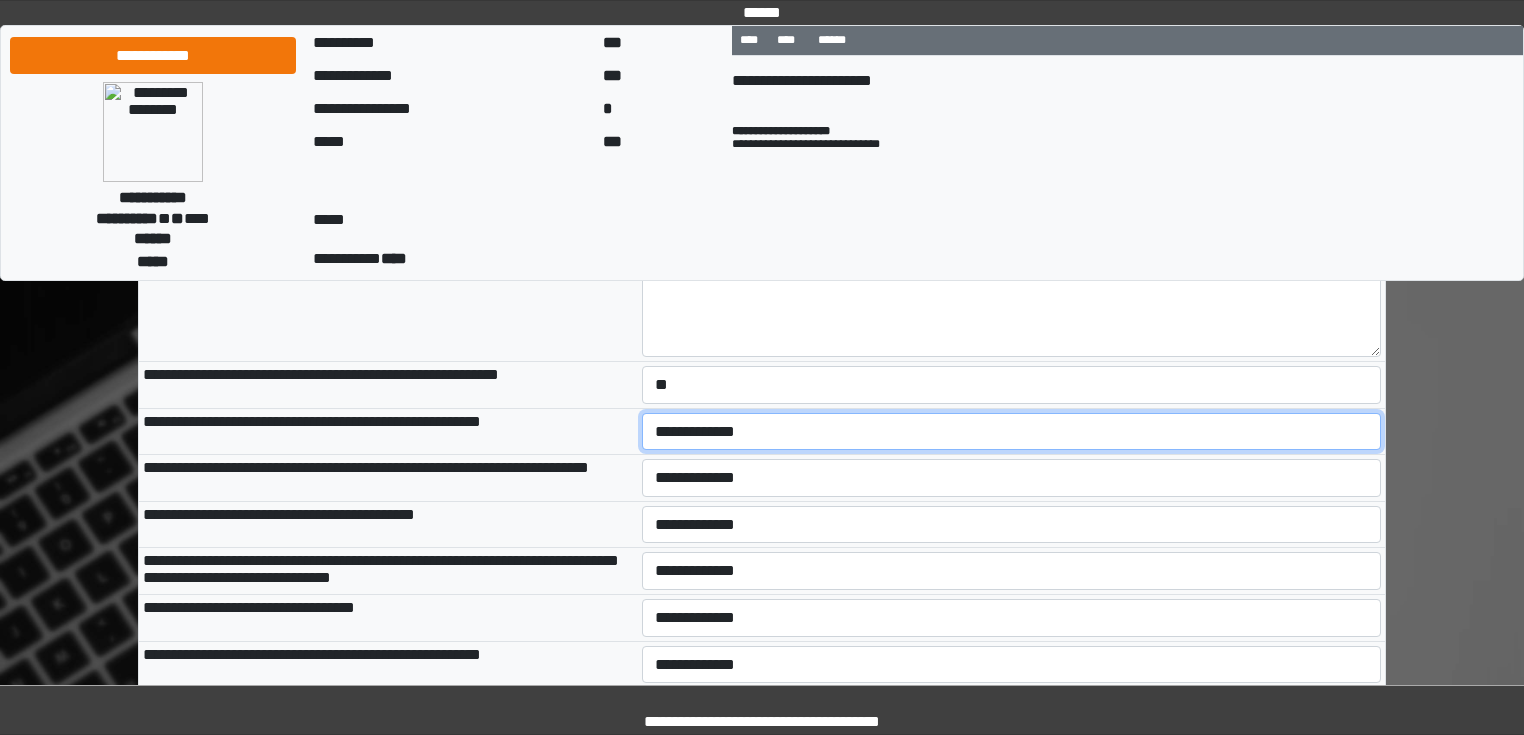 select on "*" 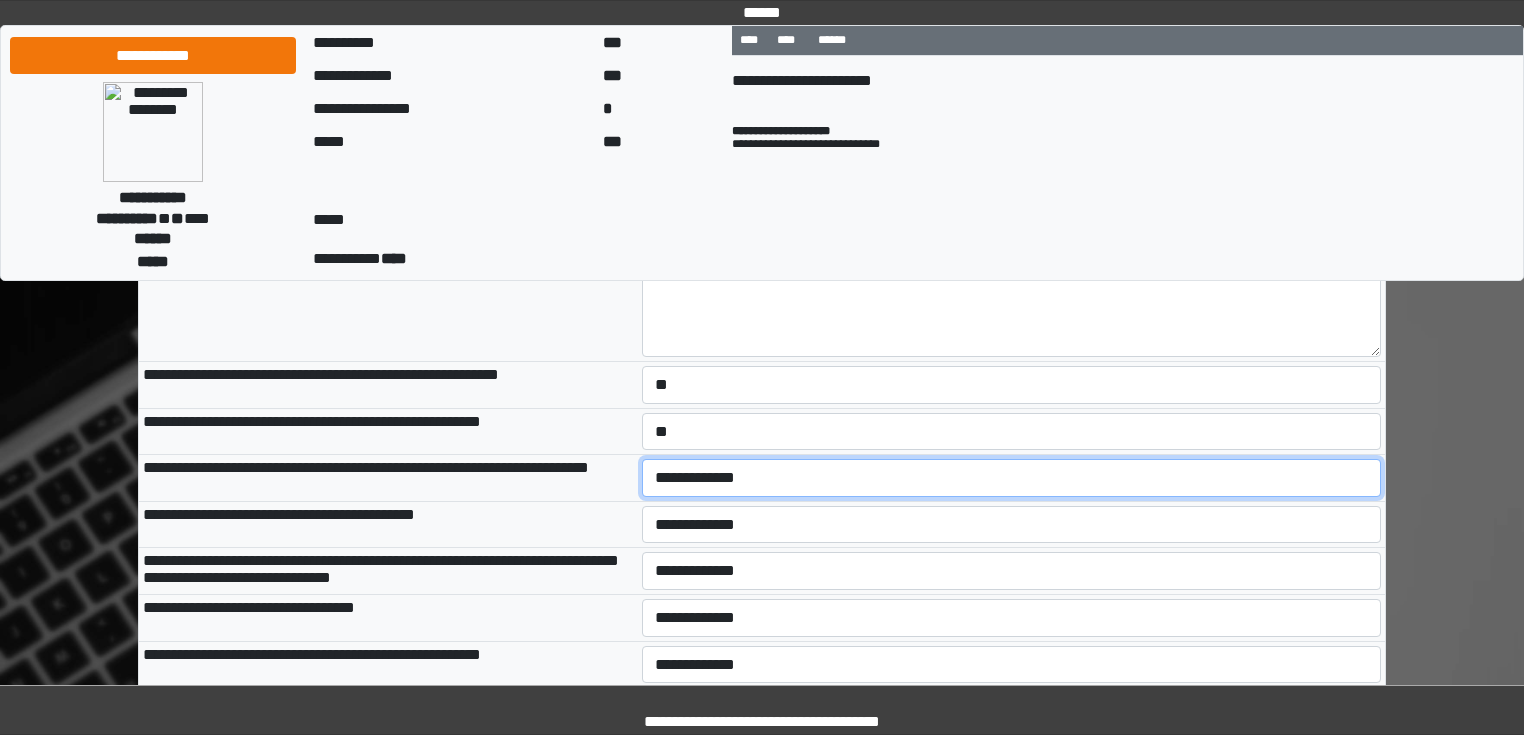 select on "*" 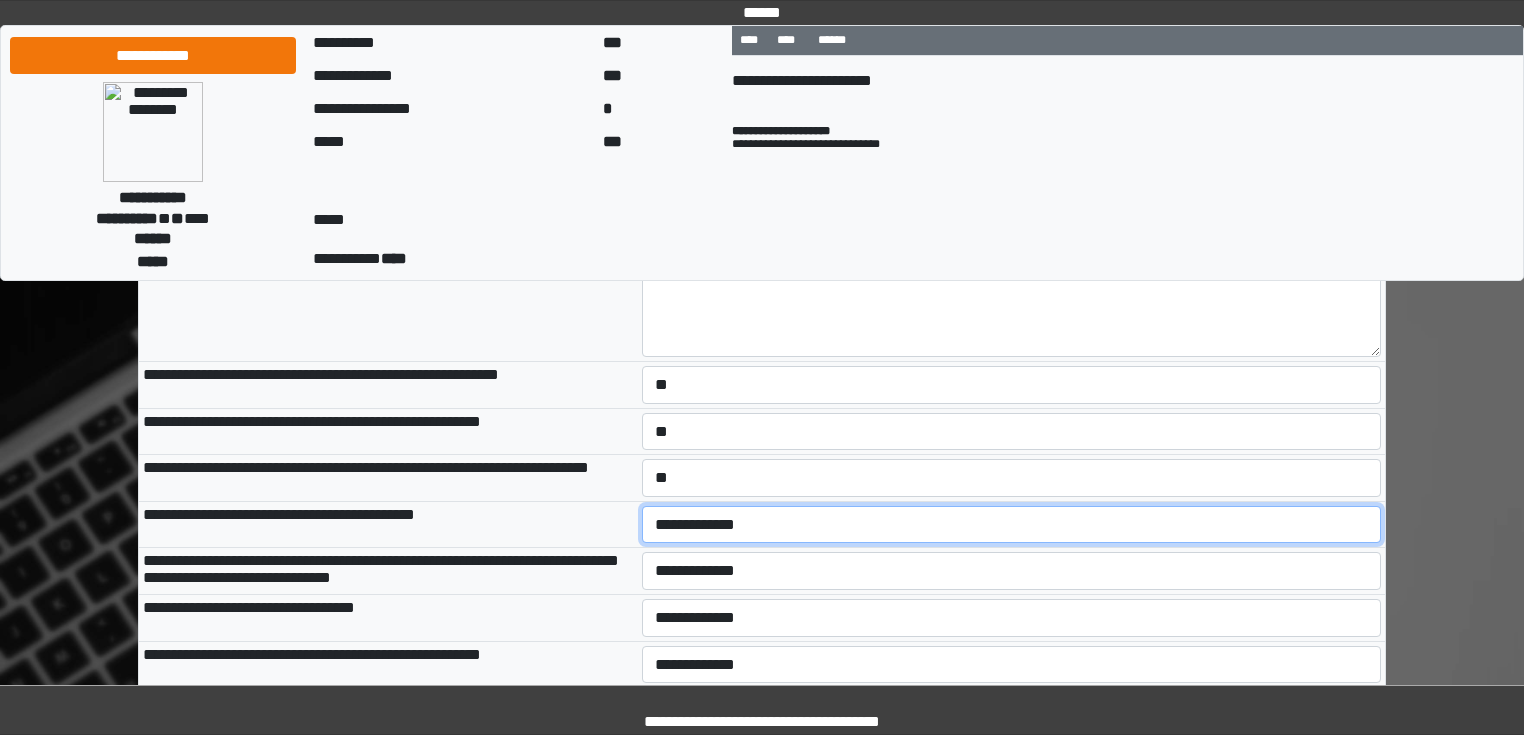 select on "*" 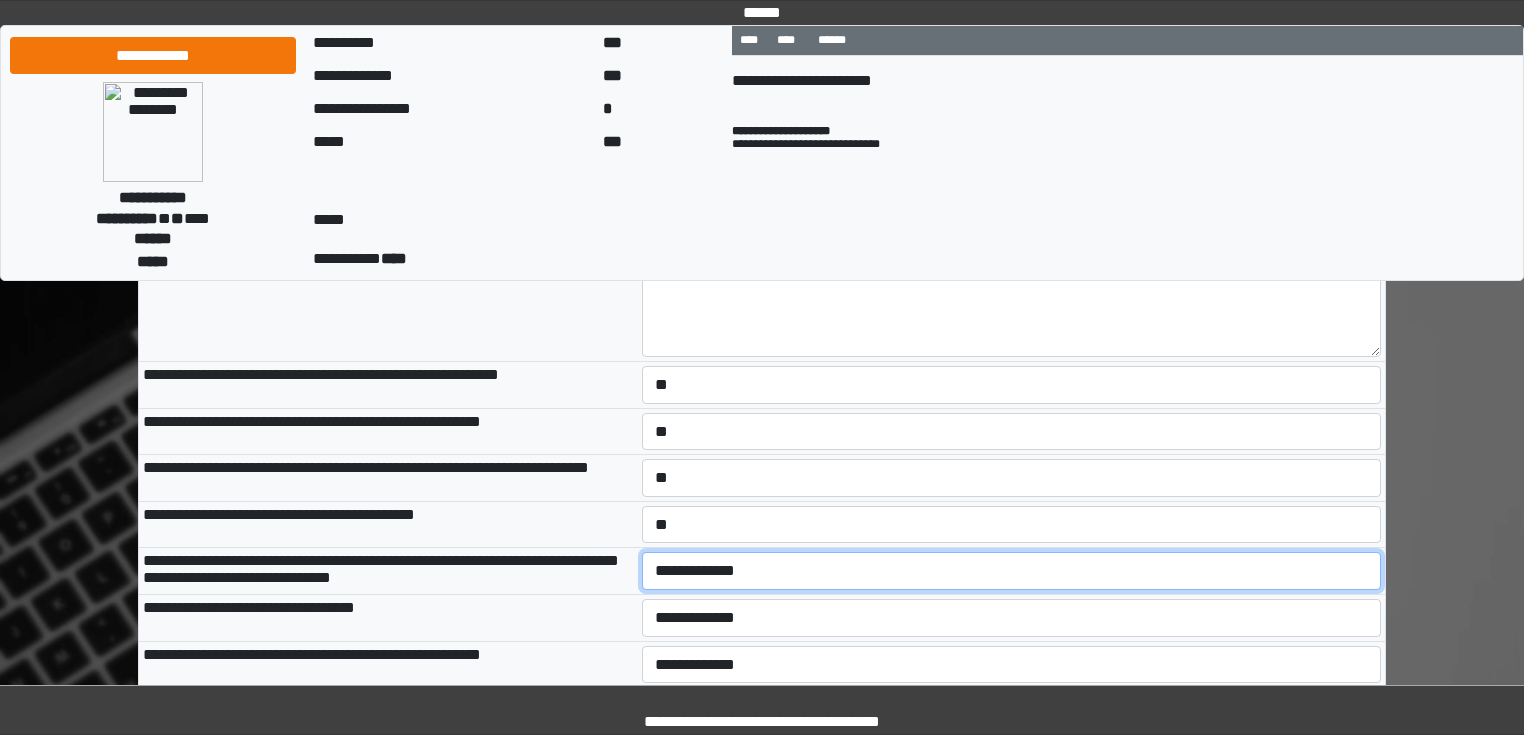 select on "*" 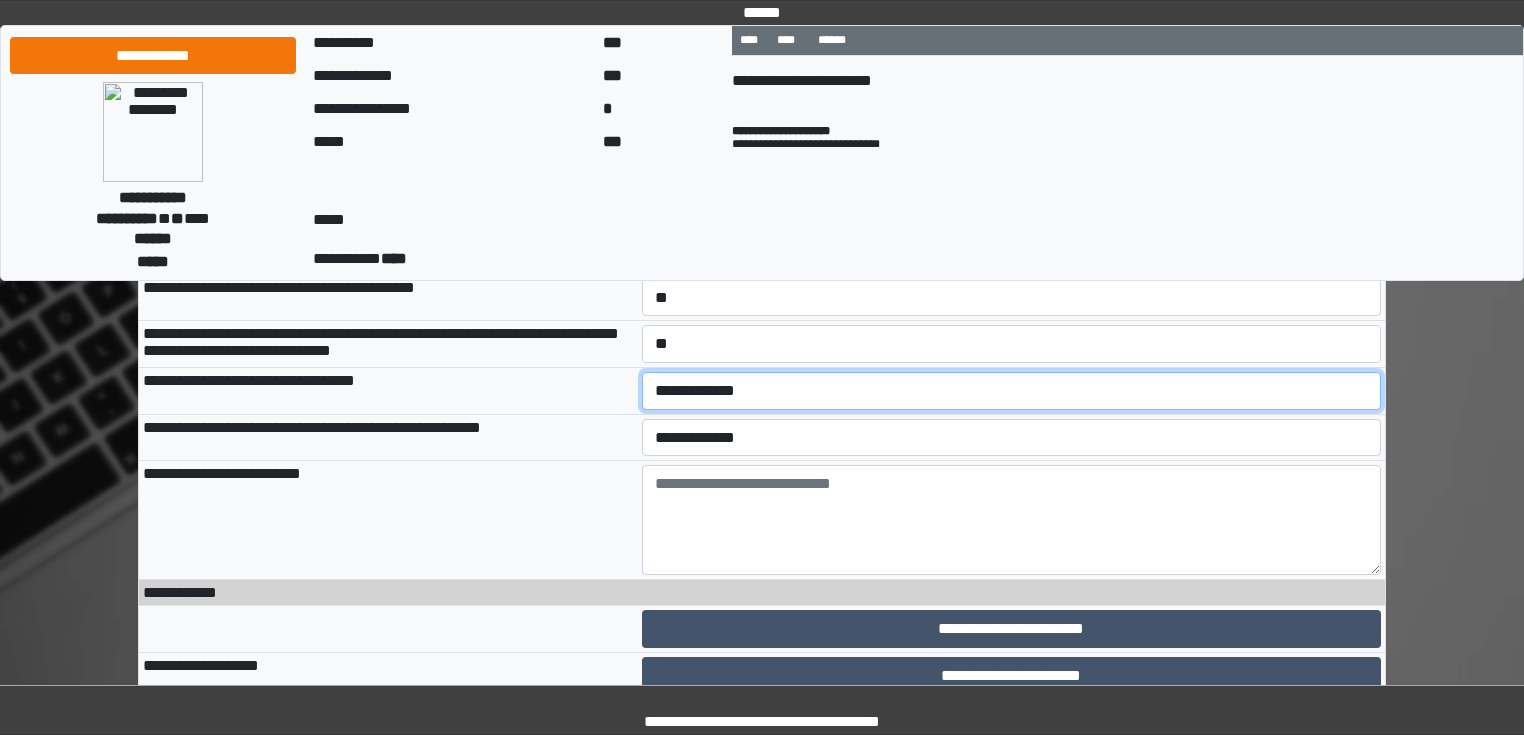 scroll, scrollTop: 2988, scrollLeft: 0, axis: vertical 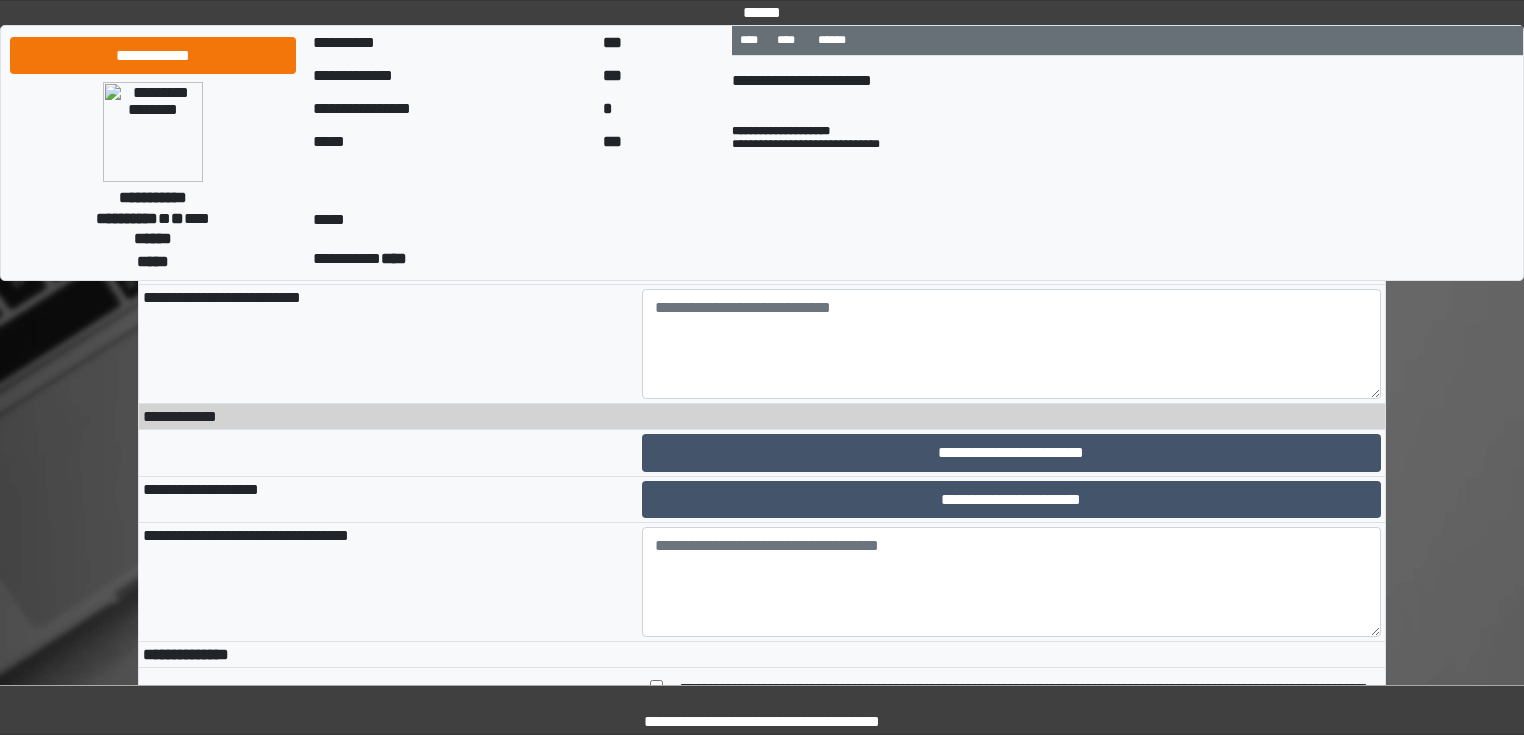 select on "*" 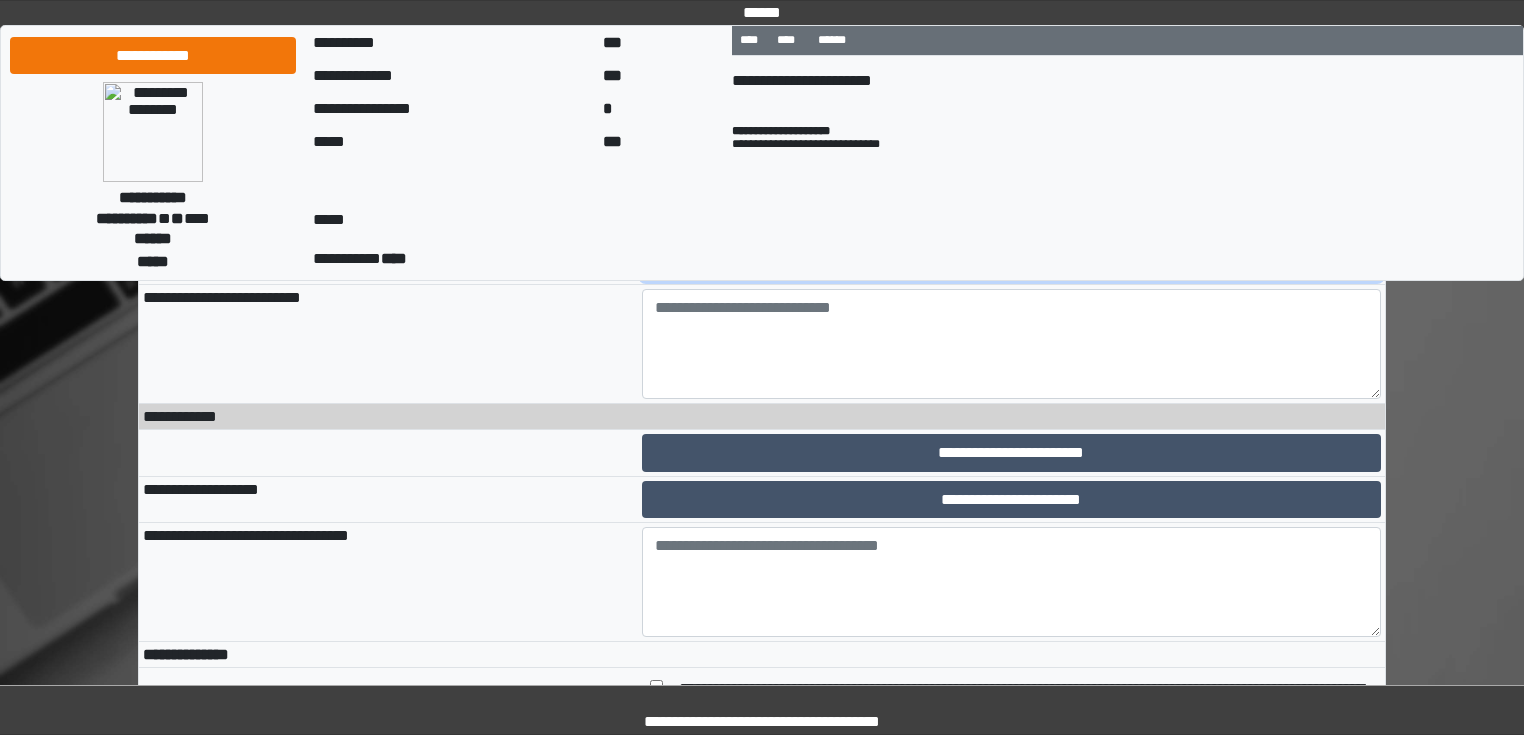 select on "*" 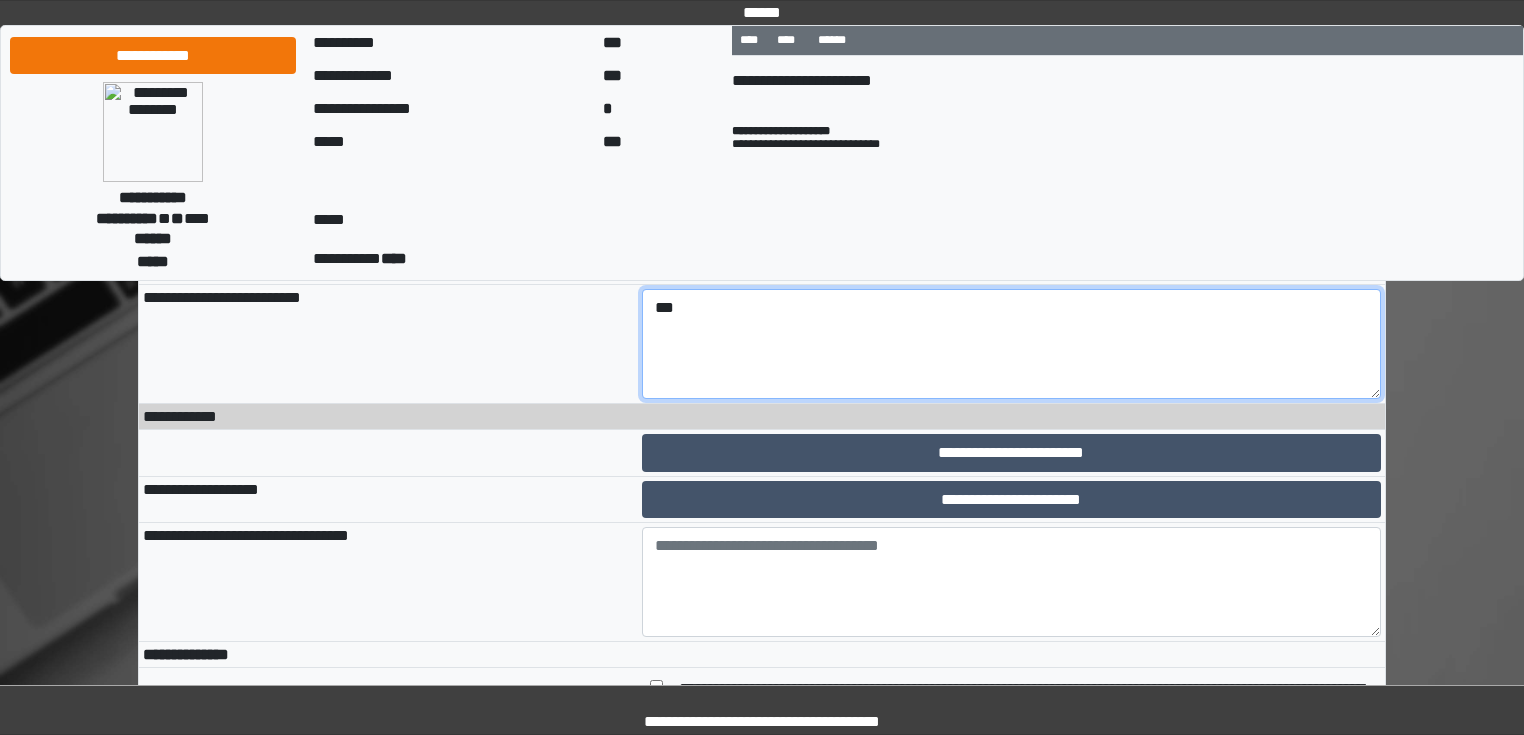 type on "***" 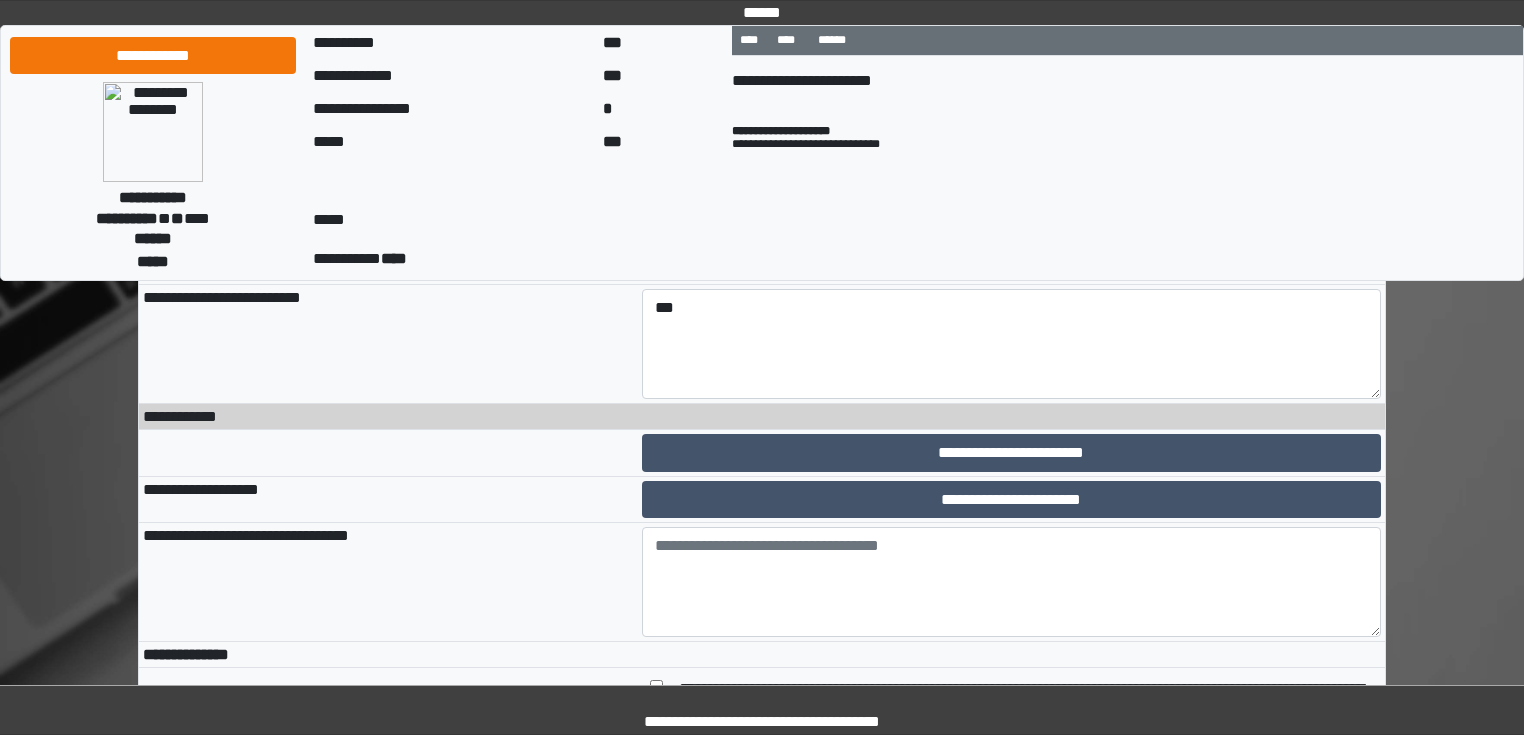 click on "**********" at bounding box center [388, 344] 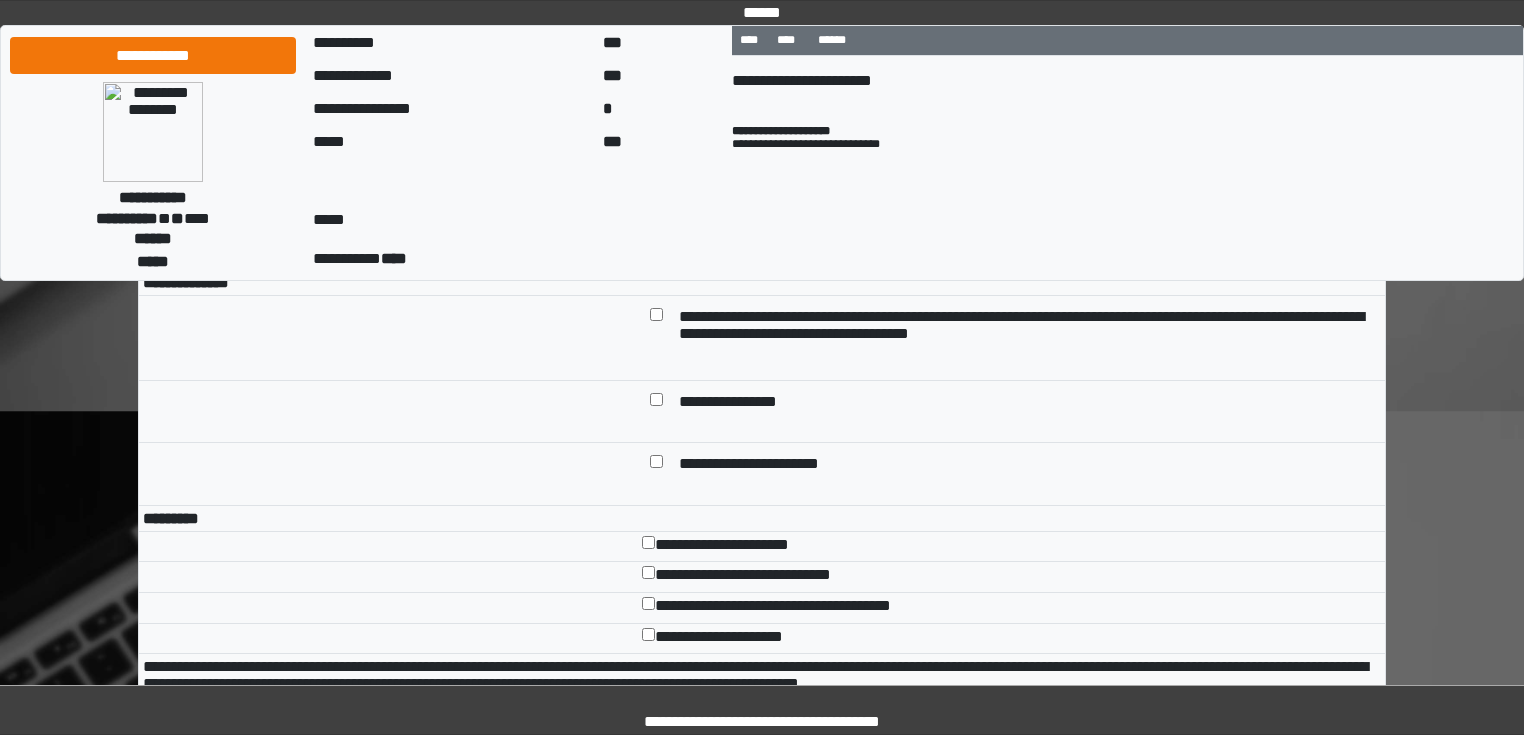 scroll, scrollTop: 3388, scrollLeft: 0, axis: vertical 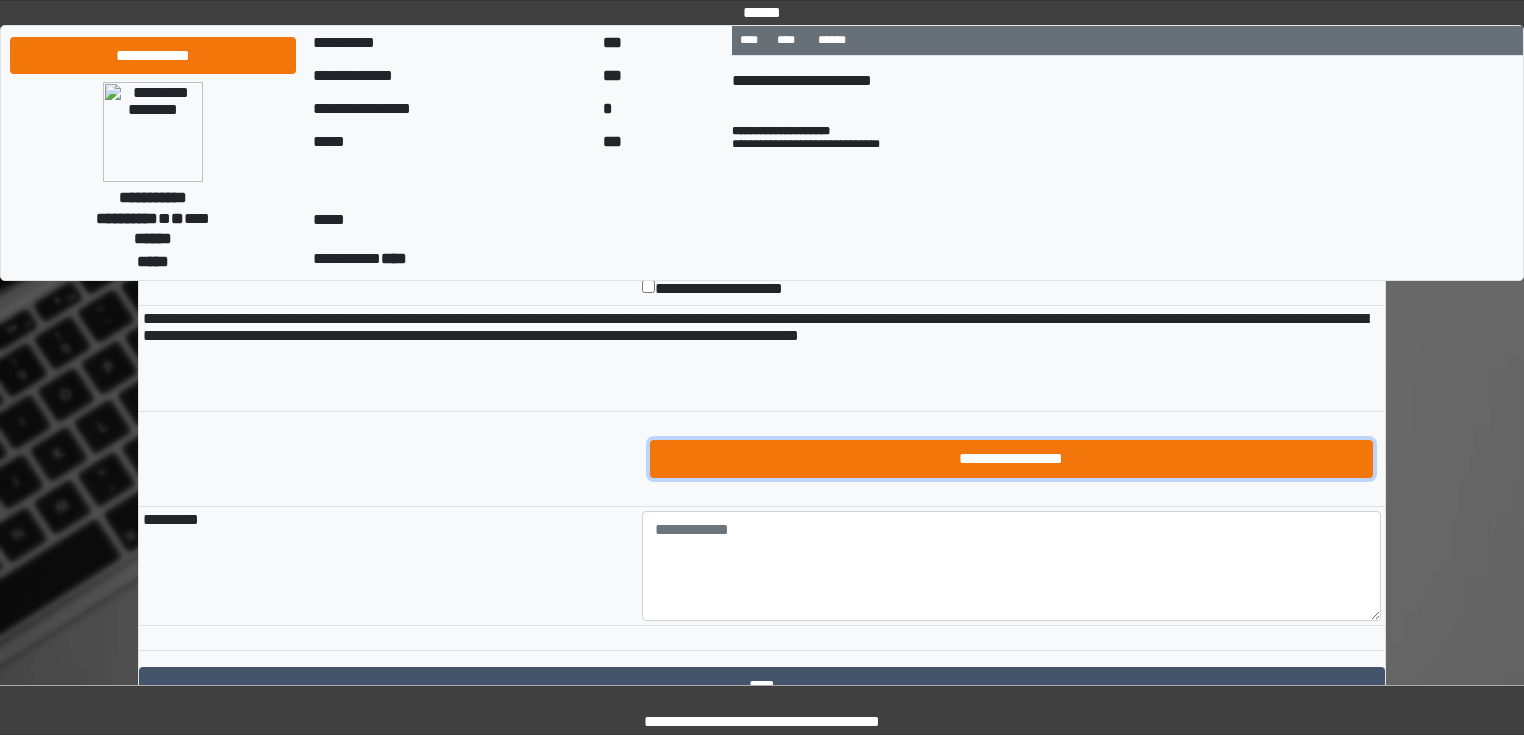 click on "**********" at bounding box center [1012, 459] 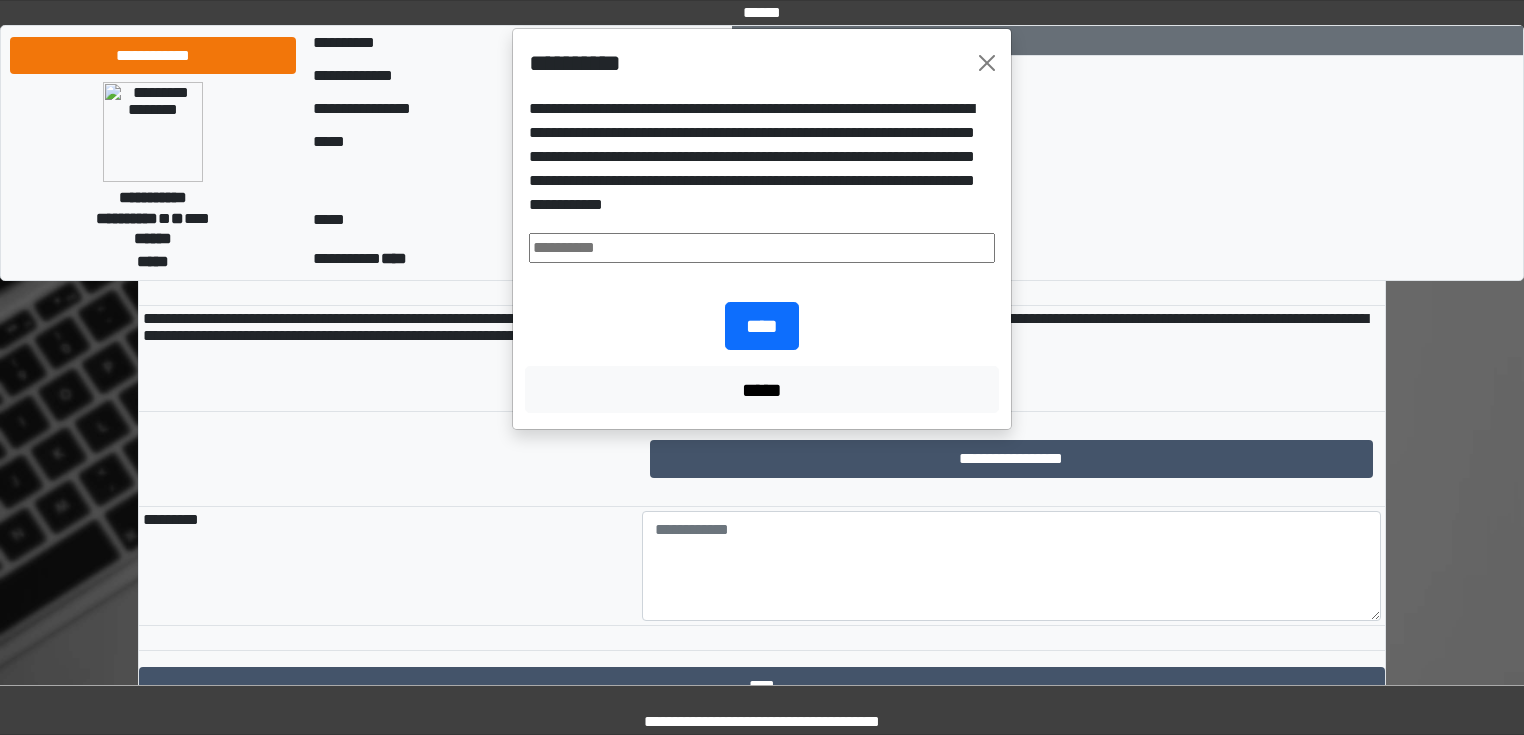 drag, startPoint x: 635, startPoint y: 246, endPoint x: 634, endPoint y: 257, distance: 11.045361 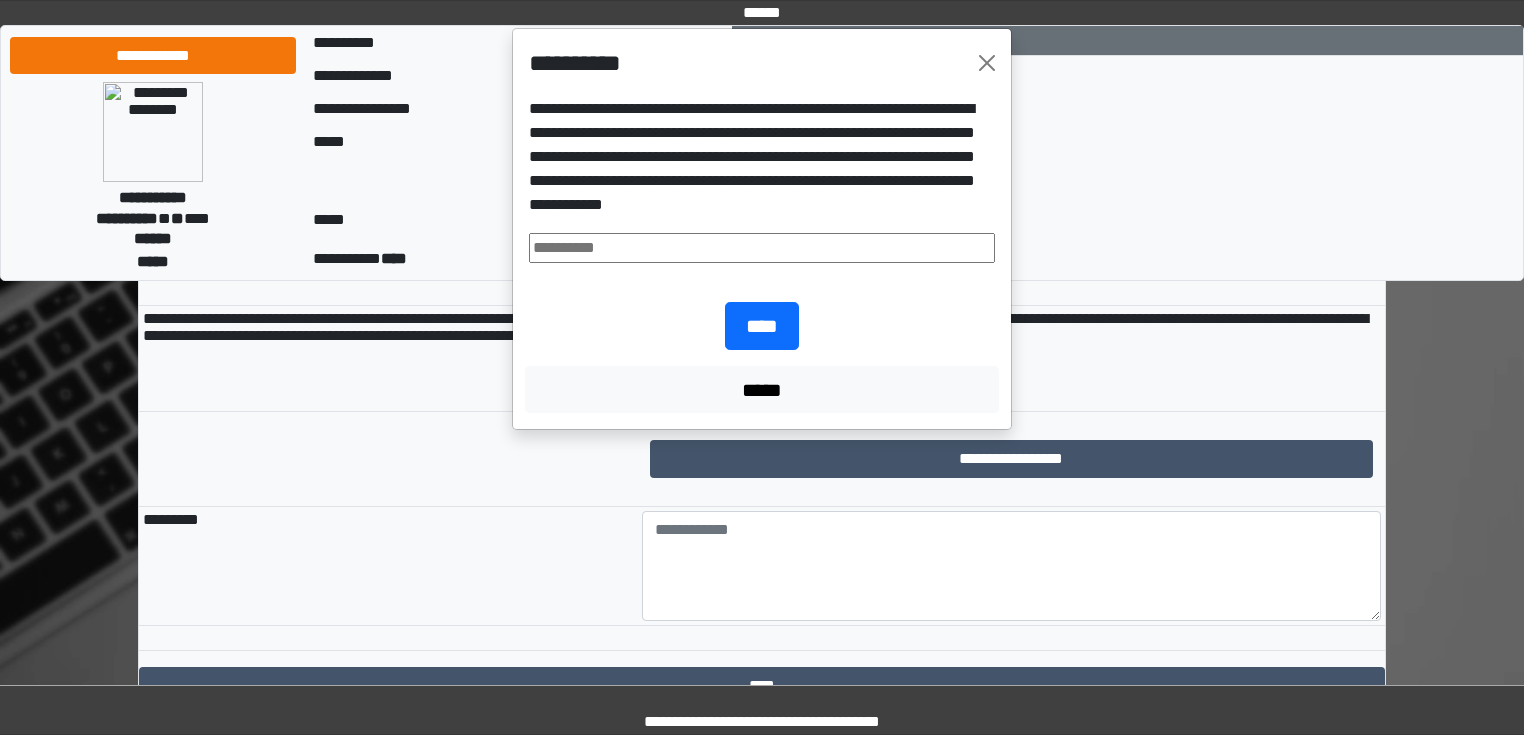 type on "*" 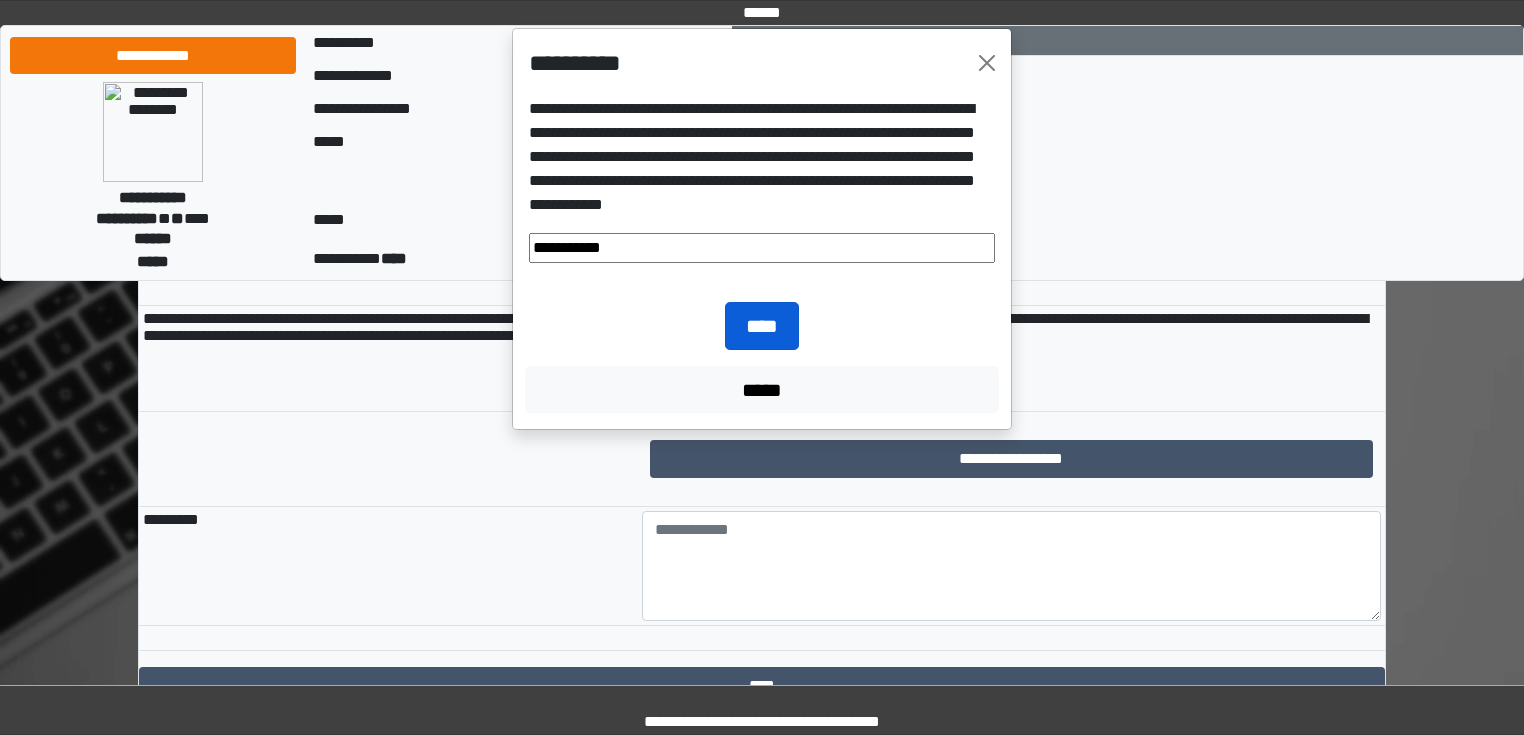 type on "**********" 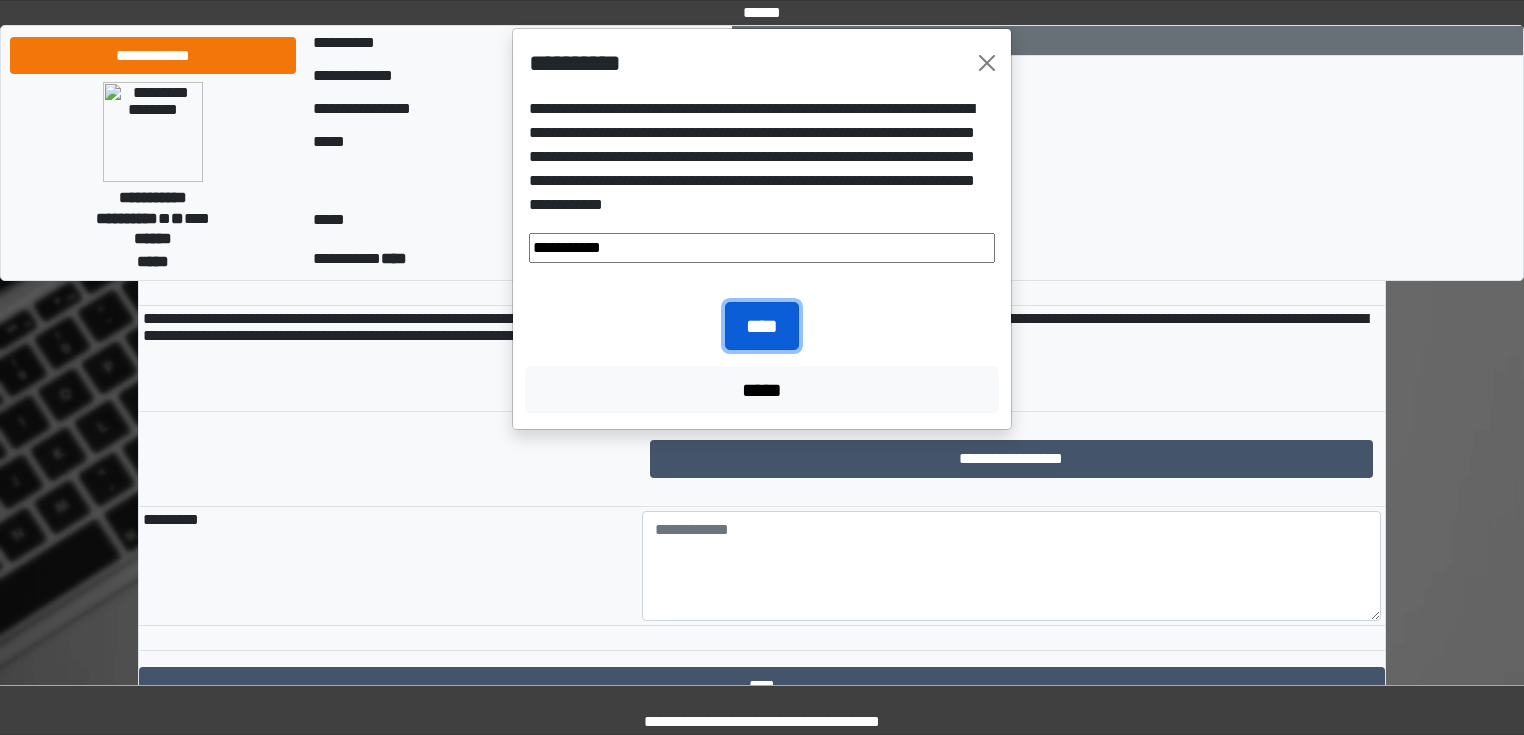 click on "****" at bounding box center [762, 326] 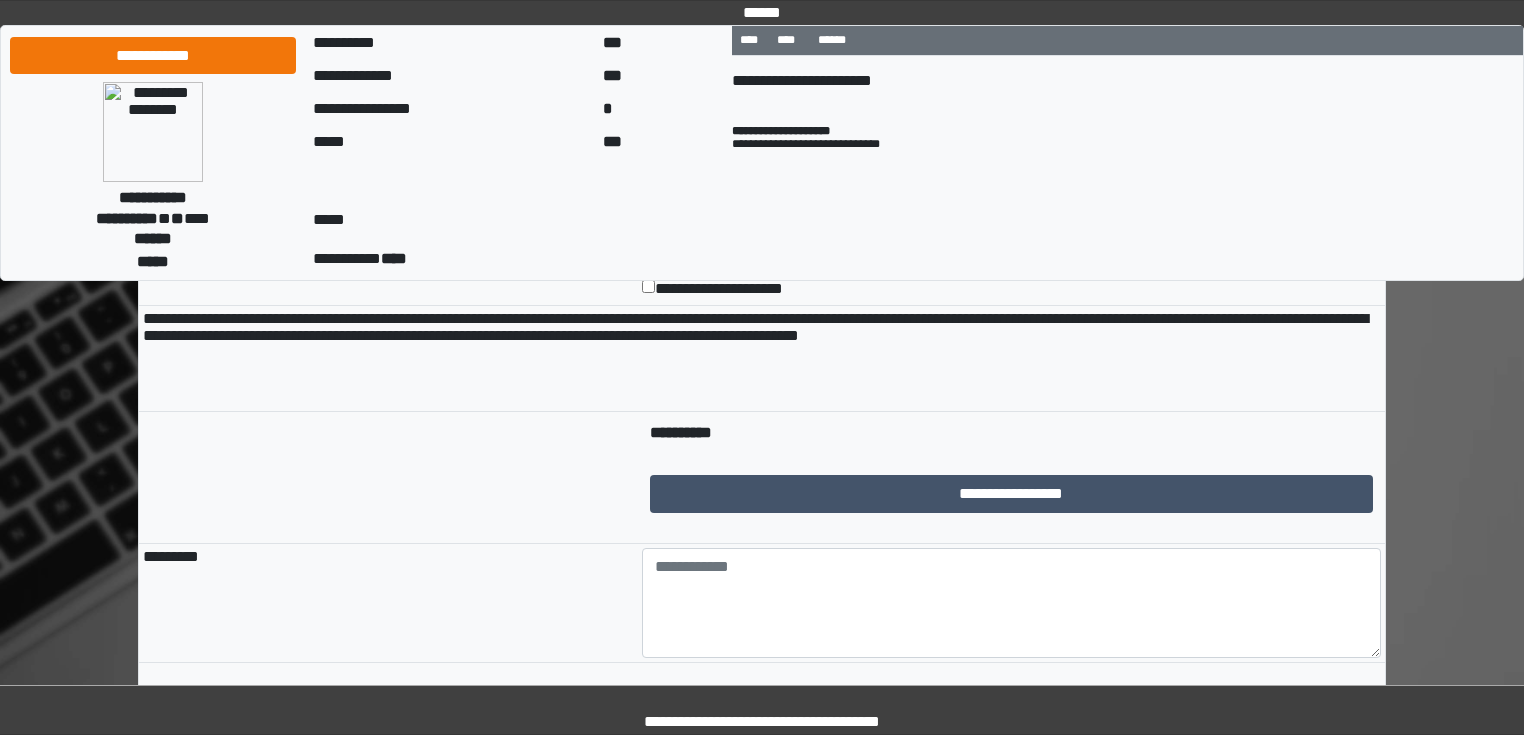 scroll, scrollTop: 3948, scrollLeft: 0, axis: vertical 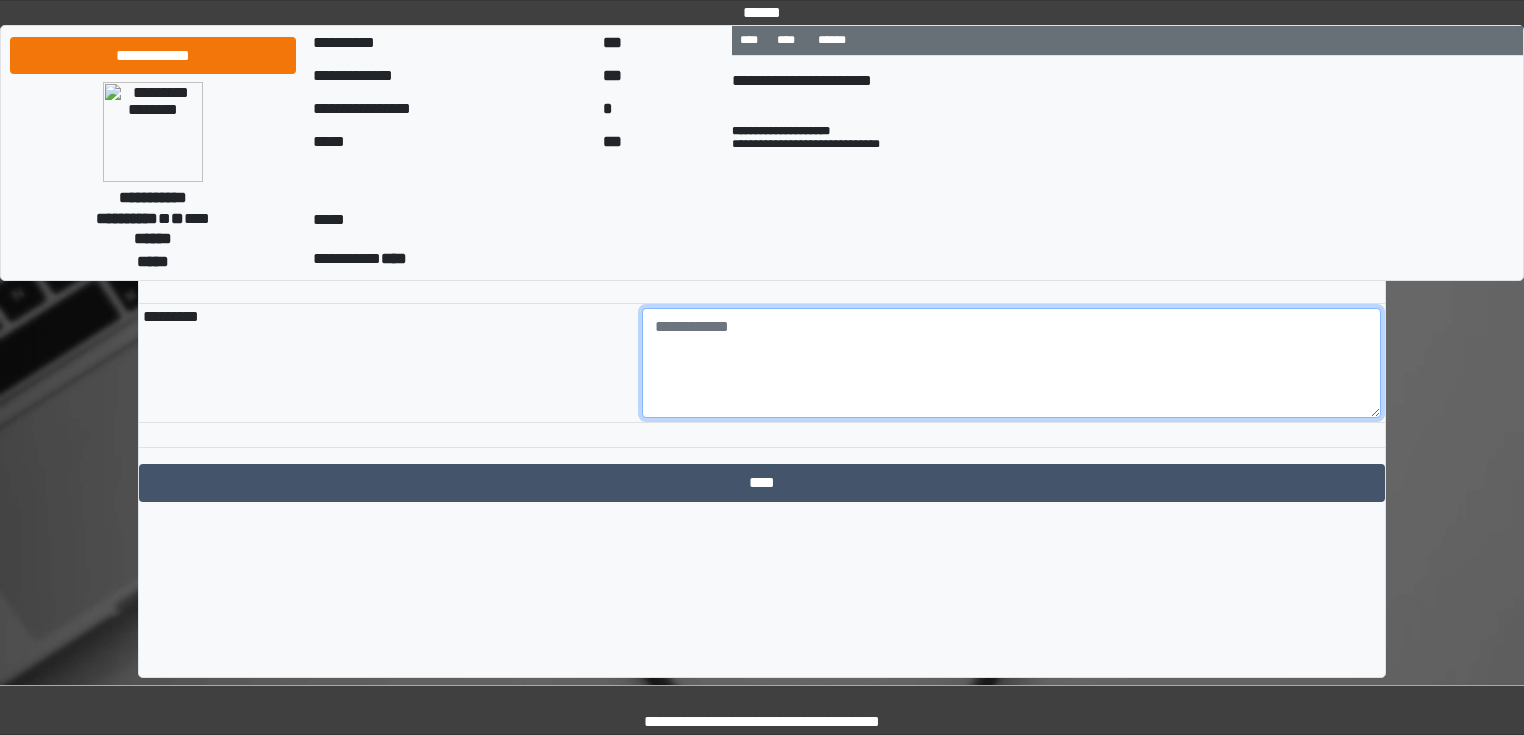 click at bounding box center (1012, 363) 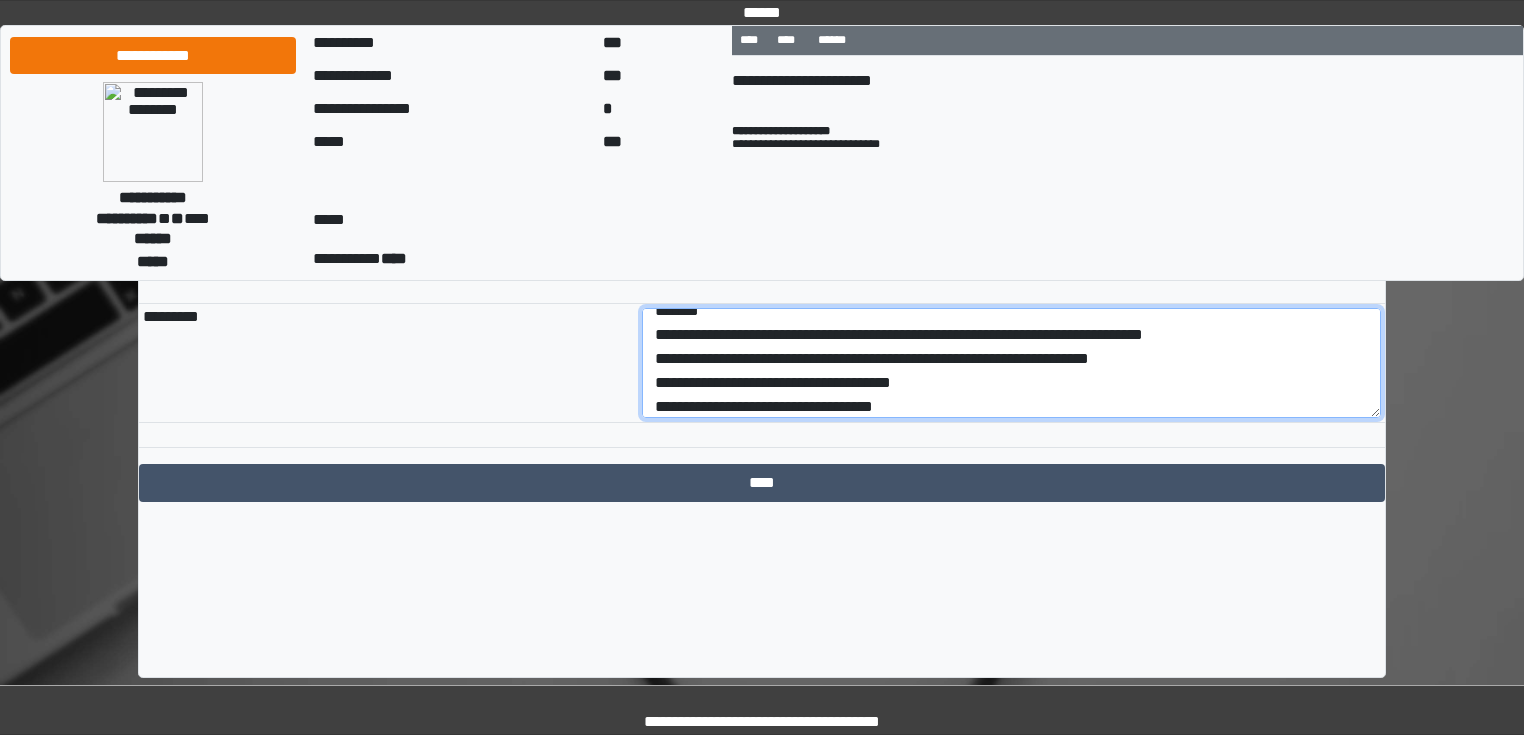 scroll, scrollTop: 0, scrollLeft: 0, axis: both 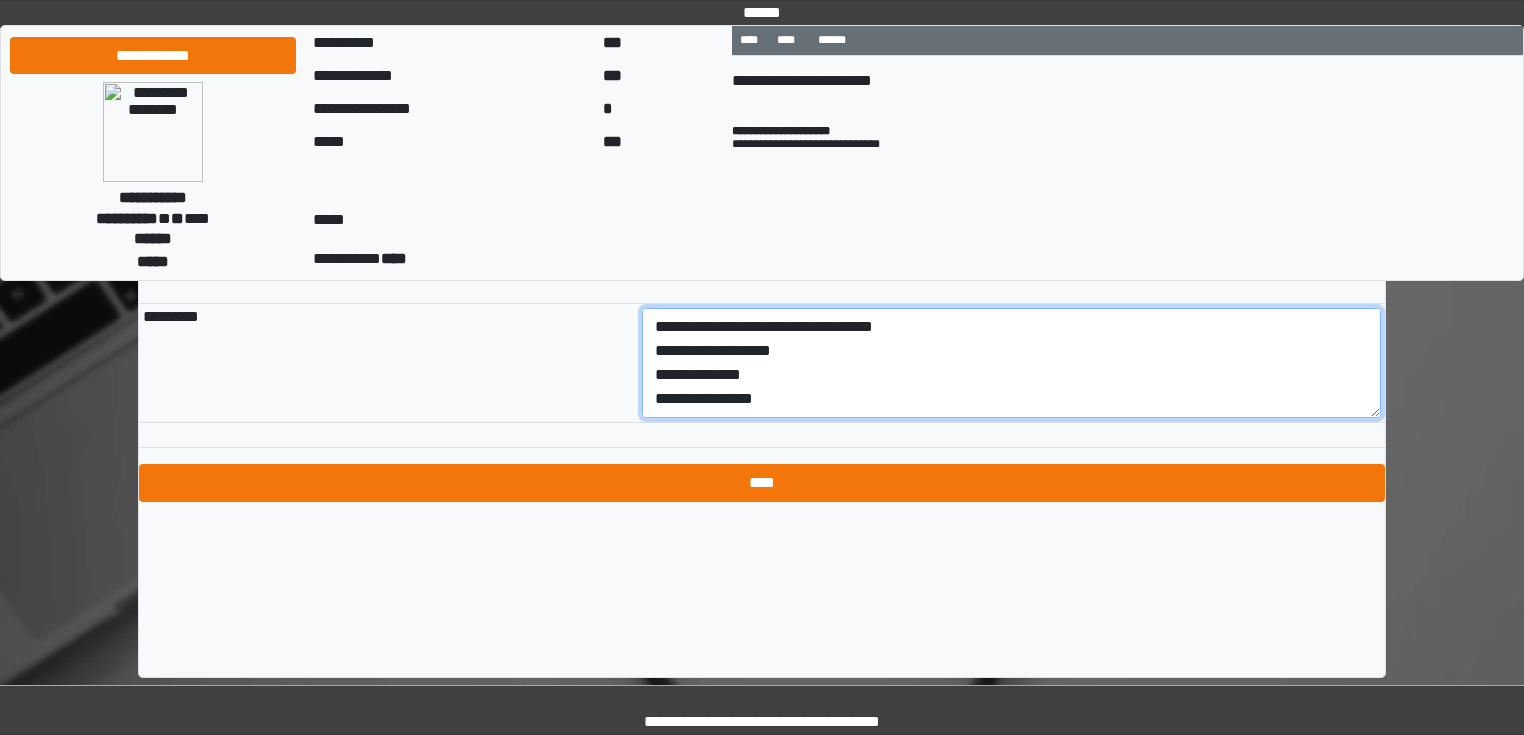 type on "**********" 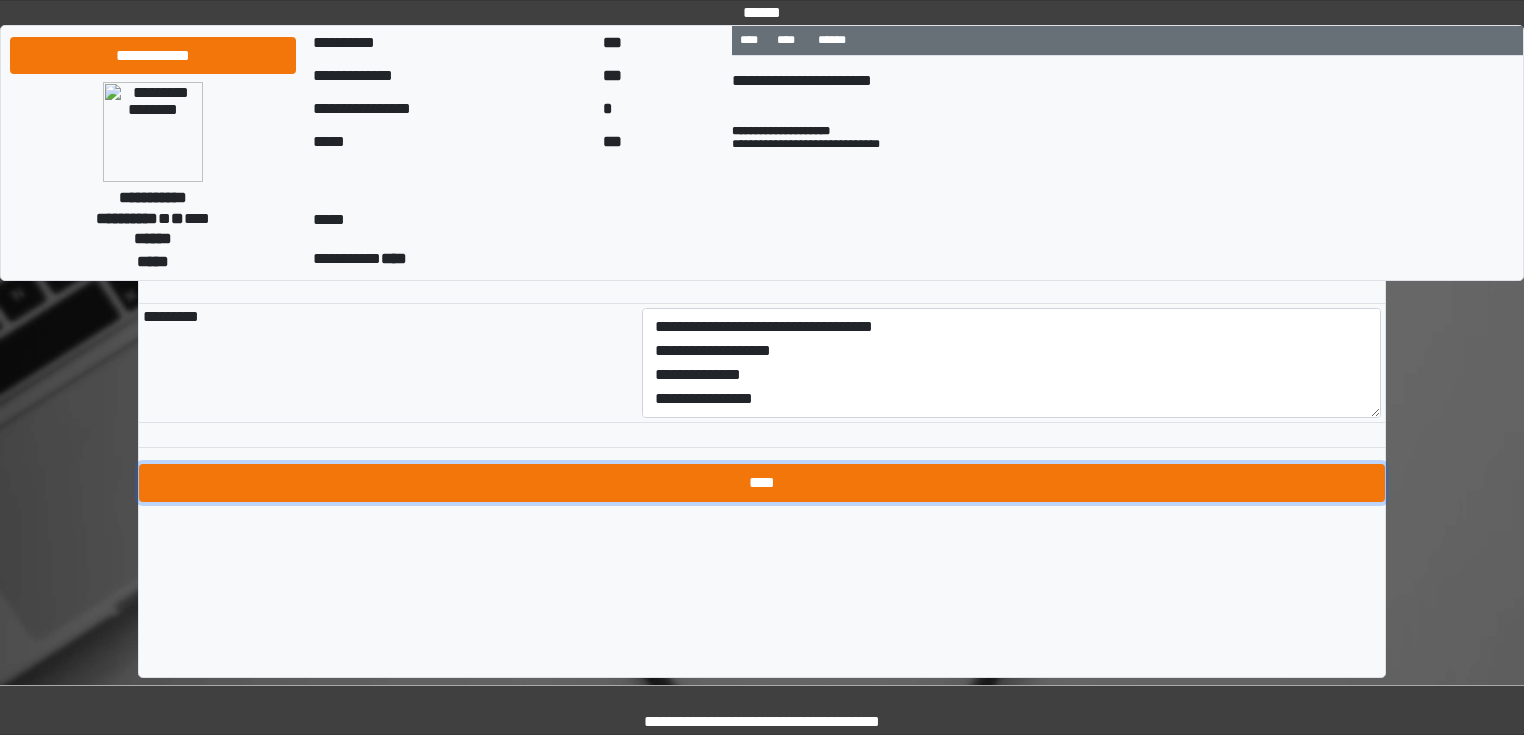 click on "****" at bounding box center [762, 483] 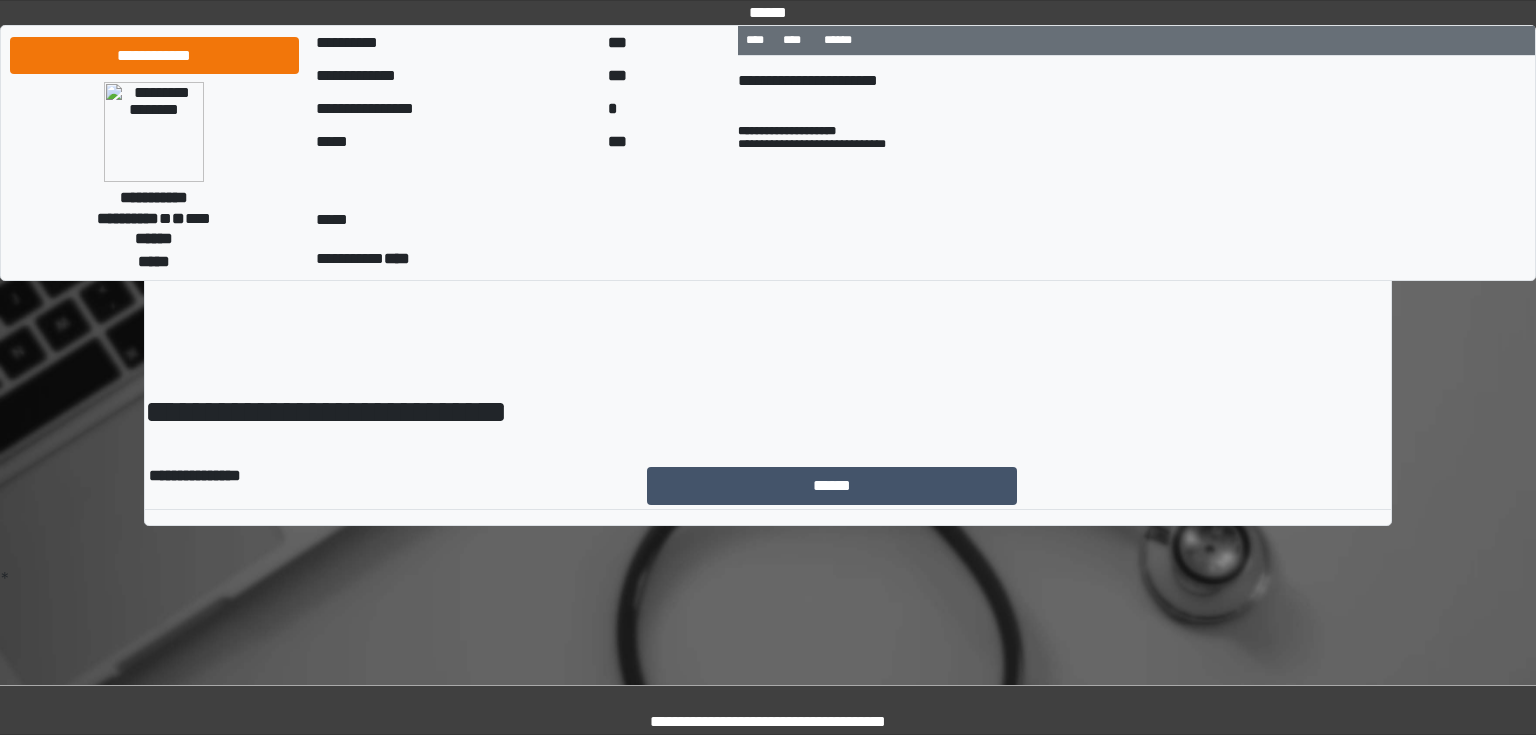 scroll, scrollTop: 0, scrollLeft: 0, axis: both 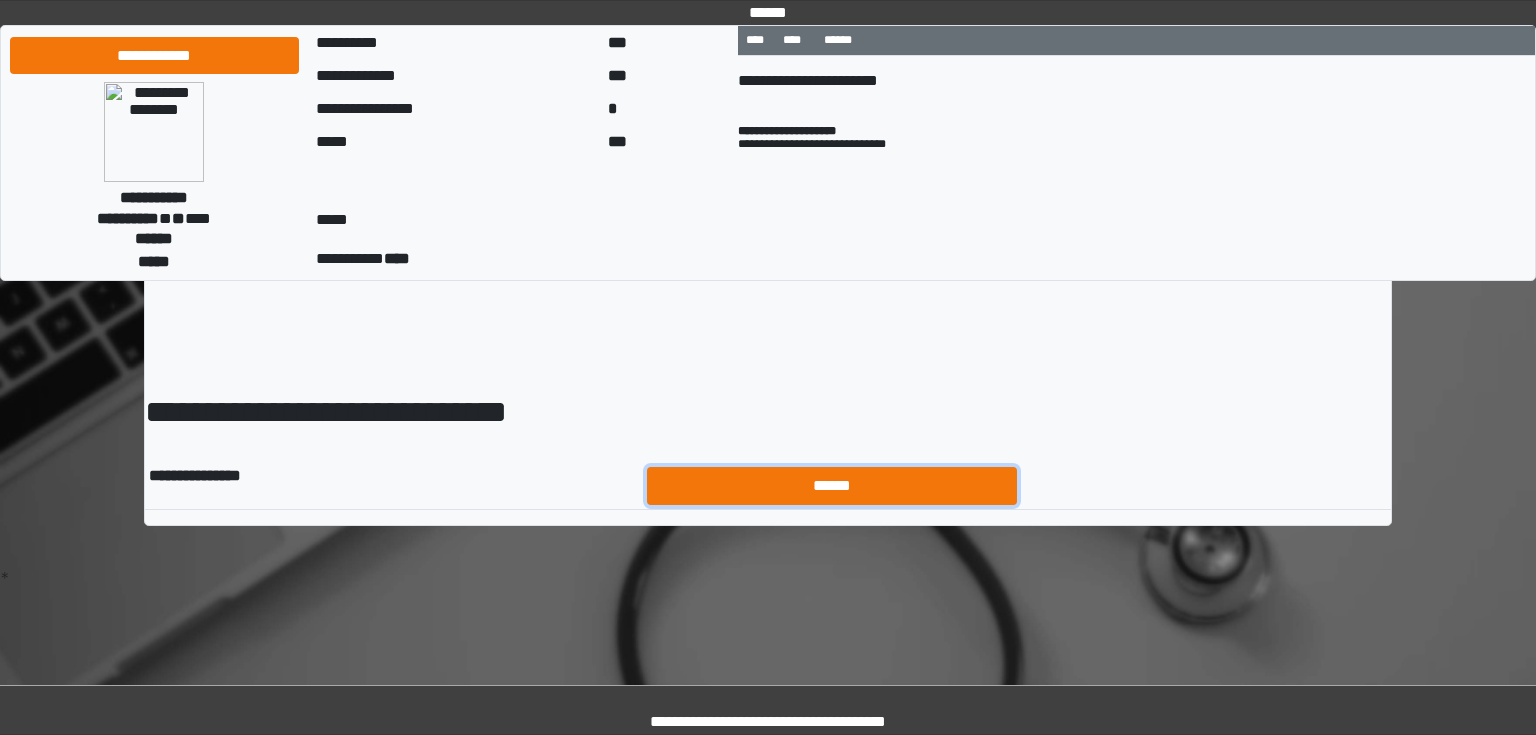 click on "******" at bounding box center [832, 486] 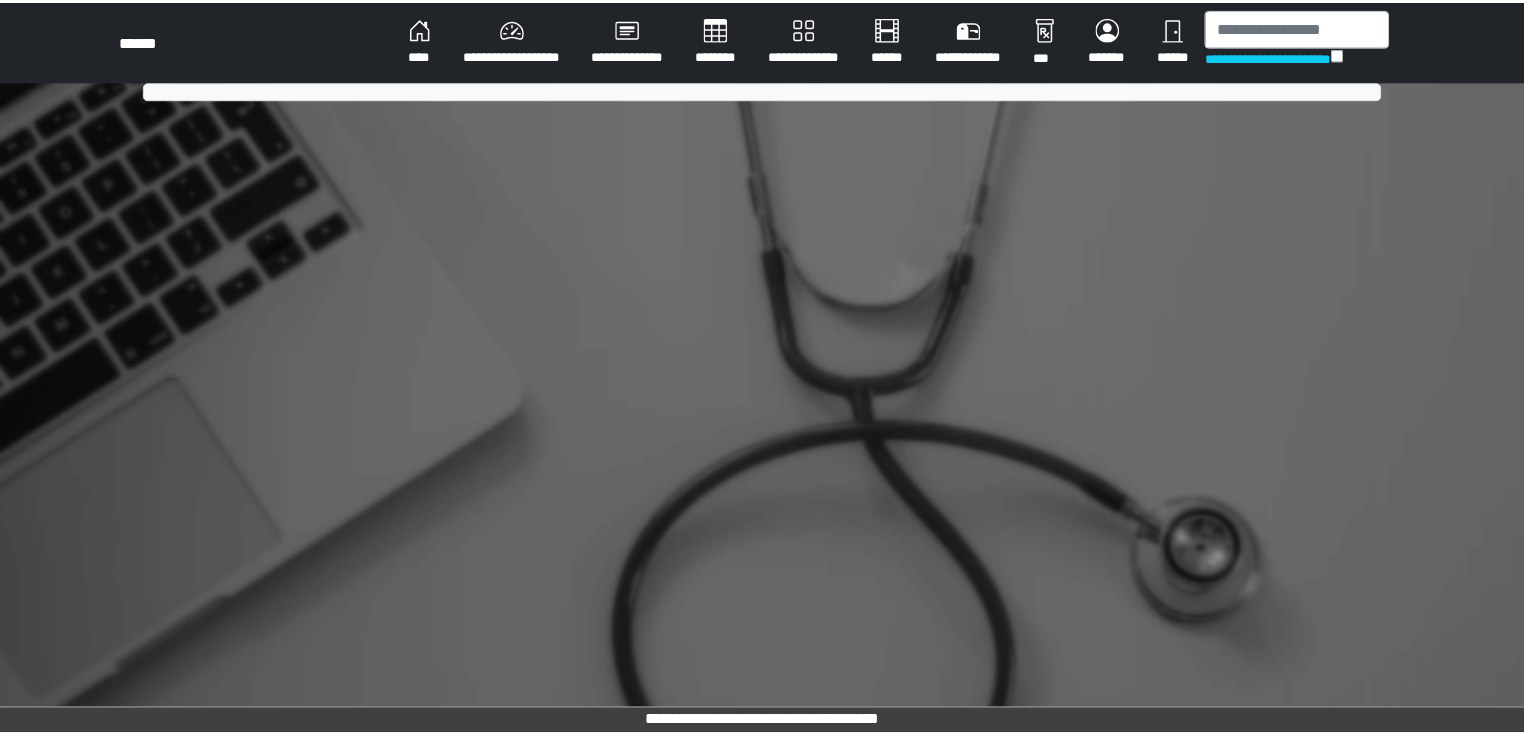 scroll, scrollTop: 0, scrollLeft: 0, axis: both 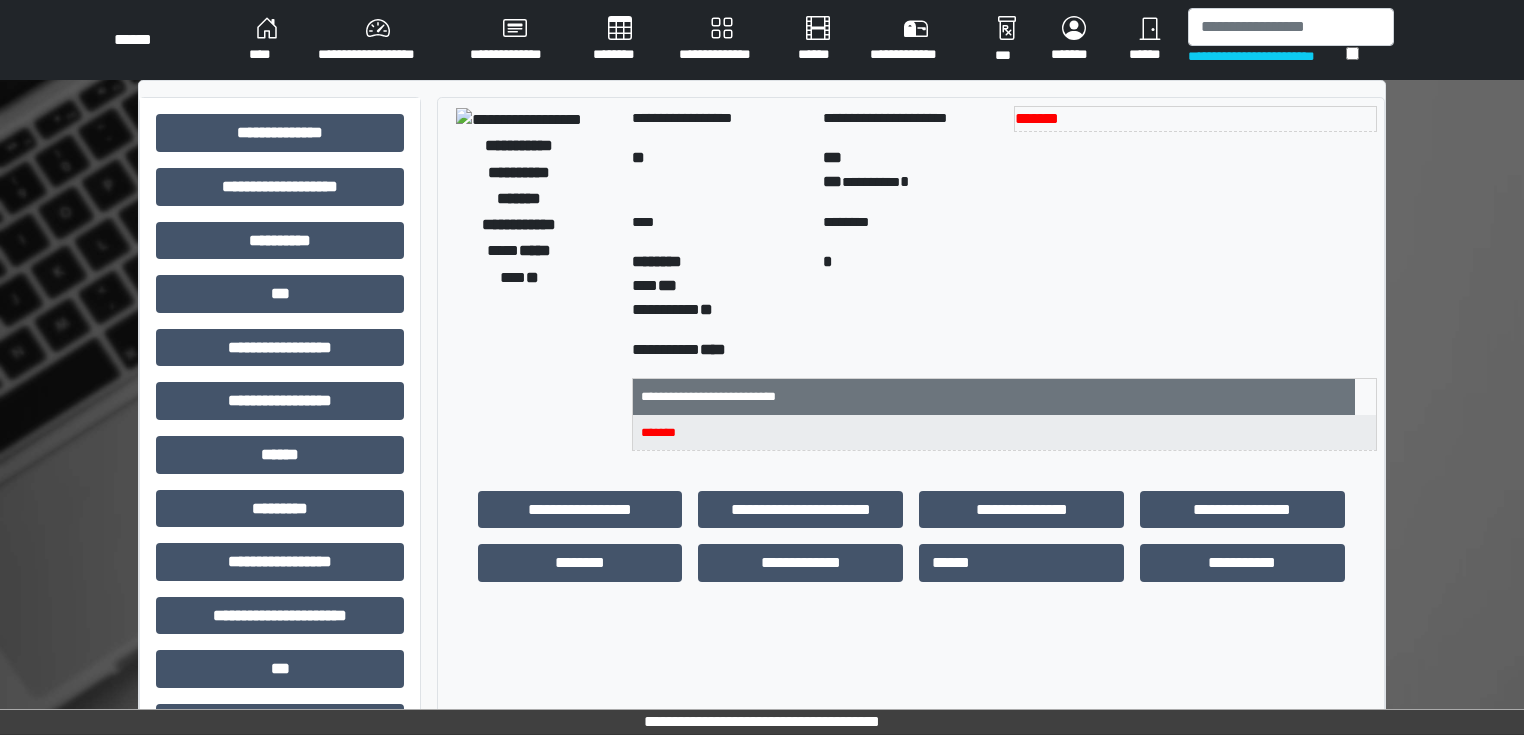 click on "******" at bounding box center (1150, 40) 